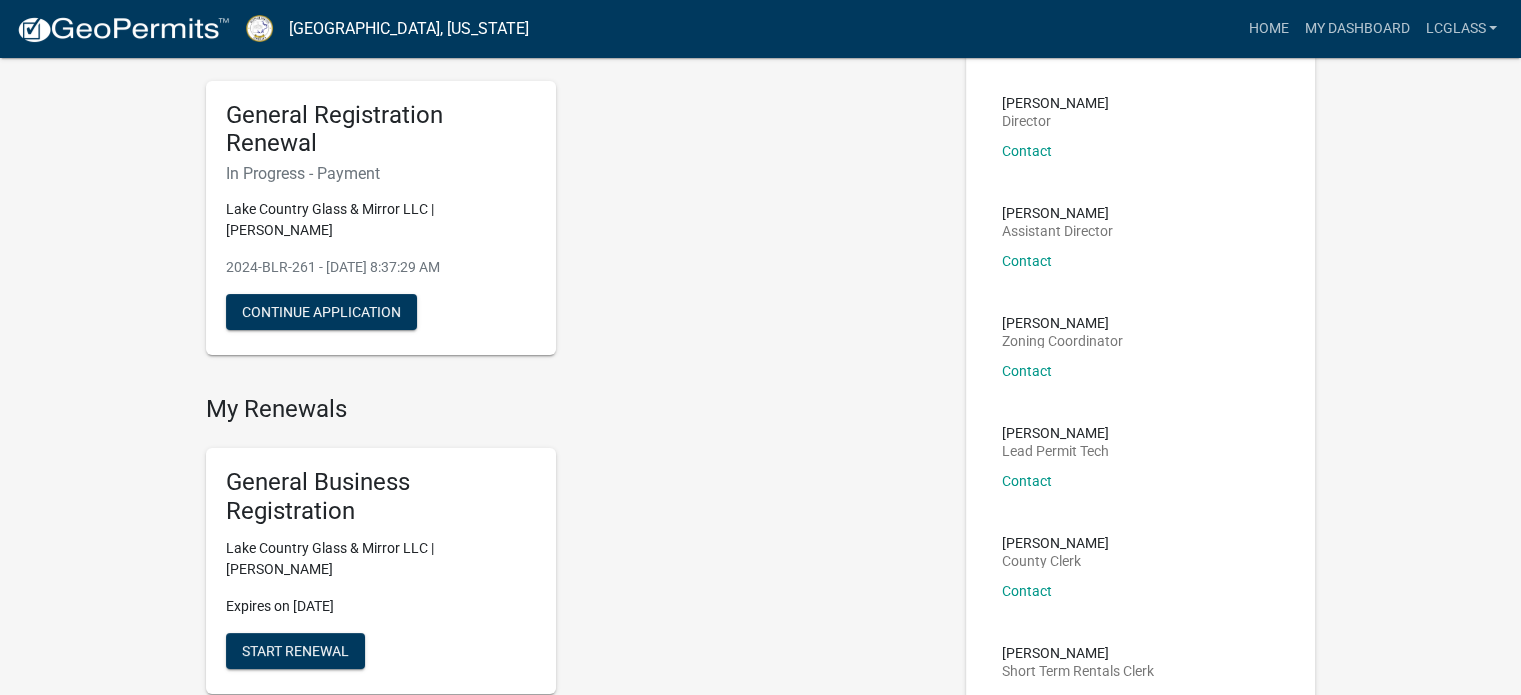 scroll, scrollTop: 233, scrollLeft: 0, axis: vertical 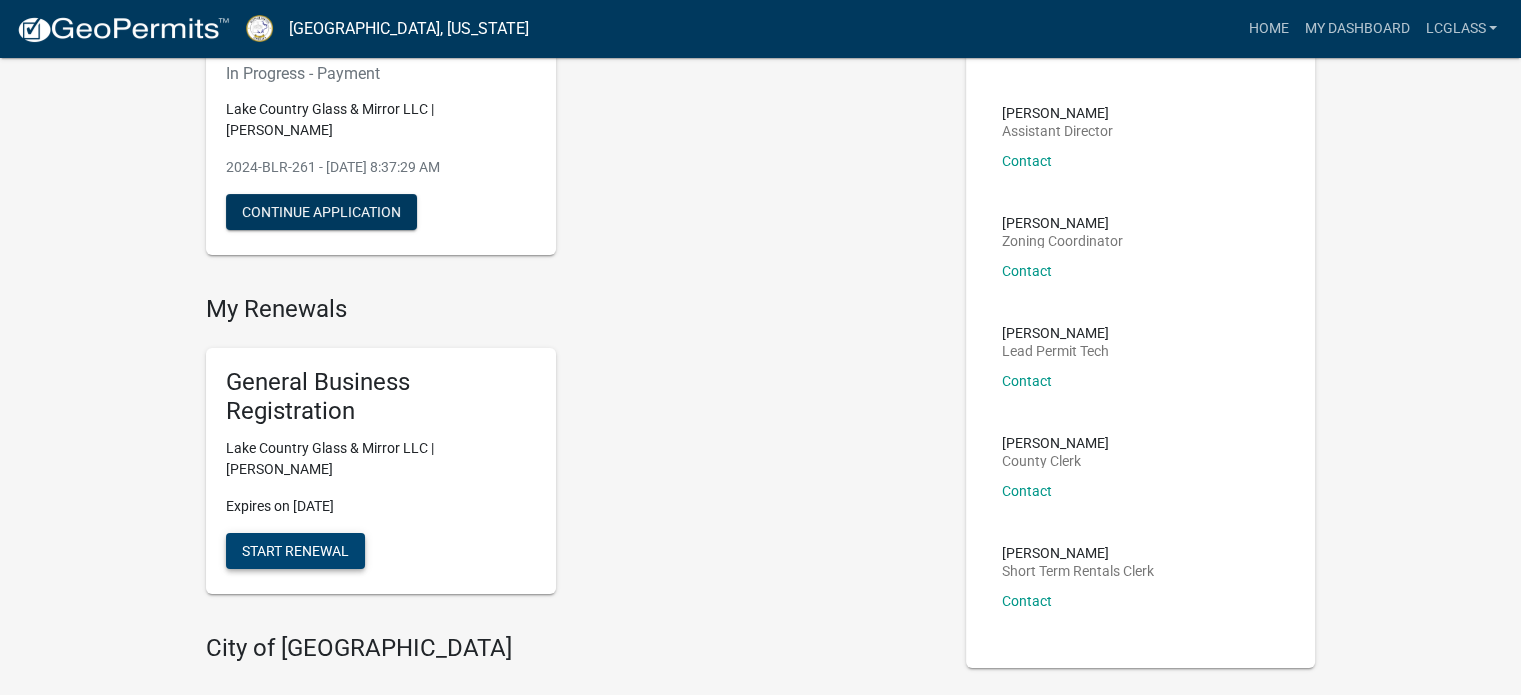 click on "Start Renewal" 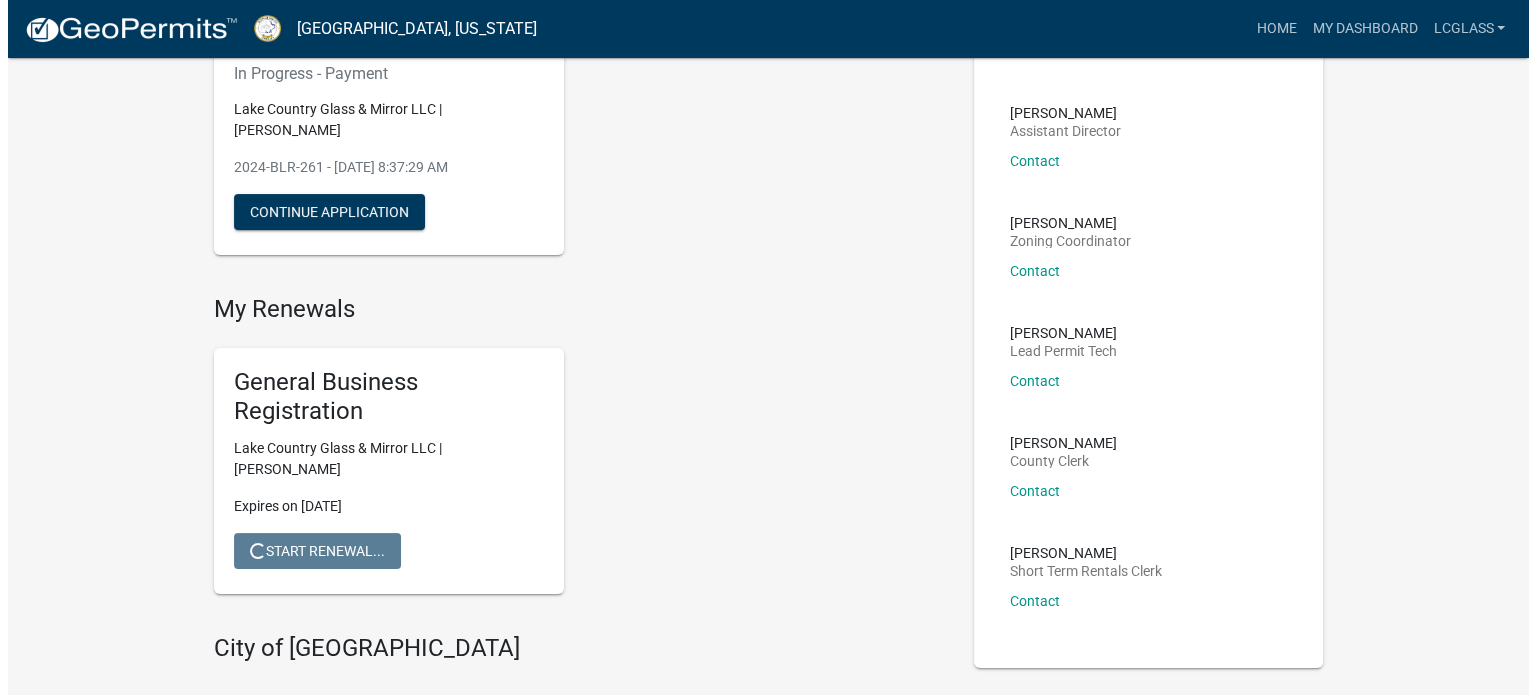 scroll, scrollTop: 0, scrollLeft: 0, axis: both 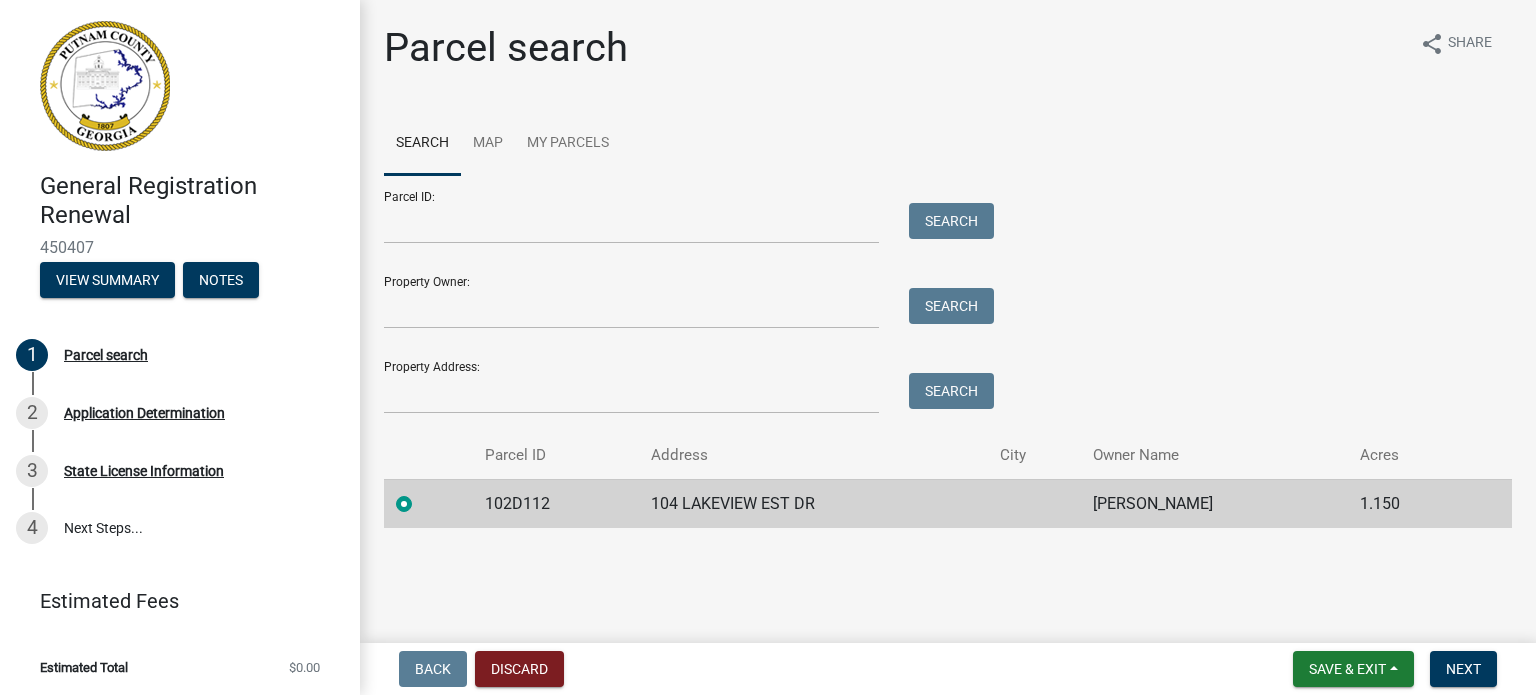 click on "104 LAKEVIEW EST DR" 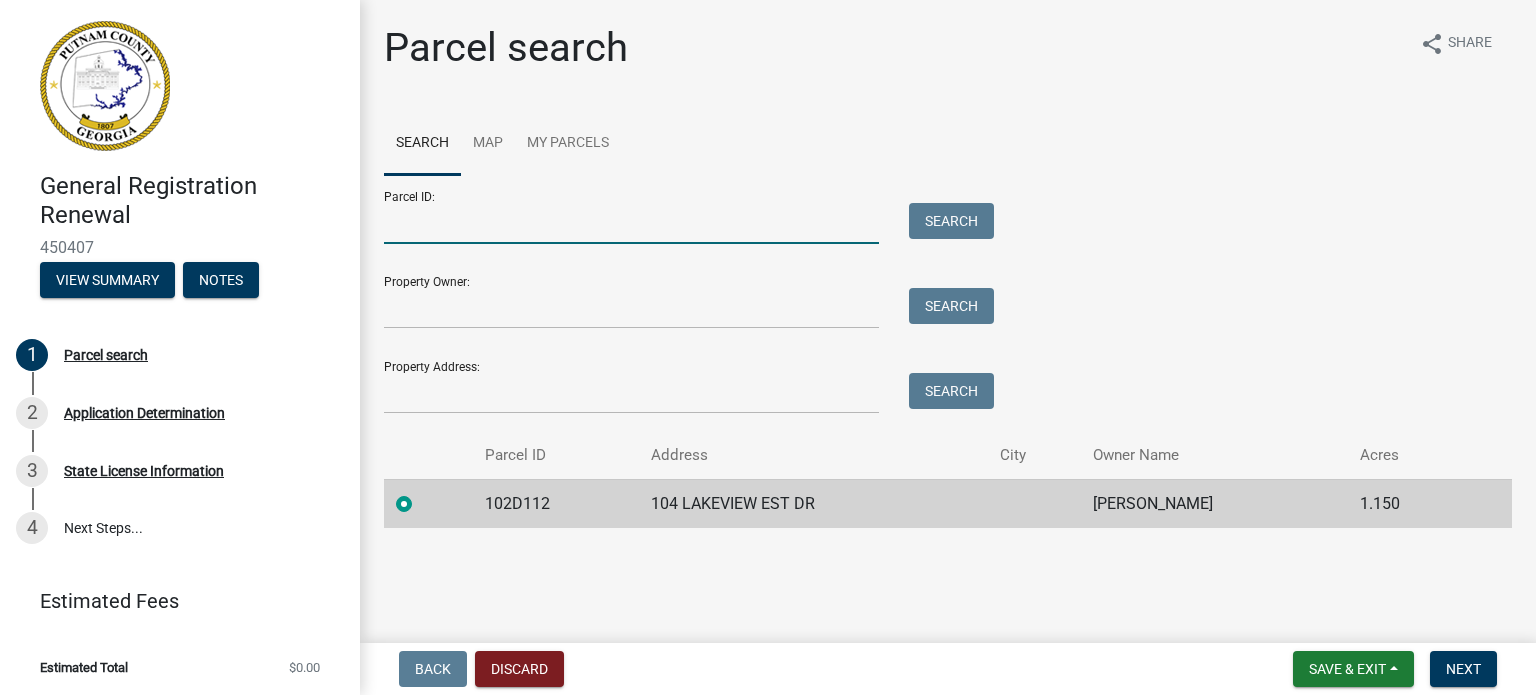 click on "Parcel ID:" at bounding box center [631, 223] 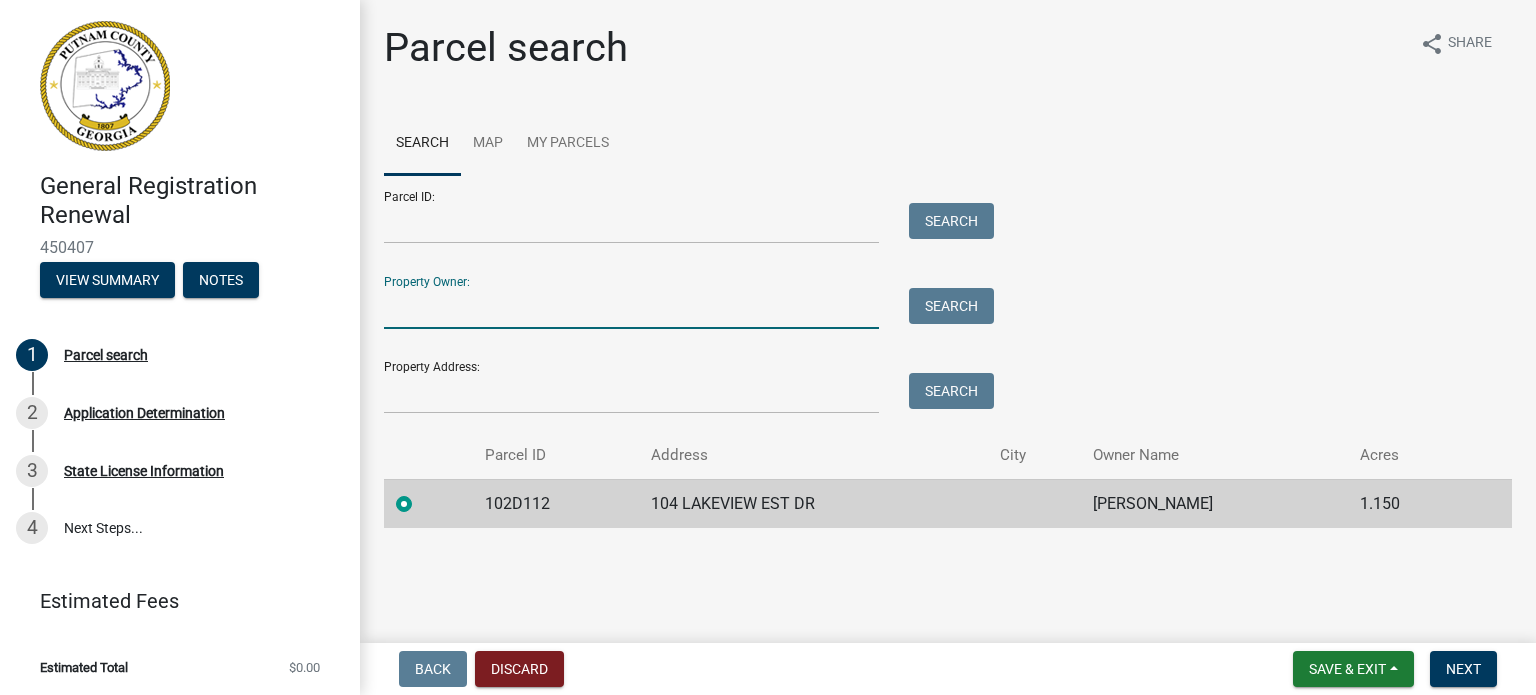 click on "Property Owner:" at bounding box center (631, 308) 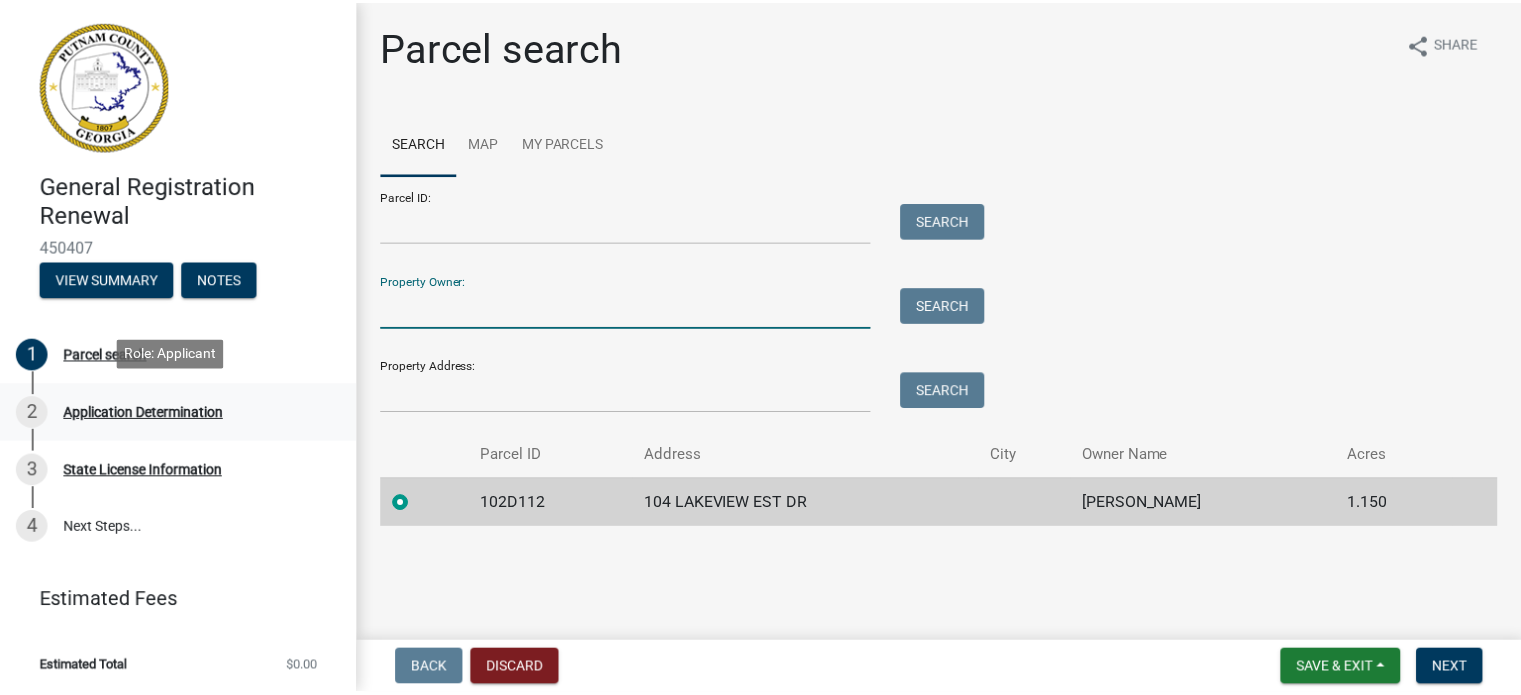 scroll, scrollTop: 3, scrollLeft: 0, axis: vertical 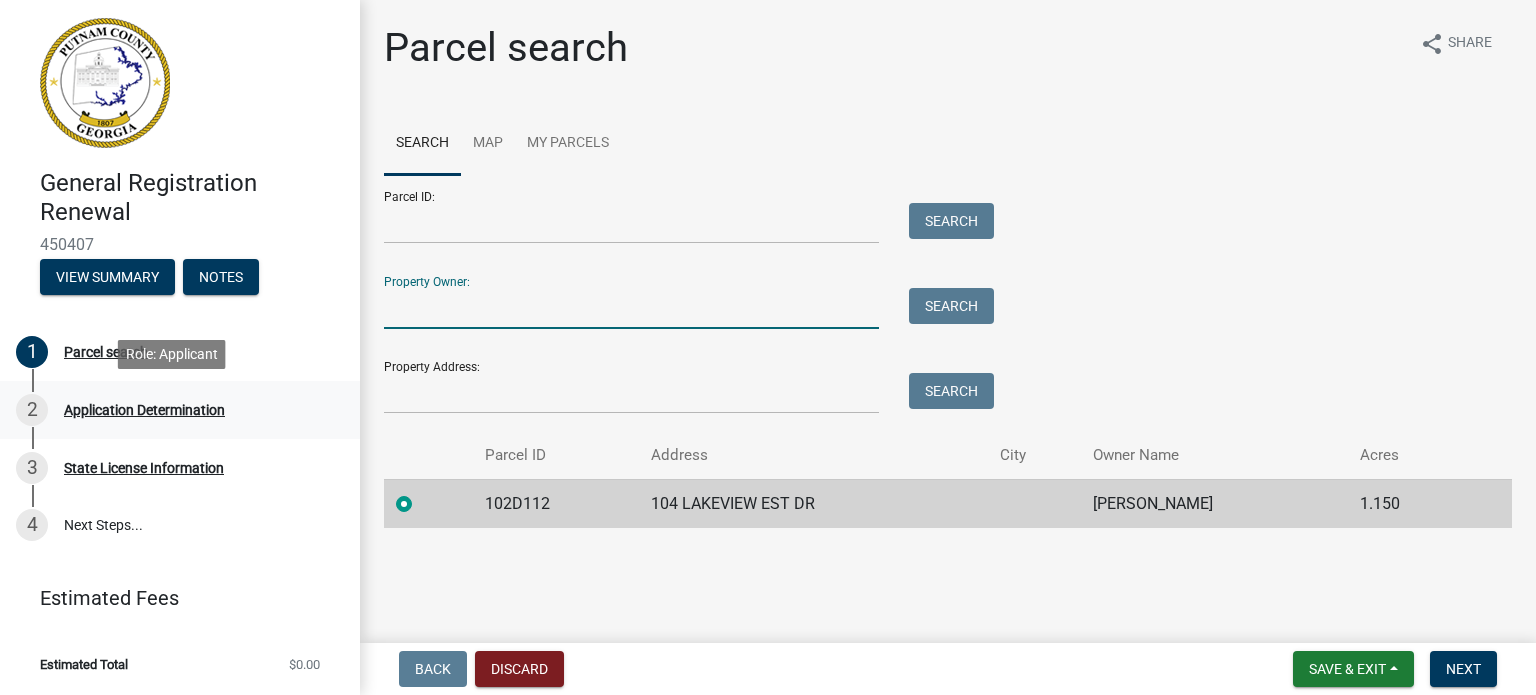click on "Application Determination" at bounding box center [144, 410] 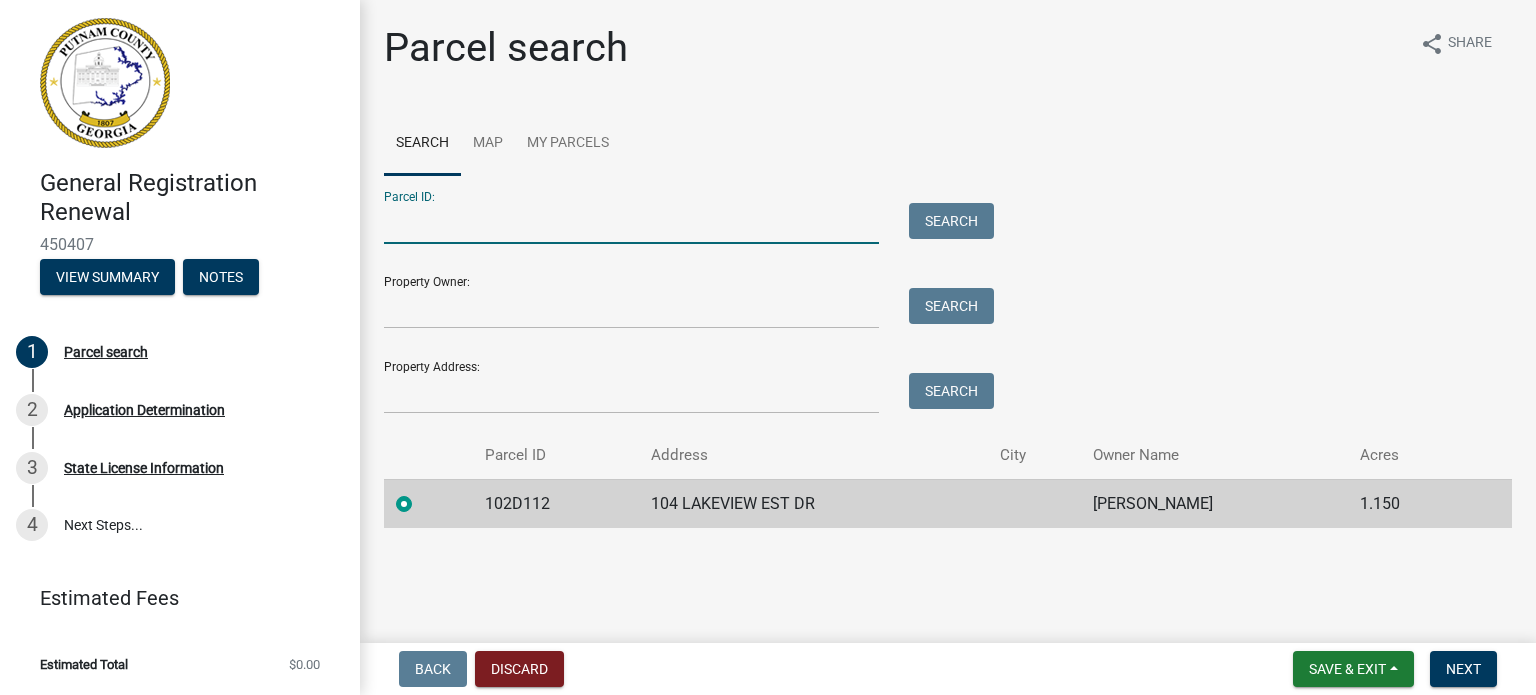 click on "Parcel ID:" at bounding box center (631, 223) 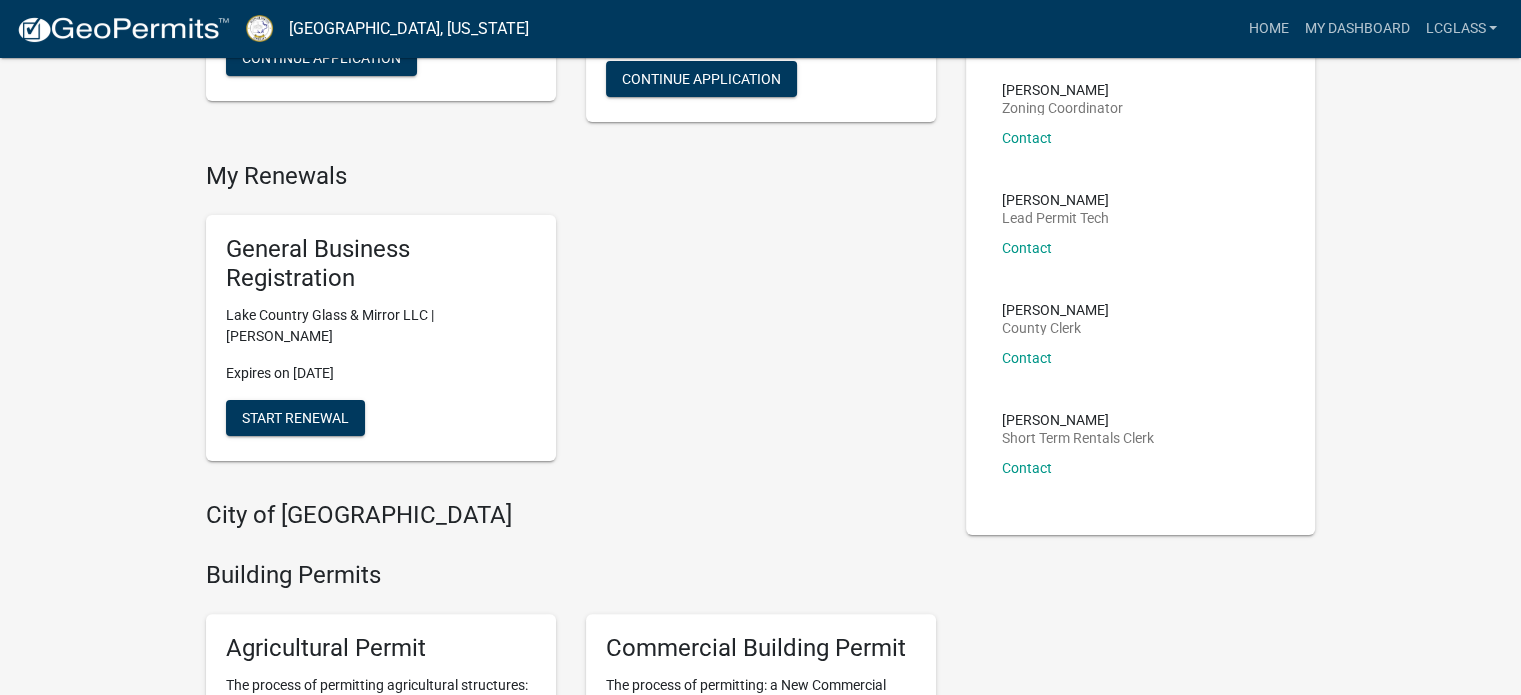 scroll, scrollTop: 300, scrollLeft: 0, axis: vertical 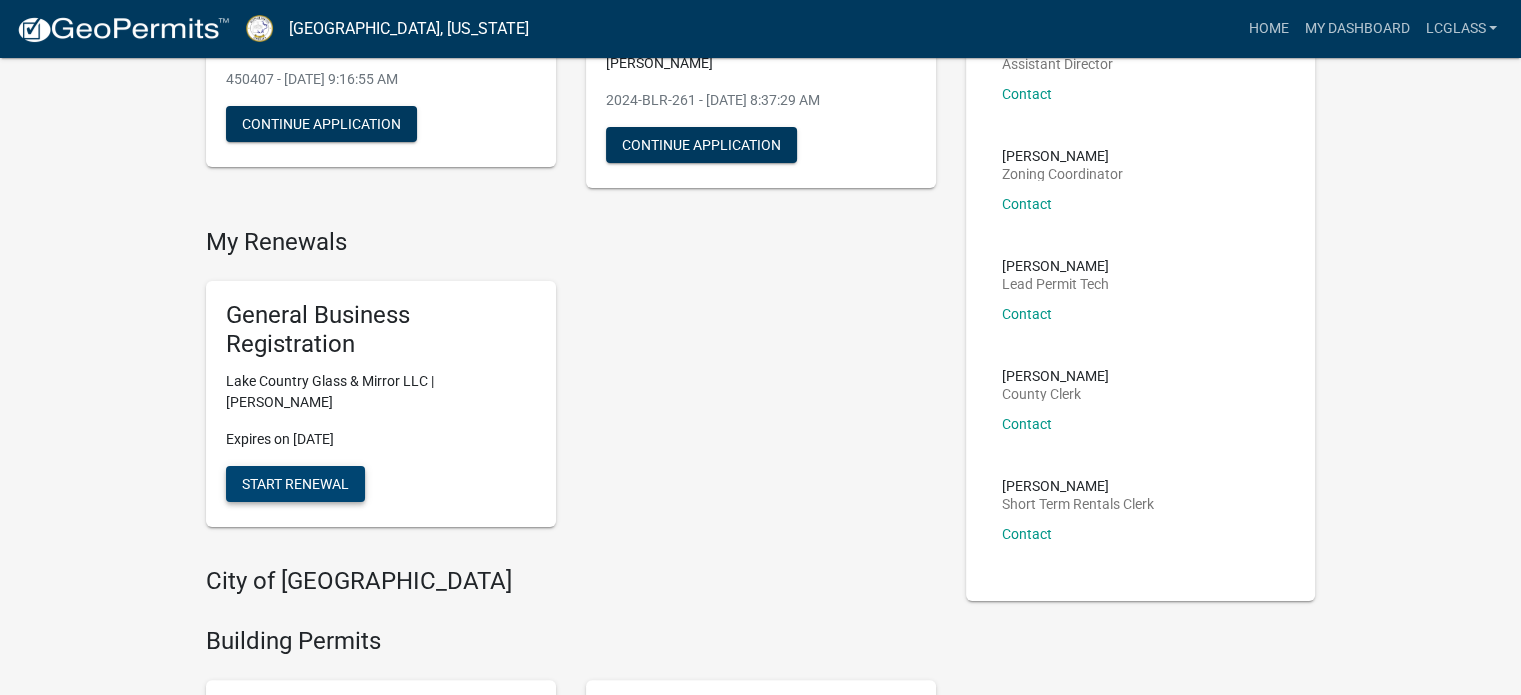 click on "Start Renewal" 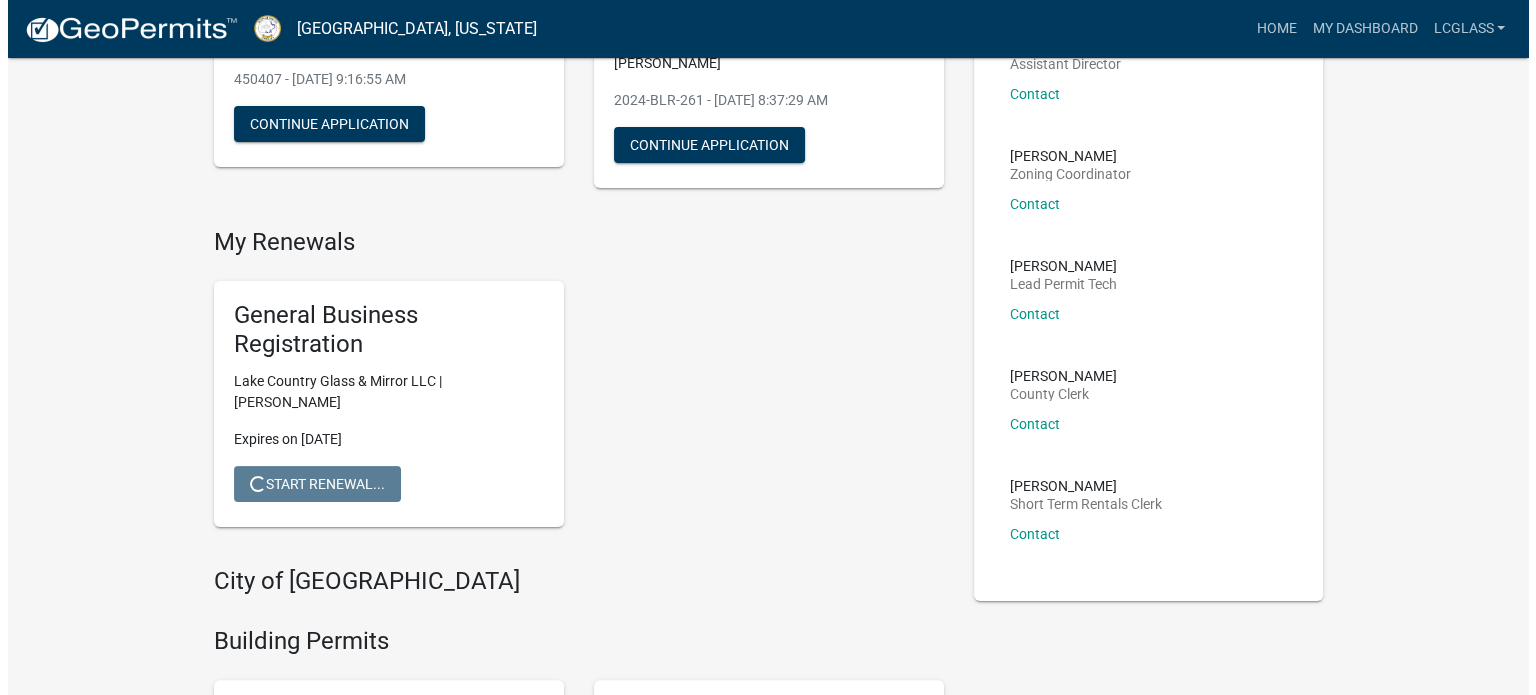 scroll, scrollTop: 0, scrollLeft: 0, axis: both 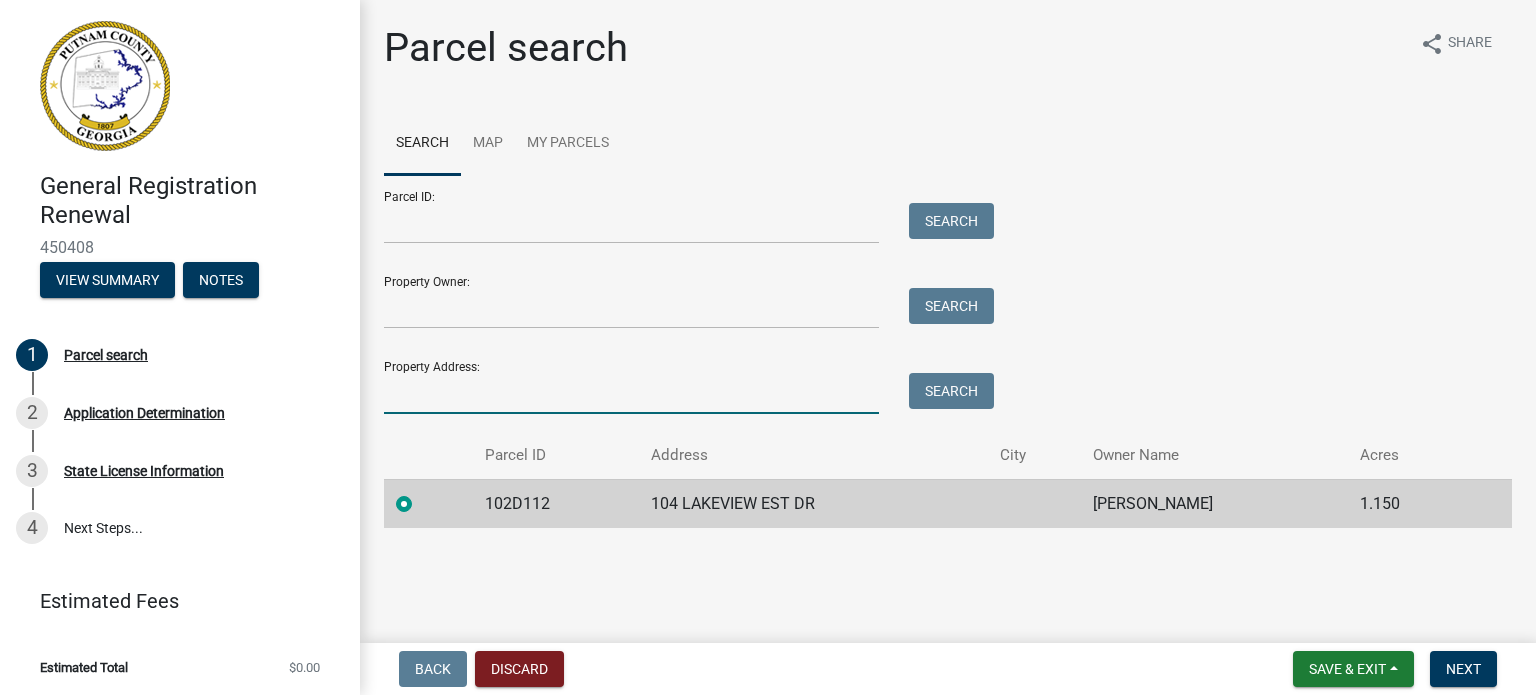 click on "Property Address:" at bounding box center [631, 393] 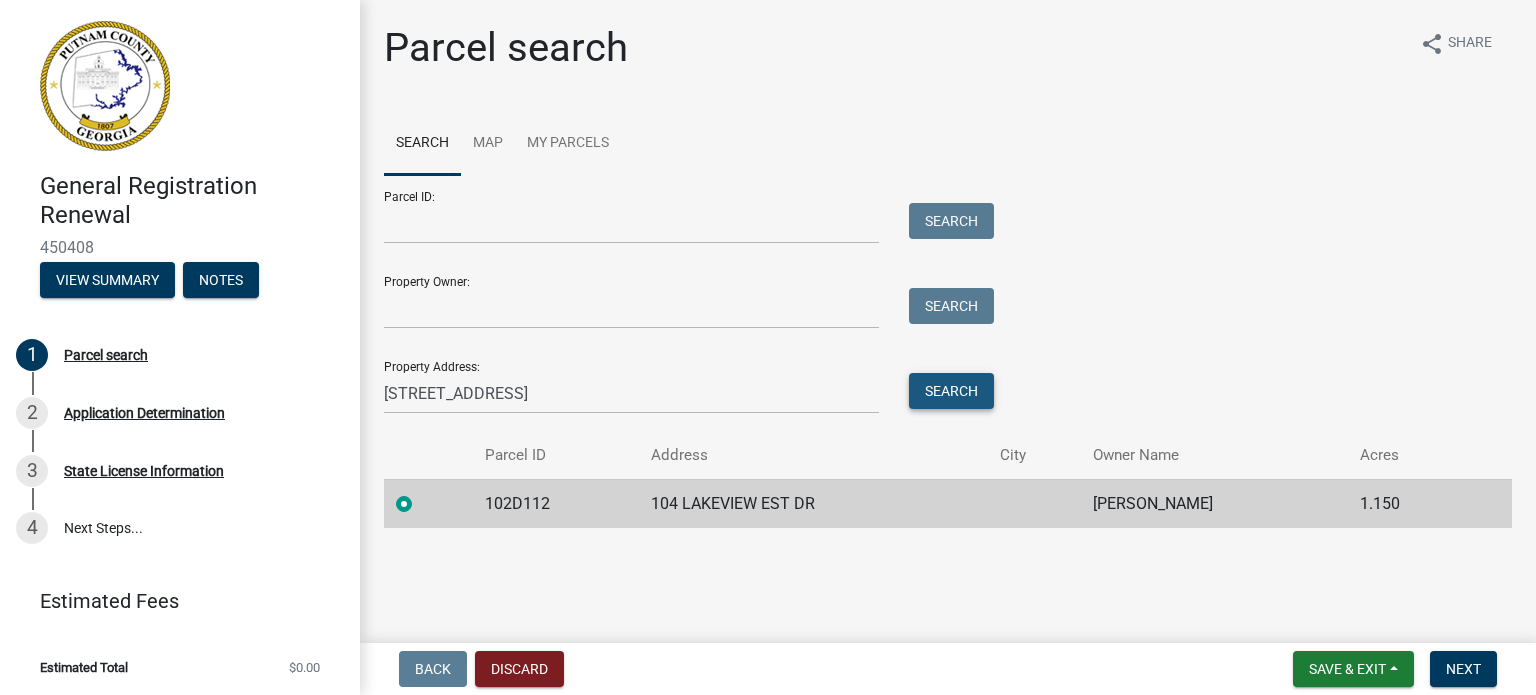 click on "Search" at bounding box center [951, 391] 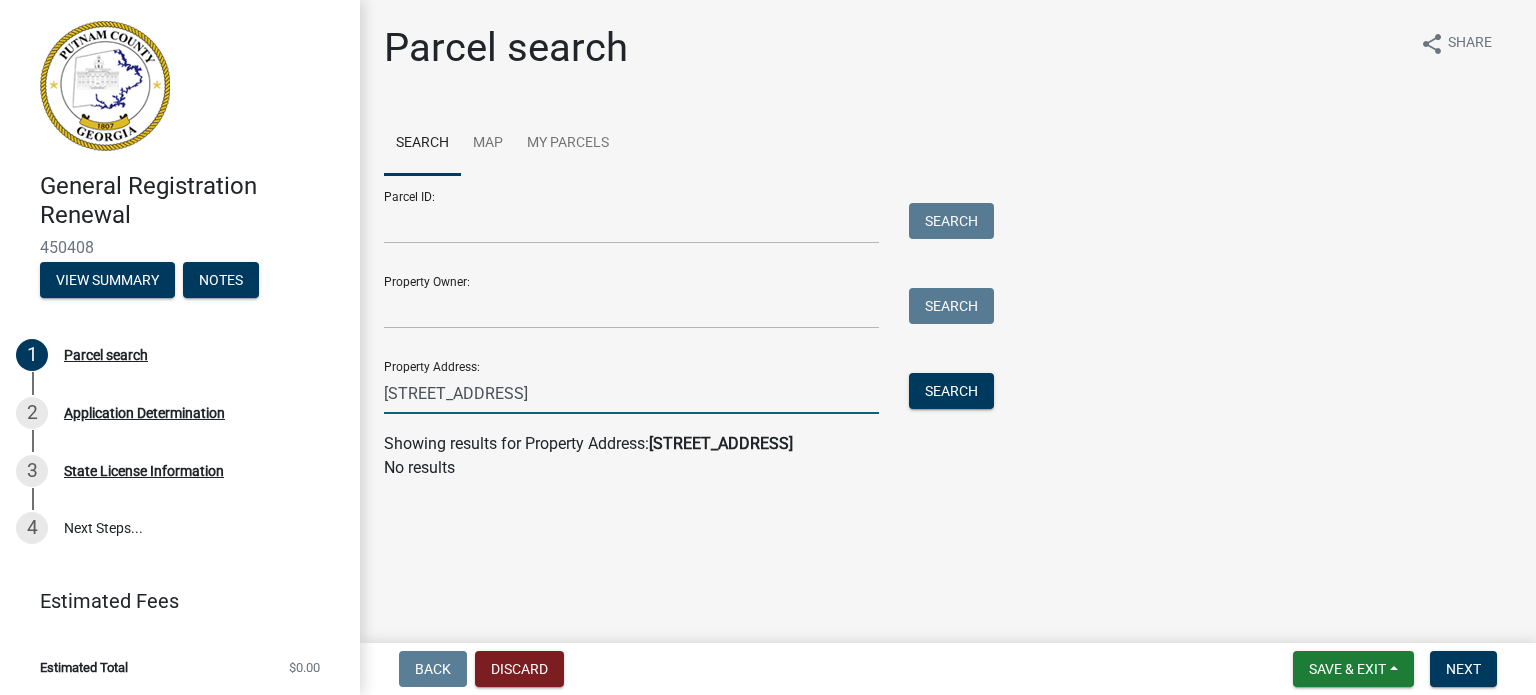 click on "[STREET_ADDRESS]" at bounding box center [631, 393] 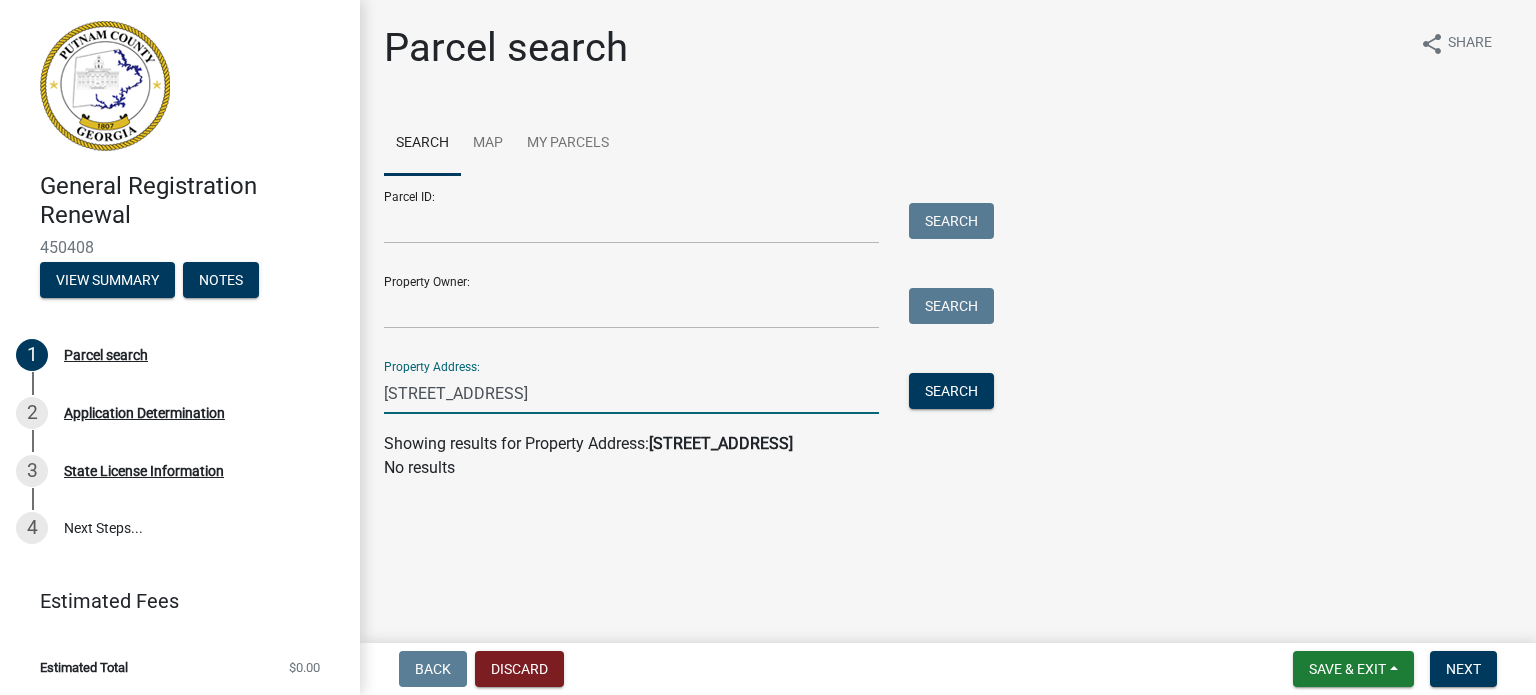 type on "[STREET_ADDRESS] eatonton ga31024" 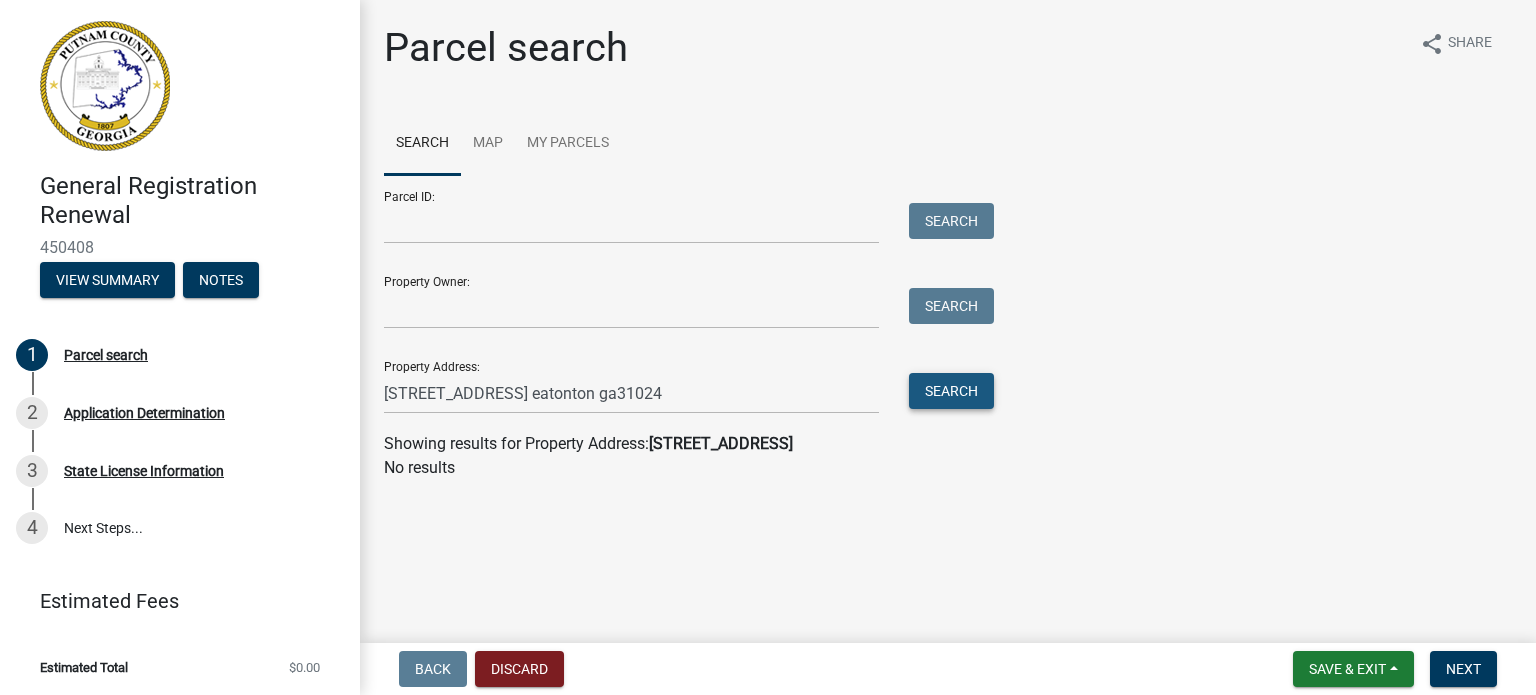 click on "Search" at bounding box center [951, 391] 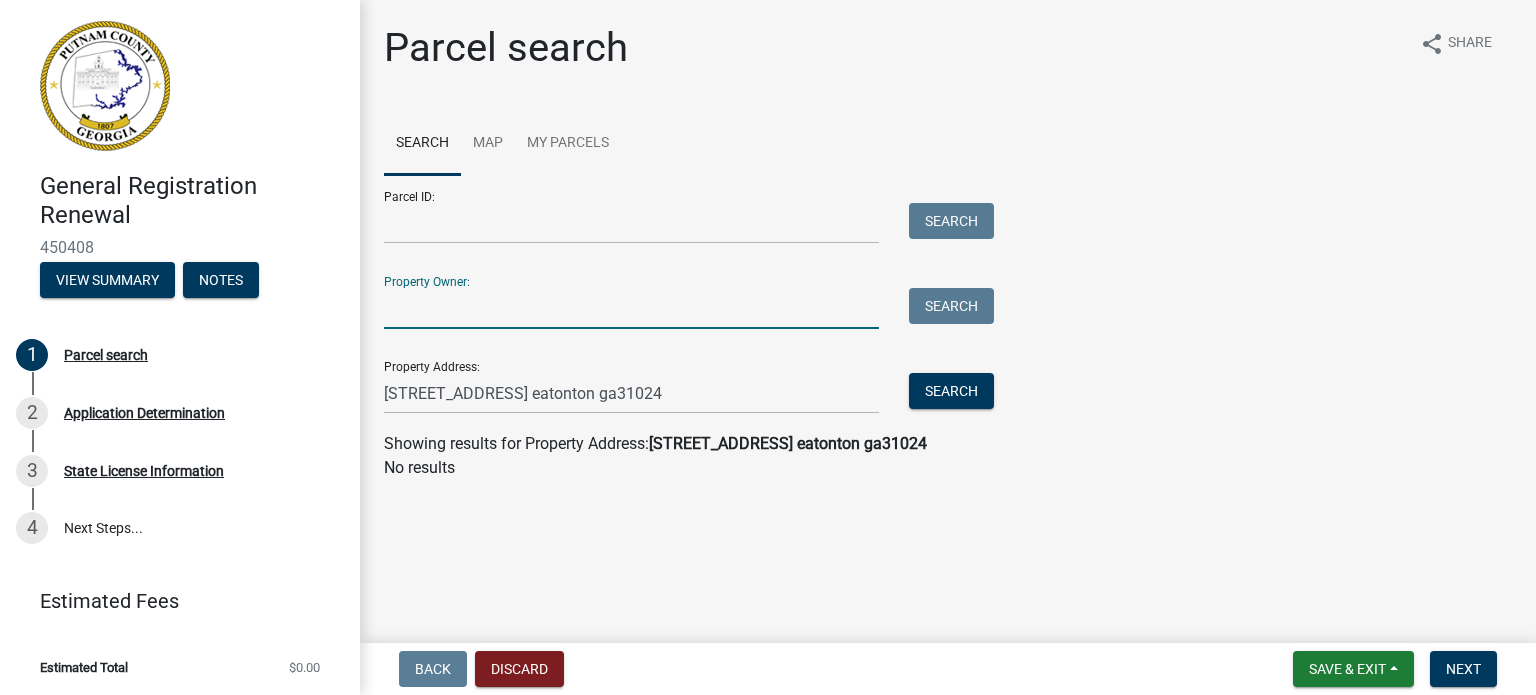 click on "Property Owner:" at bounding box center [631, 308] 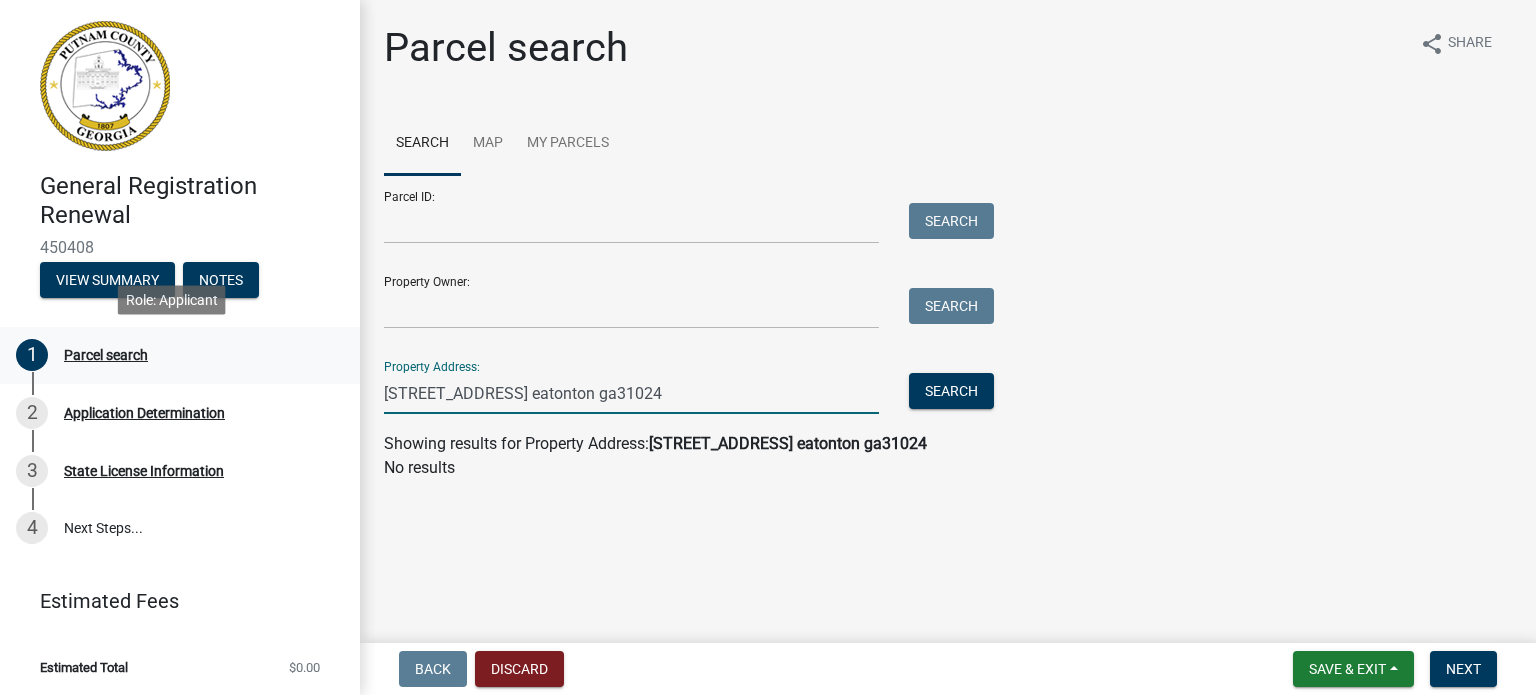 drag, startPoint x: 781, startPoint y: 385, endPoint x: 250, endPoint y: 363, distance: 531.45557 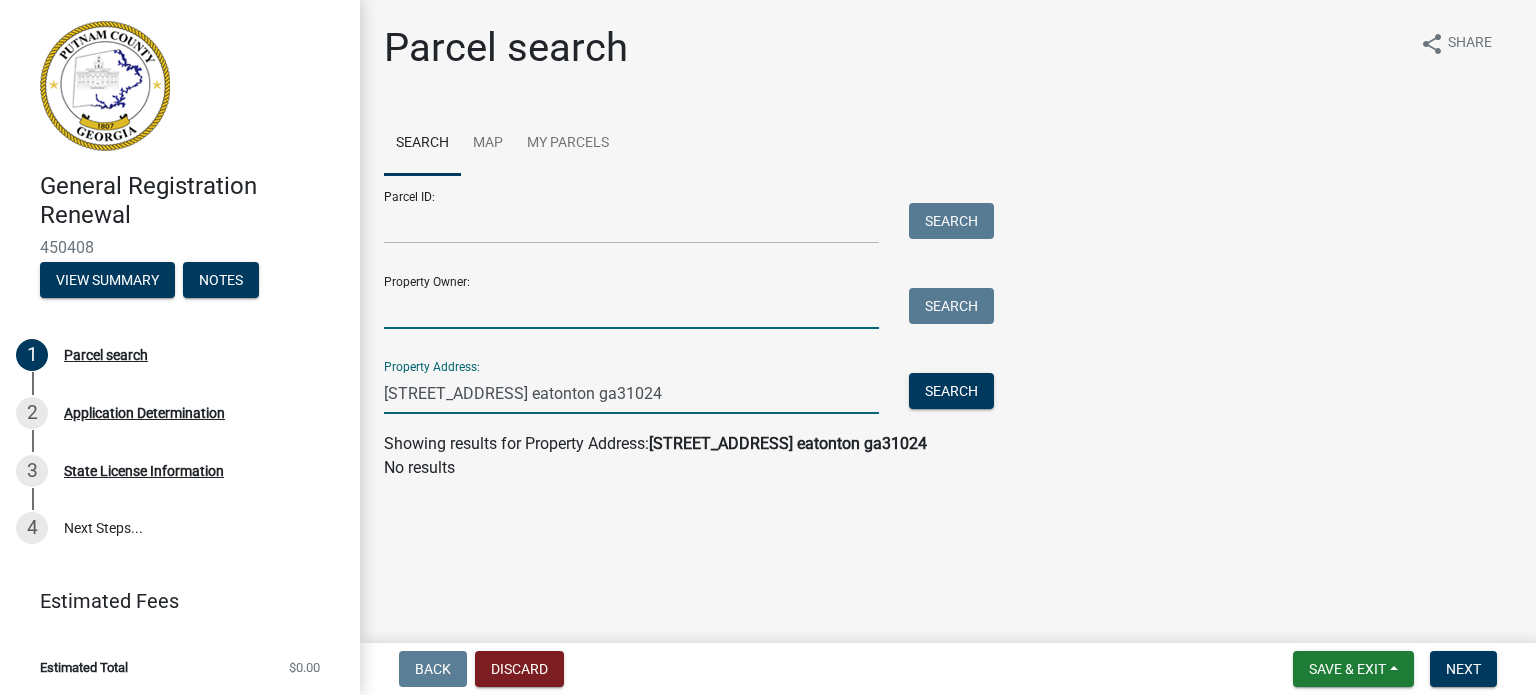 click on "Property Owner:" at bounding box center (631, 308) 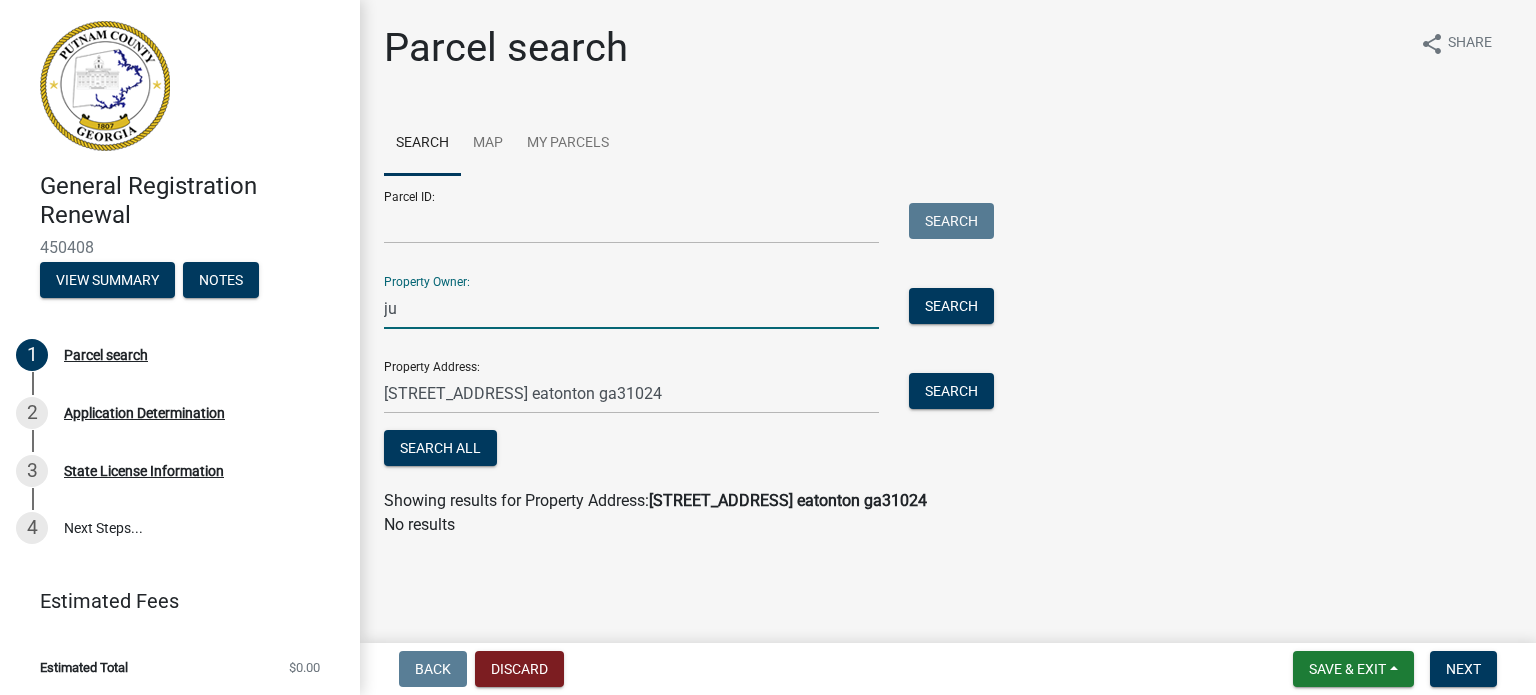 type on "j" 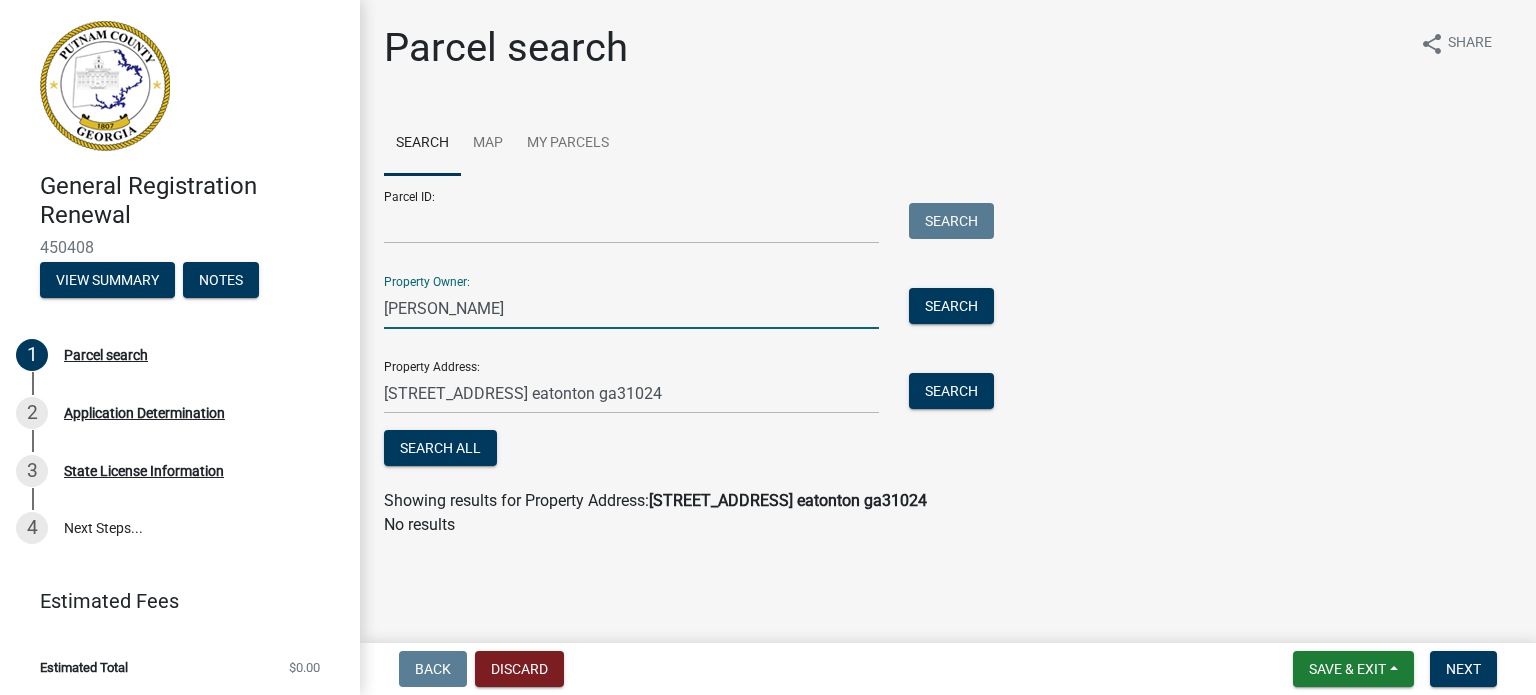 type on "[PERSON_NAME]" 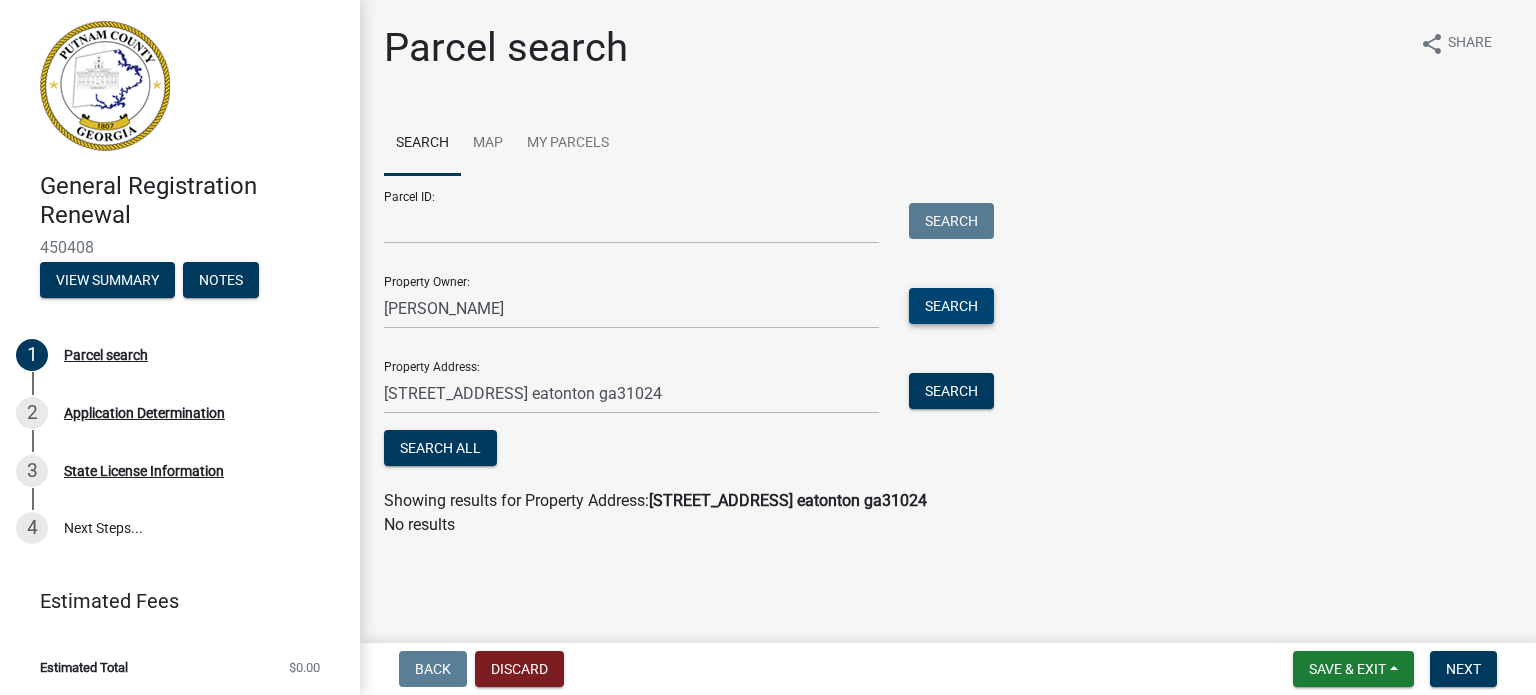 type 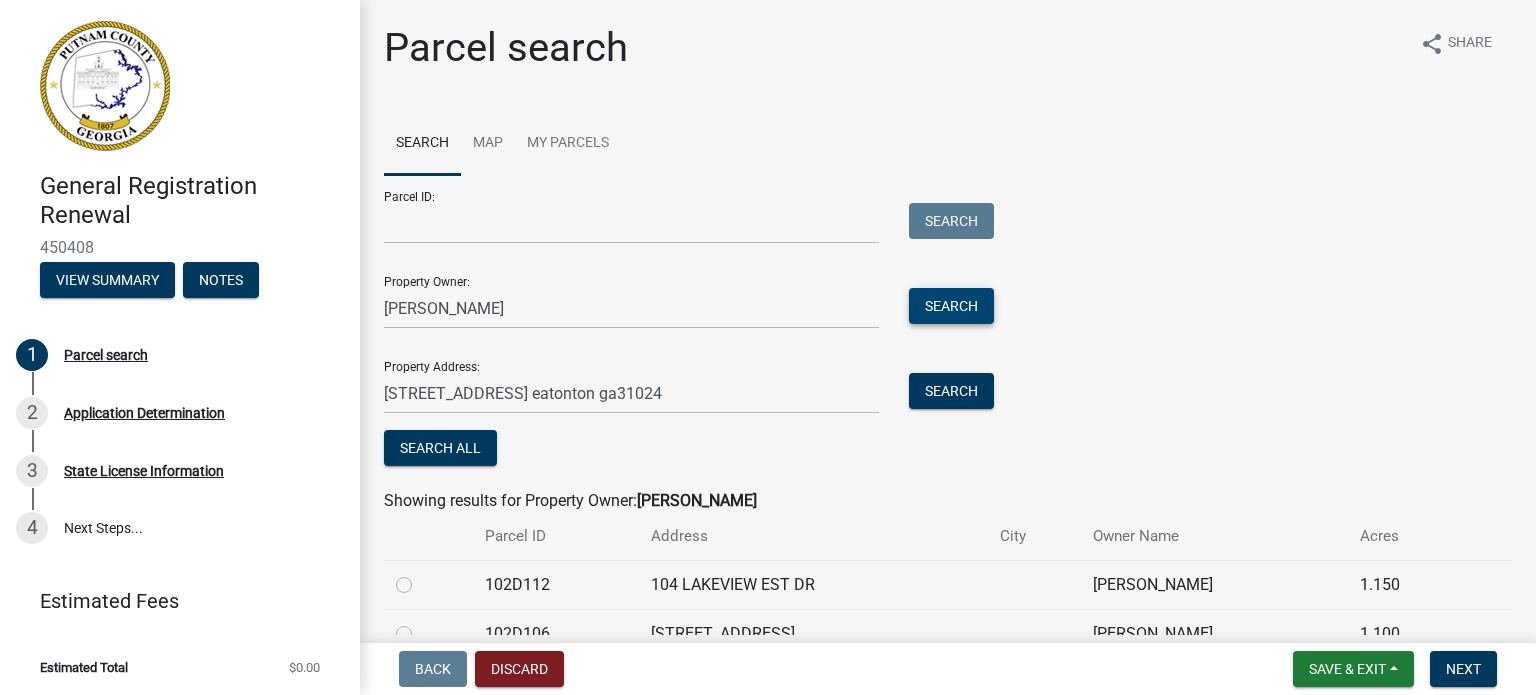 scroll, scrollTop: 100, scrollLeft: 0, axis: vertical 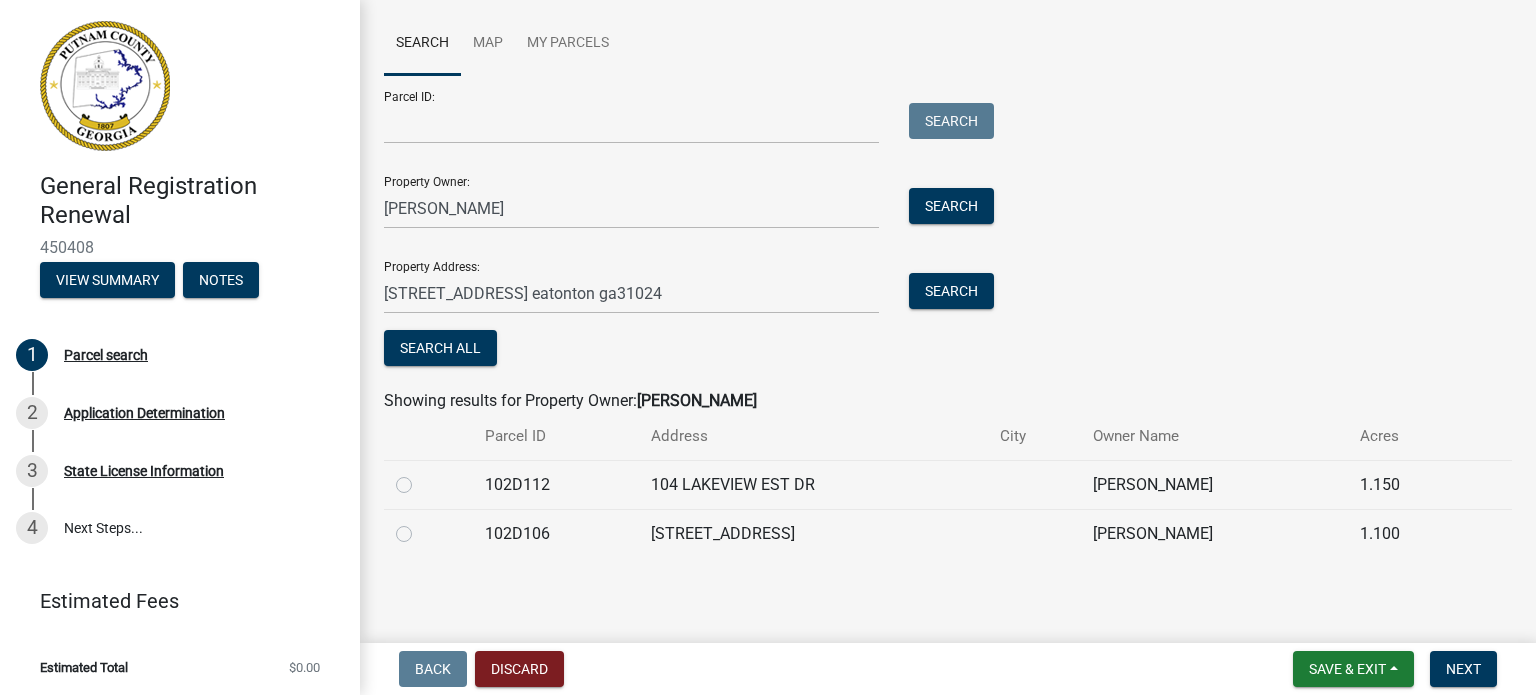 click 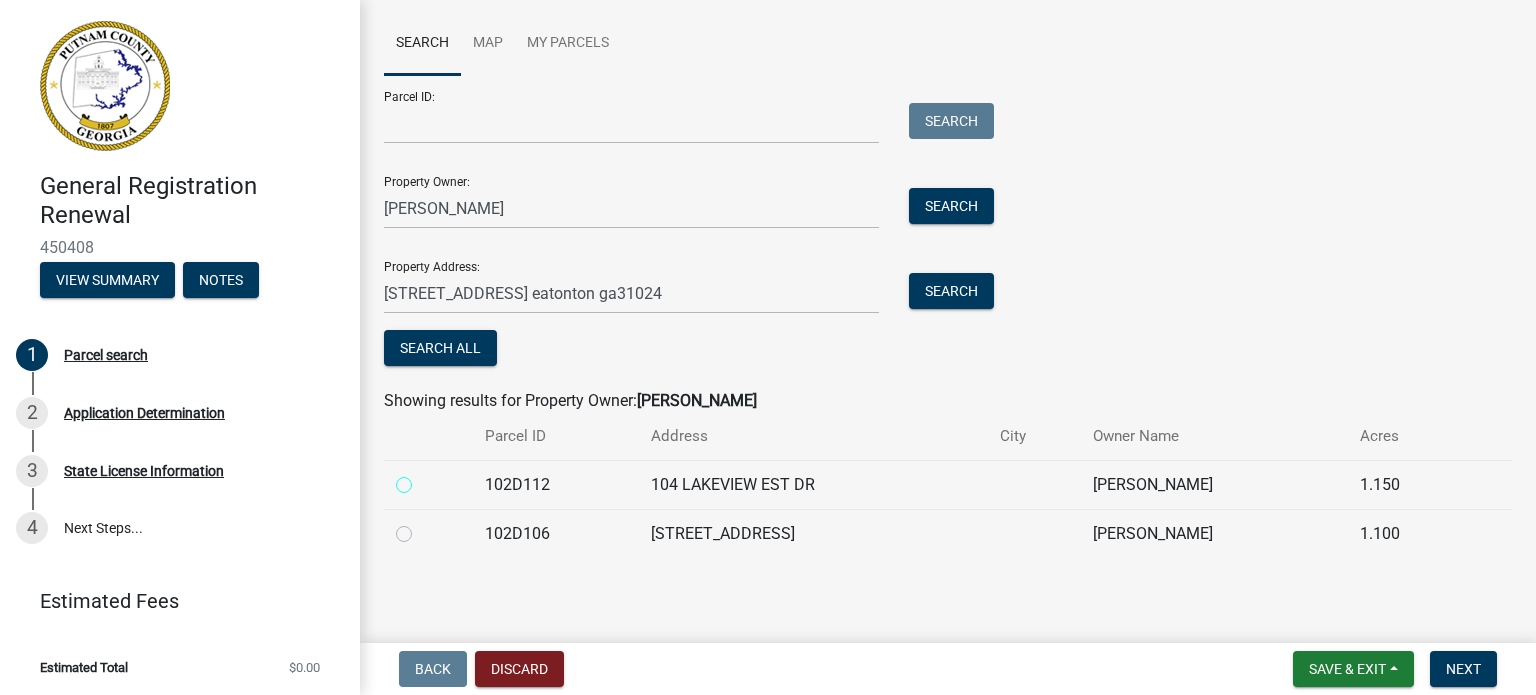 click at bounding box center (426, 479) 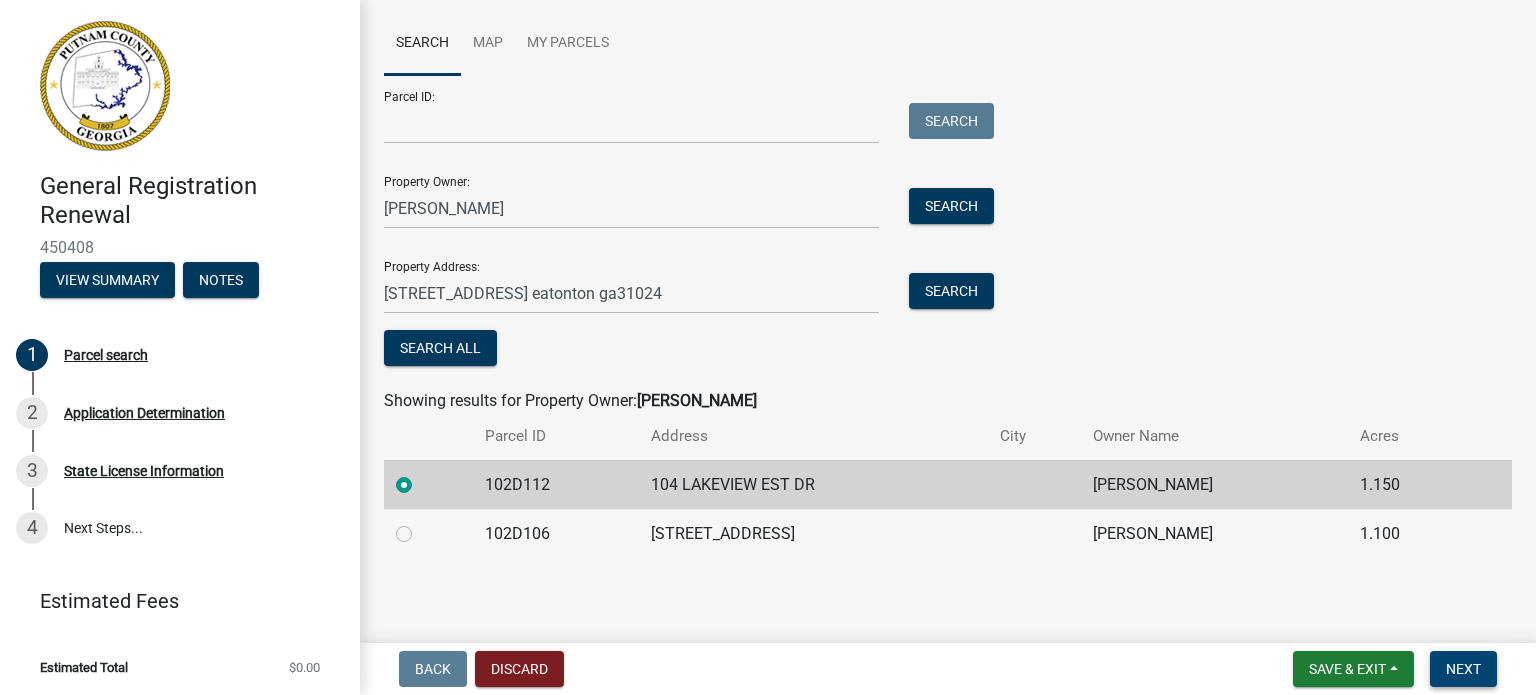 click on "Next" at bounding box center (1463, 669) 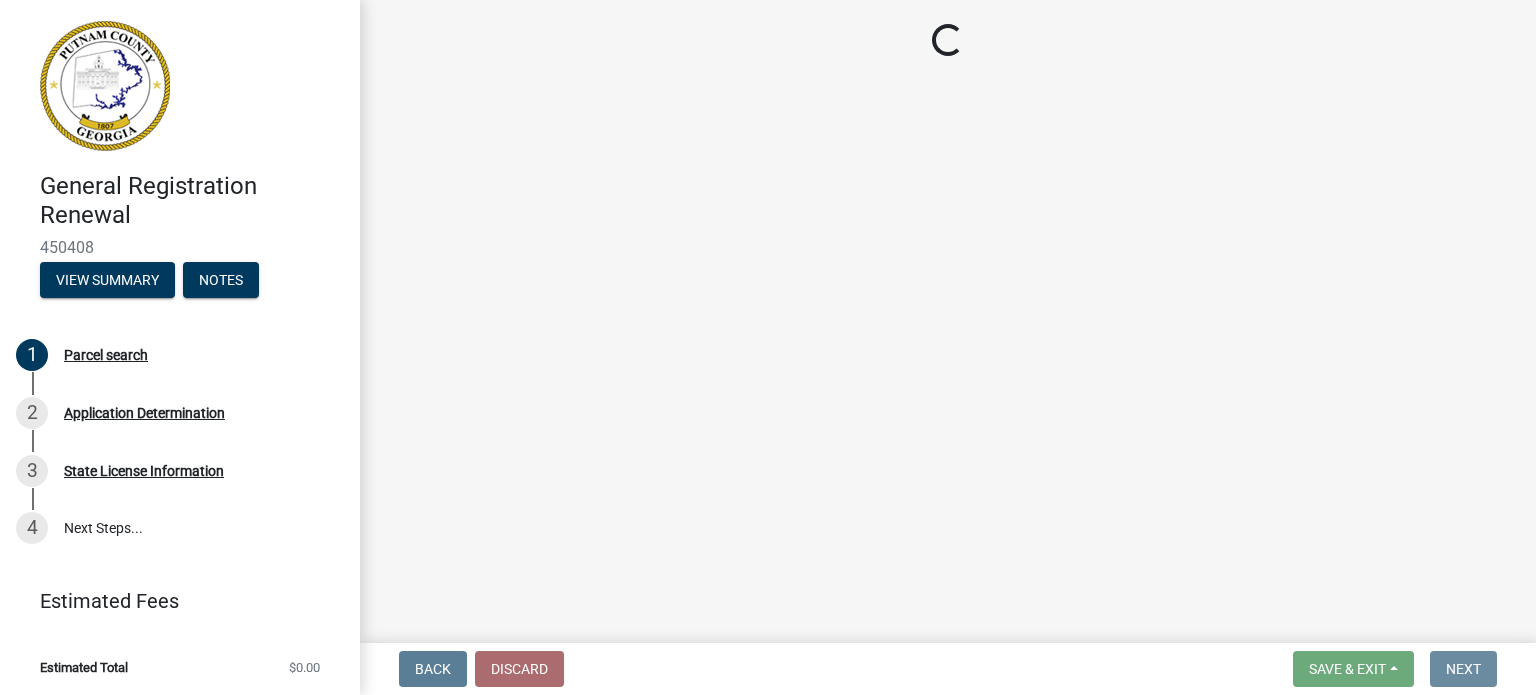 scroll, scrollTop: 0, scrollLeft: 0, axis: both 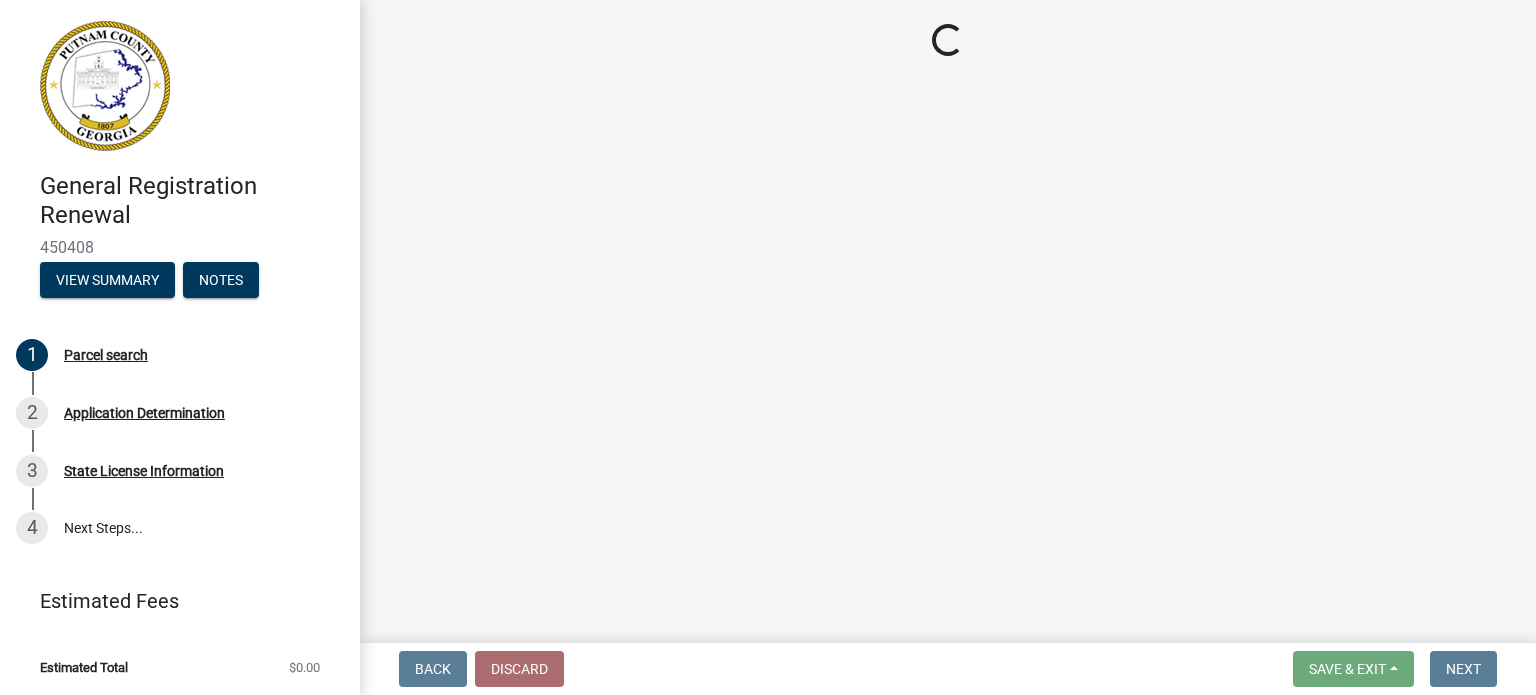 select on "GA" 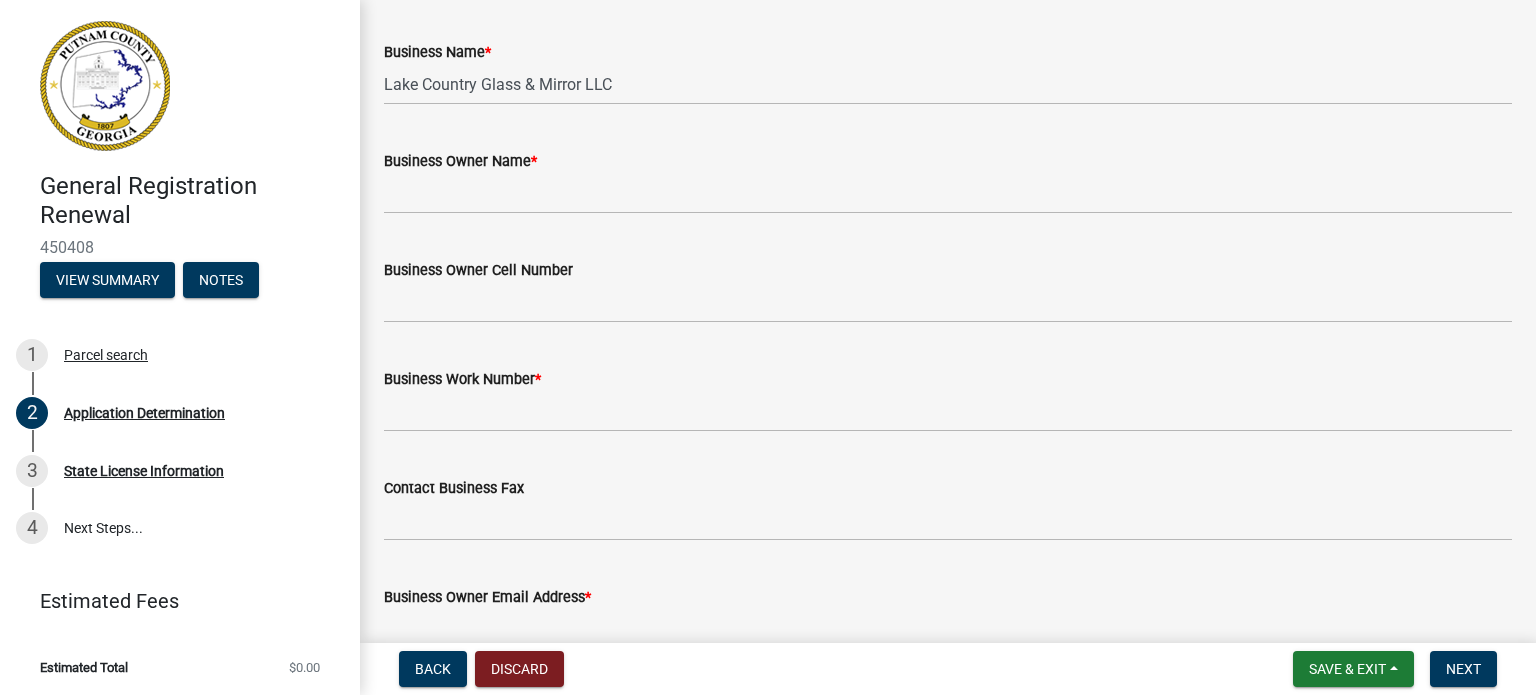 scroll, scrollTop: 66, scrollLeft: 0, axis: vertical 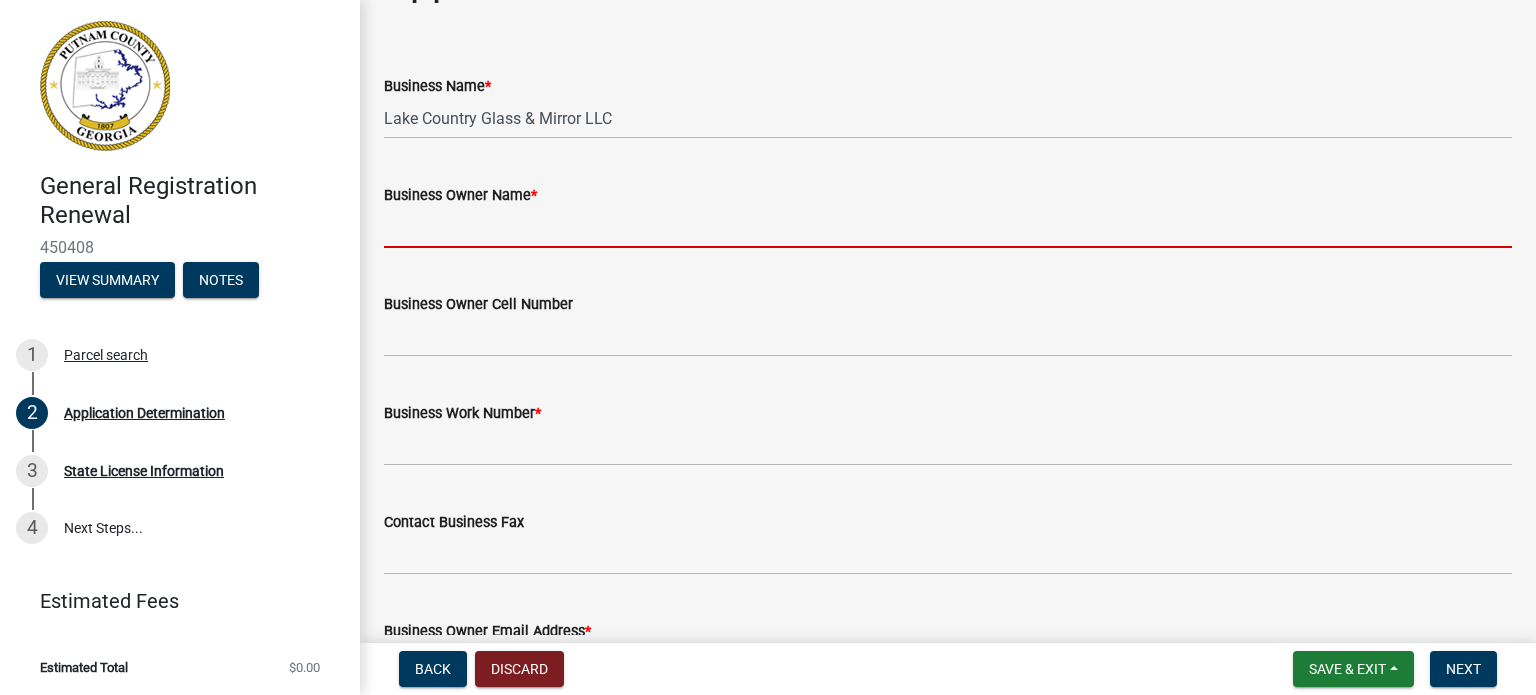 click on "Business Owner Name  *" at bounding box center [948, 227] 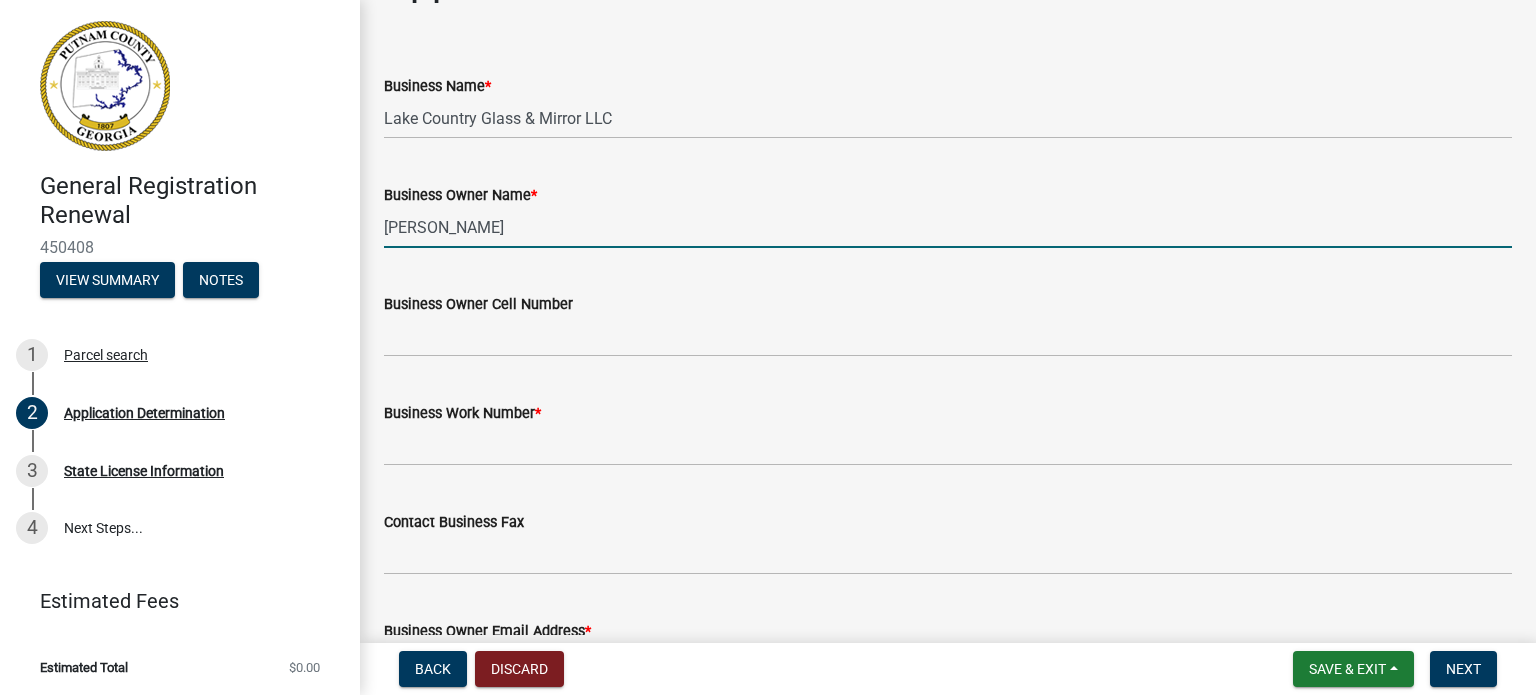 type on "[PERSON_NAME]" 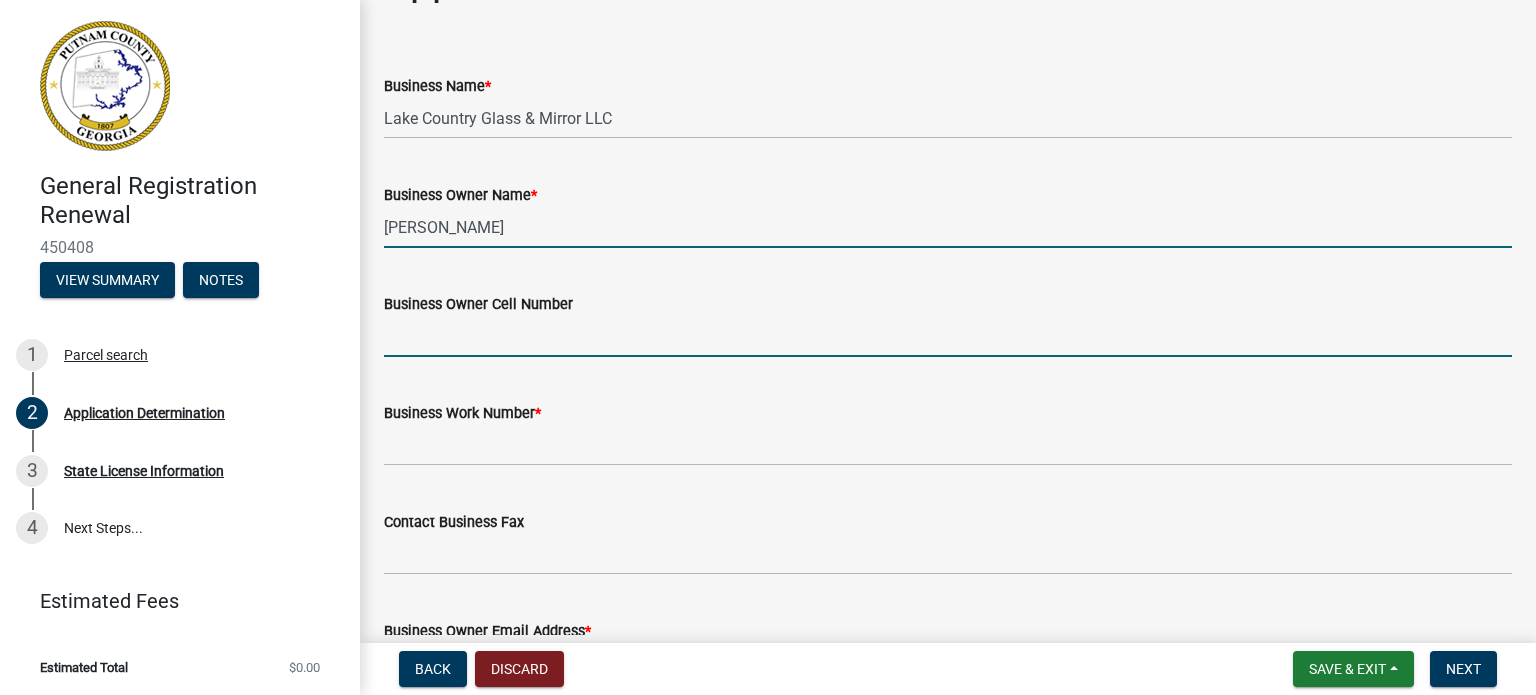 click on "Business Owner Cell Number" at bounding box center [948, 336] 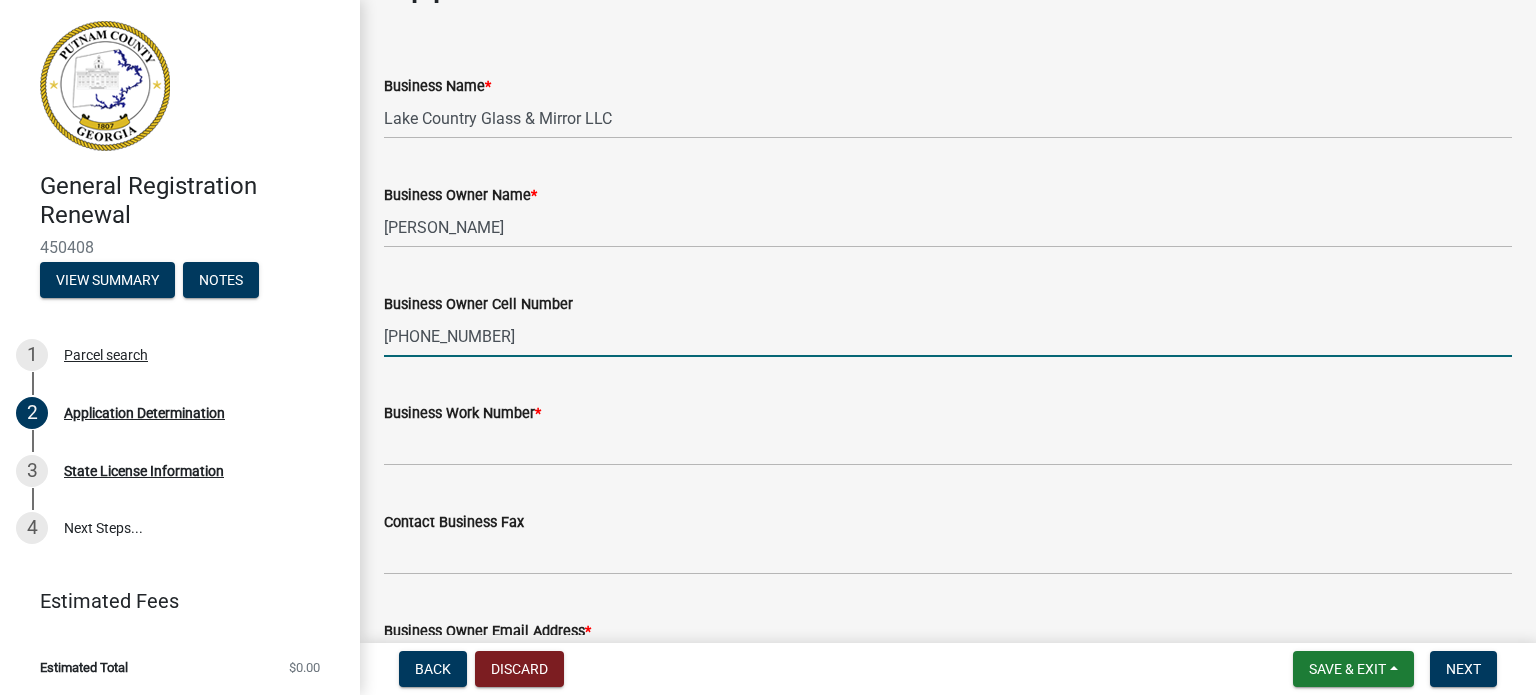 type on "[PHONE_NUMBER]" 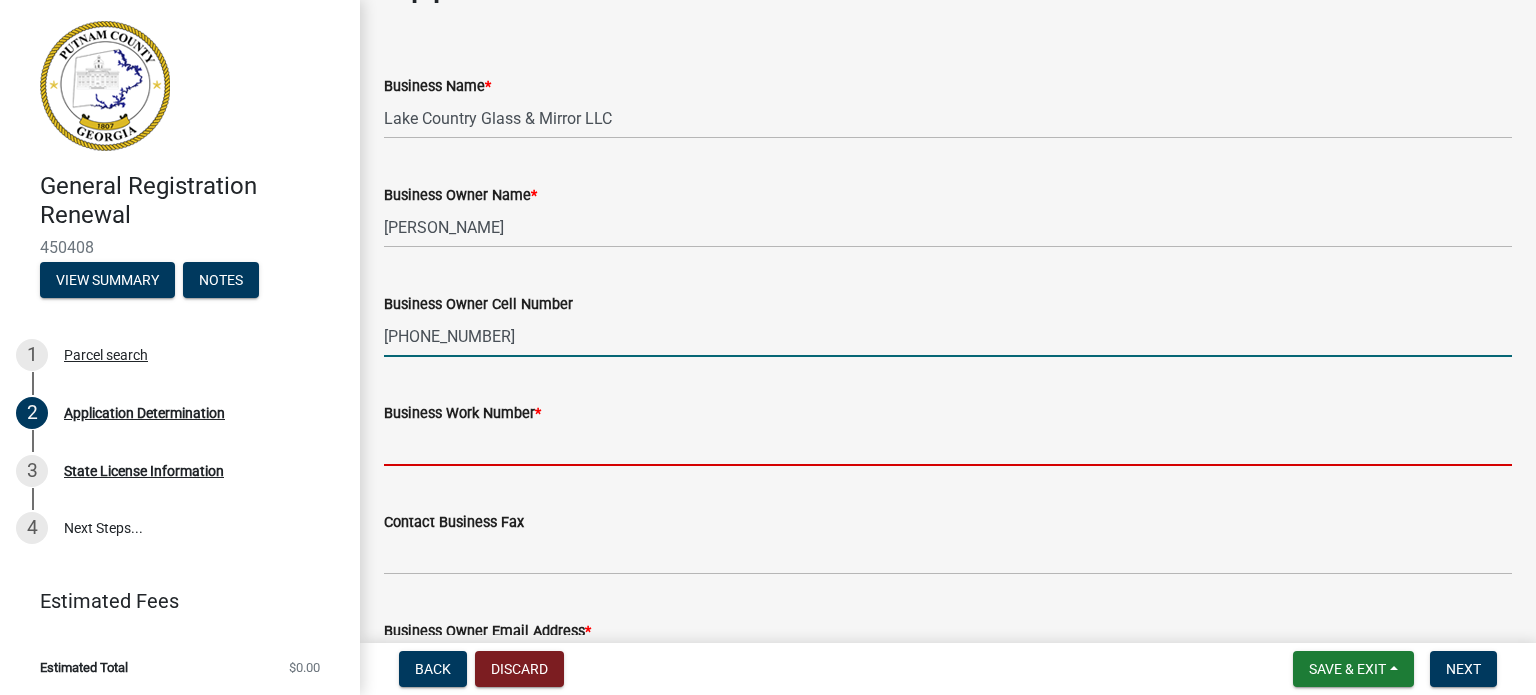 click on "Business Work Number  *" at bounding box center (948, 445) 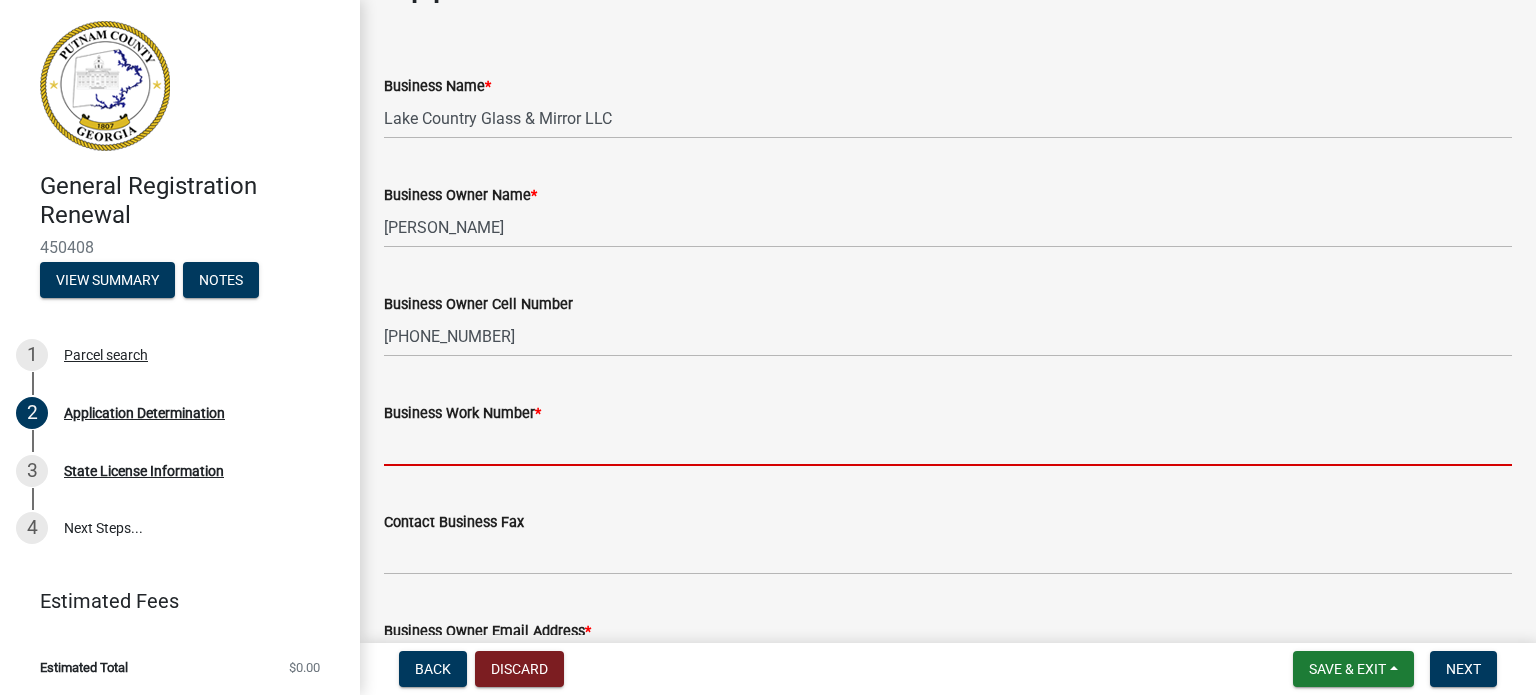 type on "7069915188" 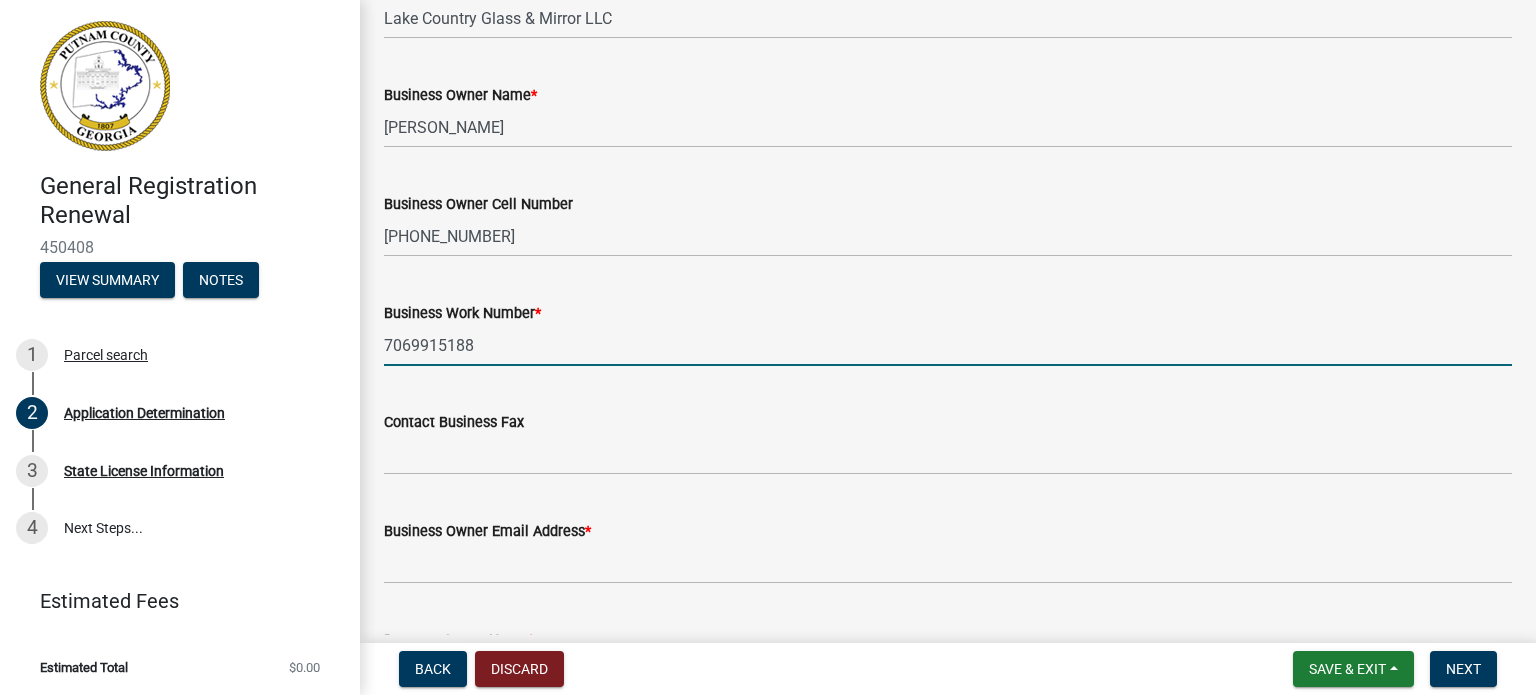 scroll, scrollTop: 200, scrollLeft: 0, axis: vertical 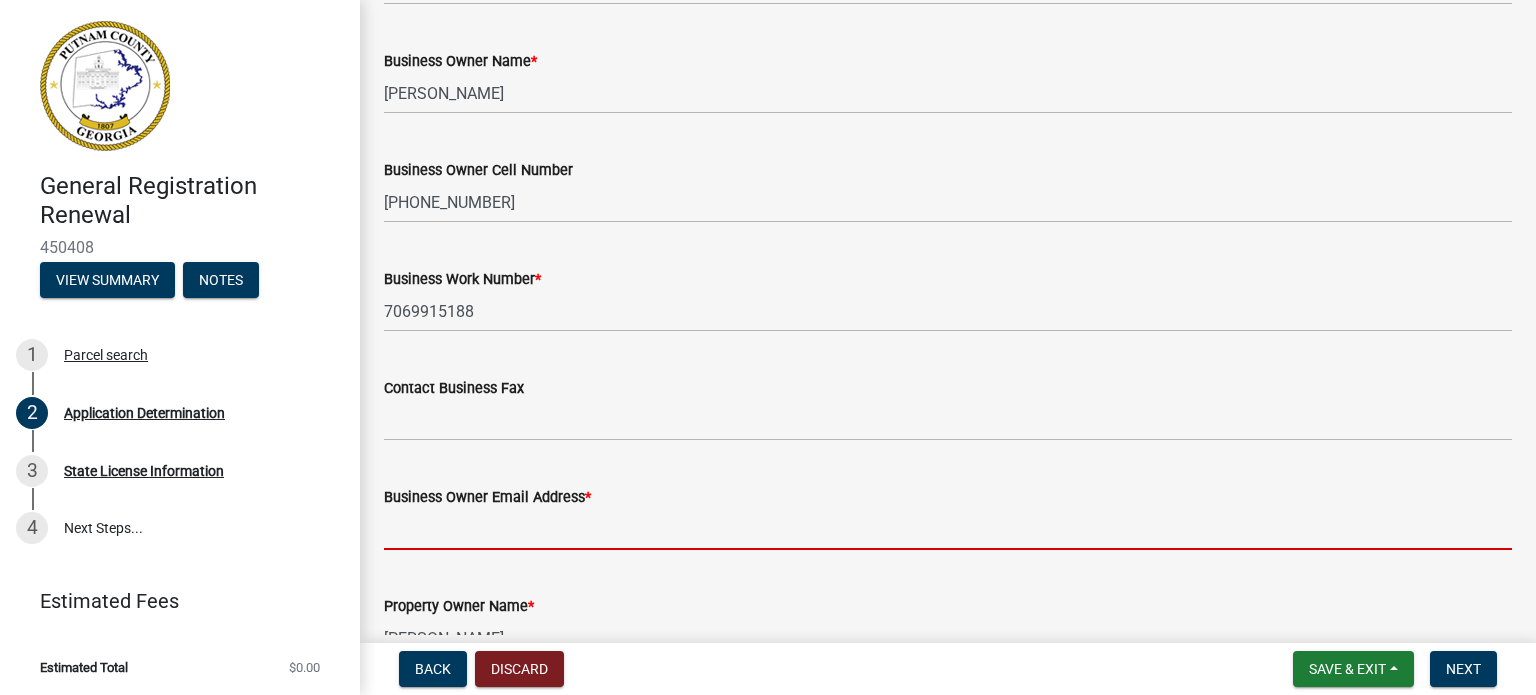 click on "Business Owner Email Address  *" at bounding box center [948, 529] 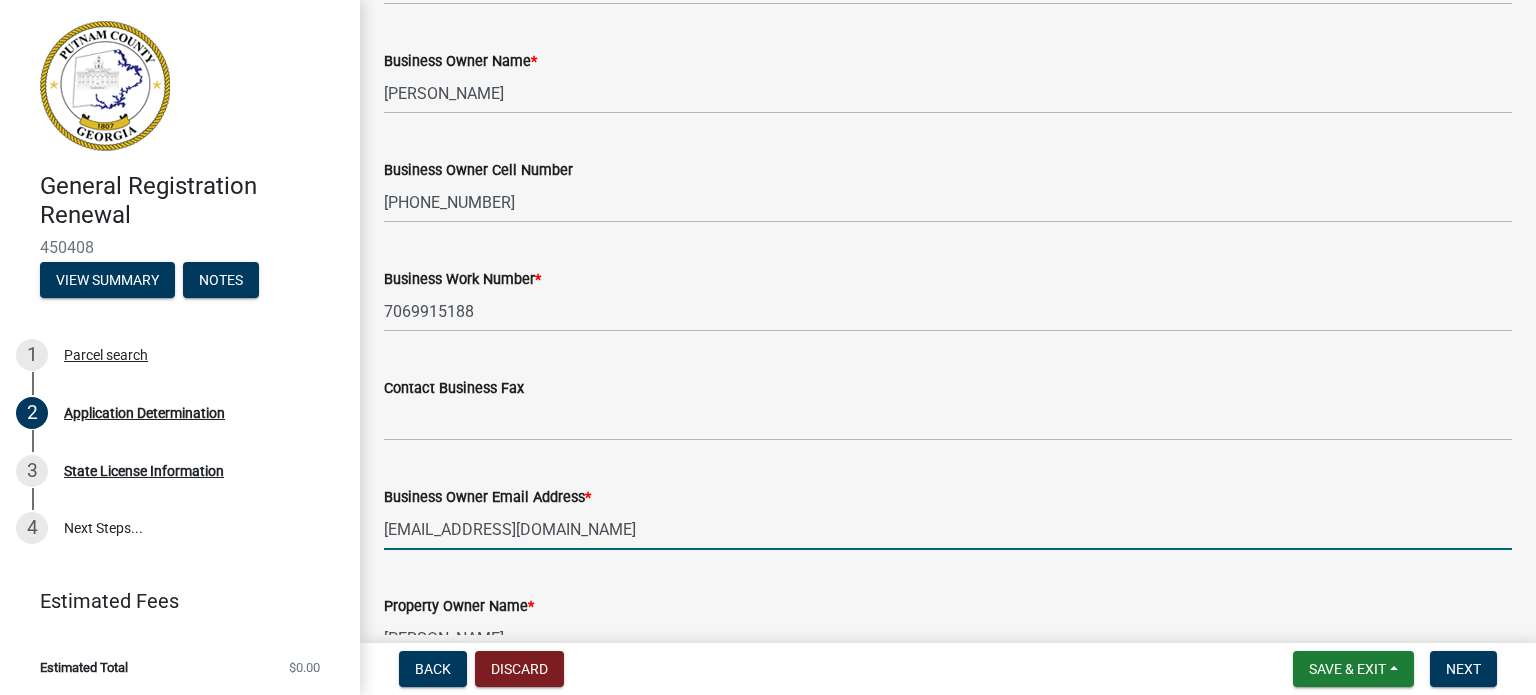type on "[STREET_ADDRESS]" 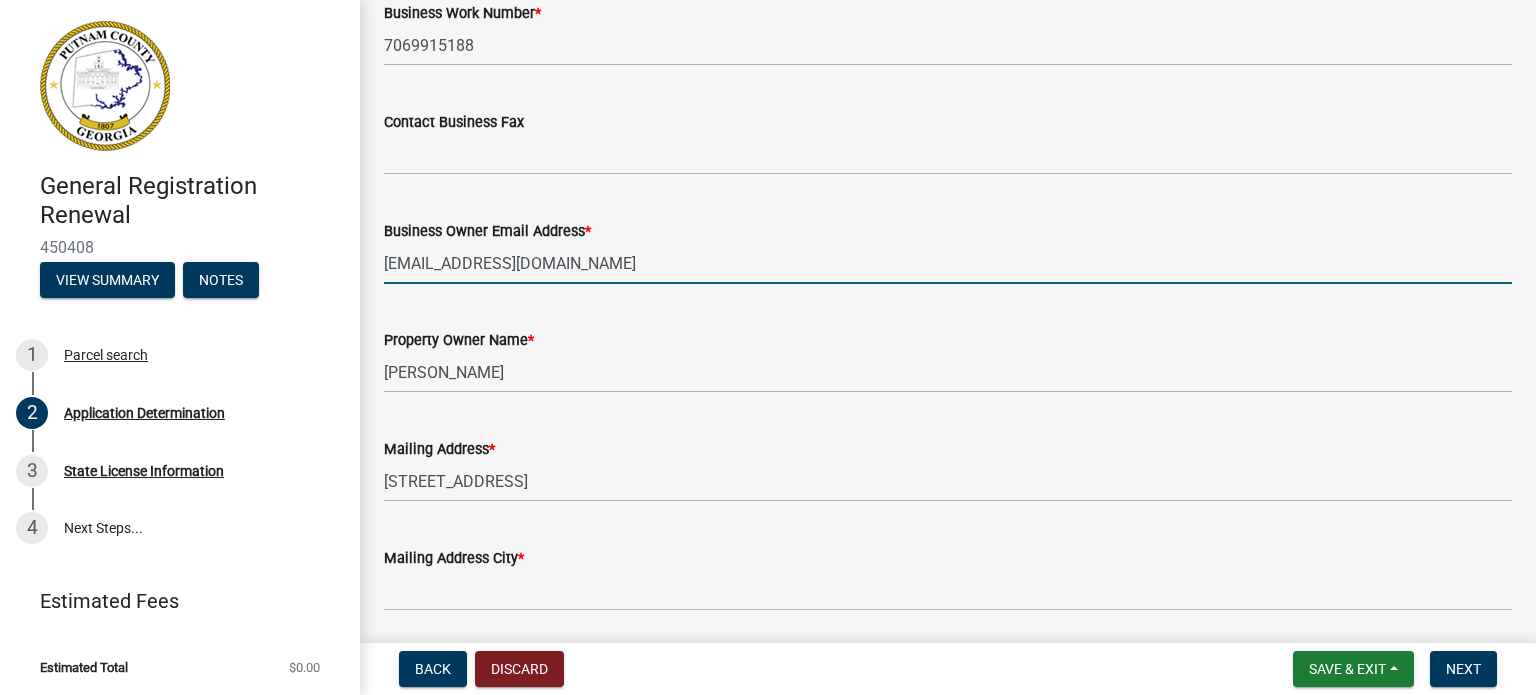 scroll, scrollTop: 500, scrollLeft: 0, axis: vertical 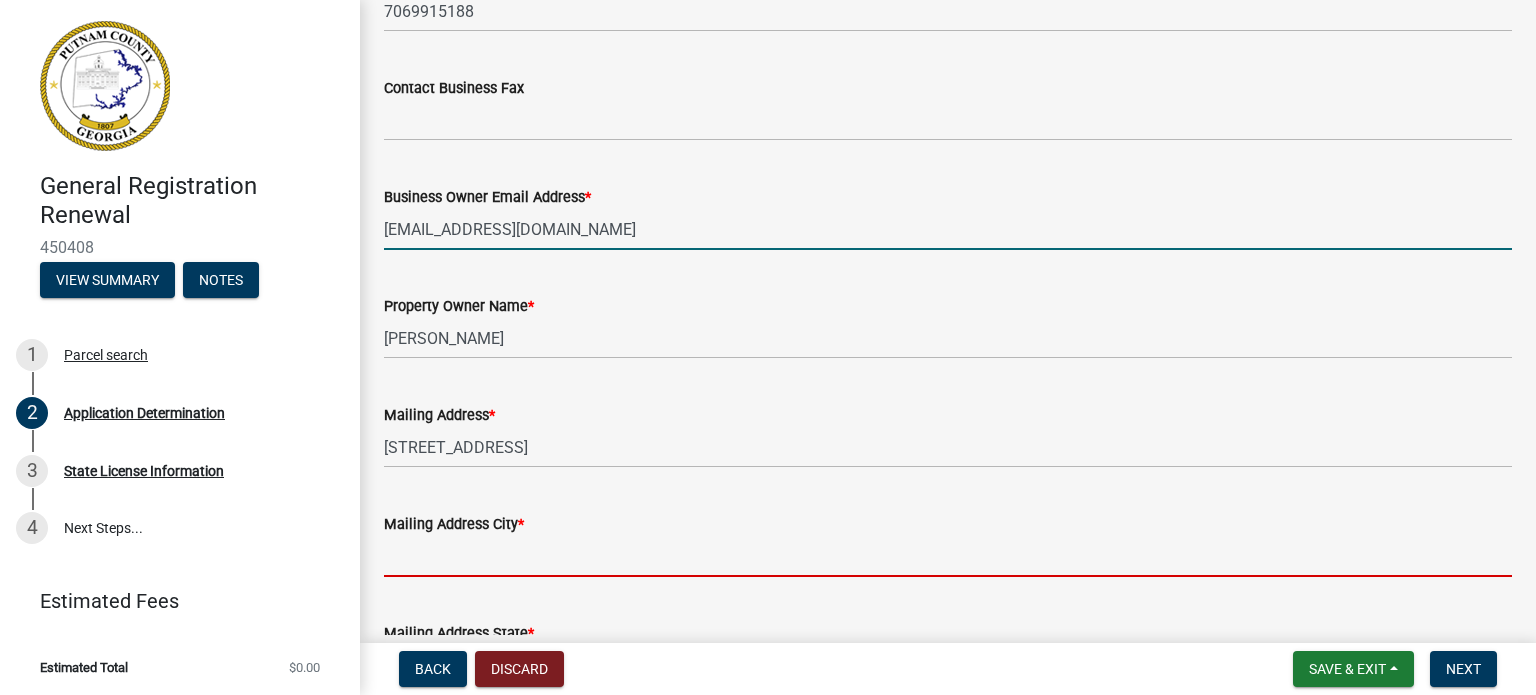 click on "Mailing Address City  *" at bounding box center [948, 556] 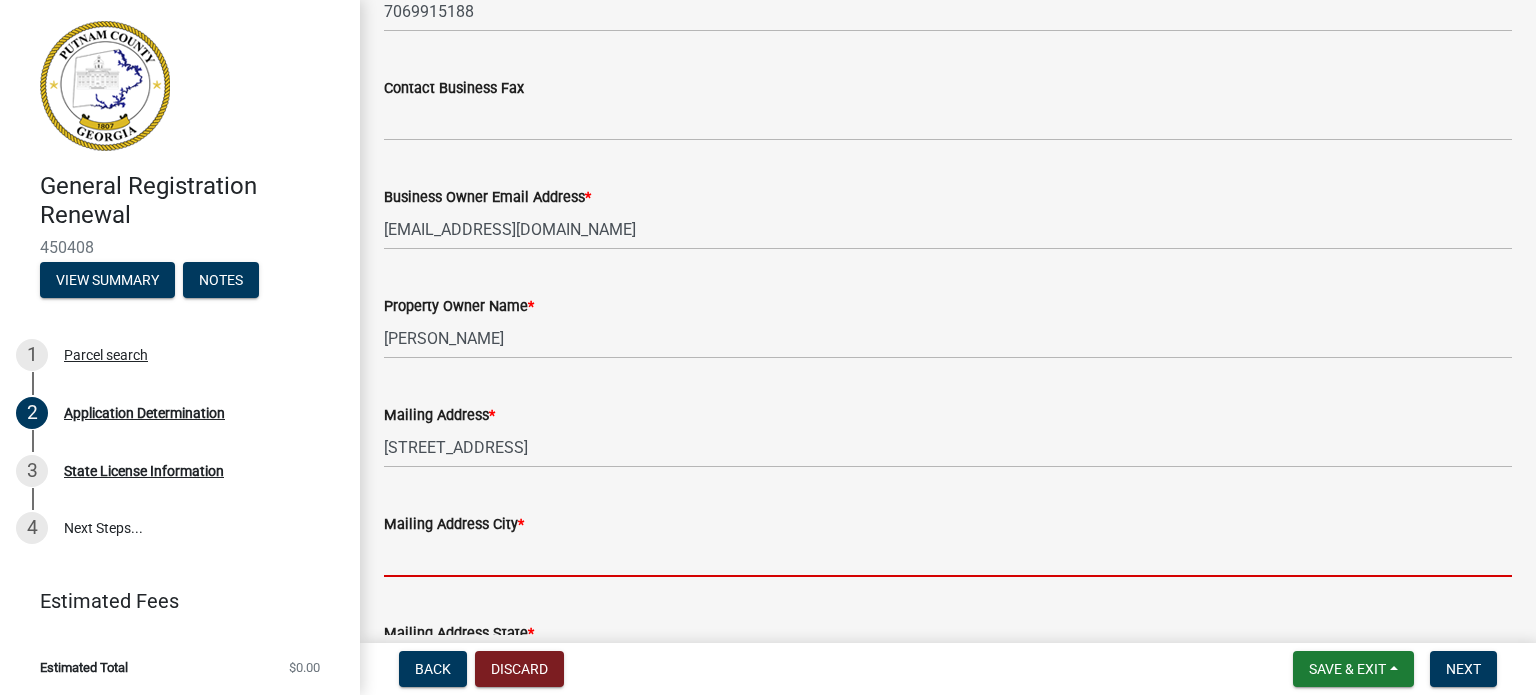 type on "EATONTON" 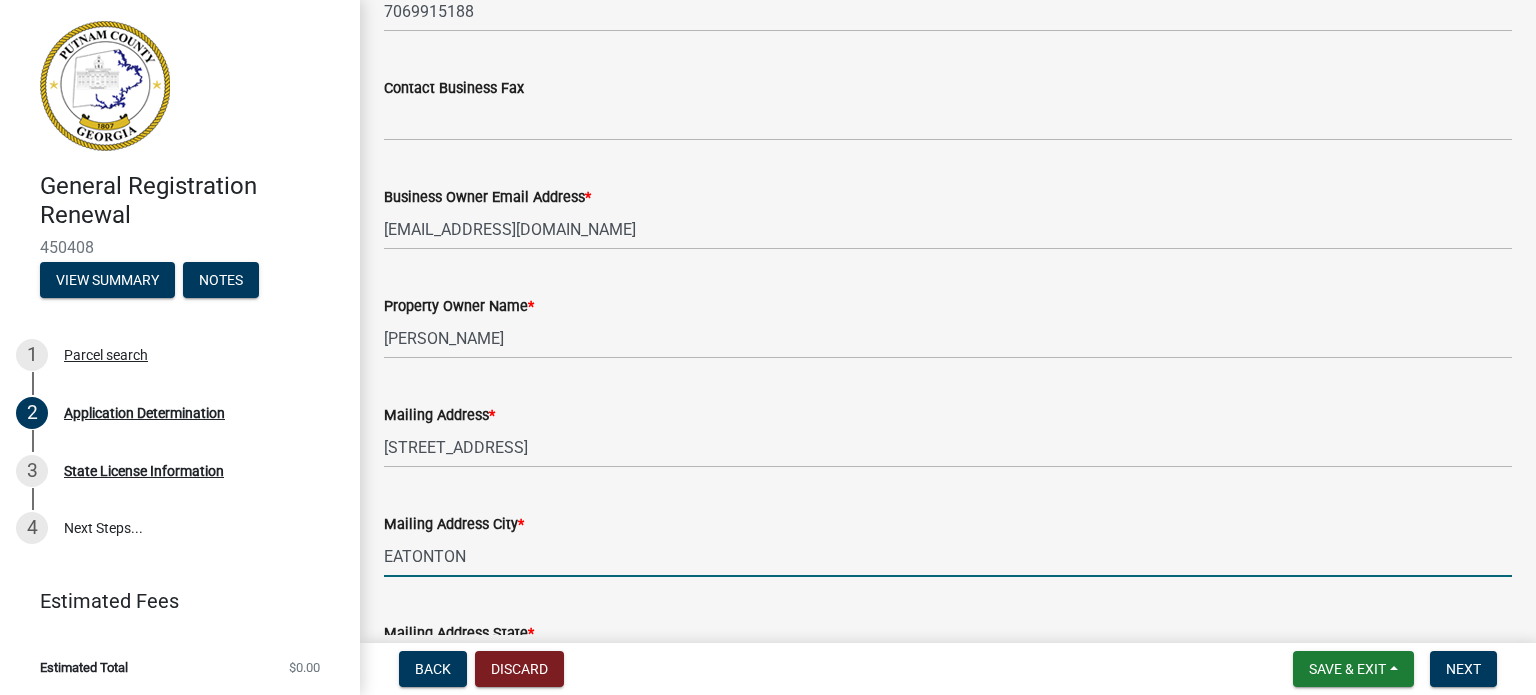 scroll, scrollTop: 633, scrollLeft: 0, axis: vertical 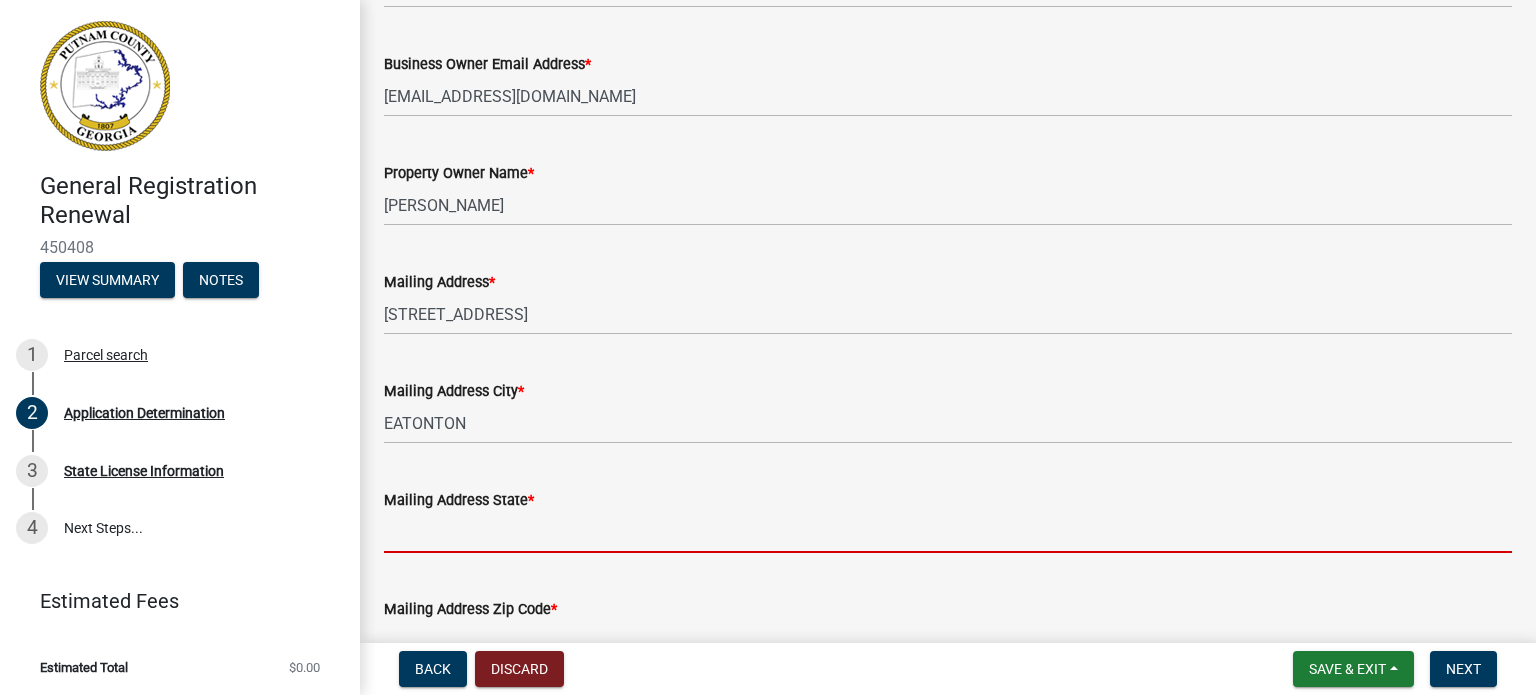 click on "Mailing Address State  *" at bounding box center [948, 532] 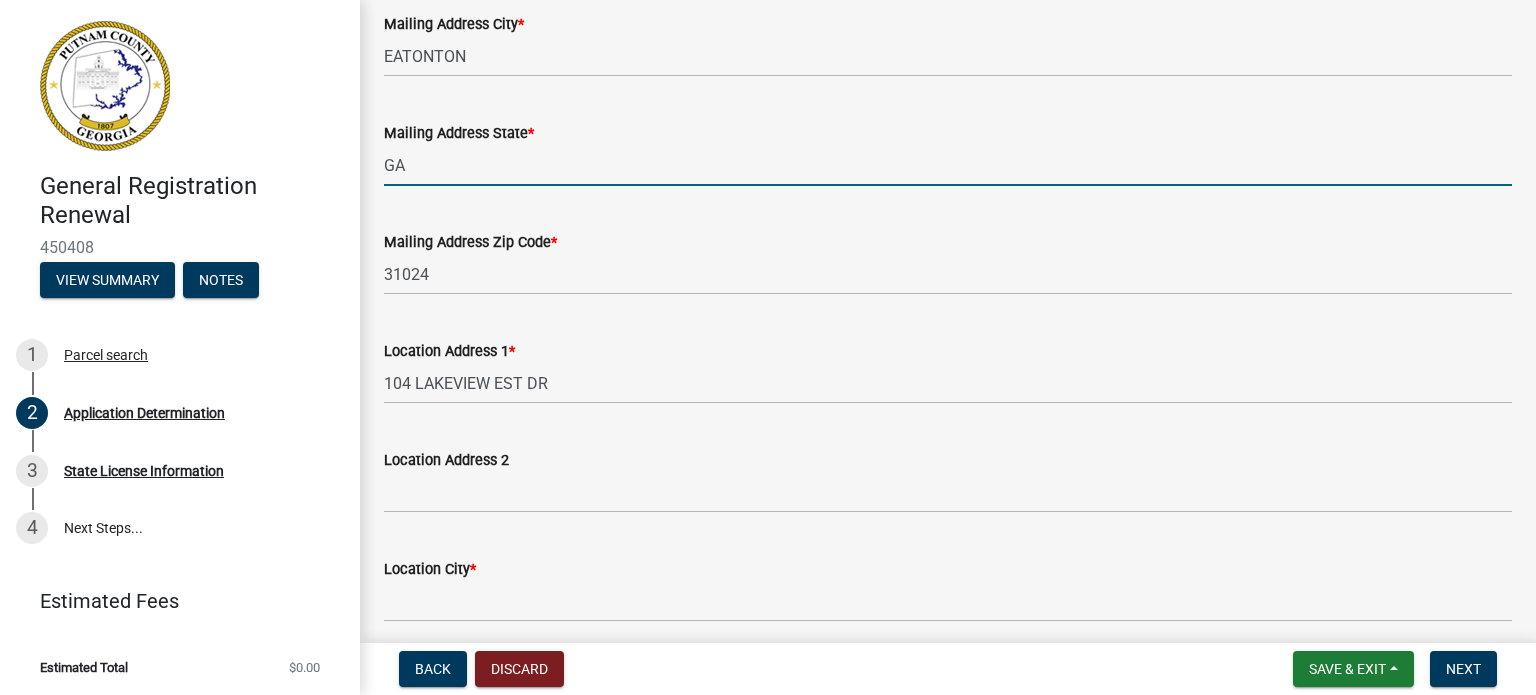 scroll, scrollTop: 1066, scrollLeft: 0, axis: vertical 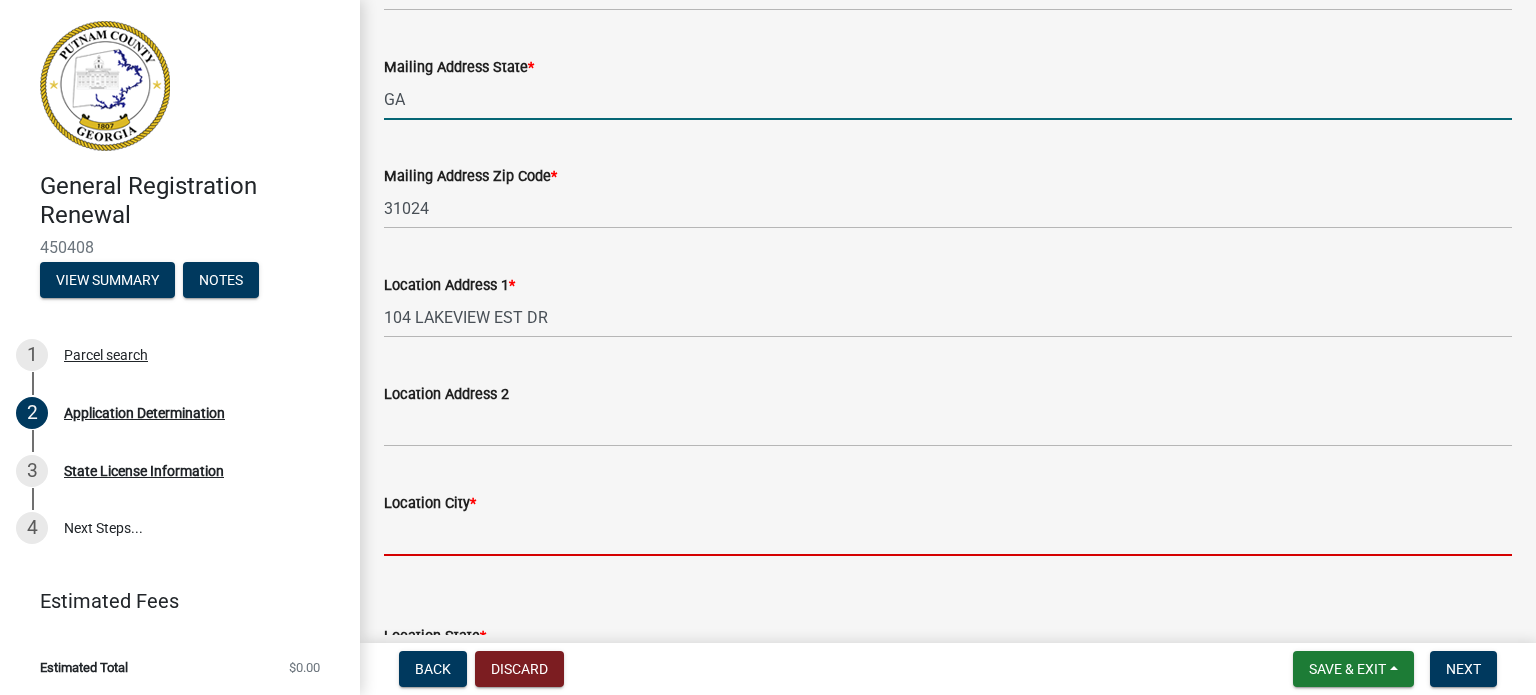 click on "Location City  *" at bounding box center [948, 535] 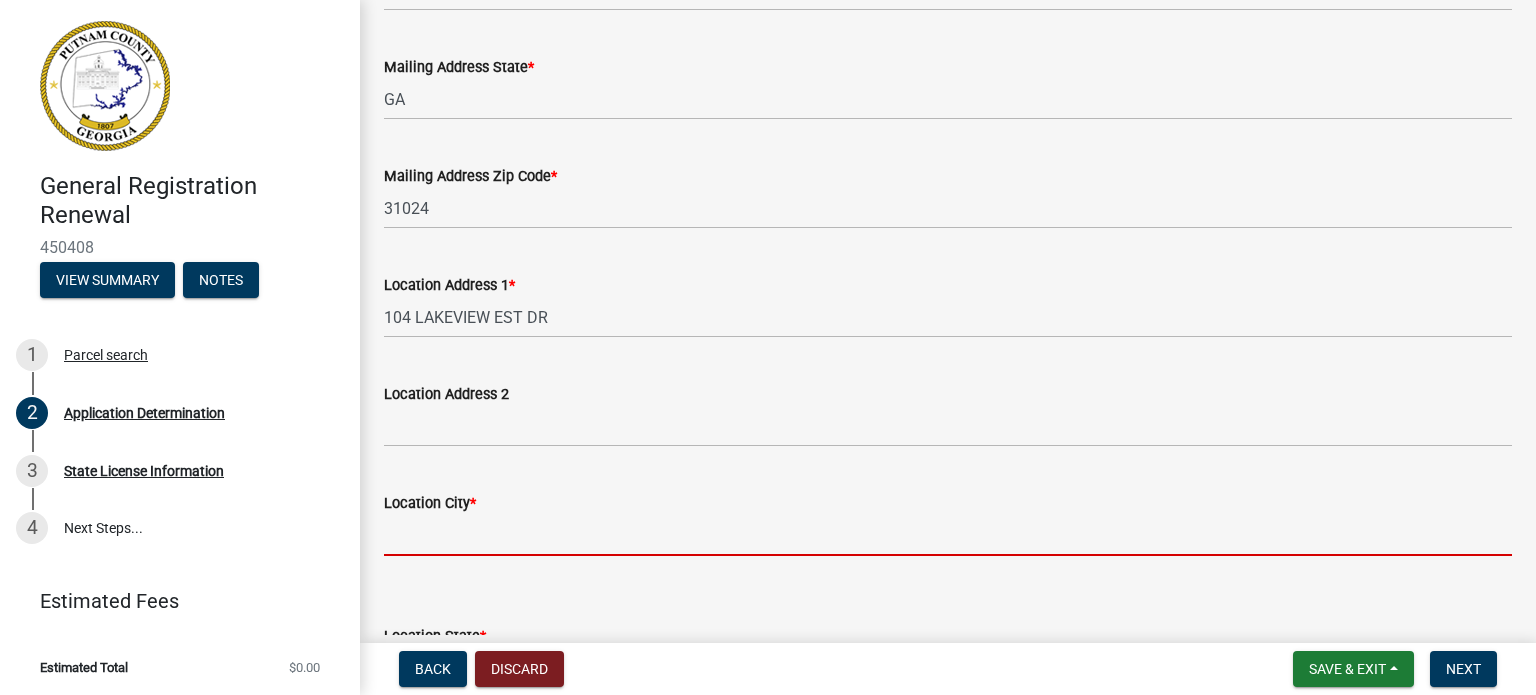 type on "EATONTON" 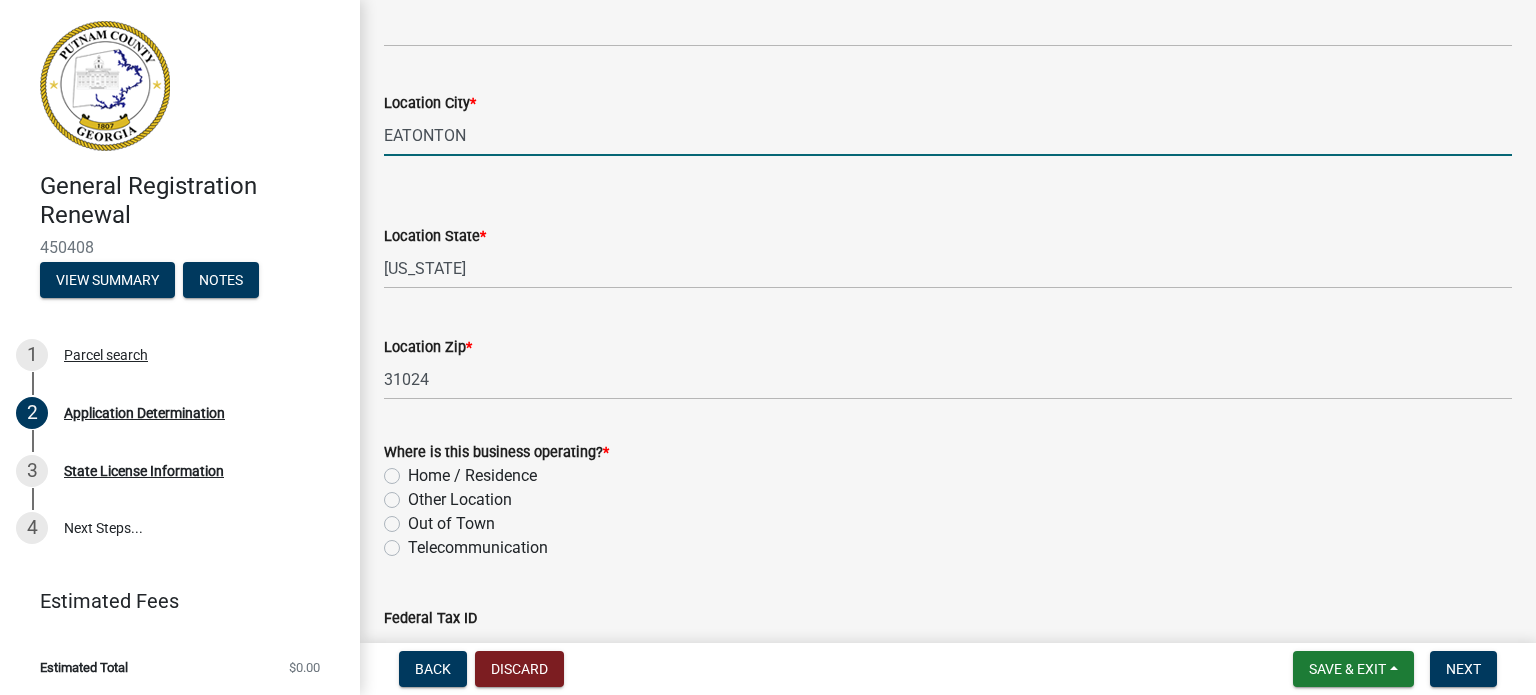 scroll, scrollTop: 1566, scrollLeft: 0, axis: vertical 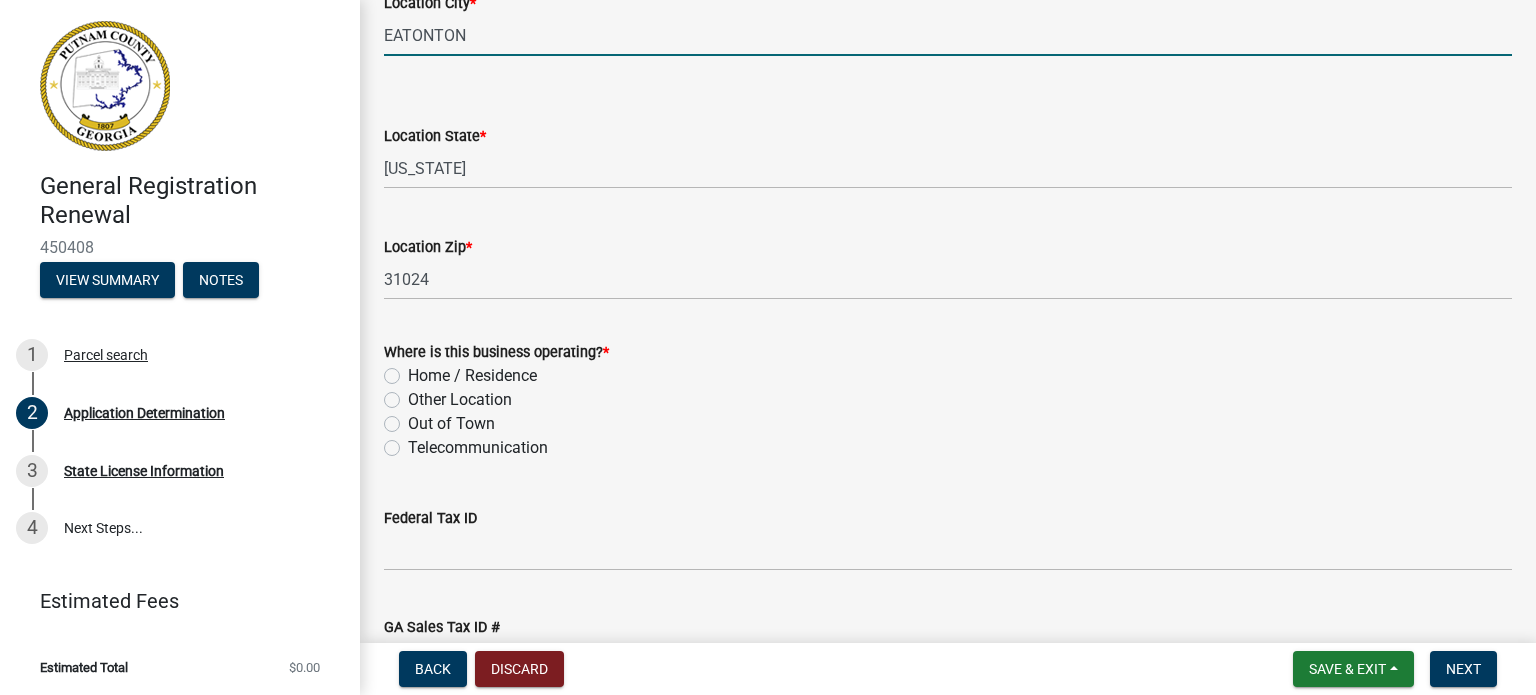 click on "Other Location" 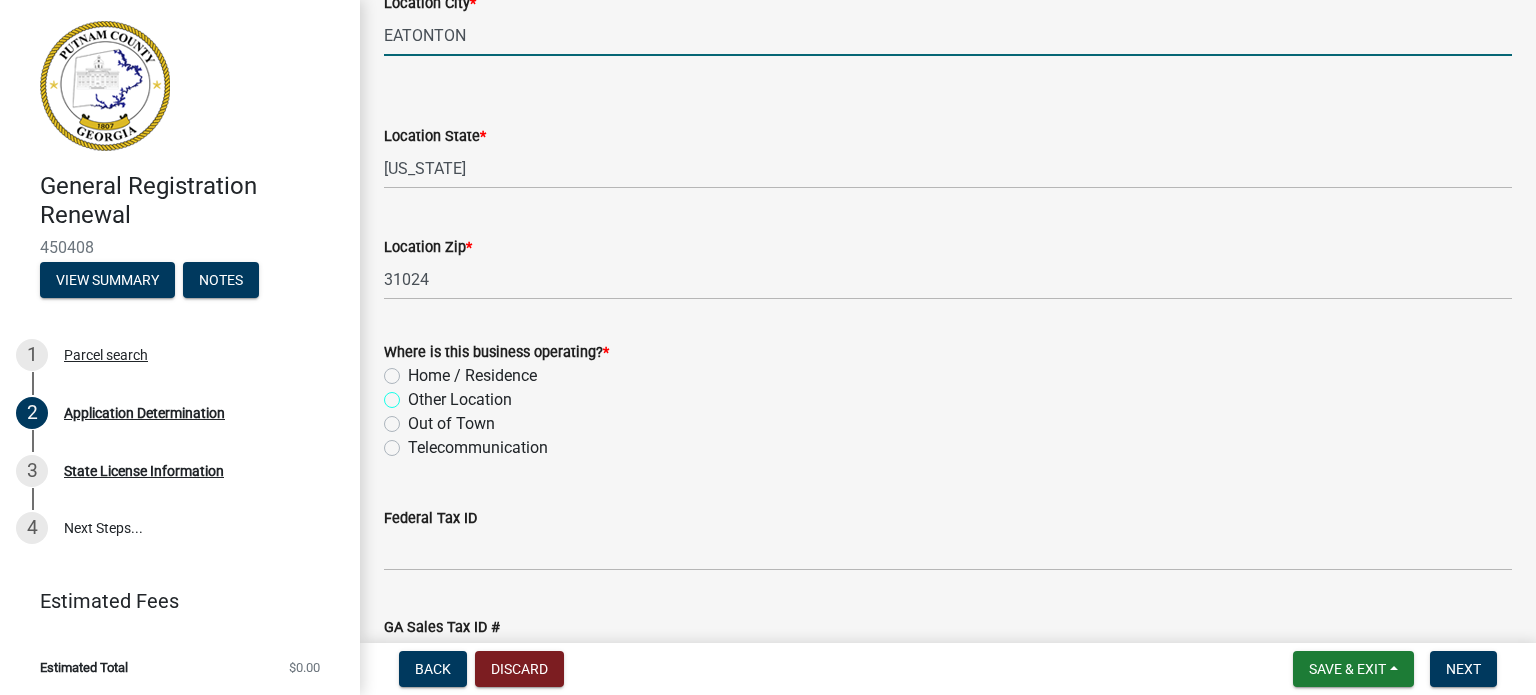 click on "Other Location" at bounding box center [414, 394] 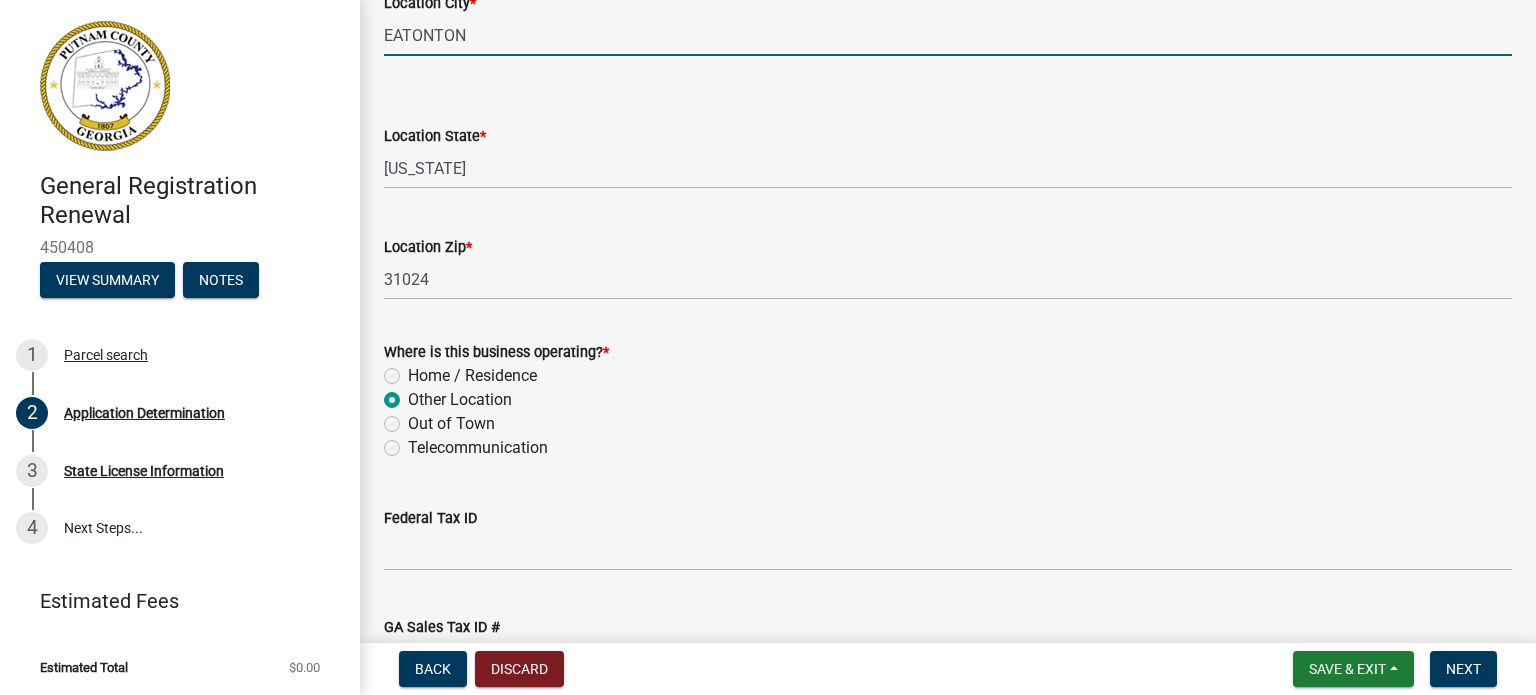 radio on "true" 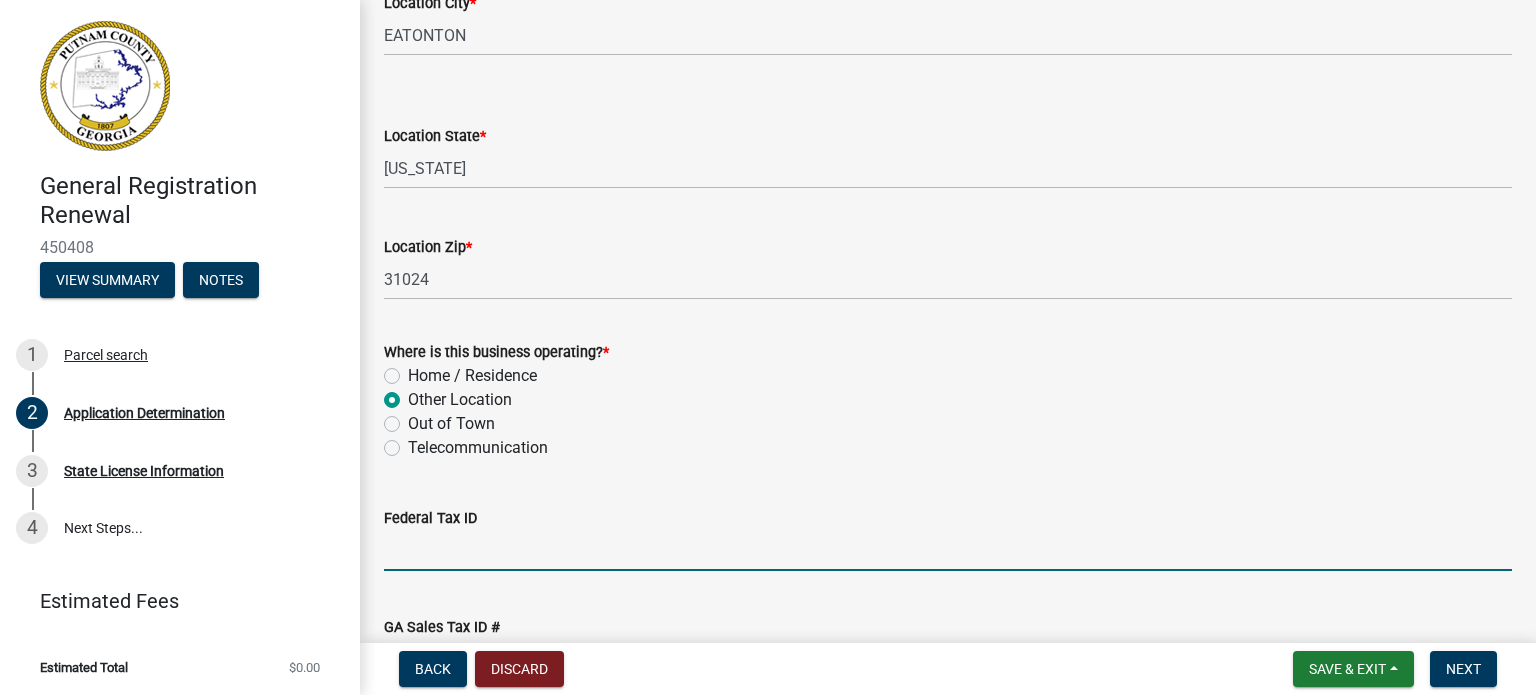 click on "Federal Tax ID" at bounding box center (948, 550) 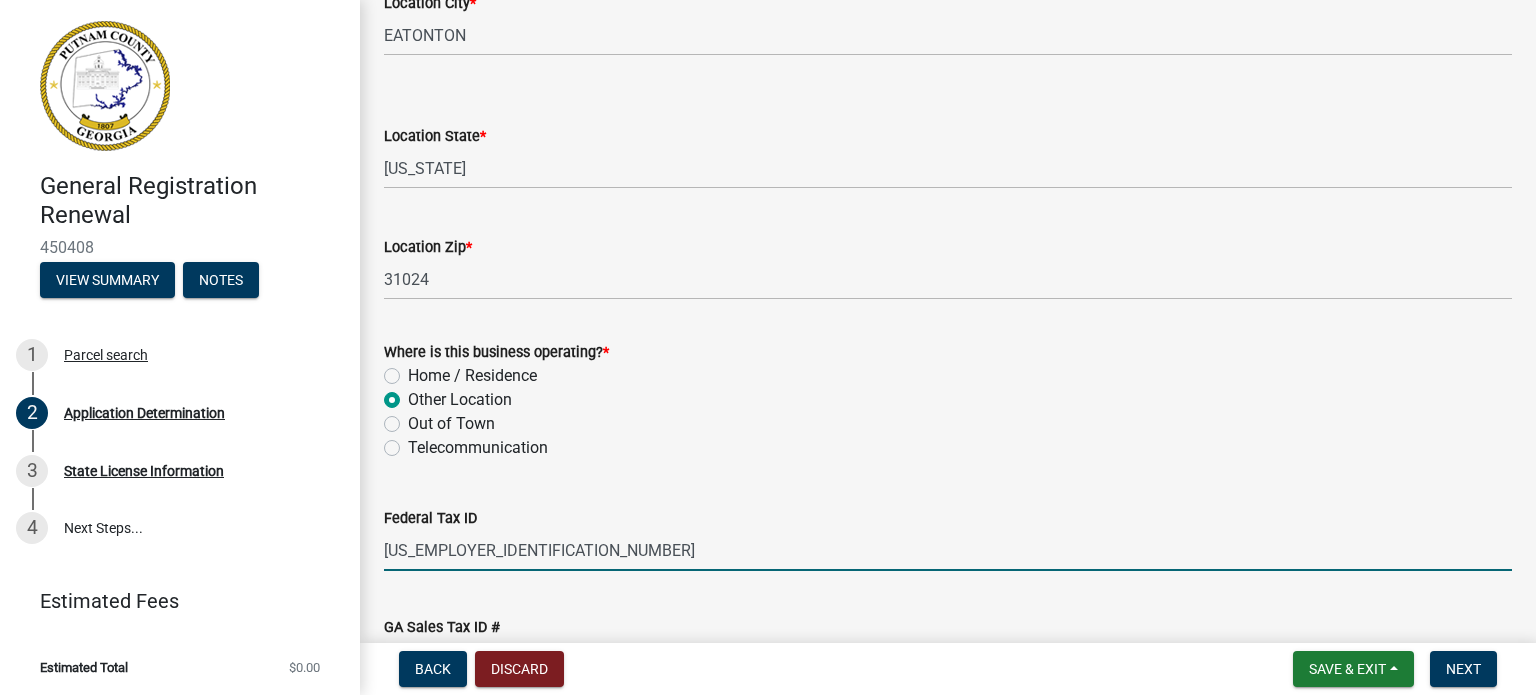 scroll, scrollTop: 1666, scrollLeft: 0, axis: vertical 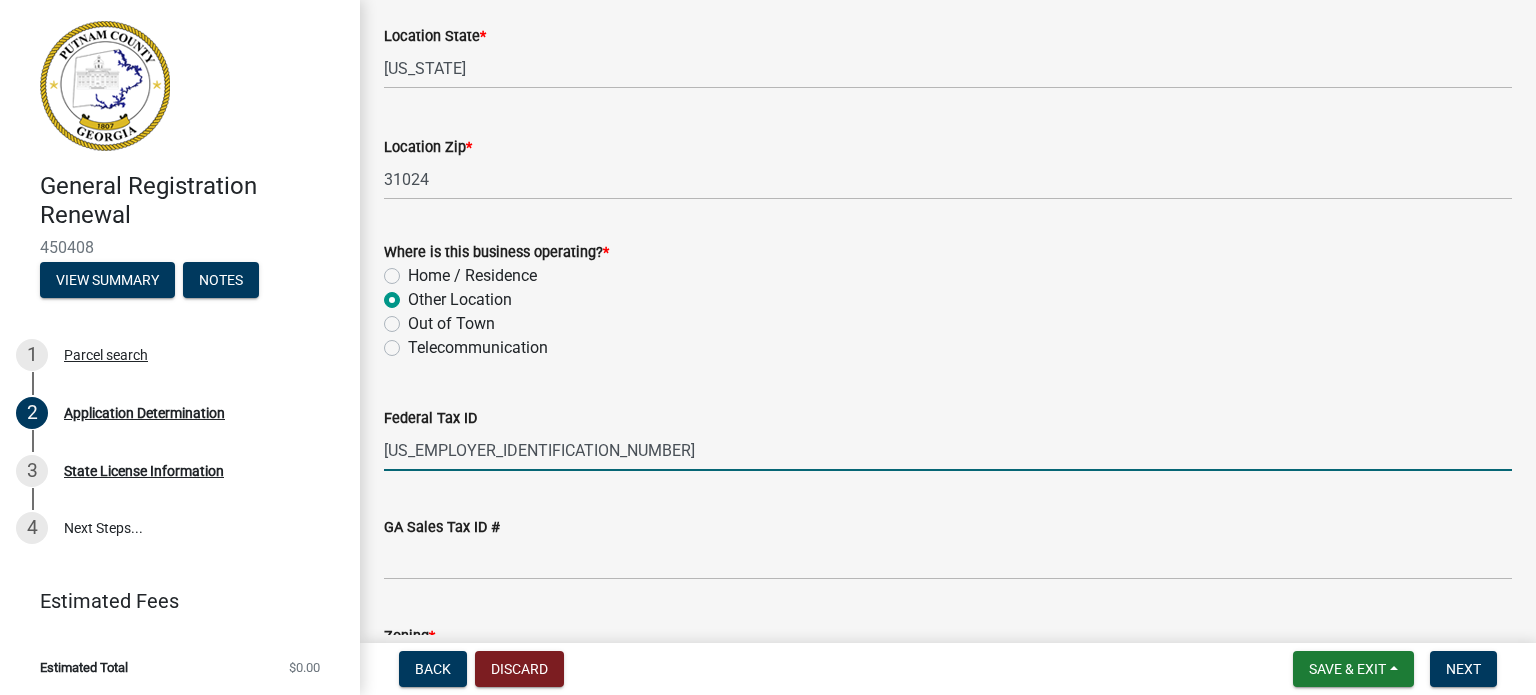 type on "[US_EMPLOYER_IDENTIFICATION_NUMBER]" 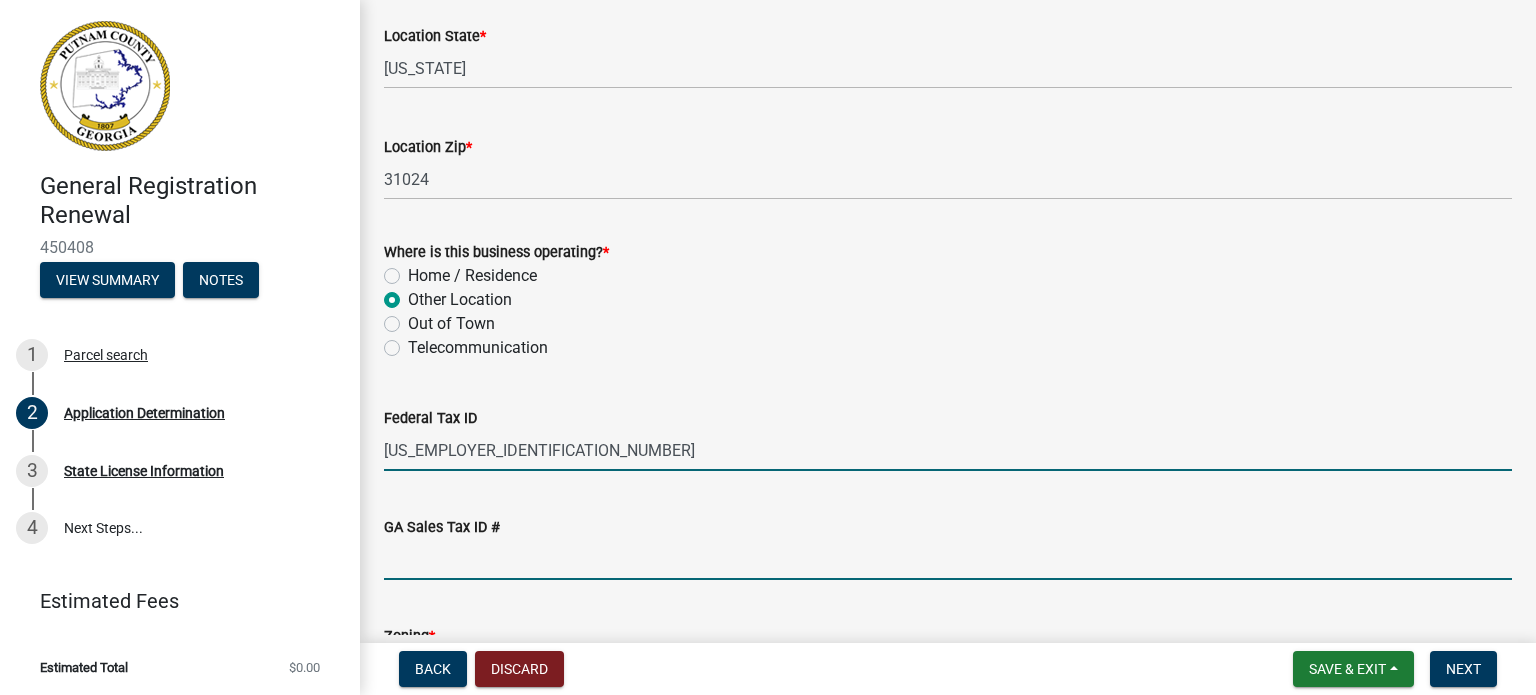click on "GA Sales Tax ID #" at bounding box center [948, 559] 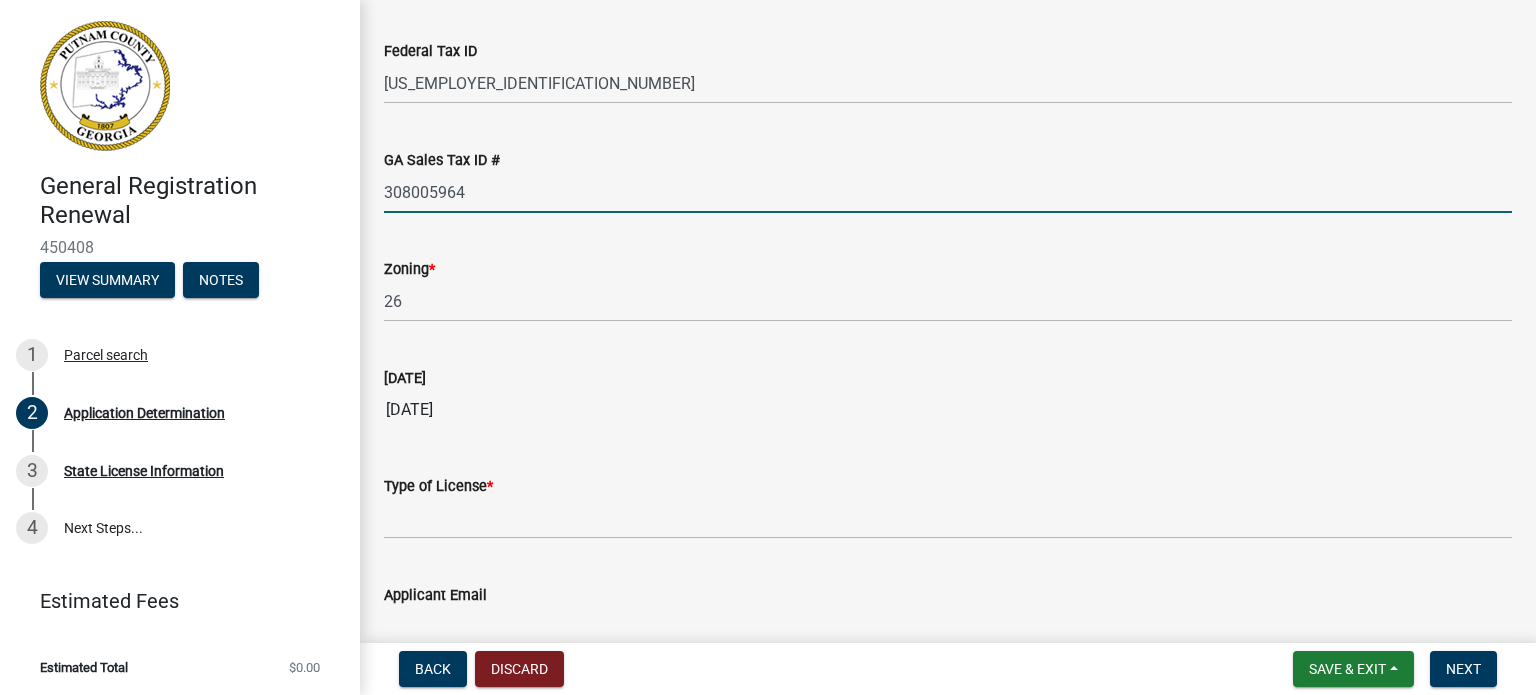 scroll, scrollTop: 2066, scrollLeft: 0, axis: vertical 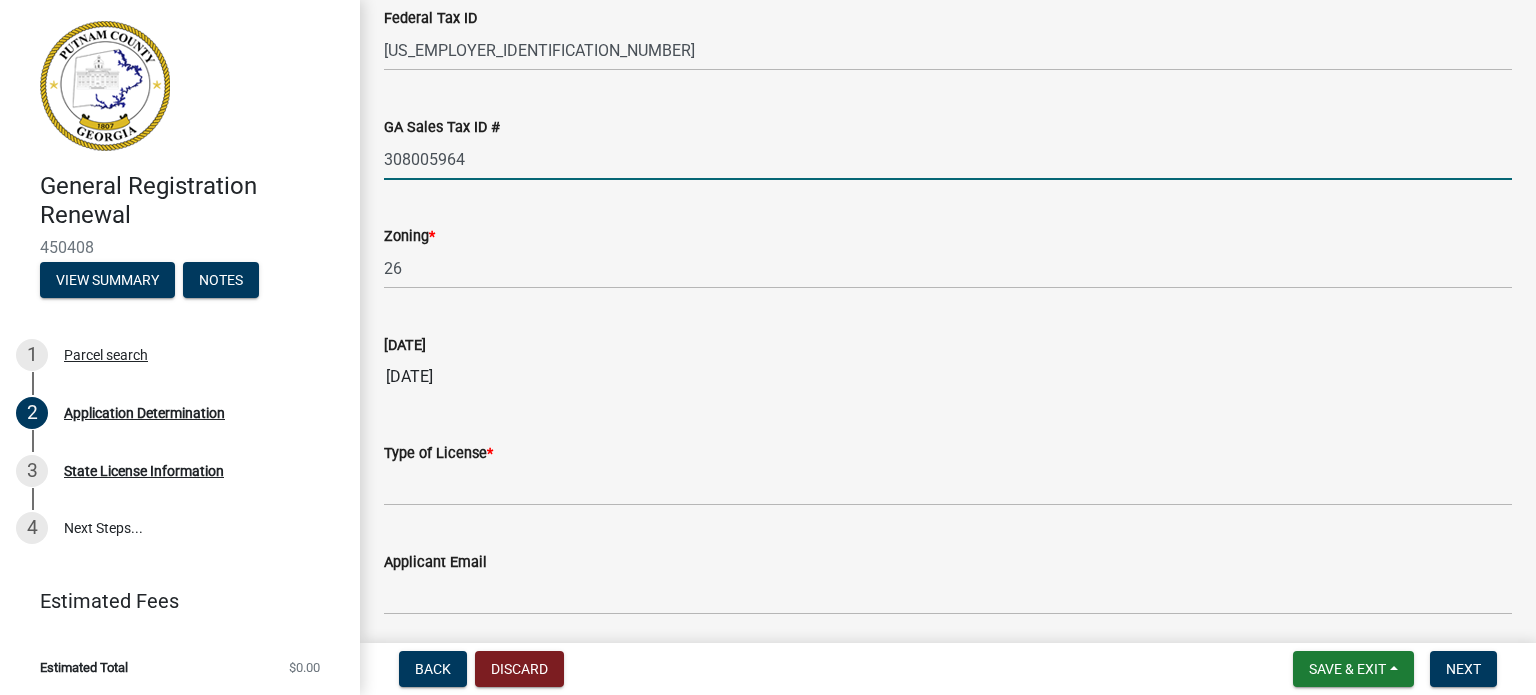 type on "308005964" 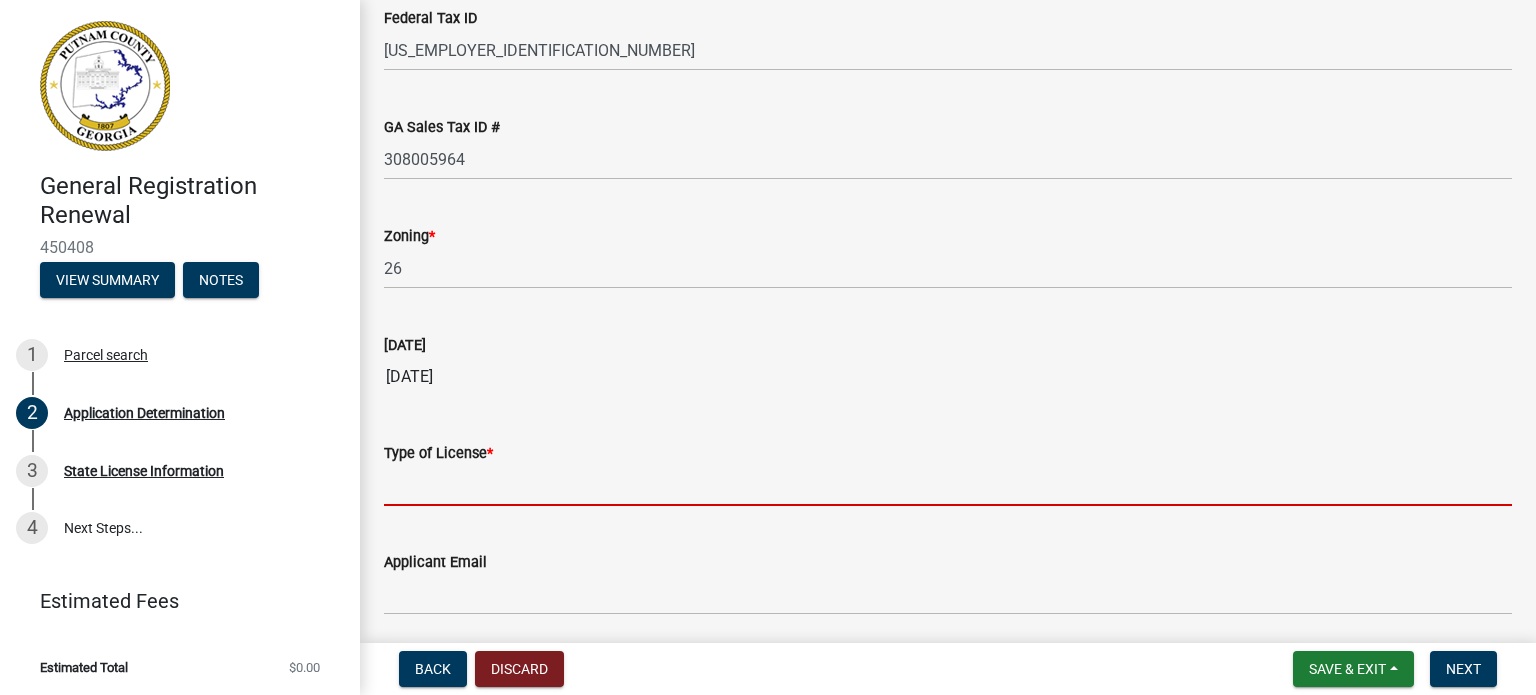click on "Type of License  *" at bounding box center [948, 485] 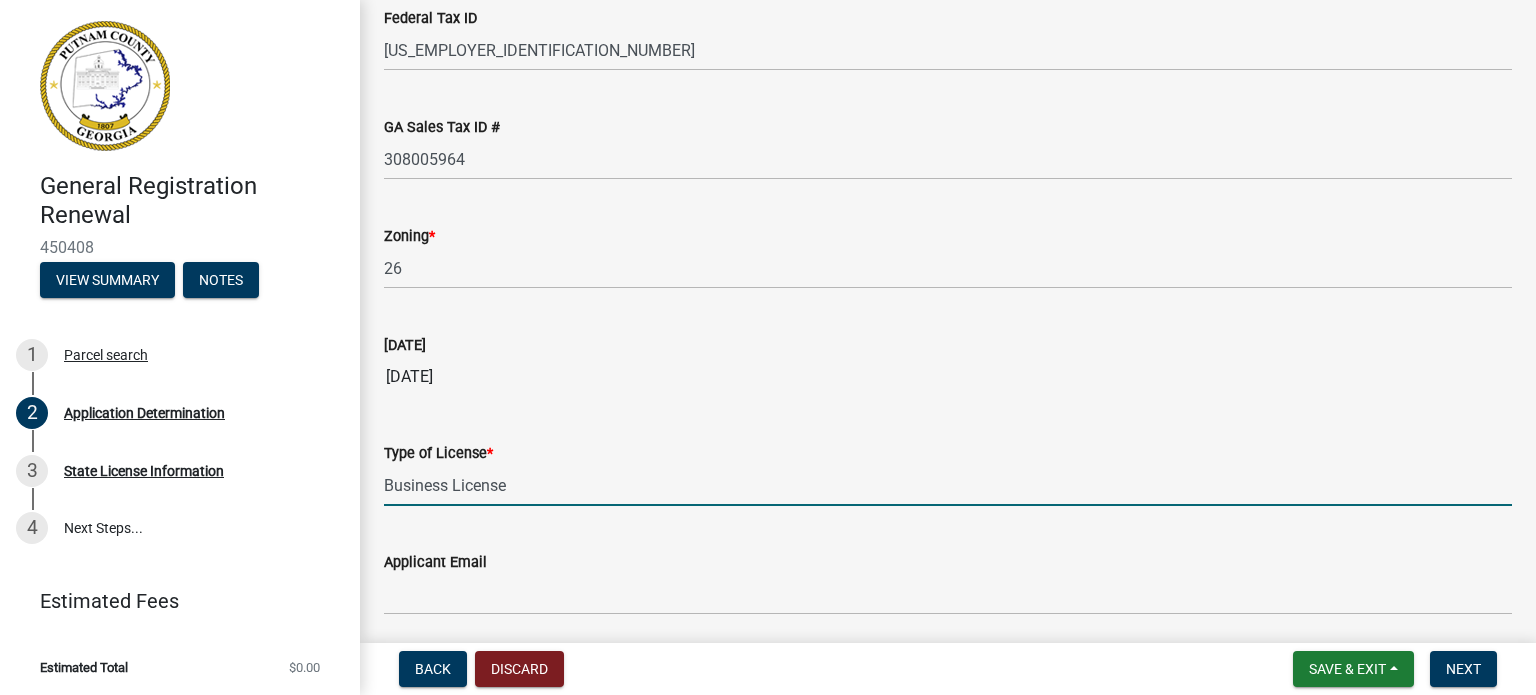 scroll, scrollTop: 2139, scrollLeft: 0, axis: vertical 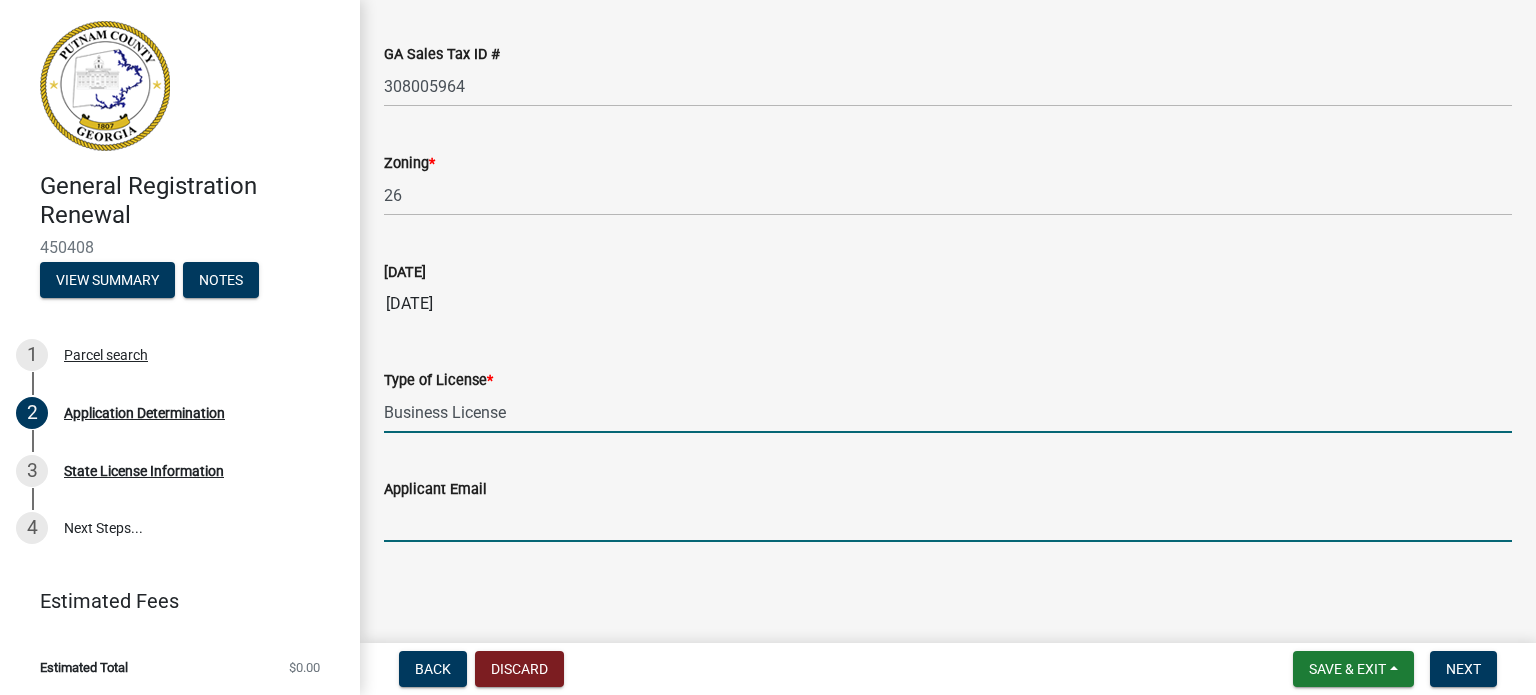 click on "Applicant Email" at bounding box center [948, 521] 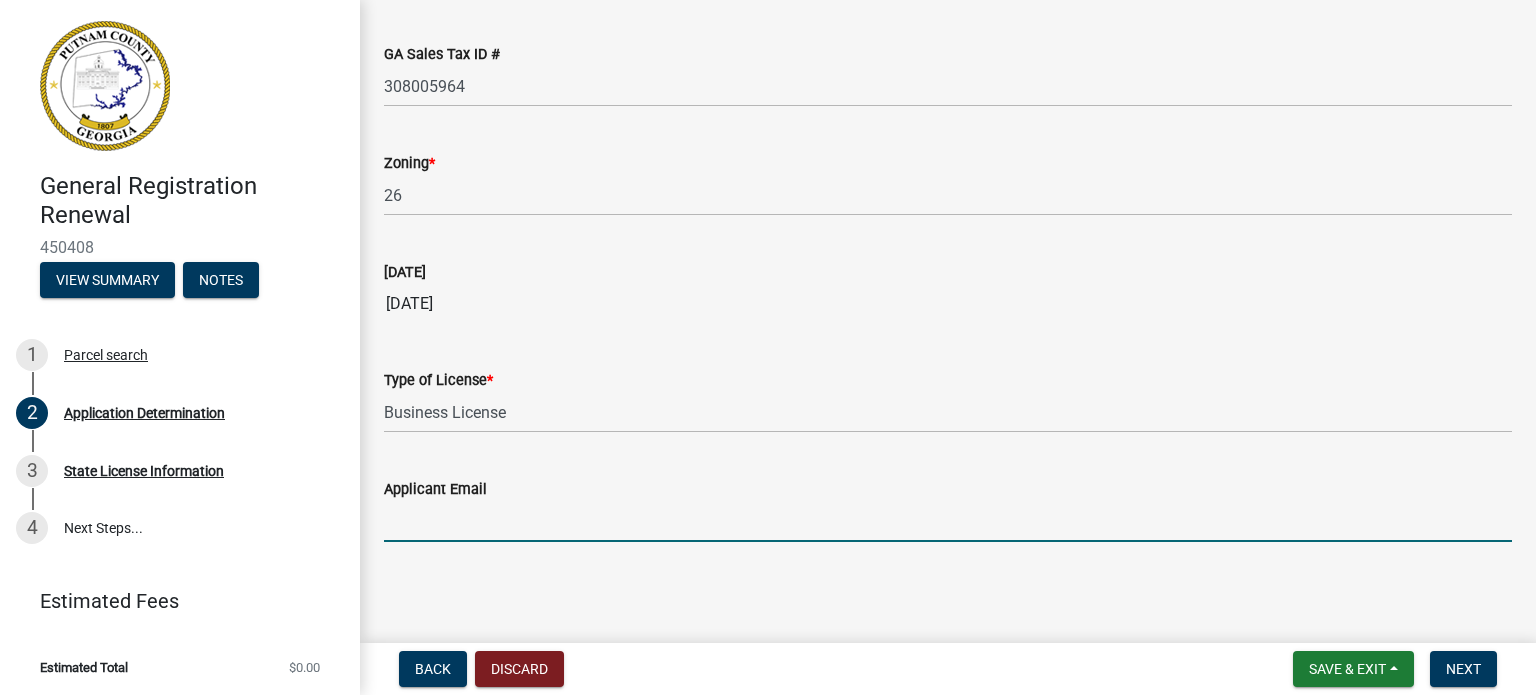type on "[EMAIL_ADDRESS][DOMAIN_NAME]" 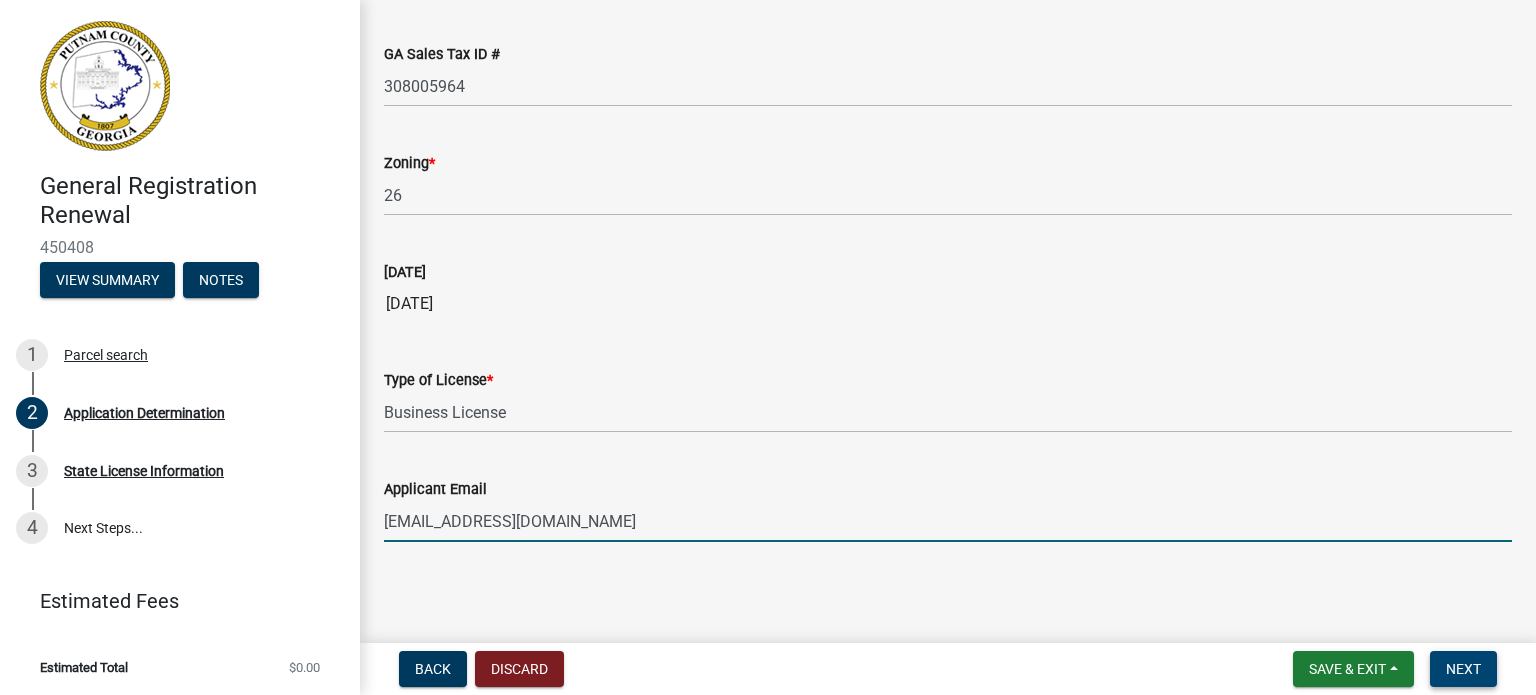 click on "Next" at bounding box center [1463, 669] 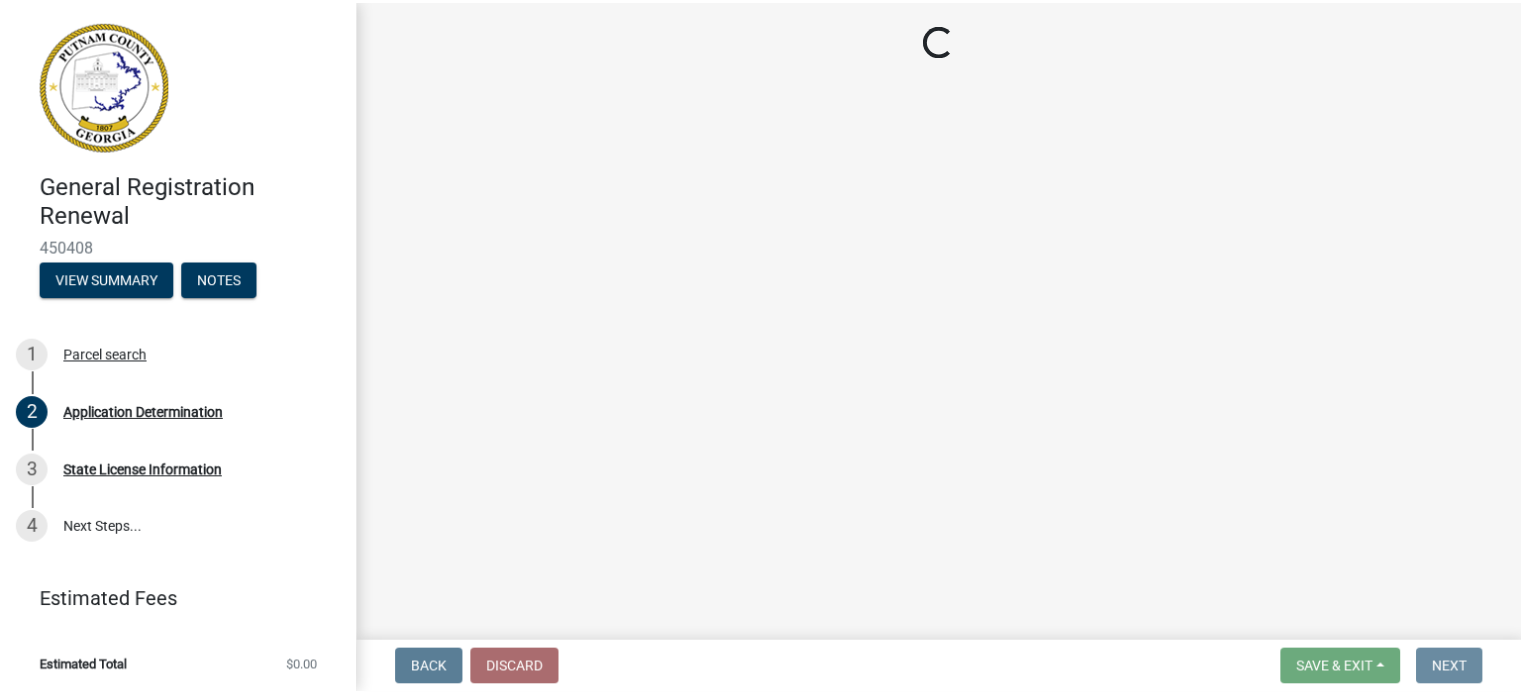 scroll, scrollTop: 0, scrollLeft: 0, axis: both 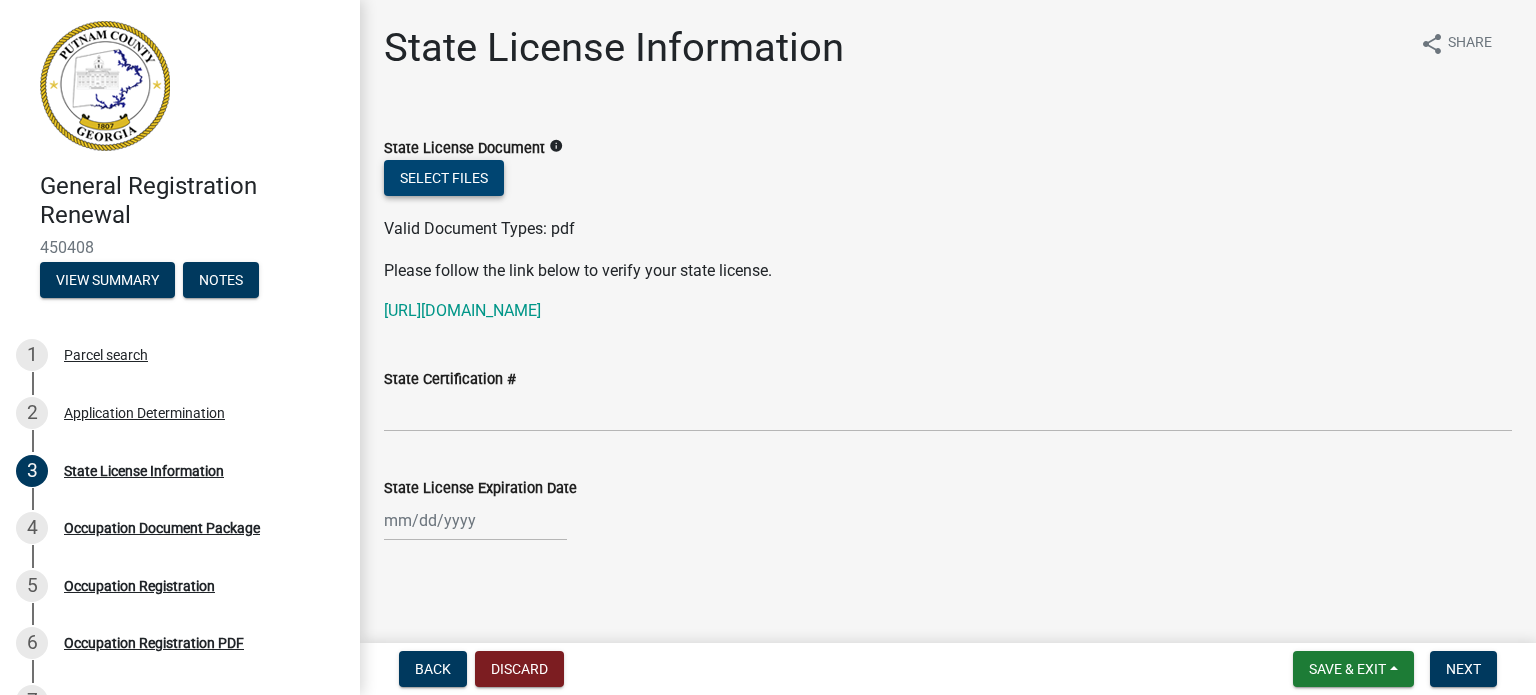 click on "Select files" 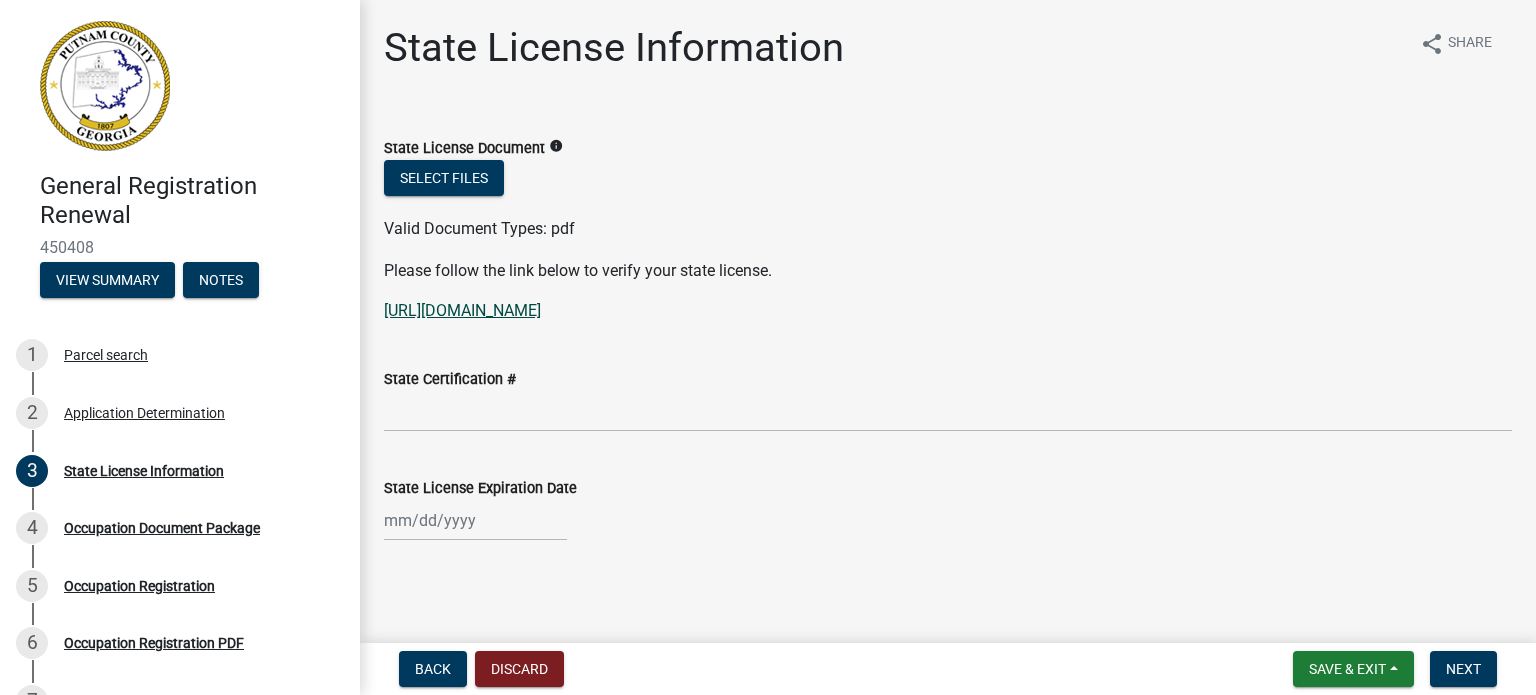 click on "[URL][DOMAIN_NAME]" 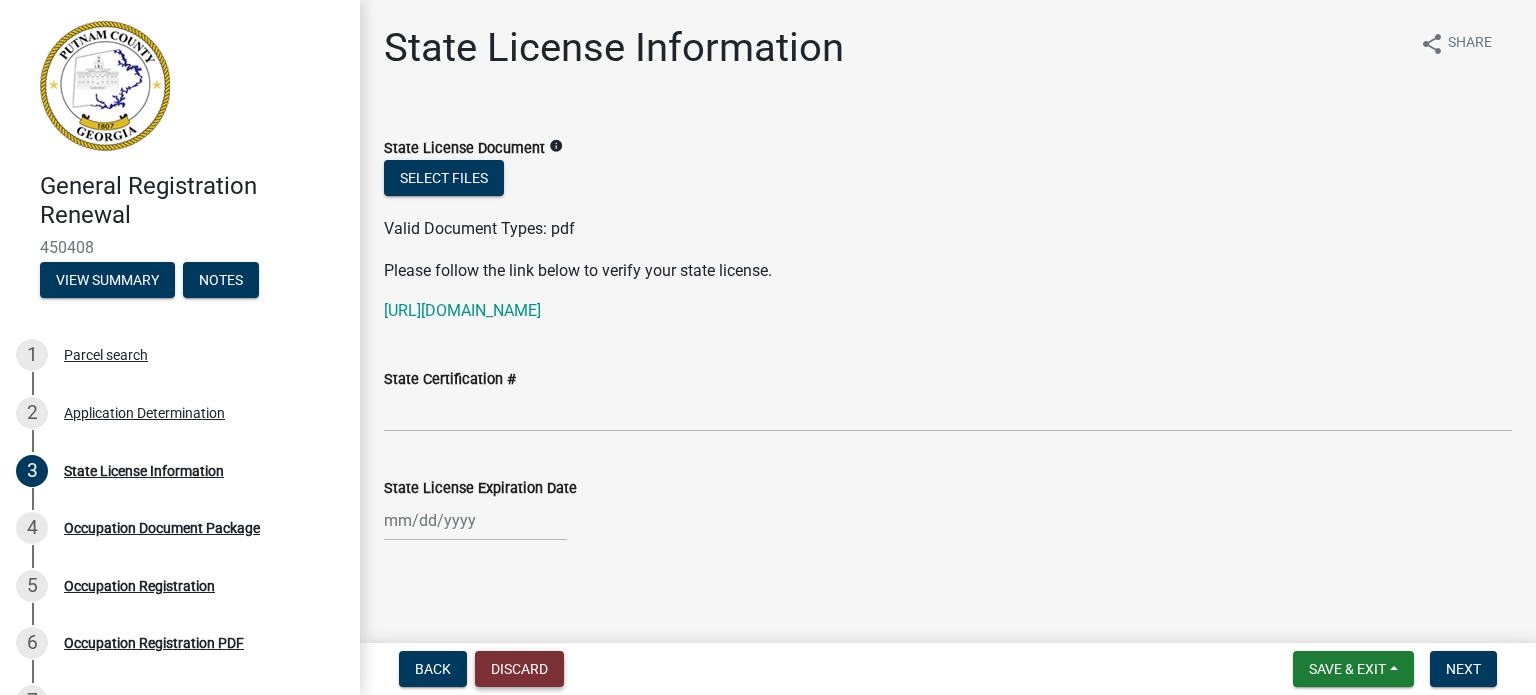 click on "Discard" at bounding box center (519, 669) 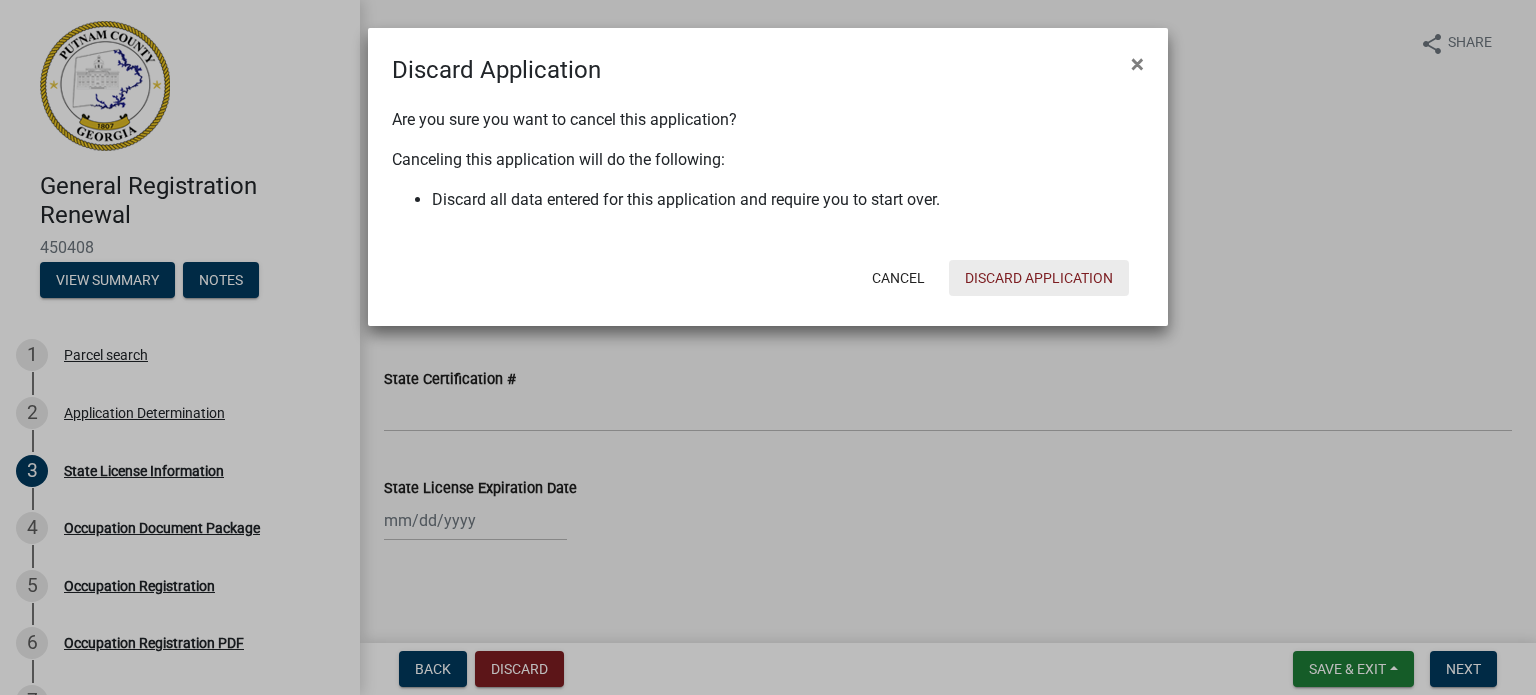 click on "Discard Application" 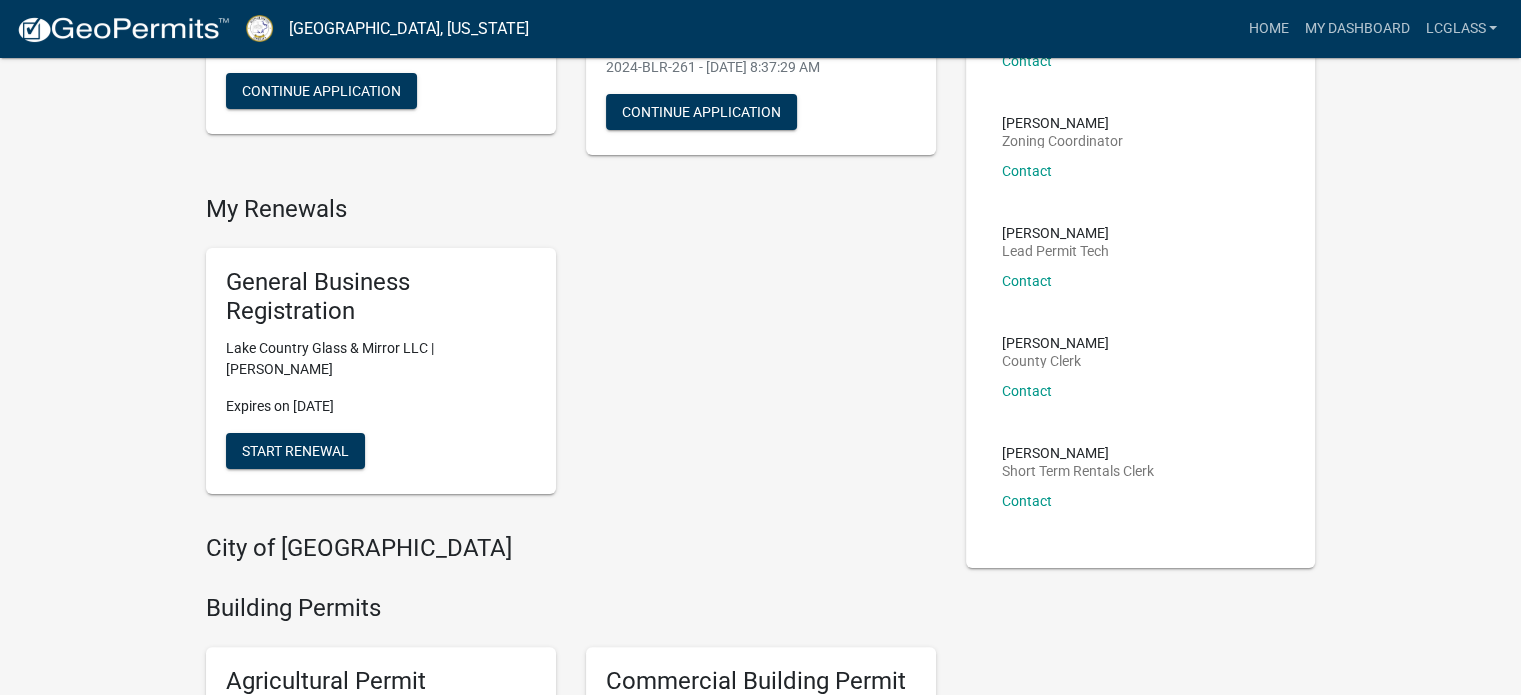 scroll, scrollTop: 266, scrollLeft: 0, axis: vertical 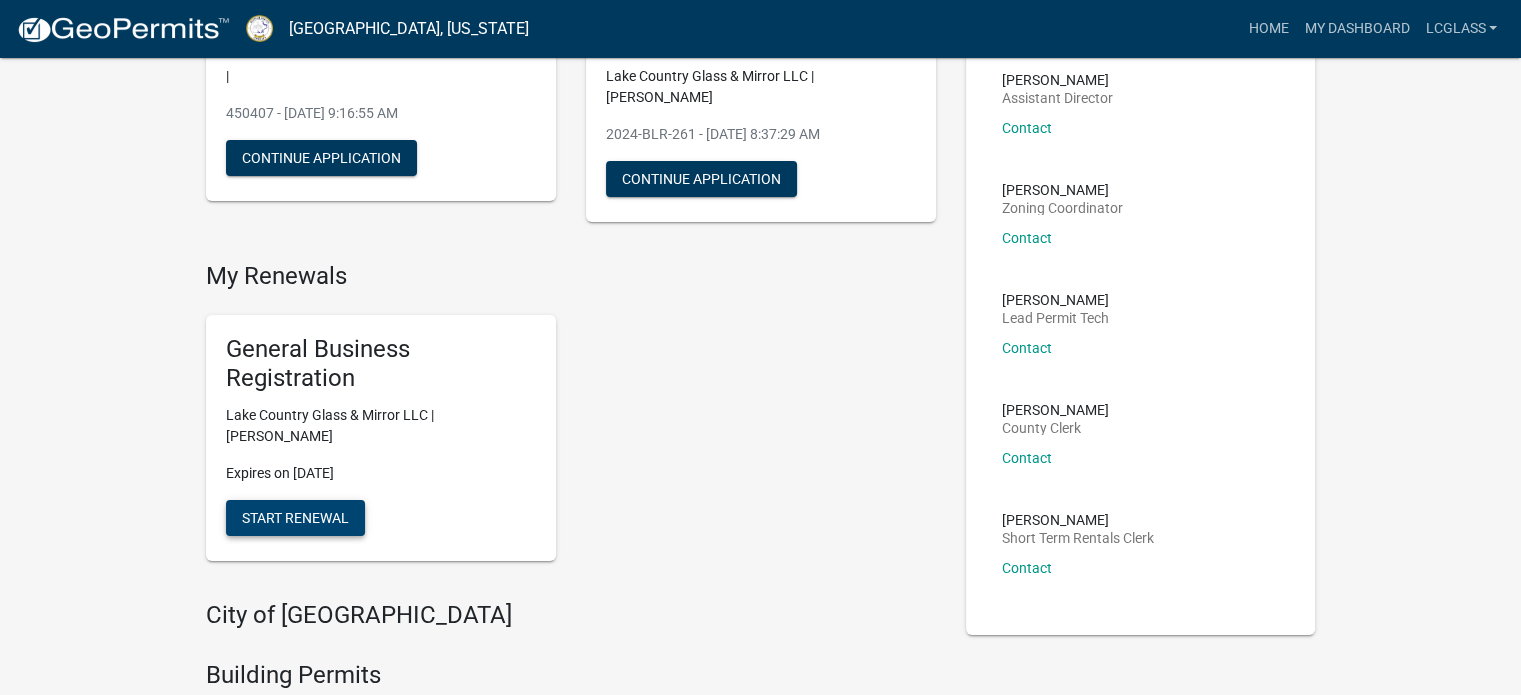 click on "Start Renewal" 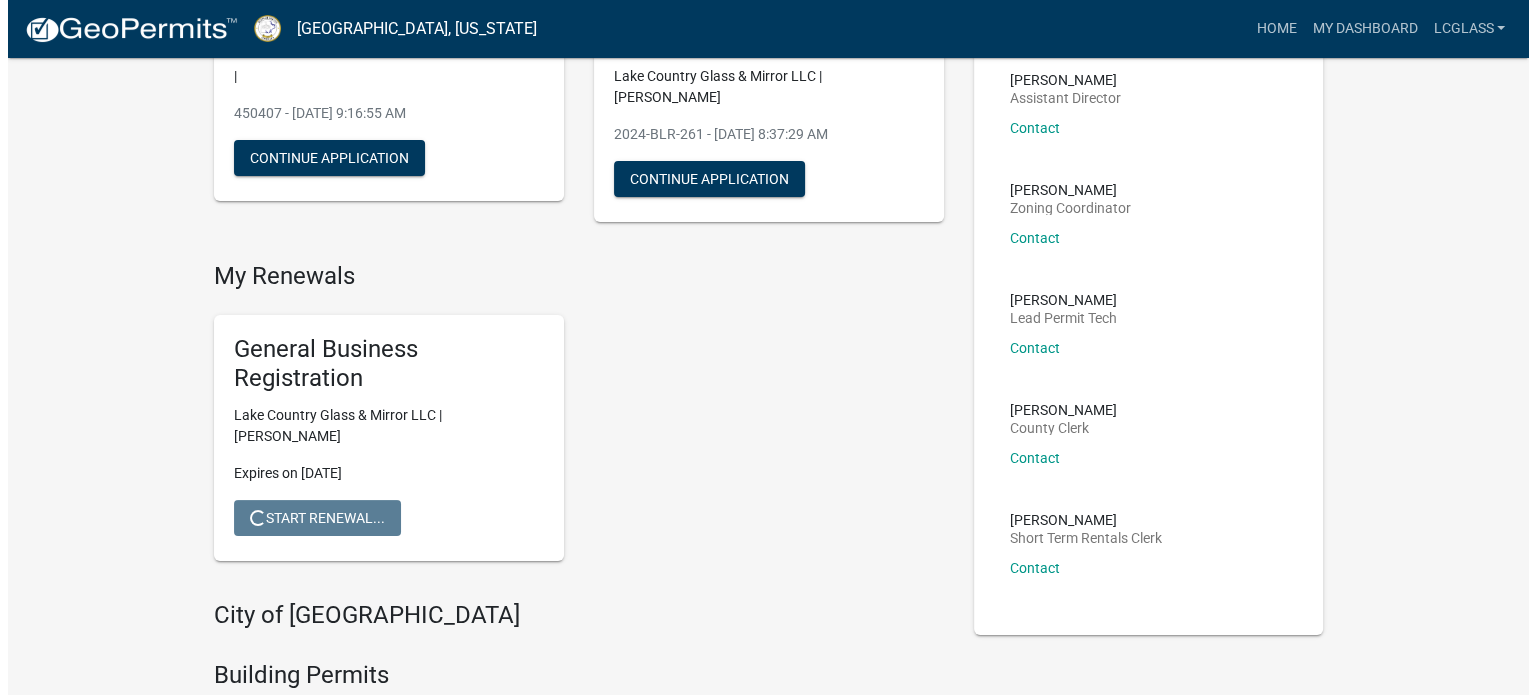 scroll, scrollTop: 0, scrollLeft: 0, axis: both 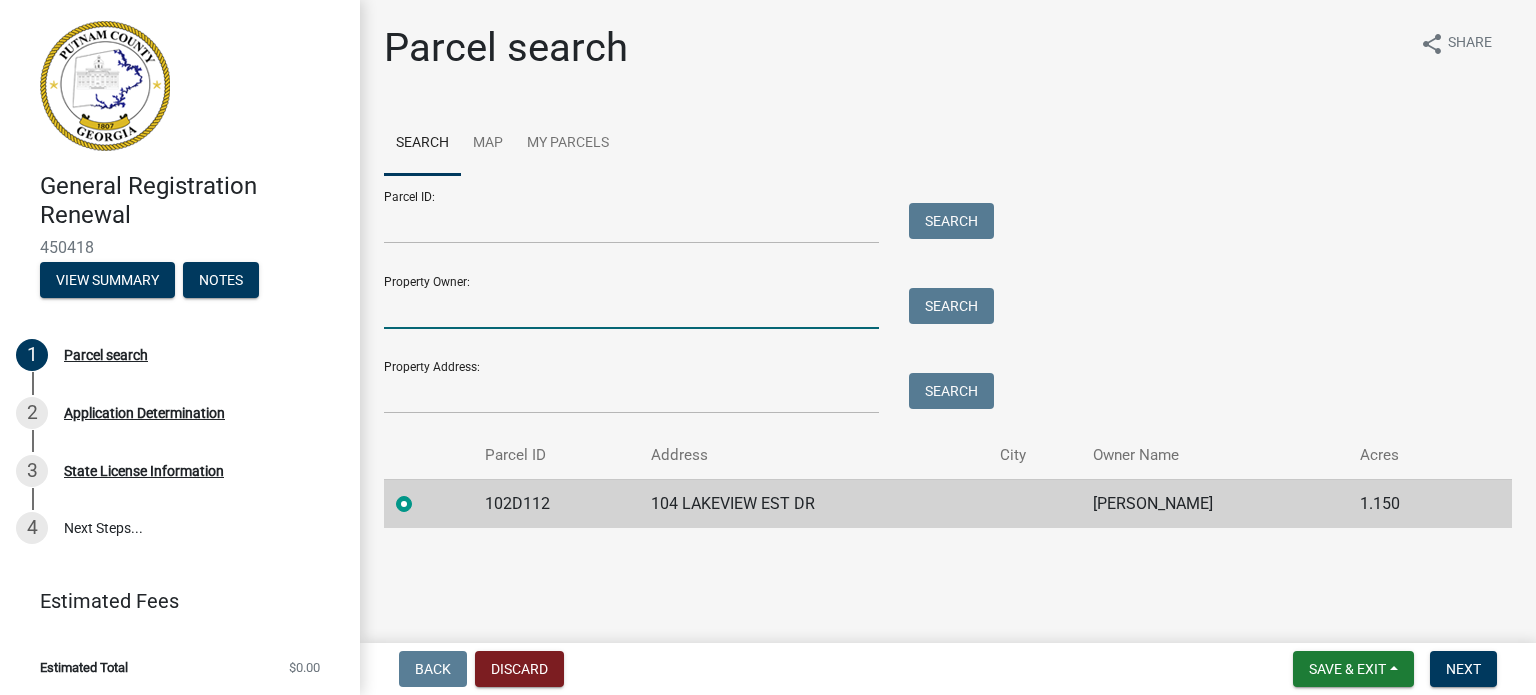 click on "Property Owner:" at bounding box center [631, 308] 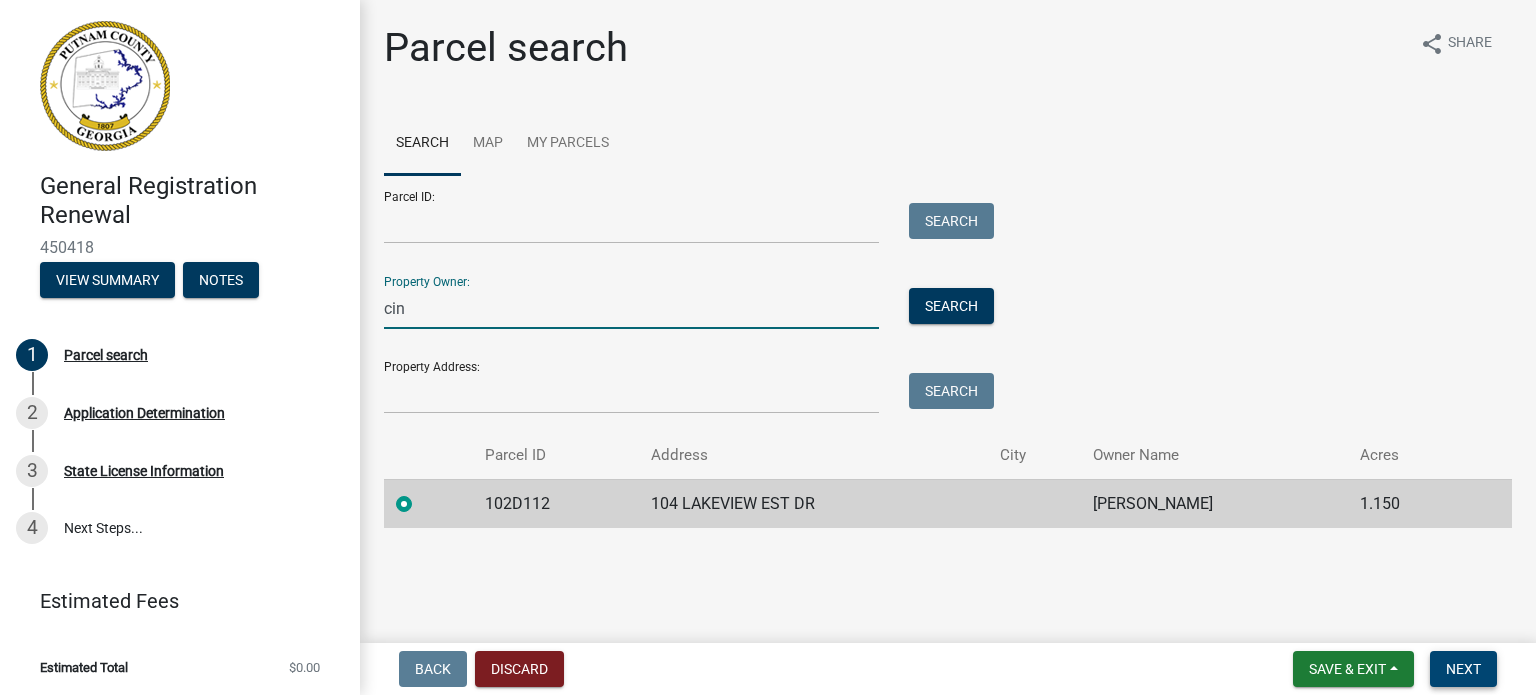 type on "cin" 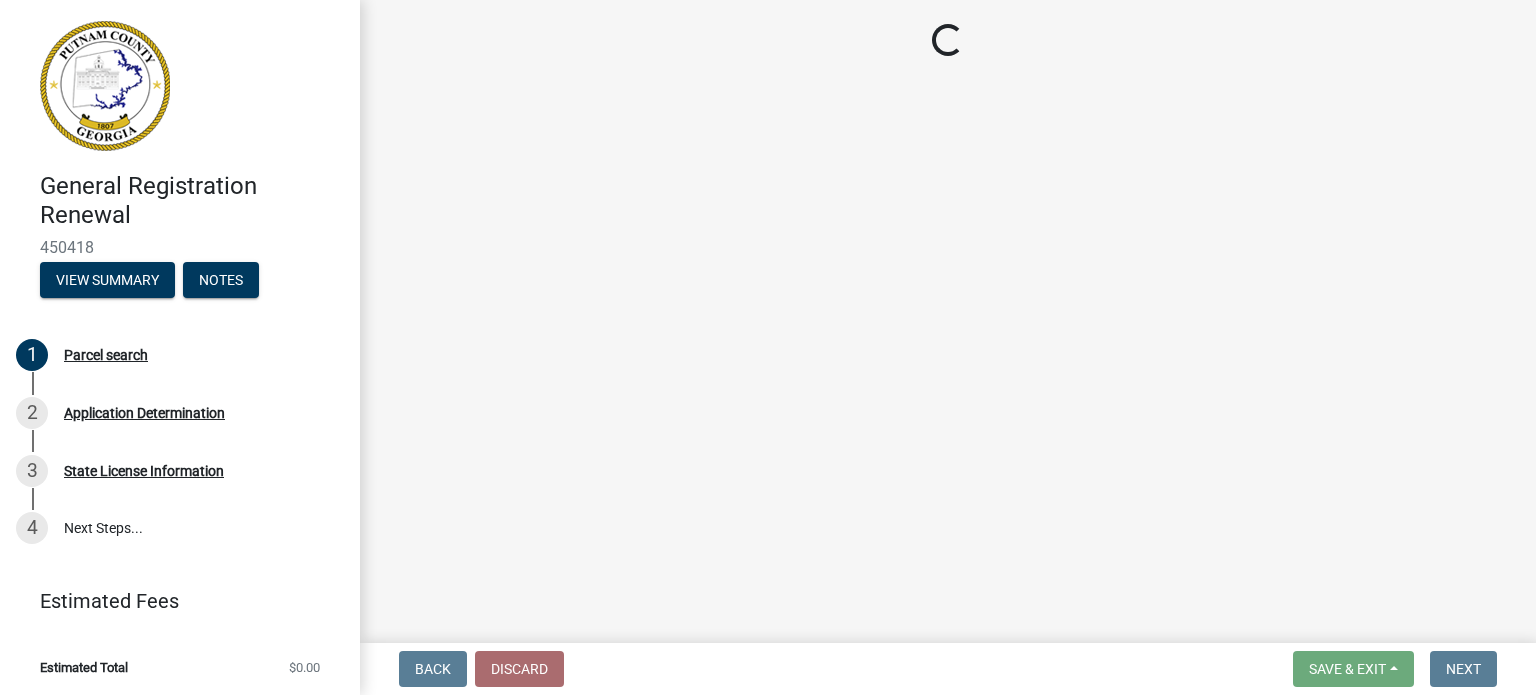 select on "GA" 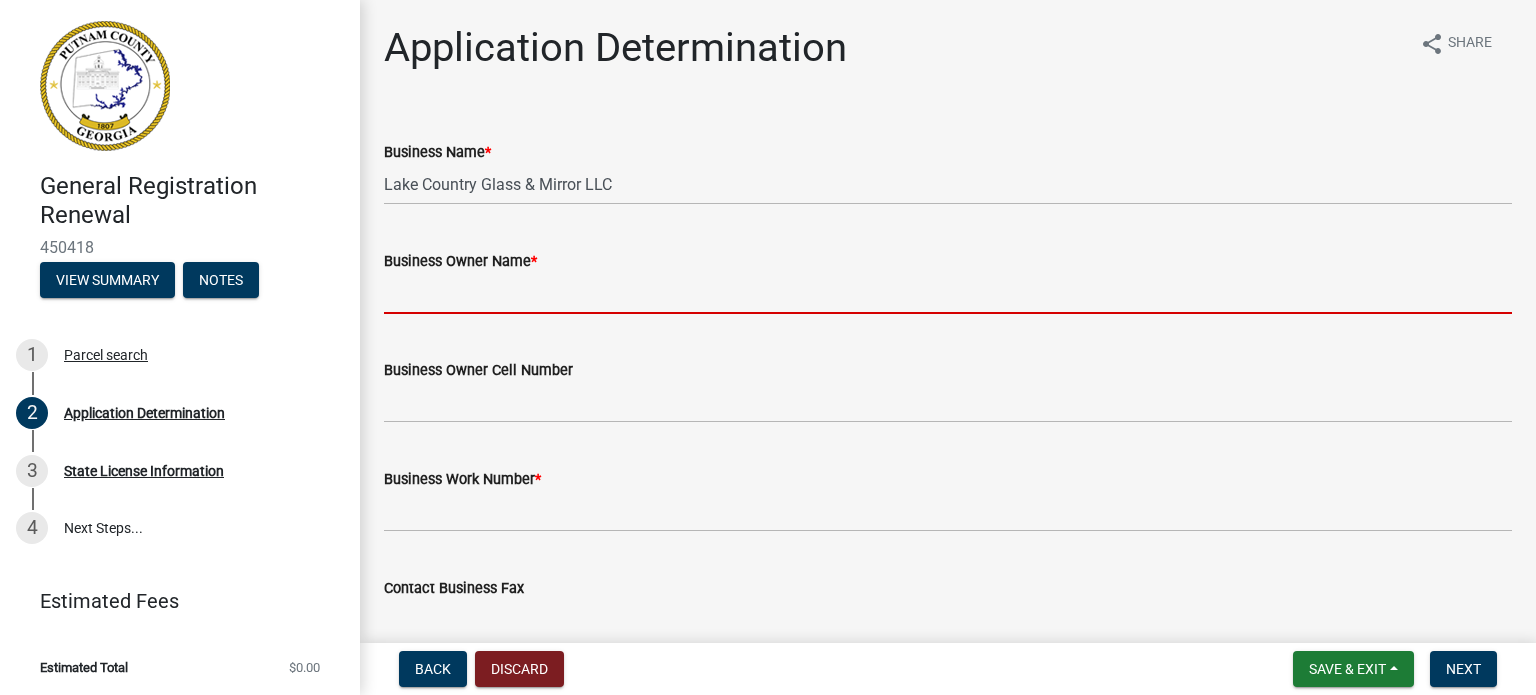 drag, startPoint x: 797, startPoint y: 296, endPoint x: 782, endPoint y: 299, distance: 15.297058 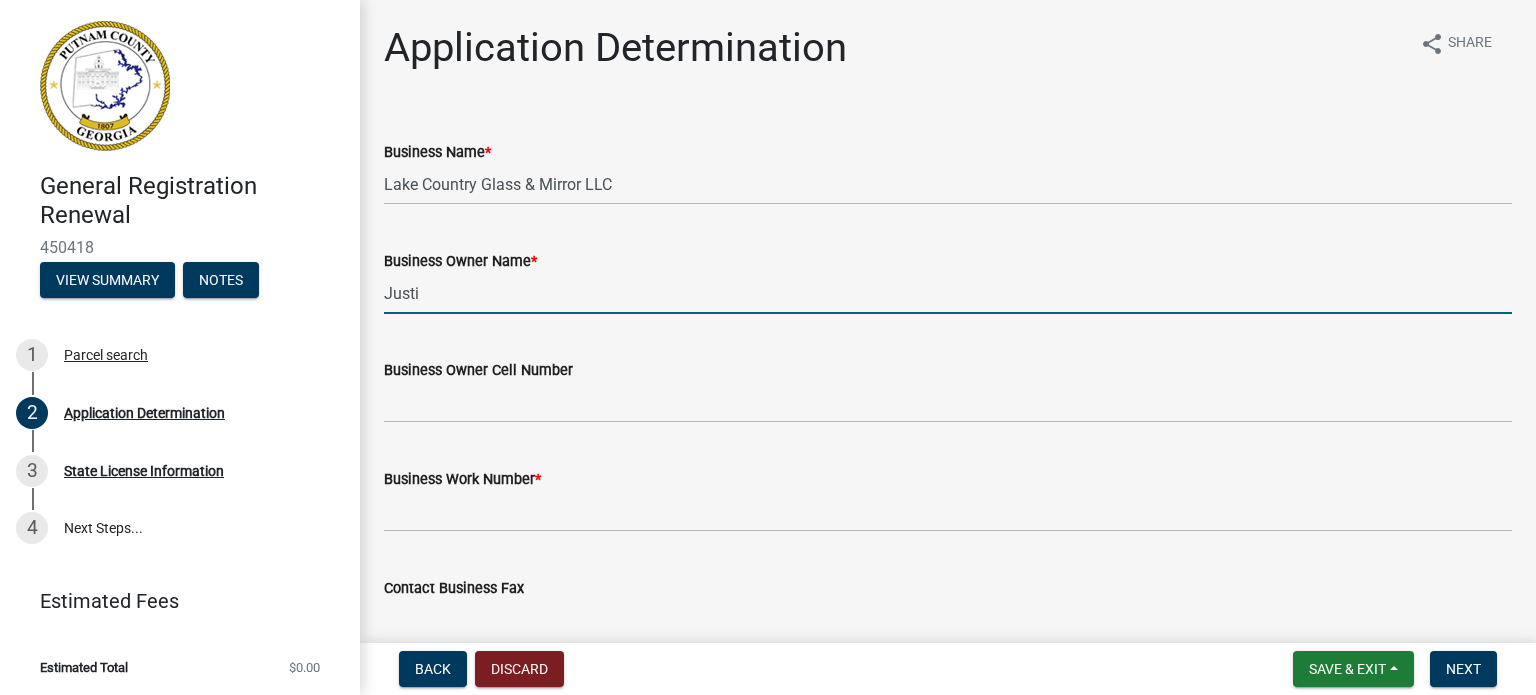 type on "[PERSON_NAME]" 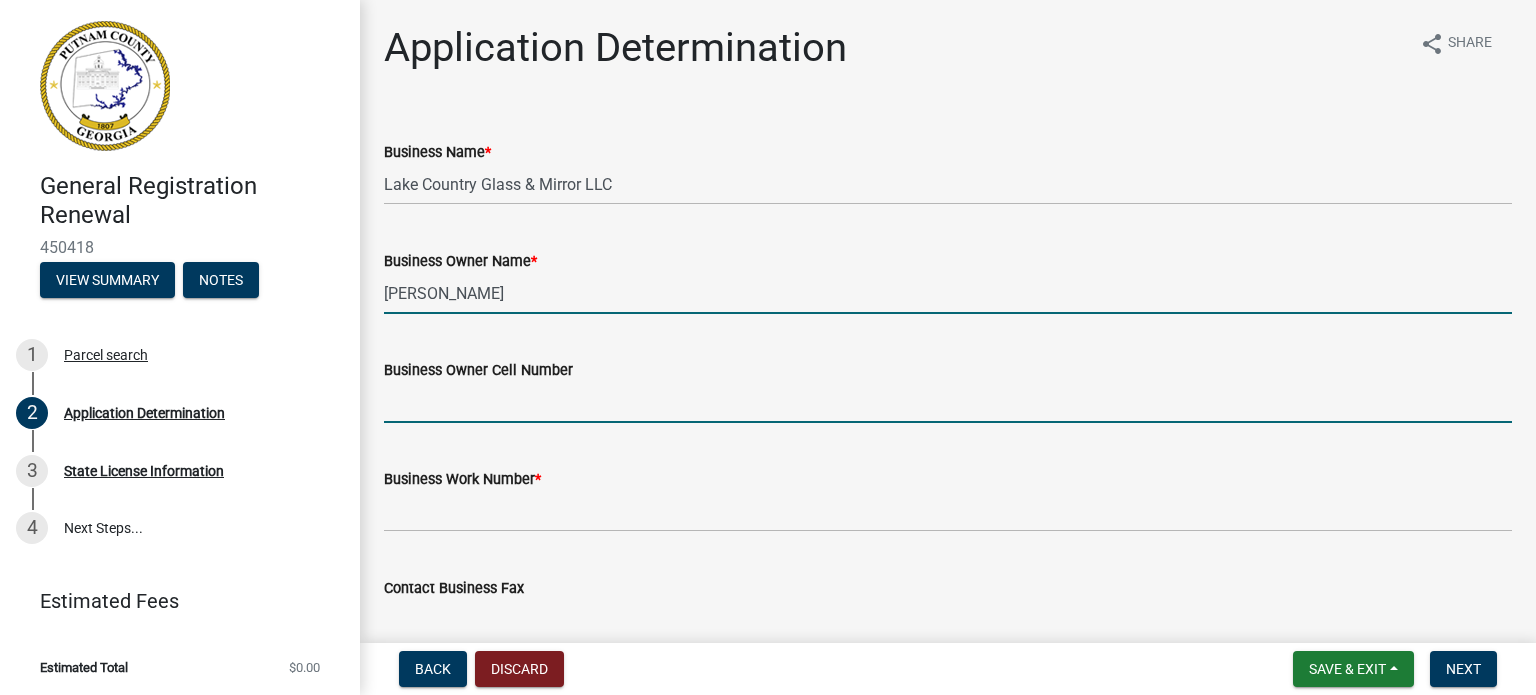 click on "Business Owner Cell Number" at bounding box center (948, 402) 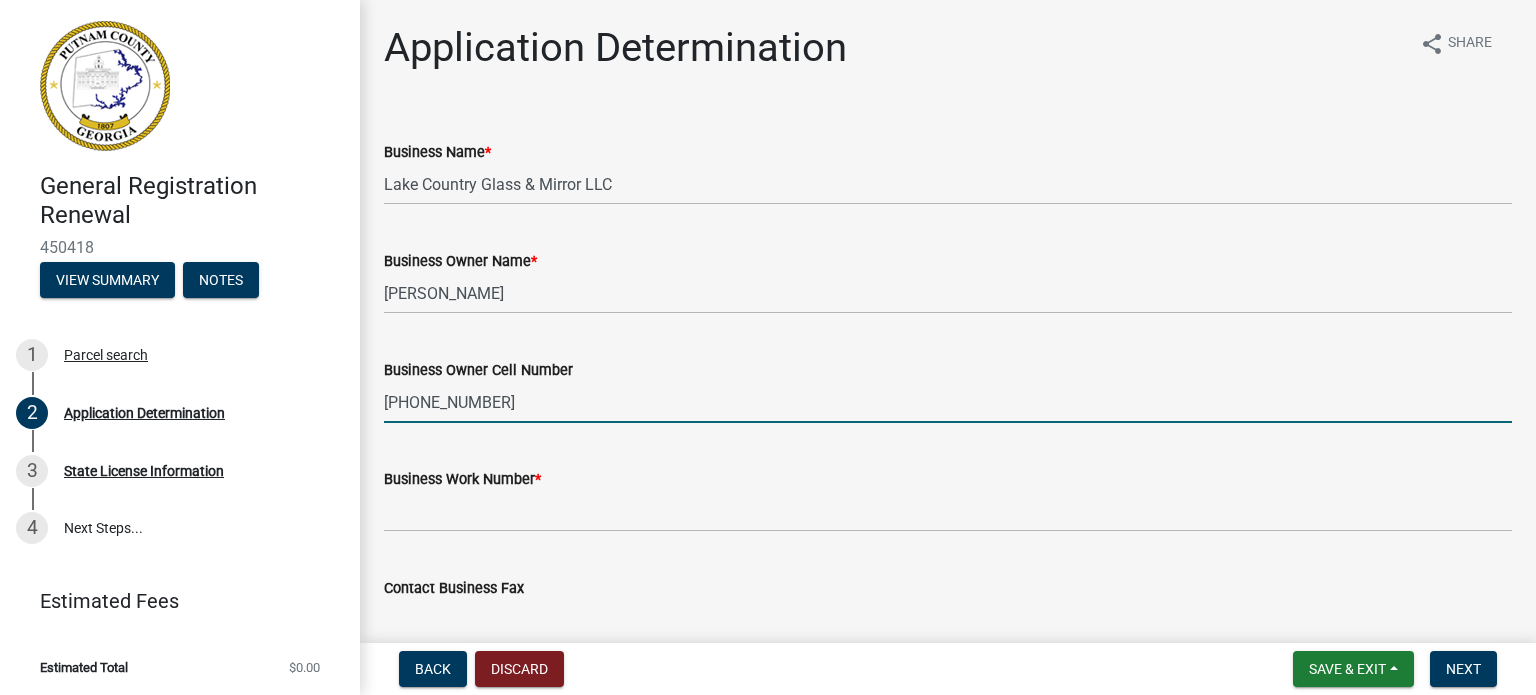 type on "[PHONE_NUMBER]" 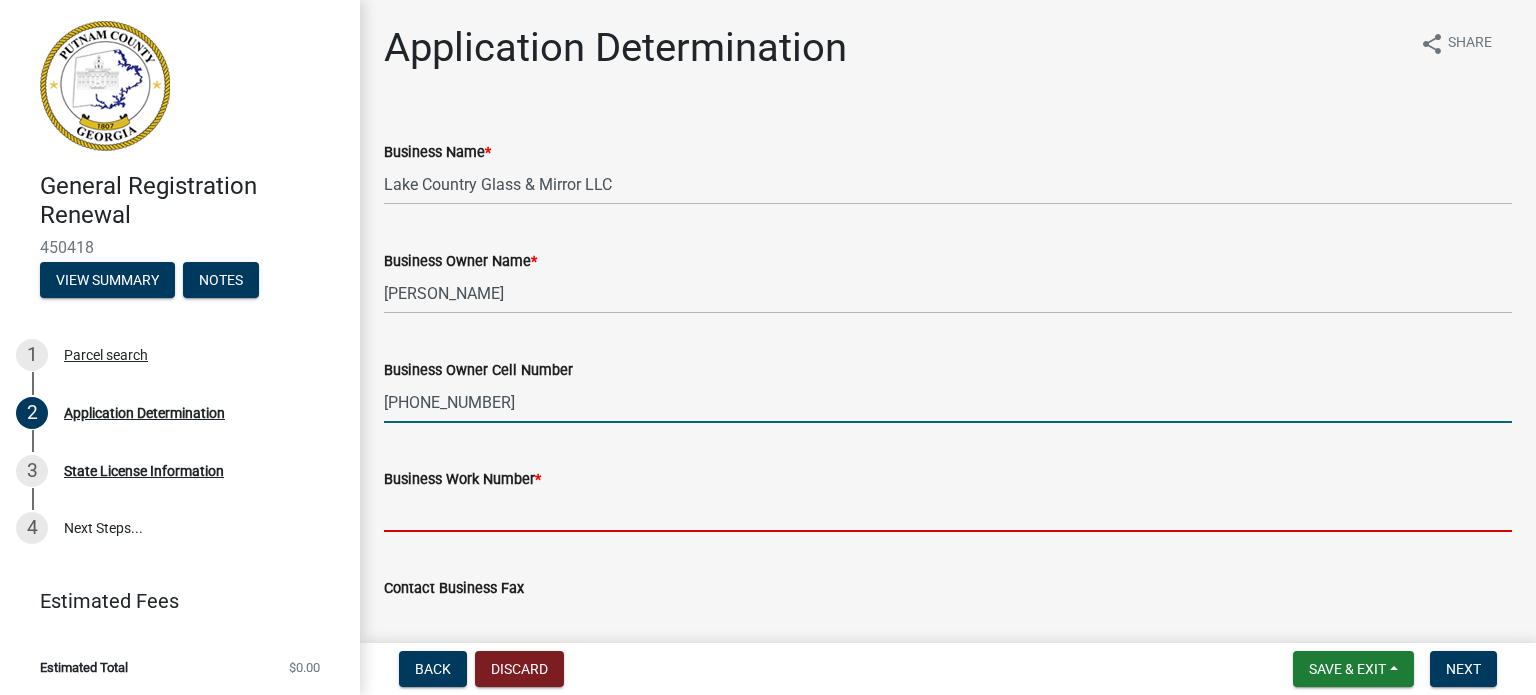 click on "Business Work Number  *" at bounding box center (948, 511) 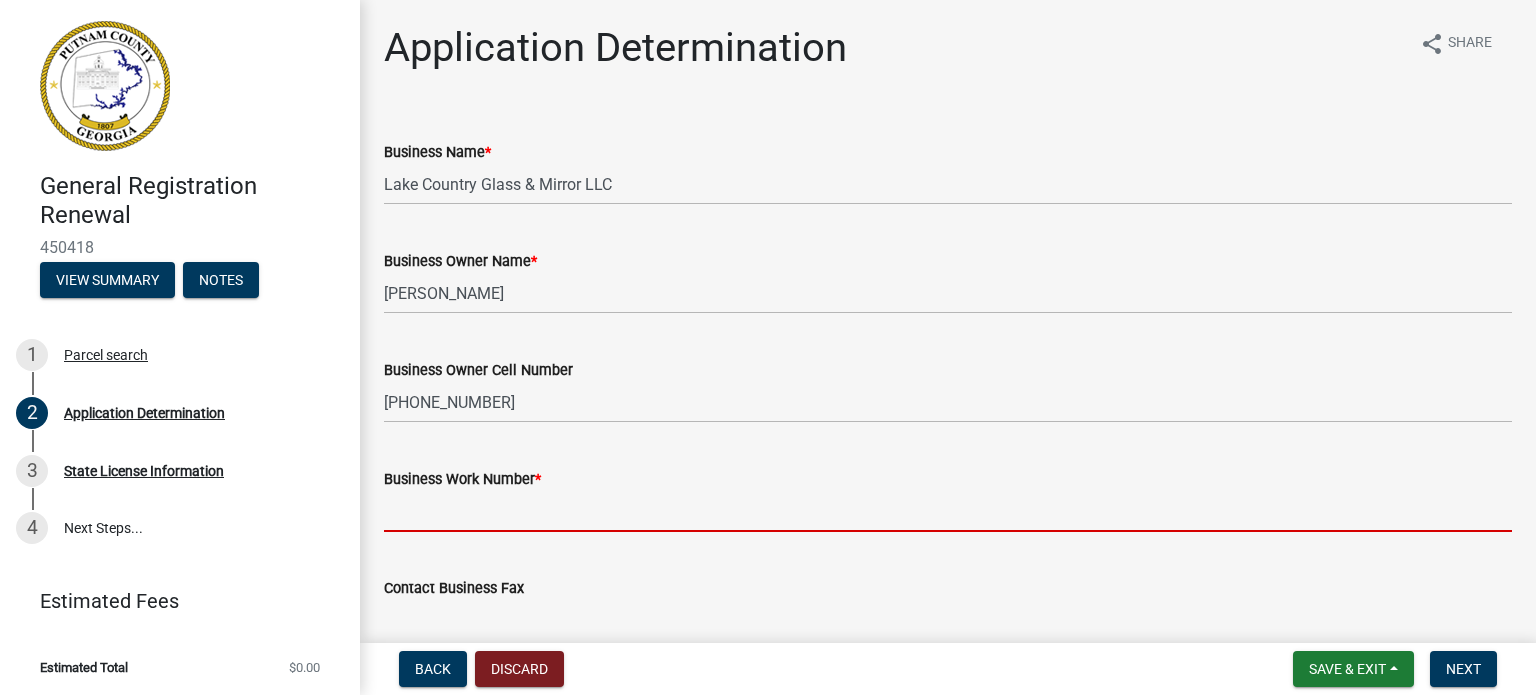 type on "7069915188" 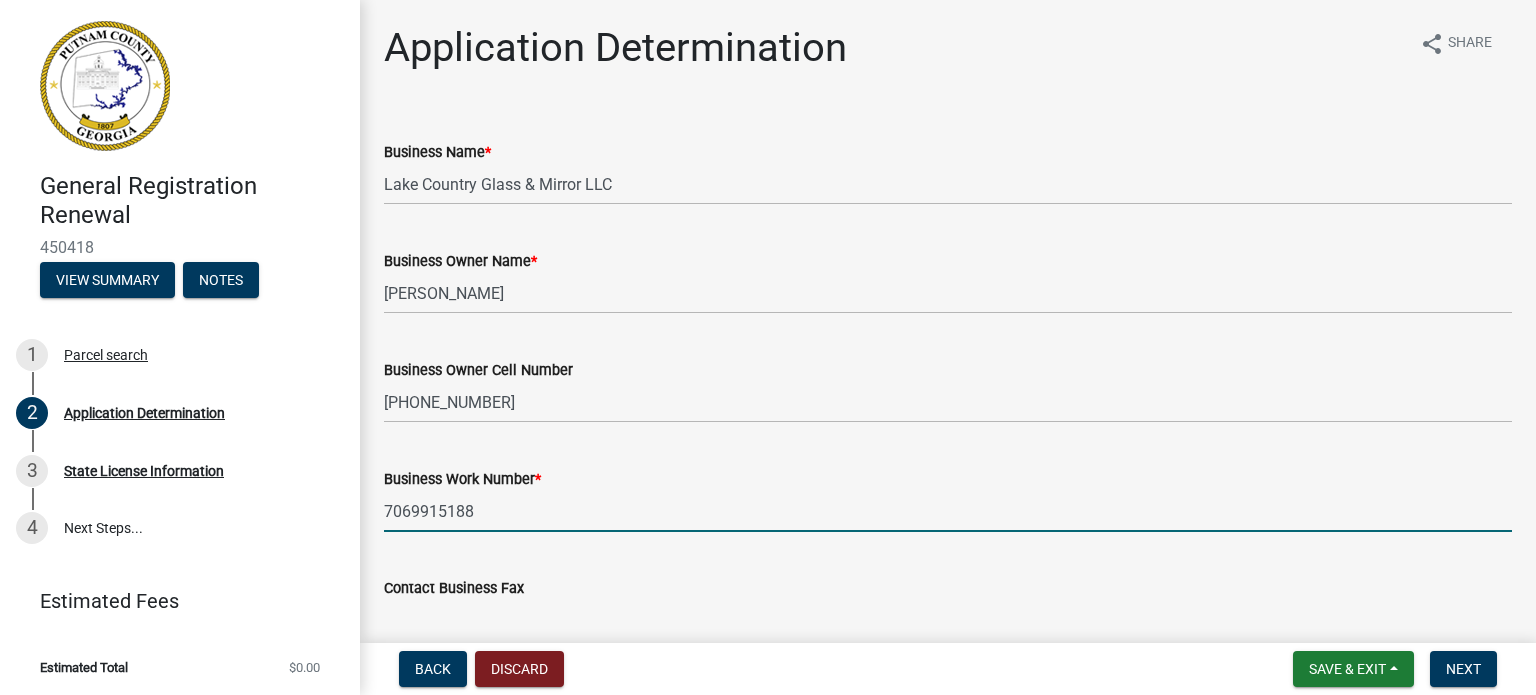 scroll, scrollTop: 133, scrollLeft: 0, axis: vertical 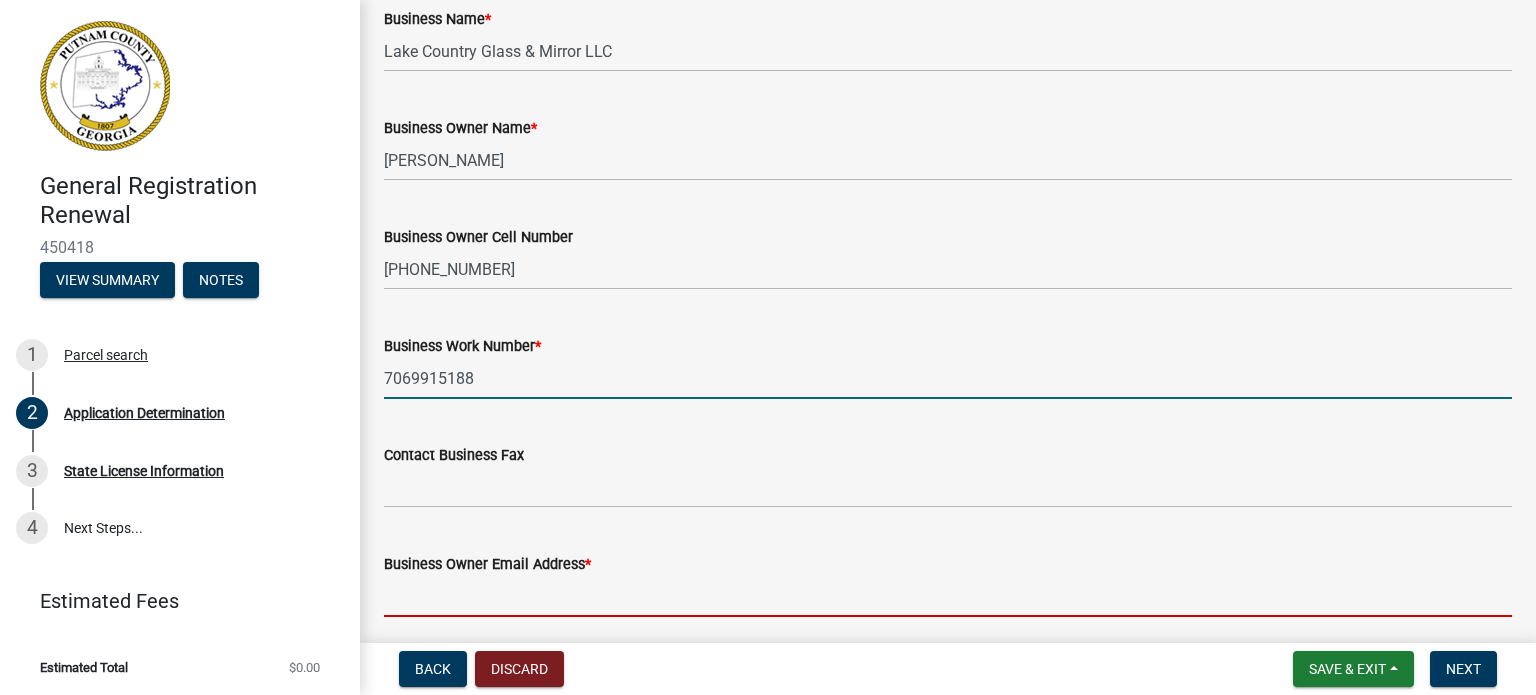 click on "Business Owner Email Address  *" at bounding box center [948, 596] 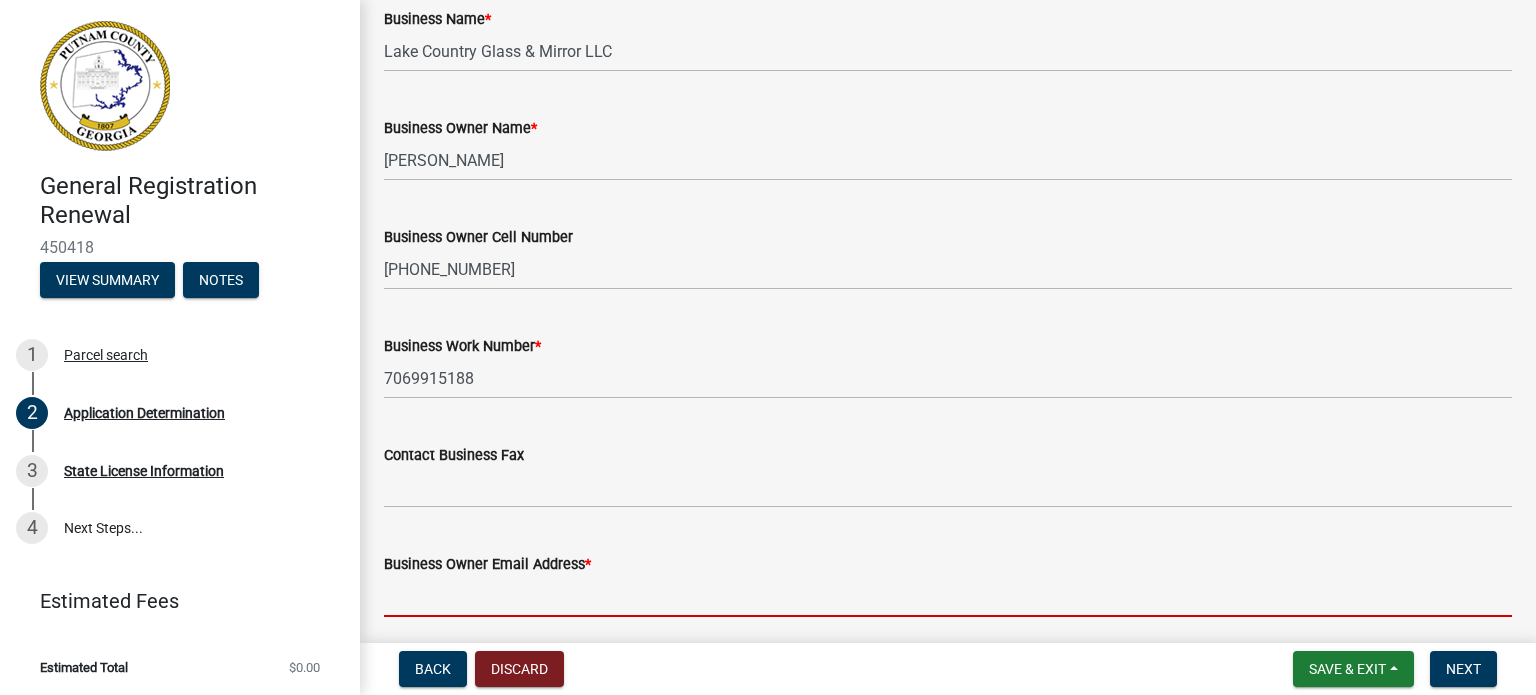 type on "[EMAIL_ADDRESS][DOMAIN_NAME]" 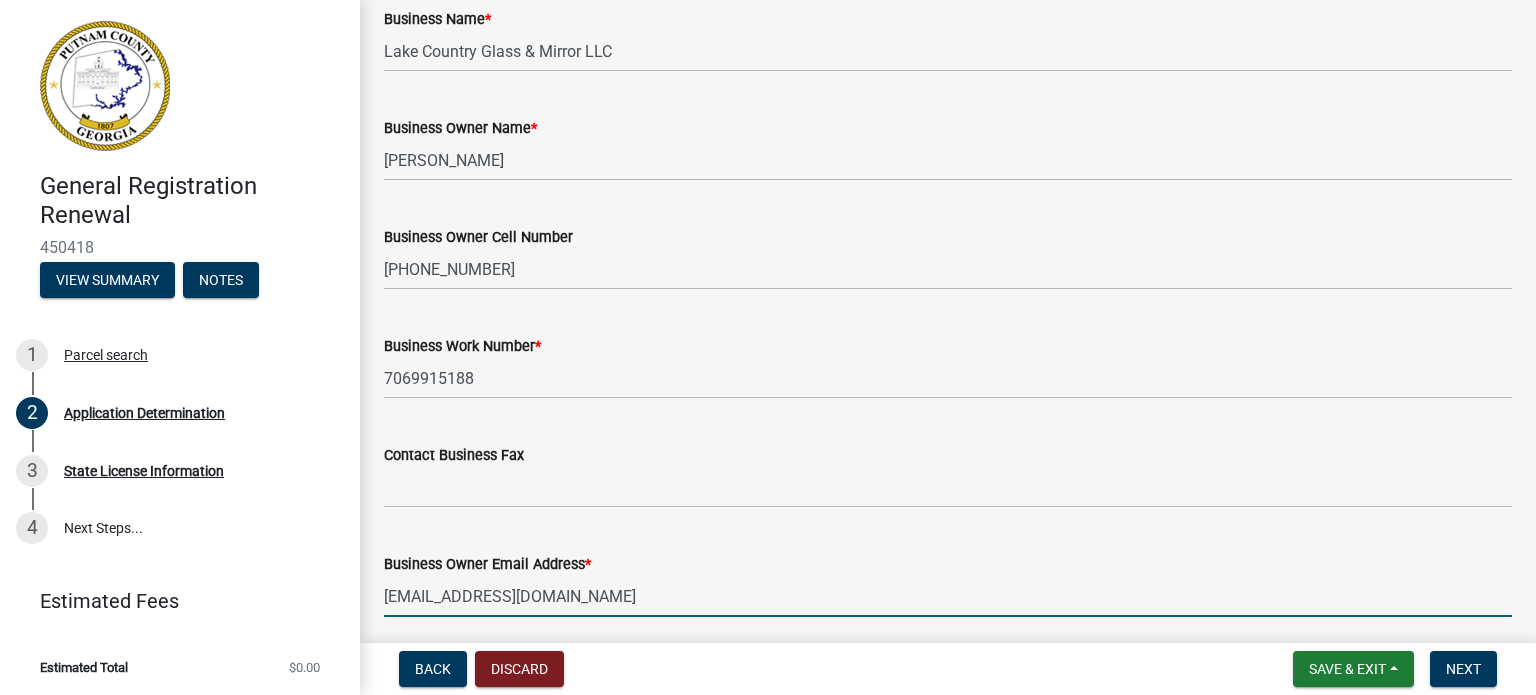 type on "[STREET_ADDRESS]" 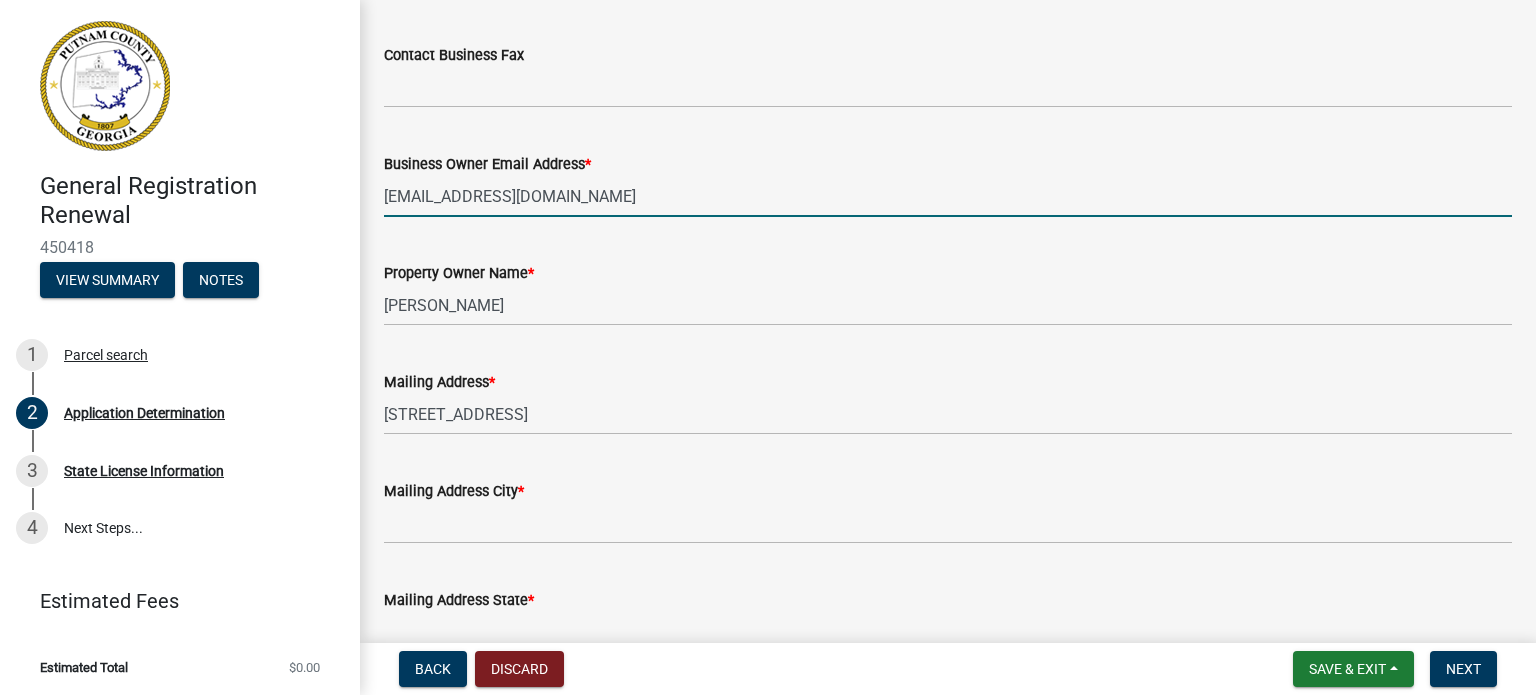 scroll, scrollTop: 566, scrollLeft: 0, axis: vertical 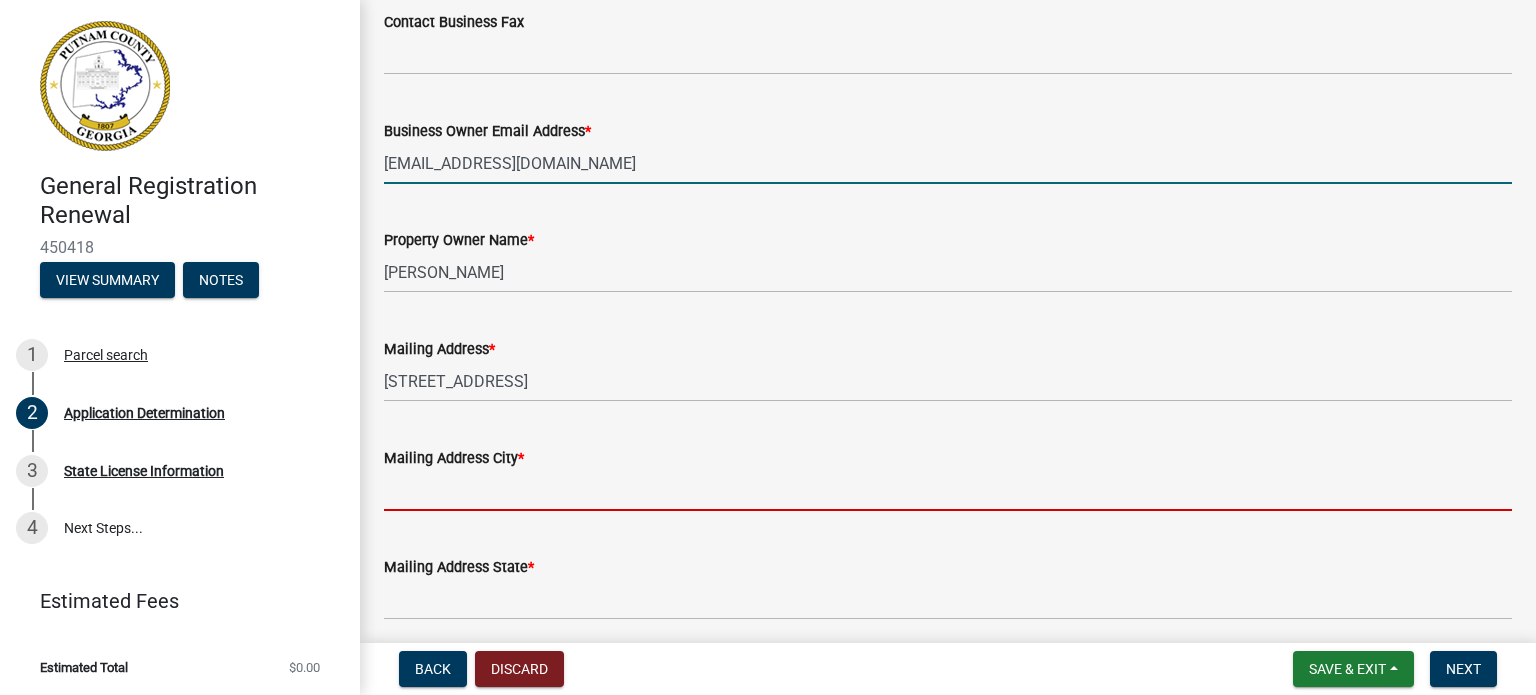 click on "Mailing Address City  *" at bounding box center (948, 490) 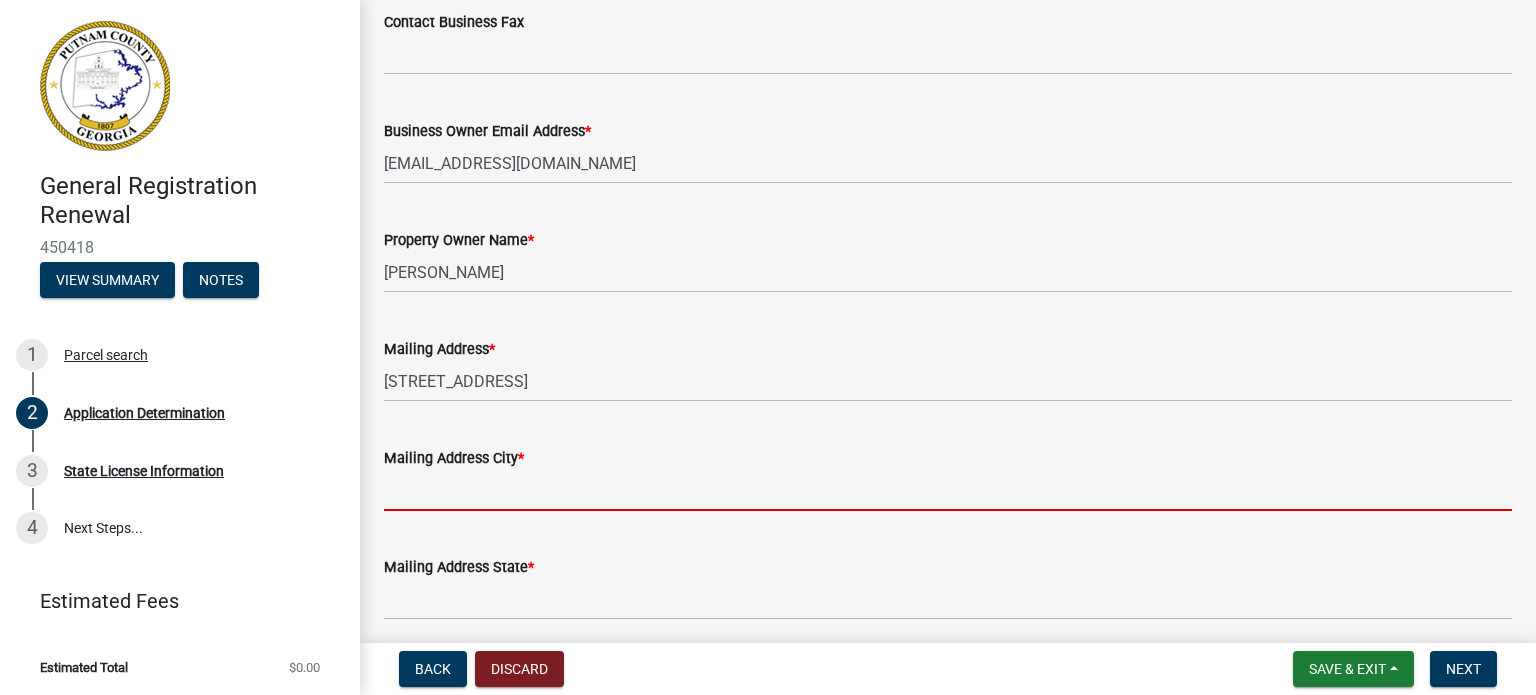 type on "EATONTON" 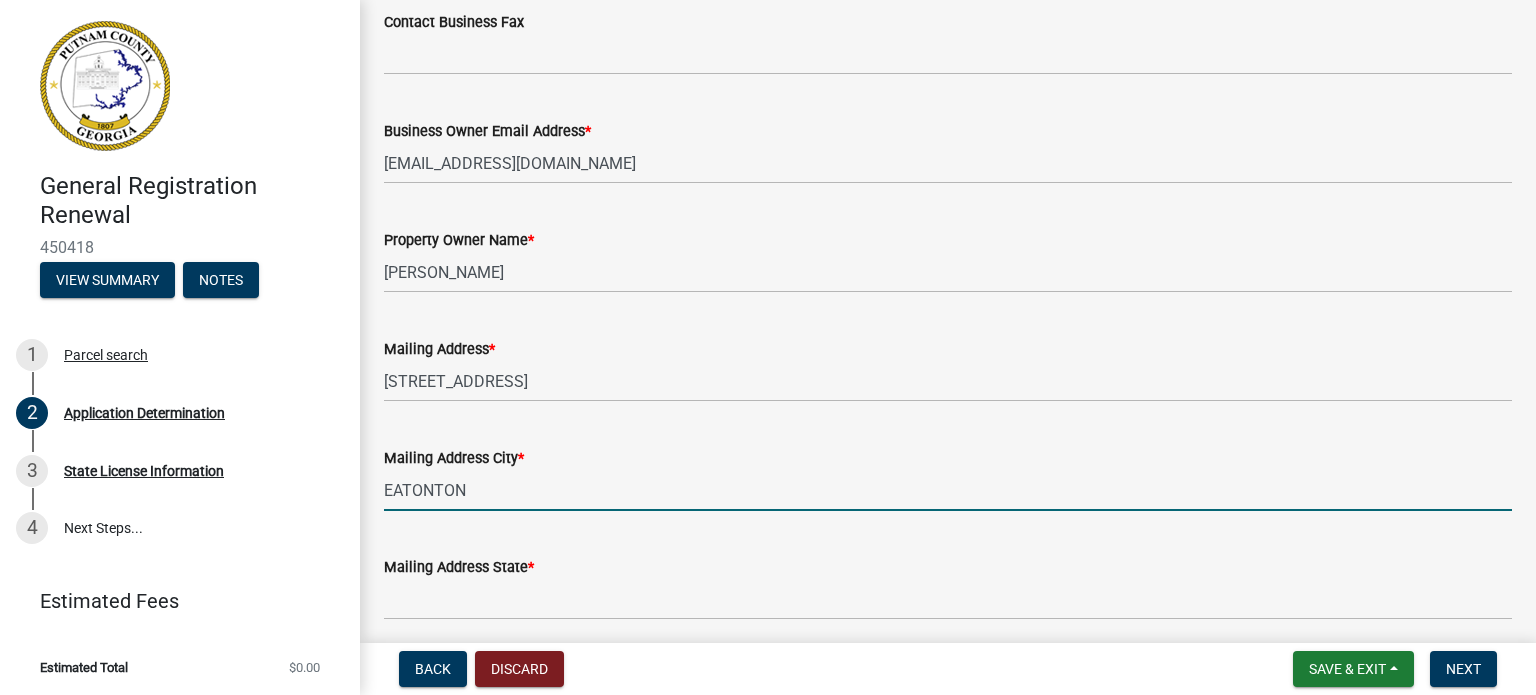 scroll, scrollTop: 633, scrollLeft: 0, axis: vertical 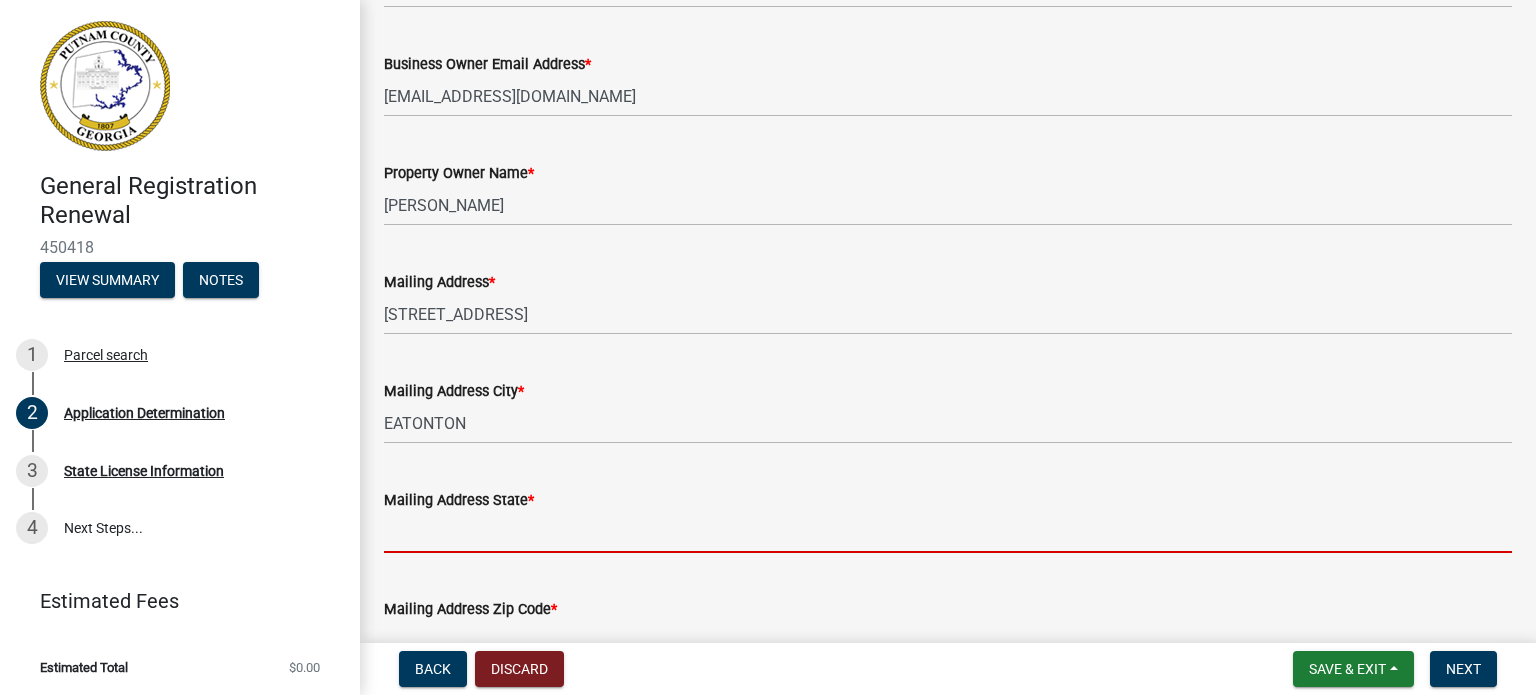 click on "Mailing Address State  *" at bounding box center [948, 532] 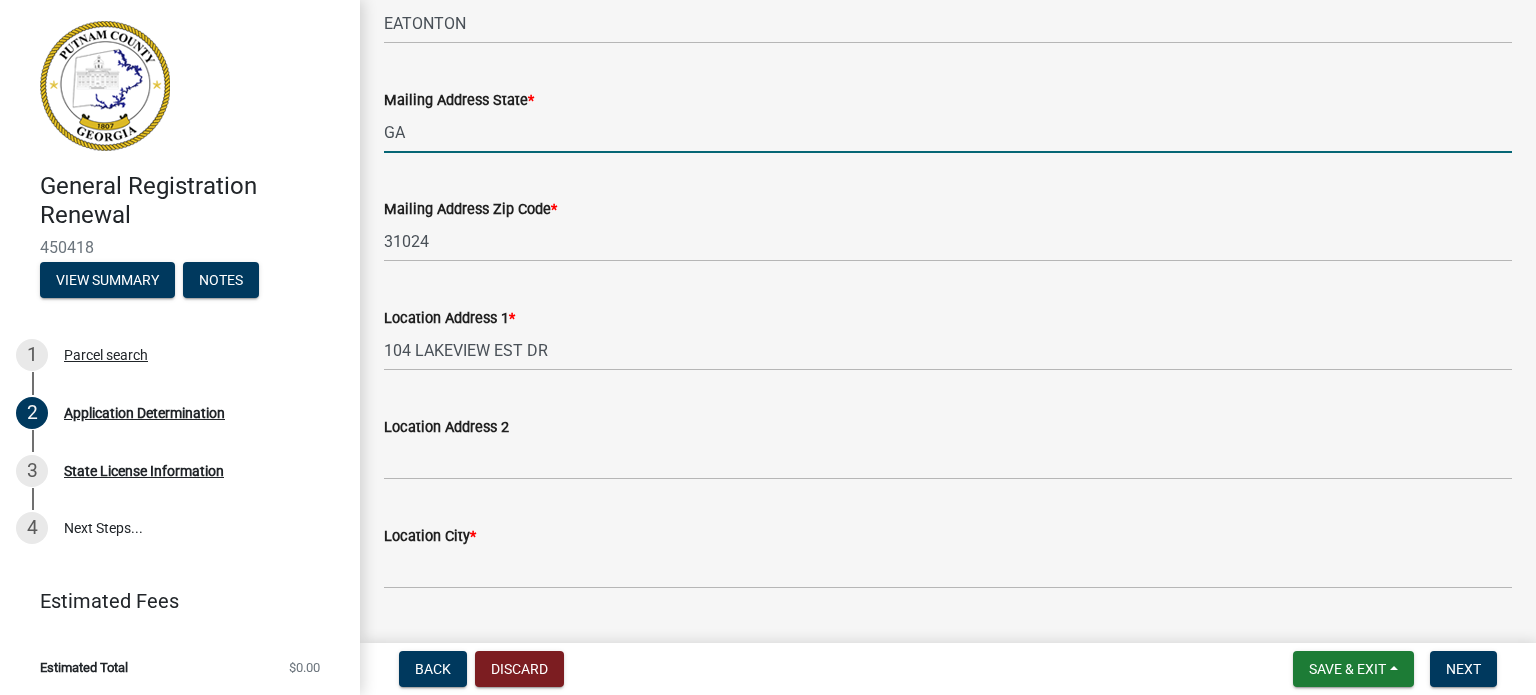 scroll, scrollTop: 1066, scrollLeft: 0, axis: vertical 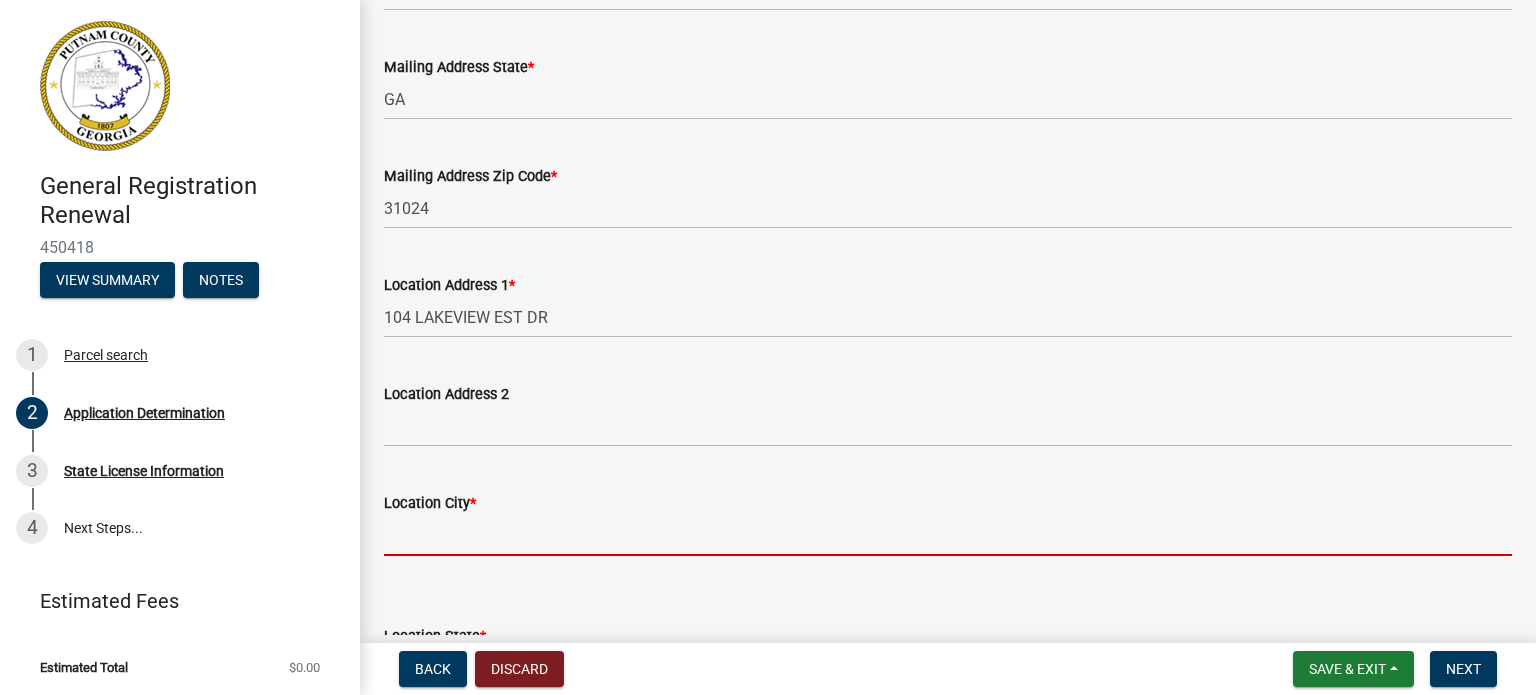 click on "Location City  *" at bounding box center (948, 535) 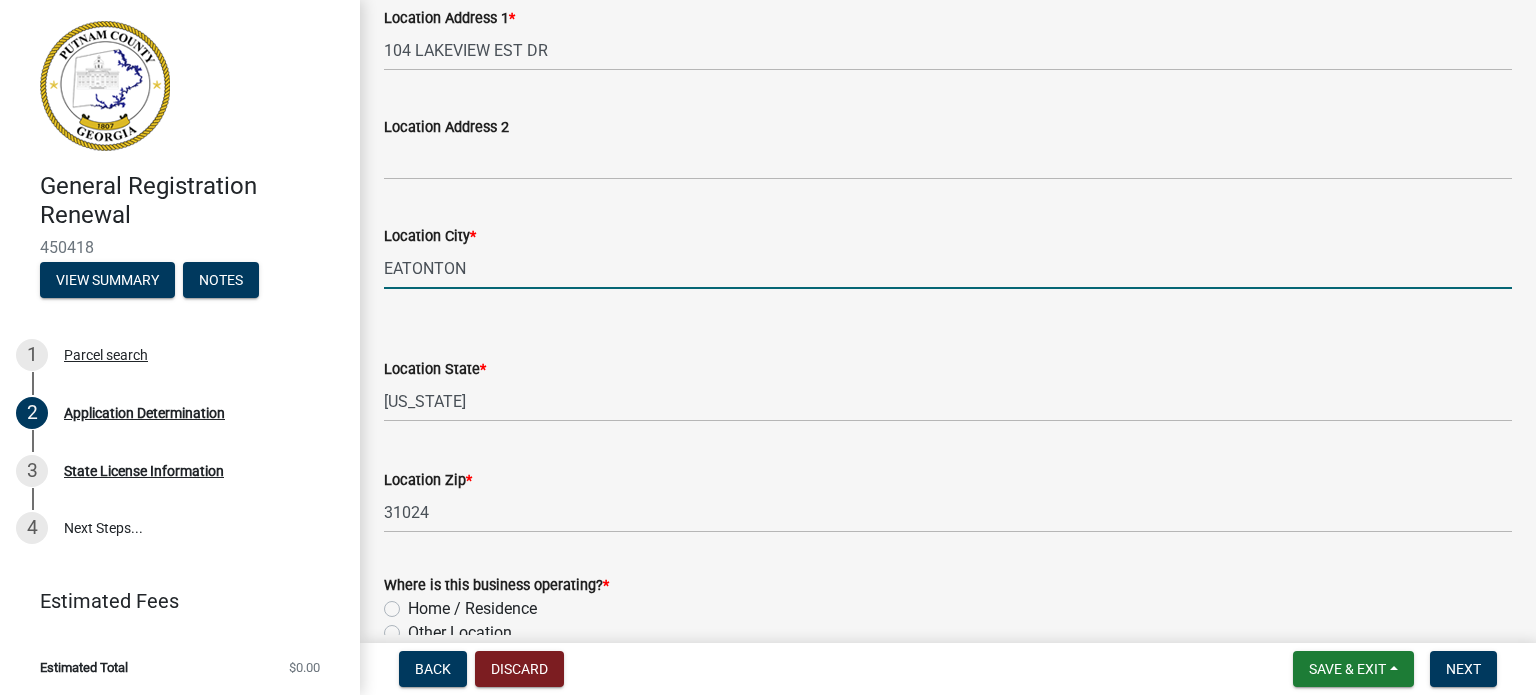 scroll, scrollTop: 1433, scrollLeft: 0, axis: vertical 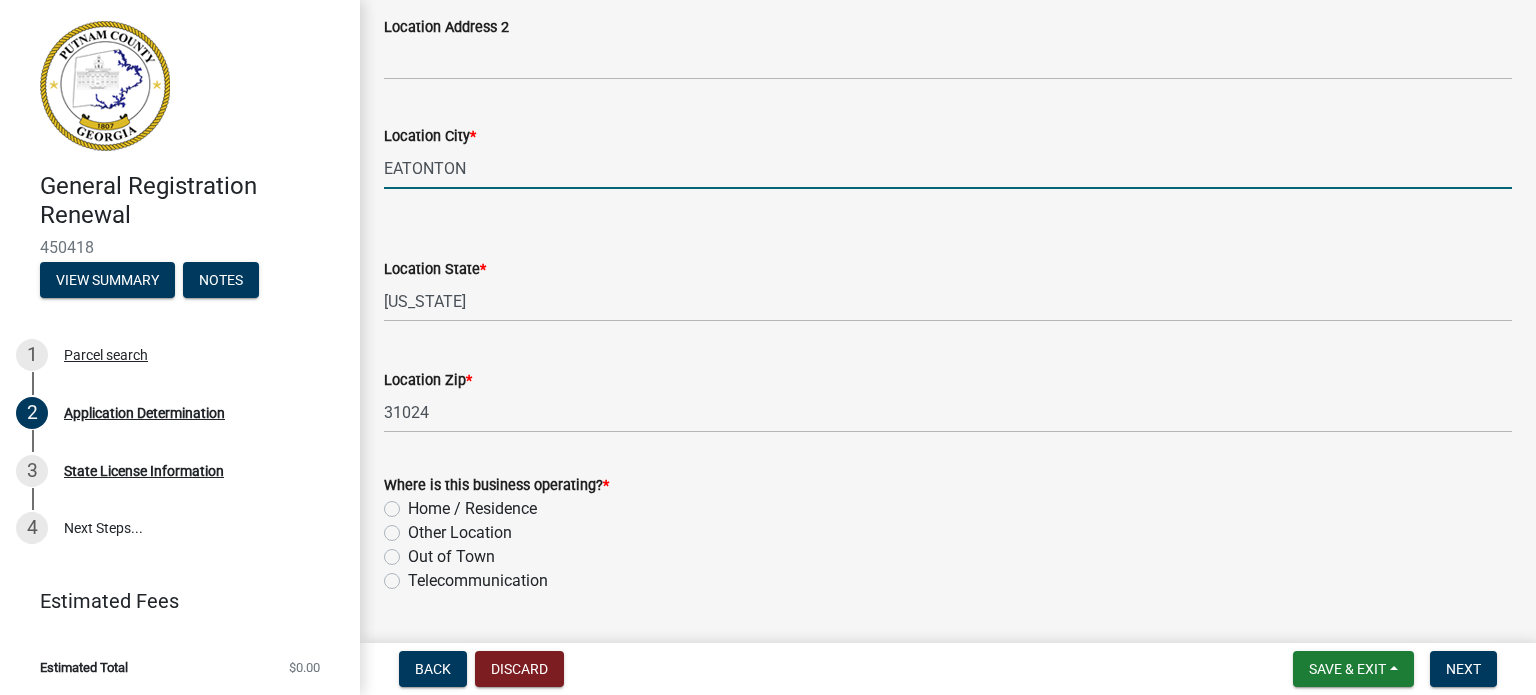 click on "Other Location" 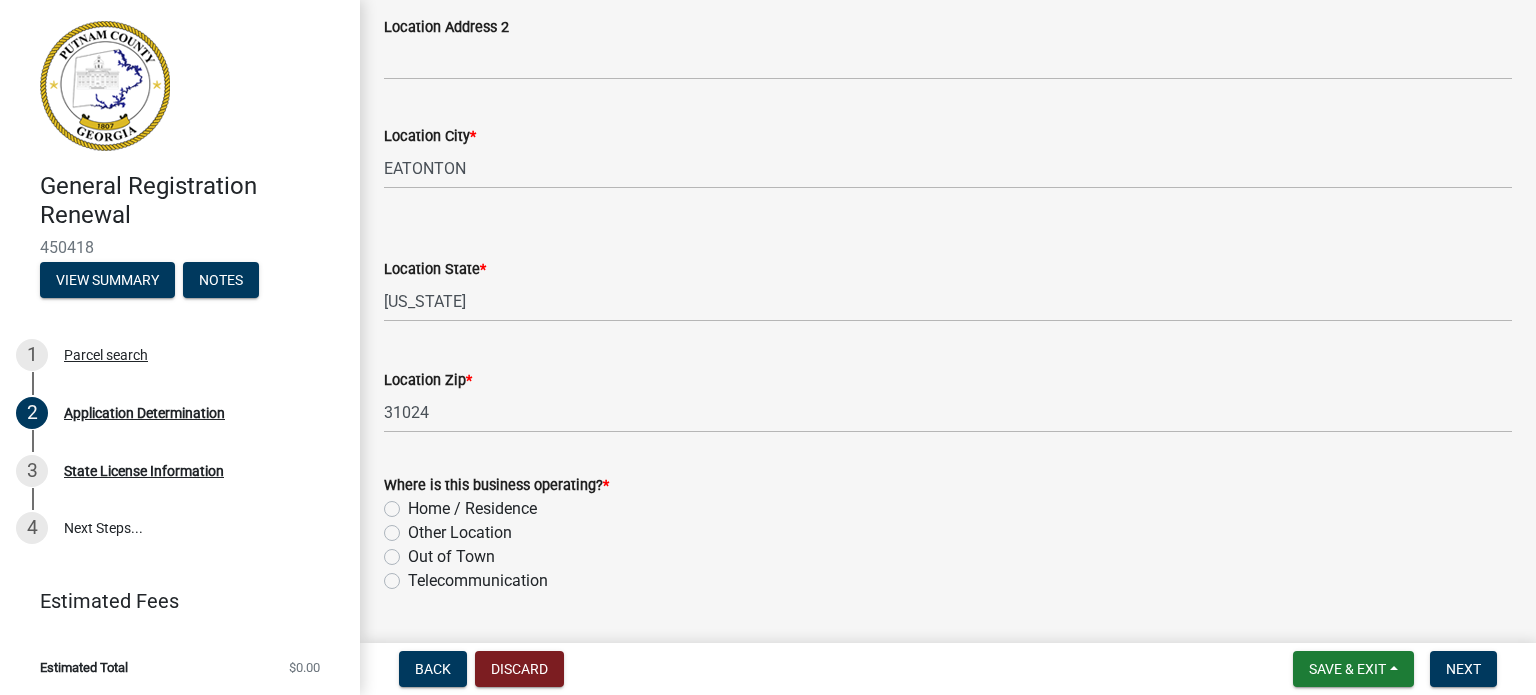 click on "Other Location" 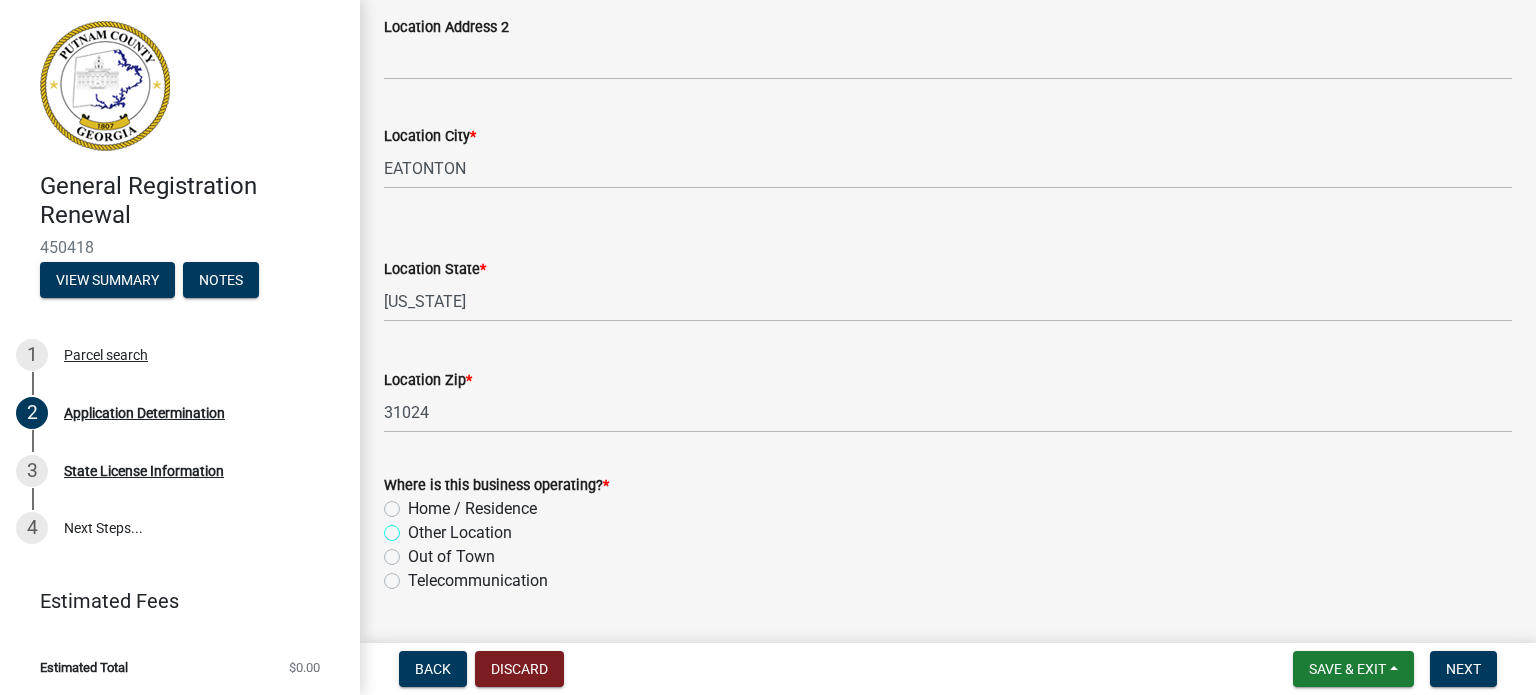 click on "Other Location" at bounding box center [414, 527] 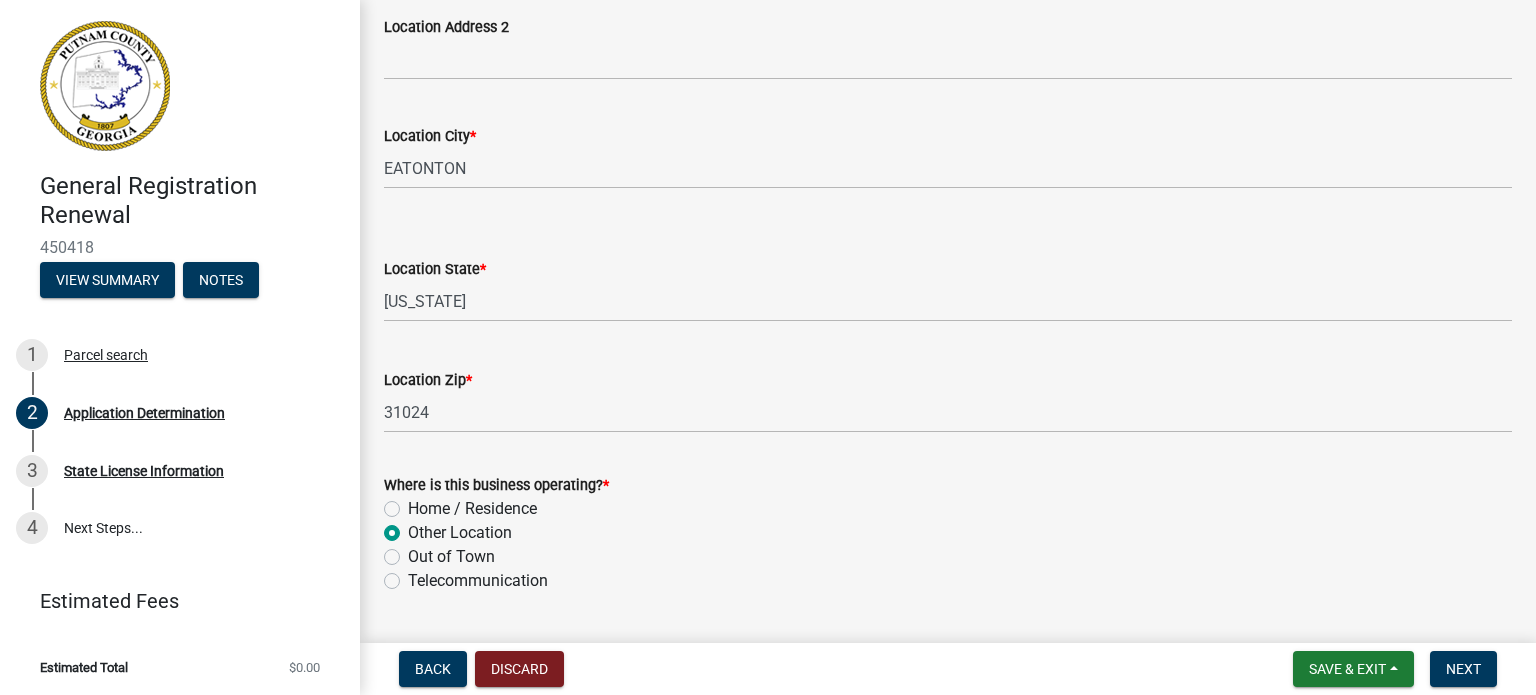 radio on "true" 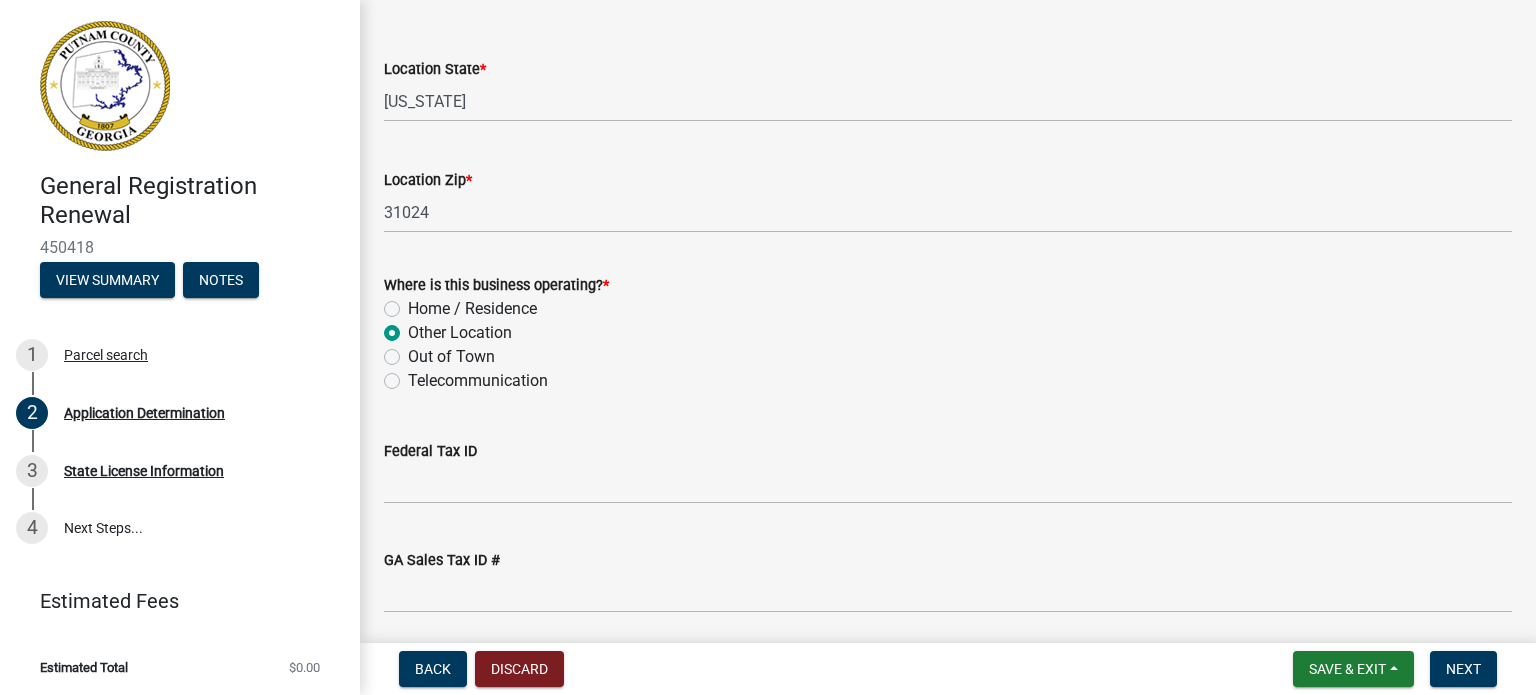 scroll, scrollTop: 1666, scrollLeft: 0, axis: vertical 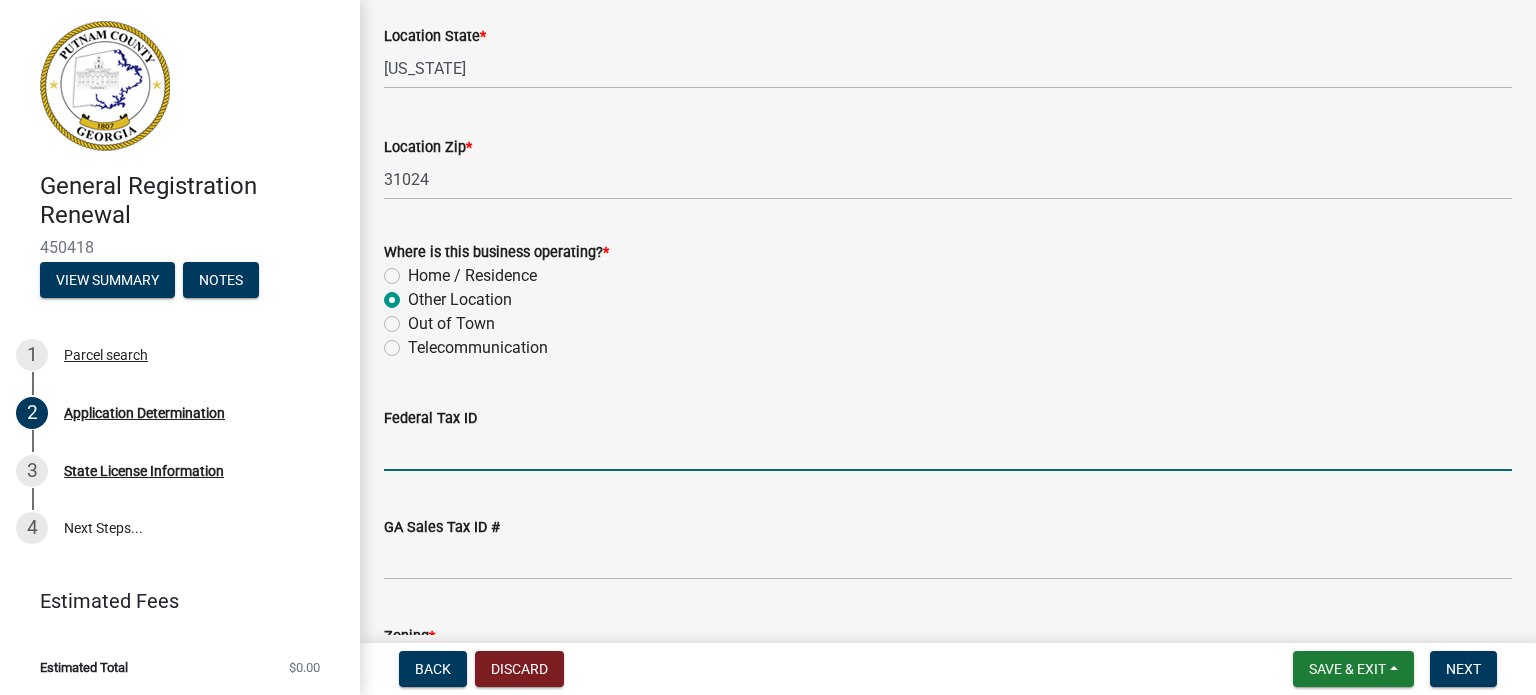 click on "Federal Tax ID" at bounding box center [948, 450] 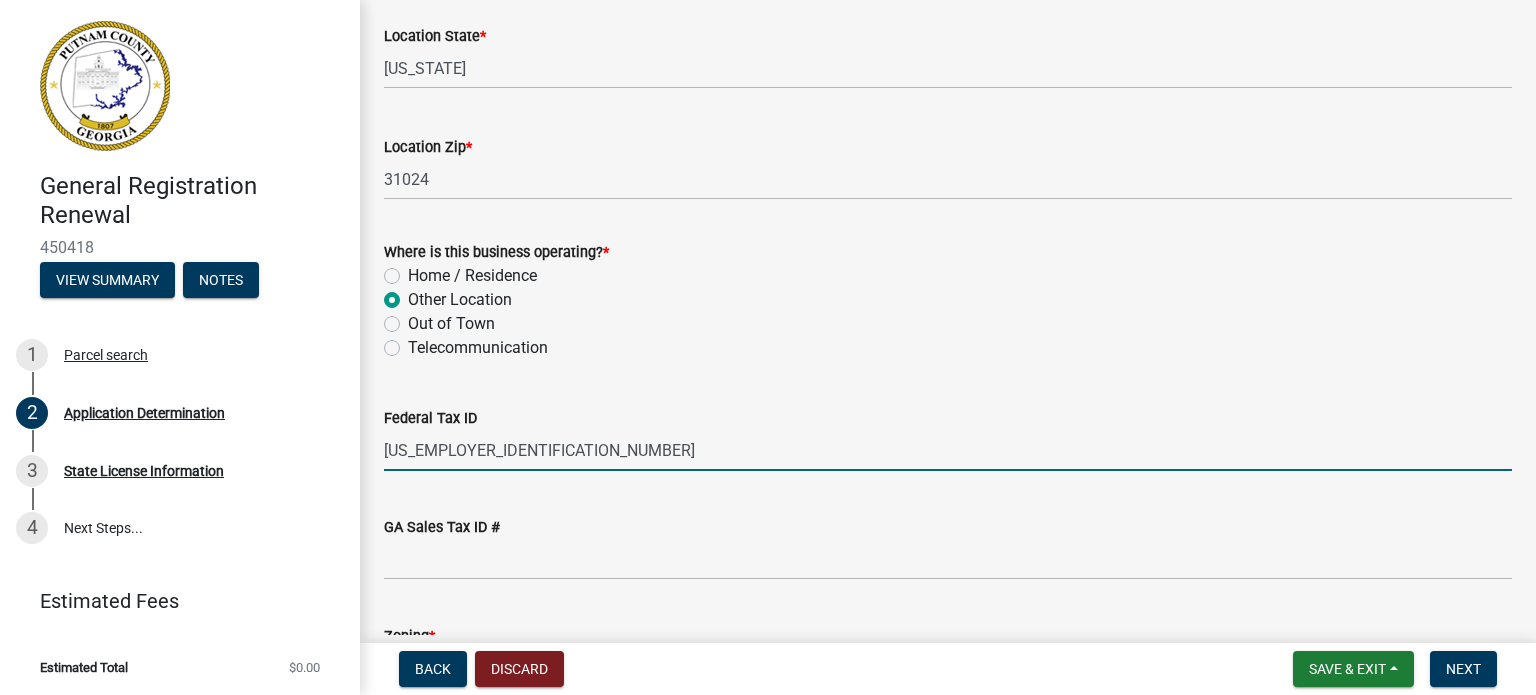 type on "[US_EMPLOYER_IDENTIFICATION_NUMBER]" 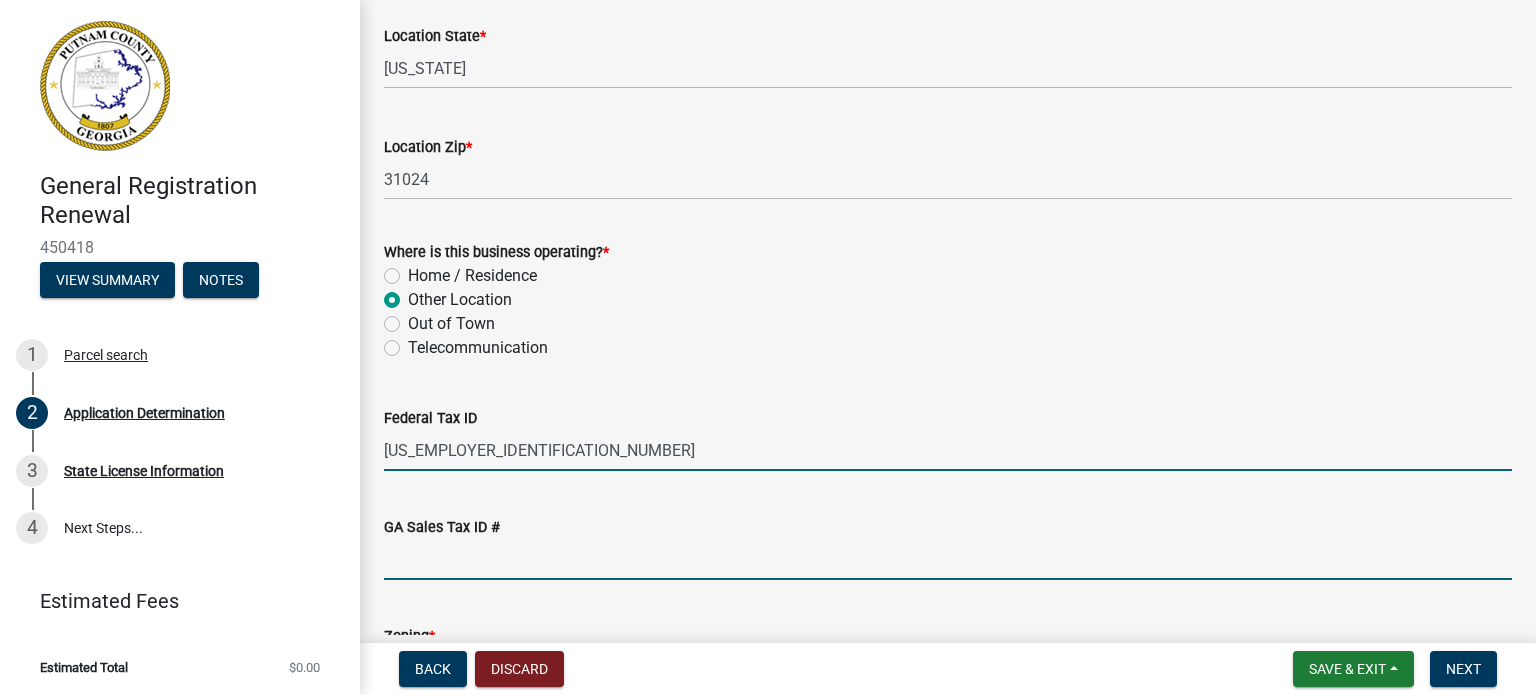click on "GA Sales Tax ID #" at bounding box center [948, 559] 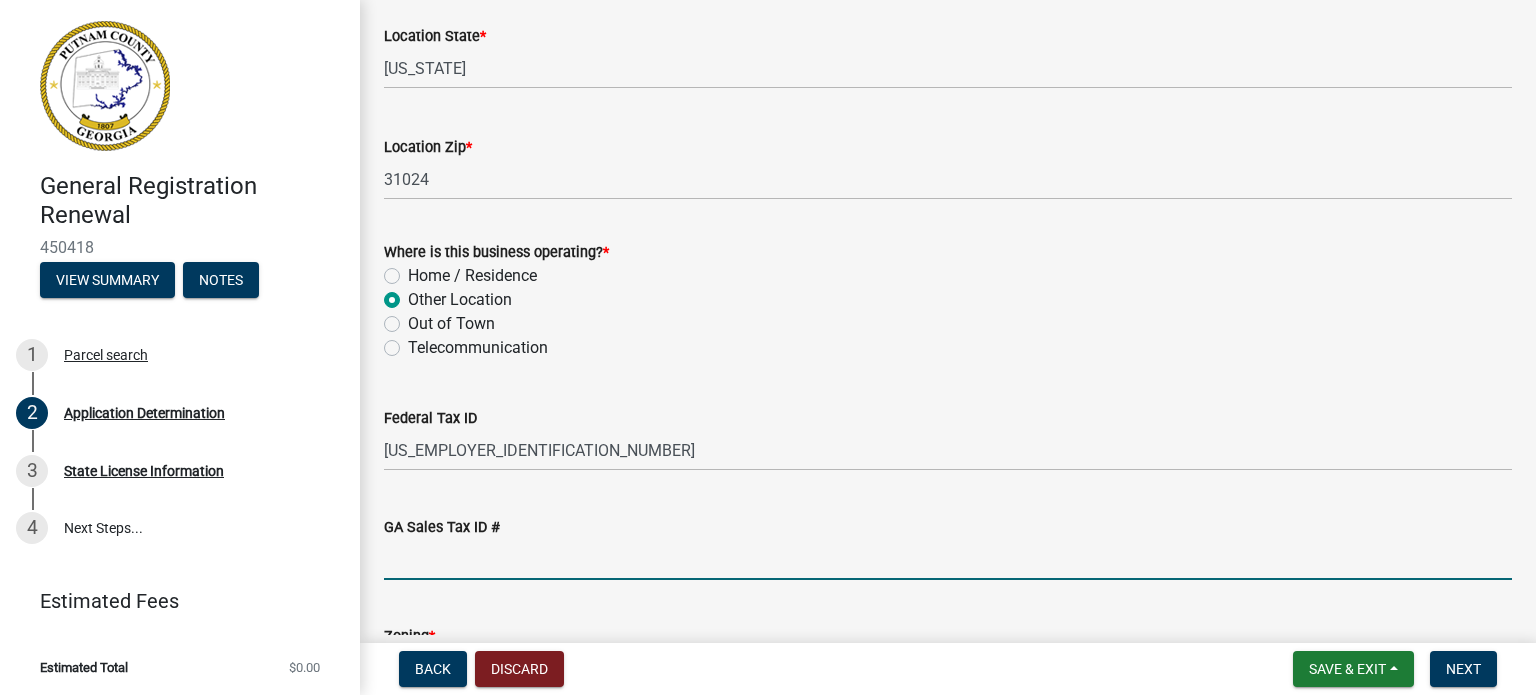 type on "308005964" 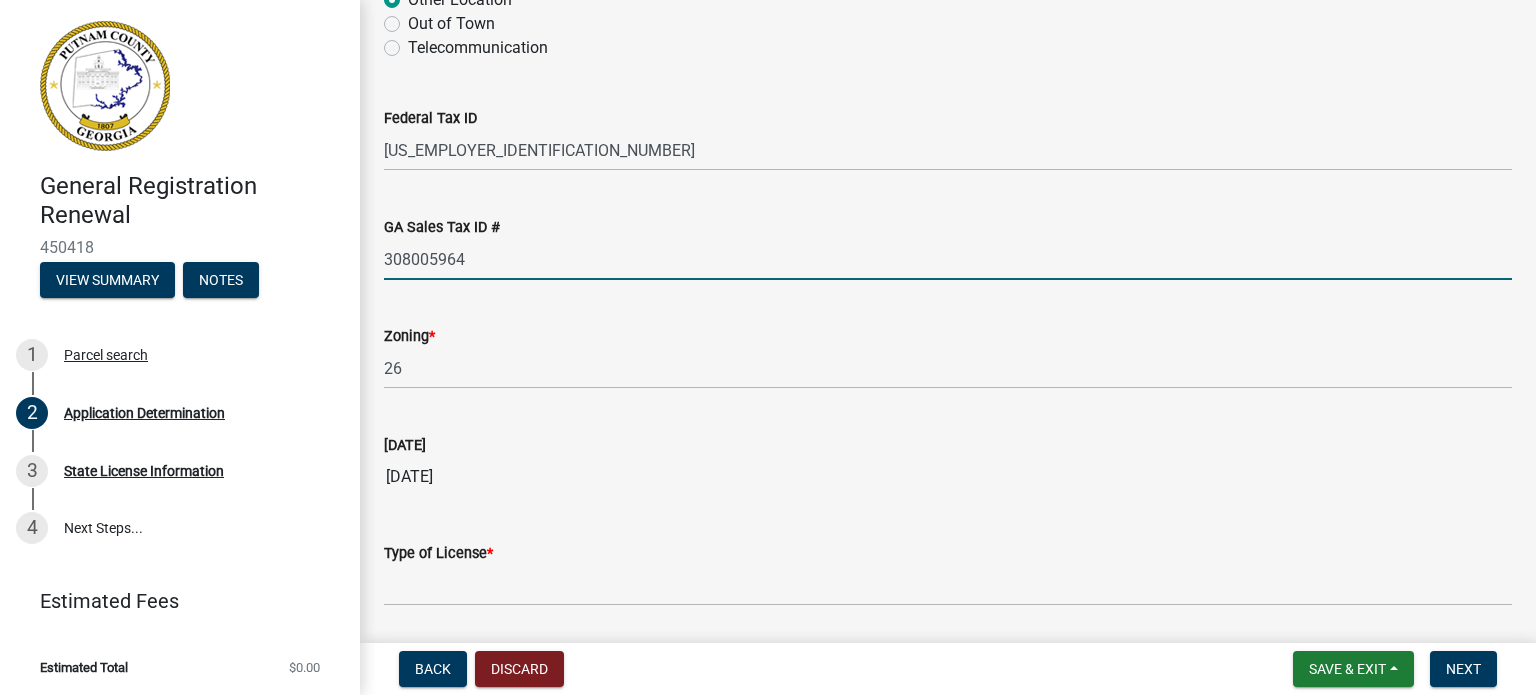 scroll, scrollTop: 2033, scrollLeft: 0, axis: vertical 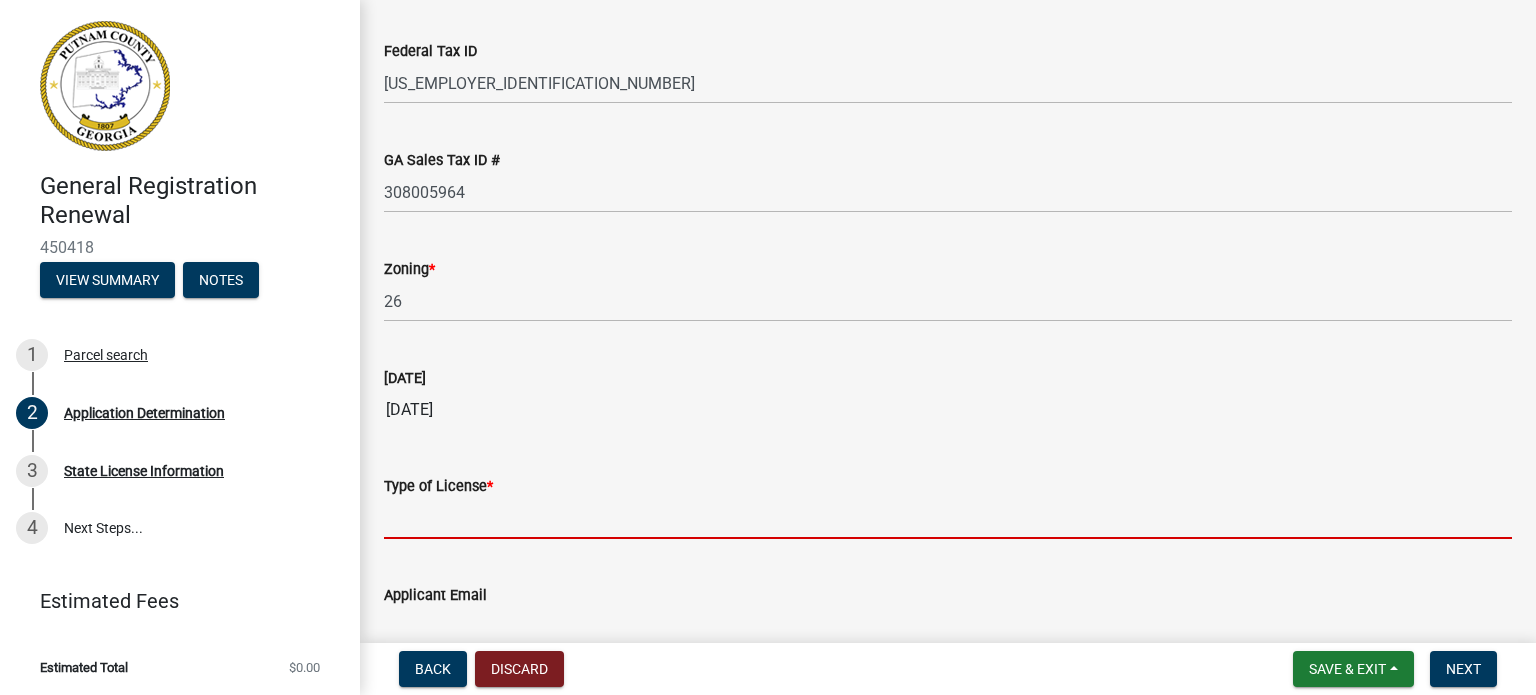 click on "Type of License  *" at bounding box center [948, 518] 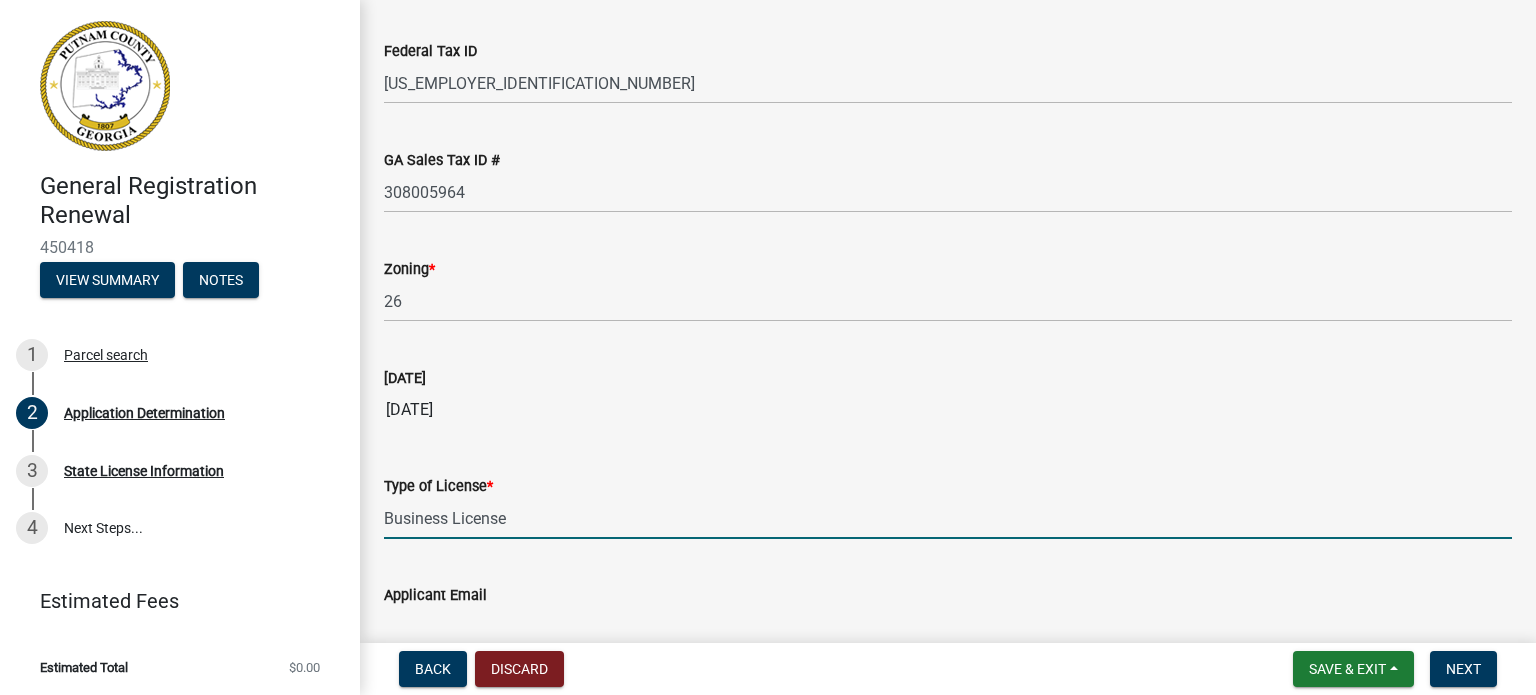 scroll, scrollTop: 2139, scrollLeft: 0, axis: vertical 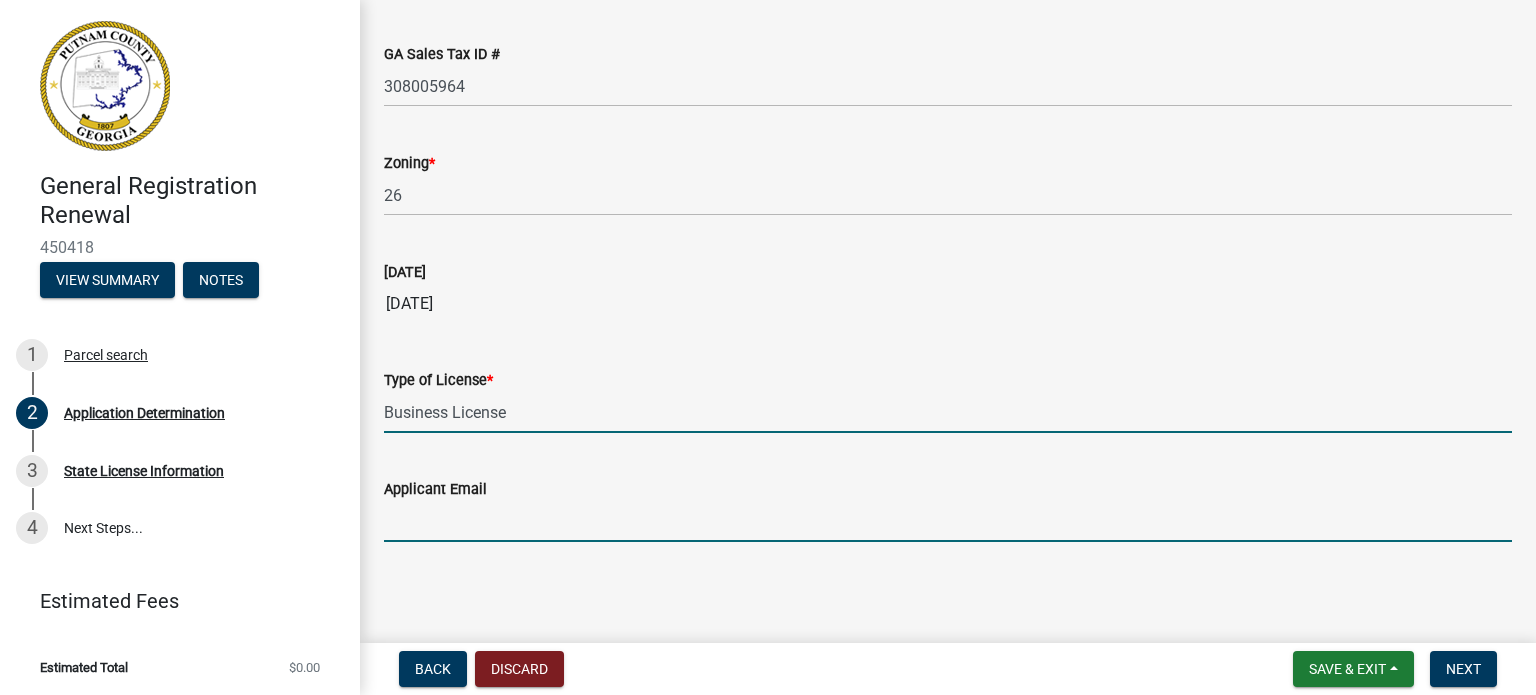 click on "Applicant Email" at bounding box center (948, 521) 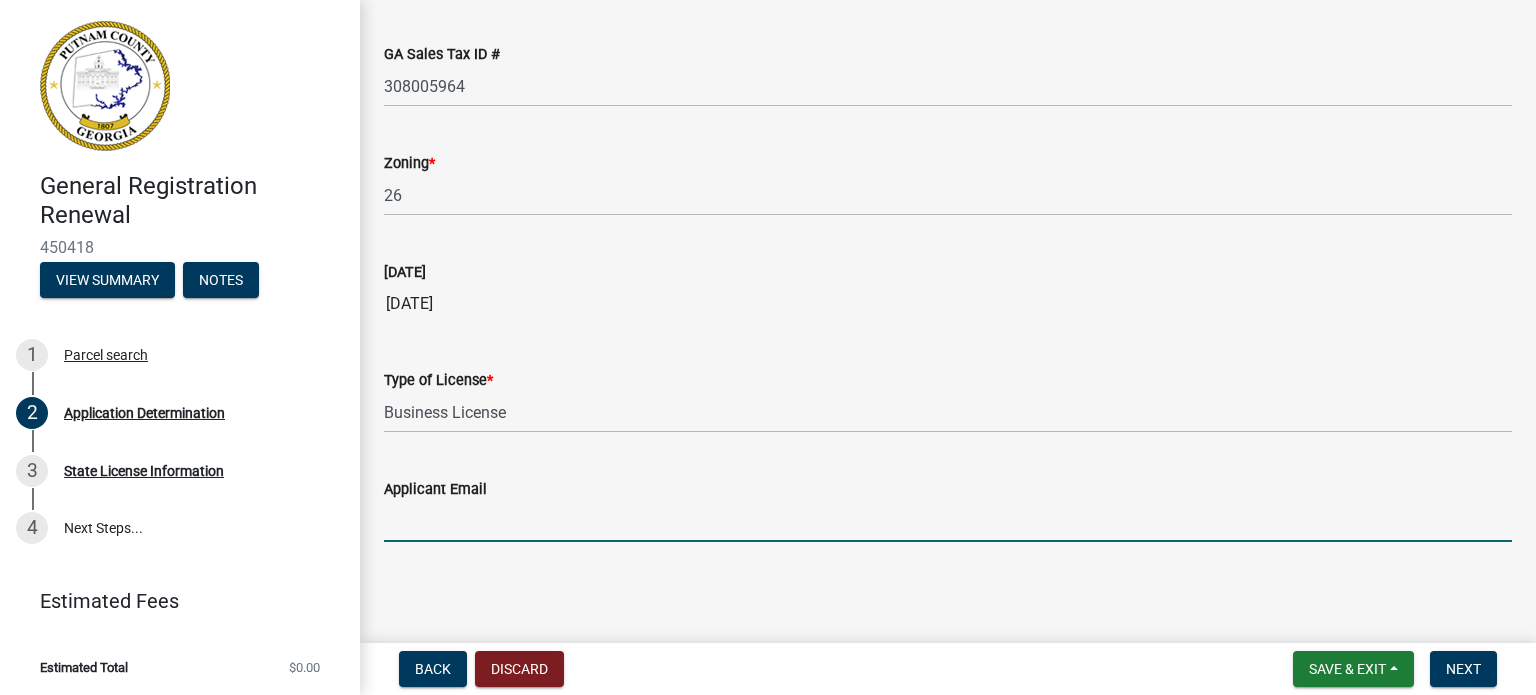 type on "[EMAIL_ADDRESS][DOMAIN_NAME]" 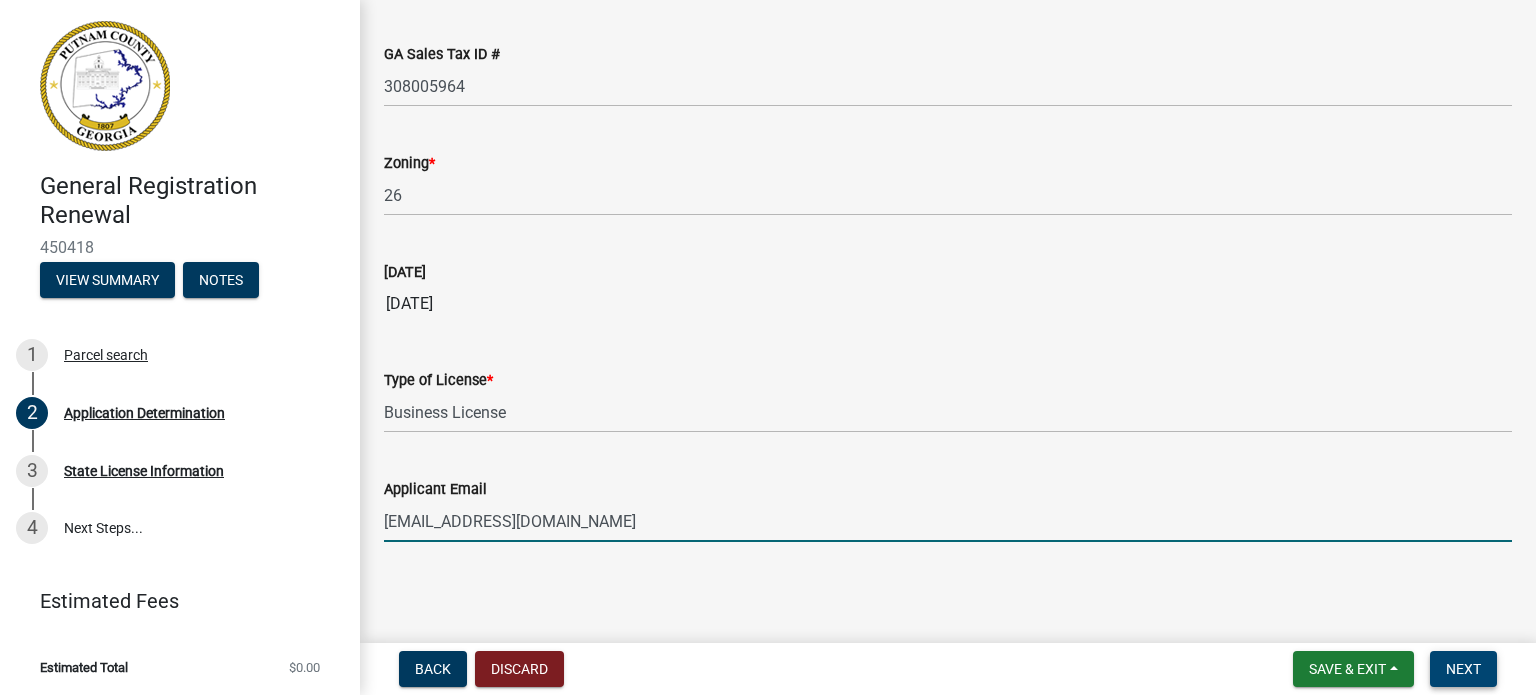 click on "Next" at bounding box center (1463, 669) 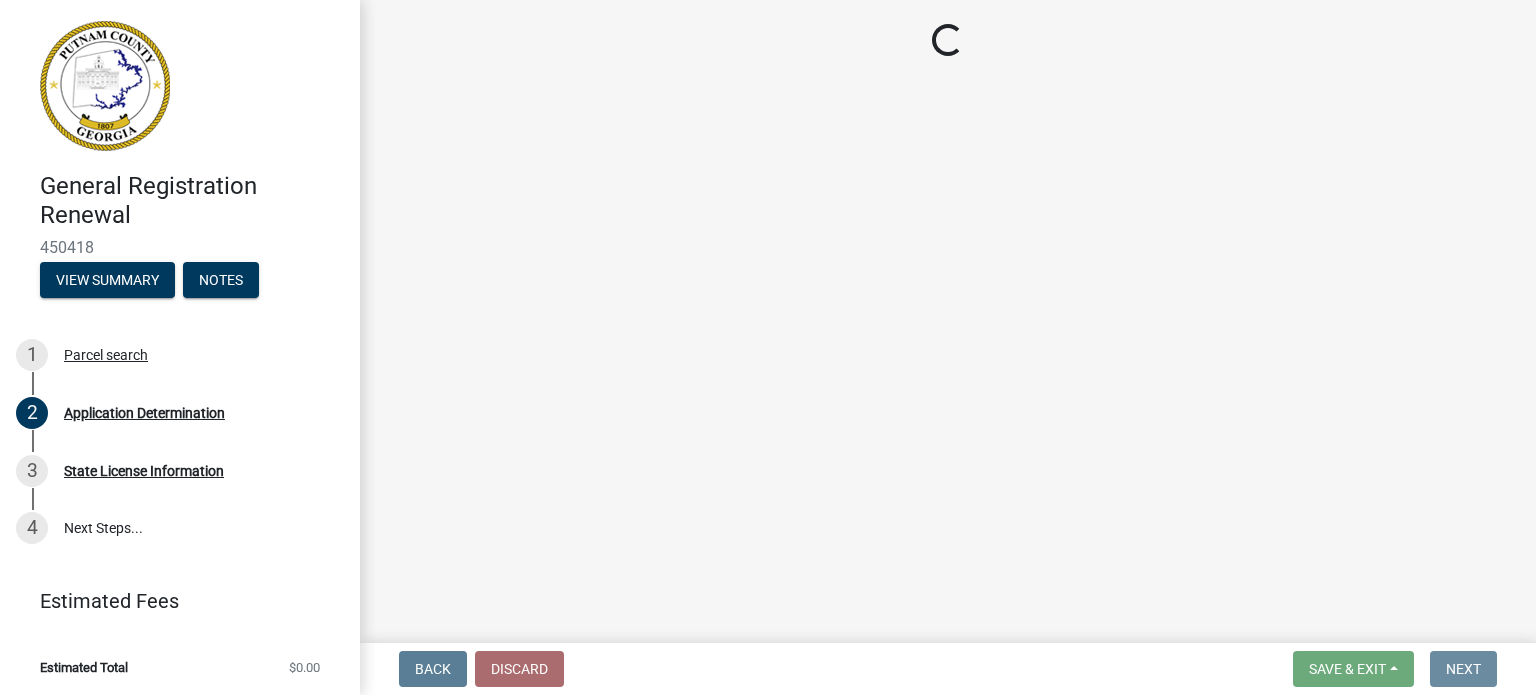 scroll, scrollTop: 0, scrollLeft: 0, axis: both 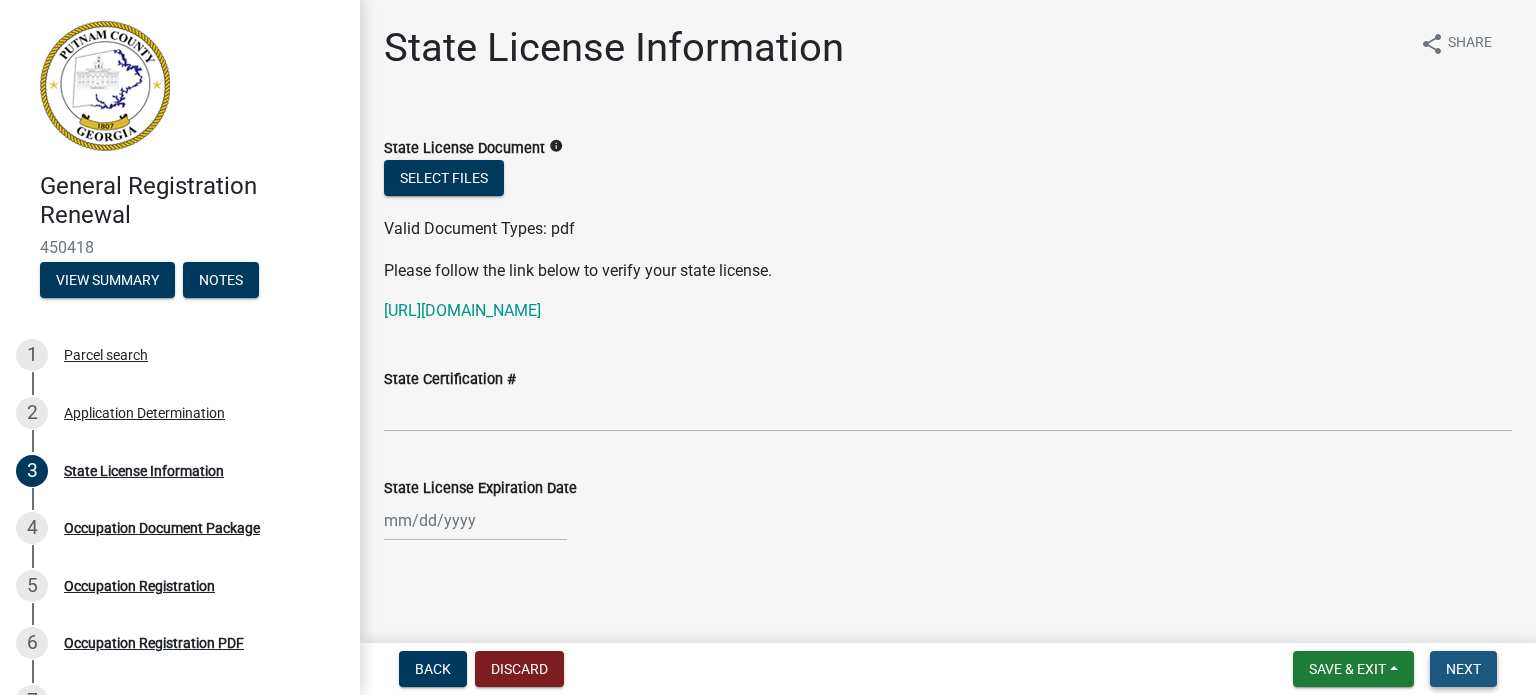 click on "Next" at bounding box center [1463, 669] 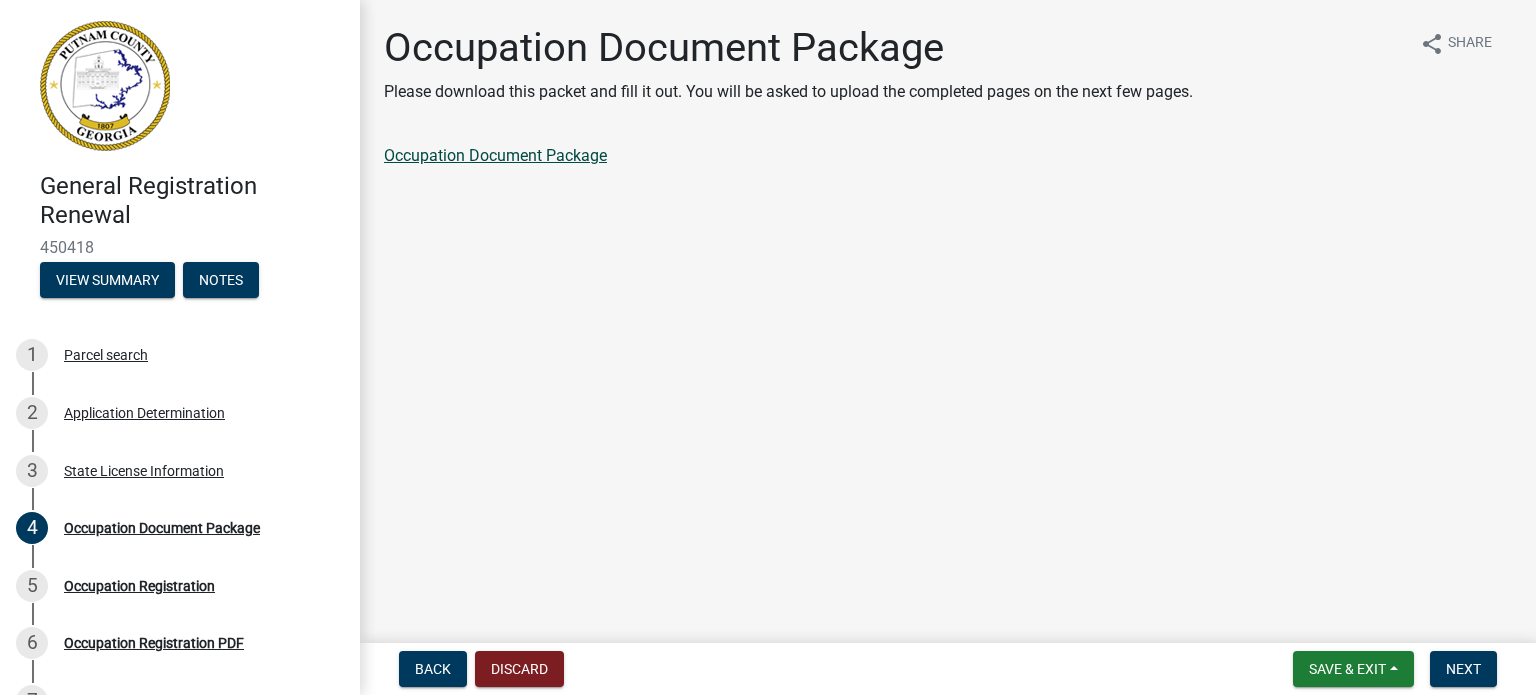 click on "Occupation Document Package" 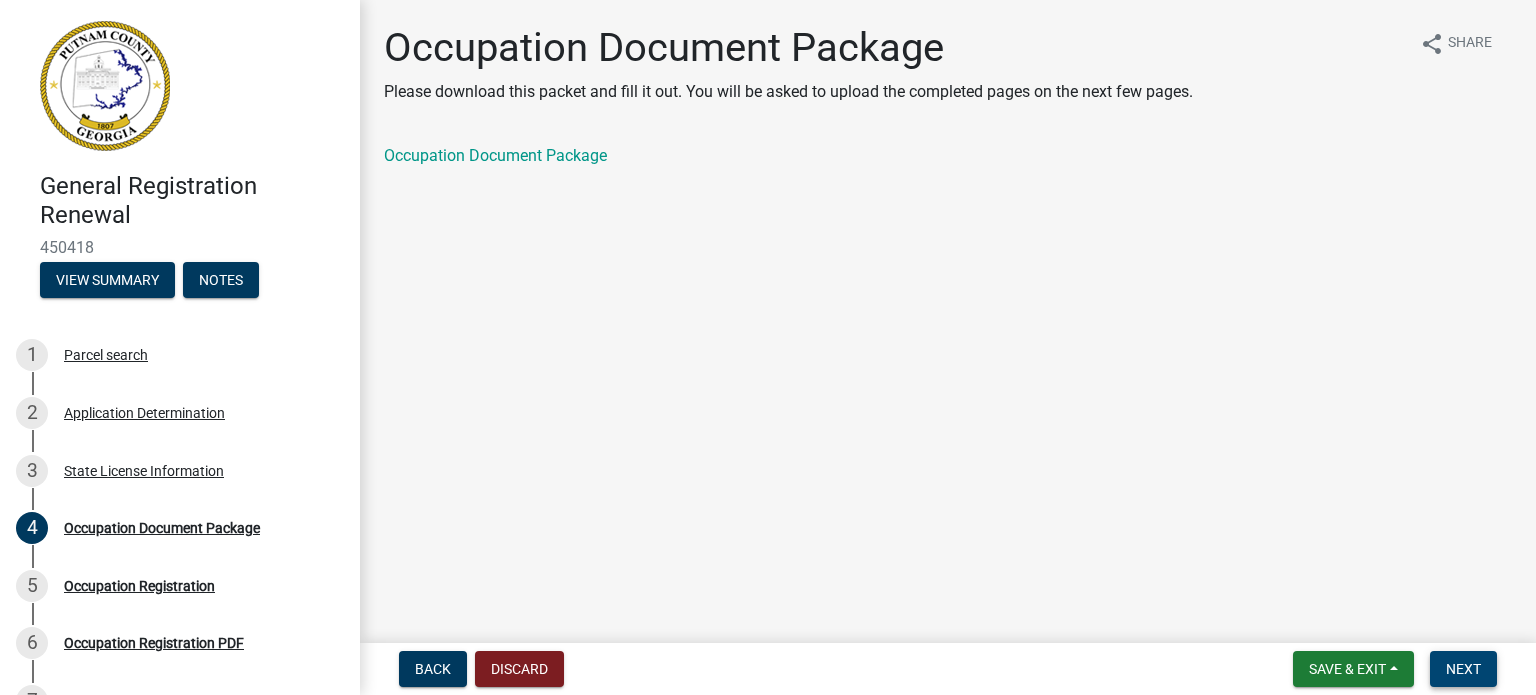 click on "Next" at bounding box center [1463, 669] 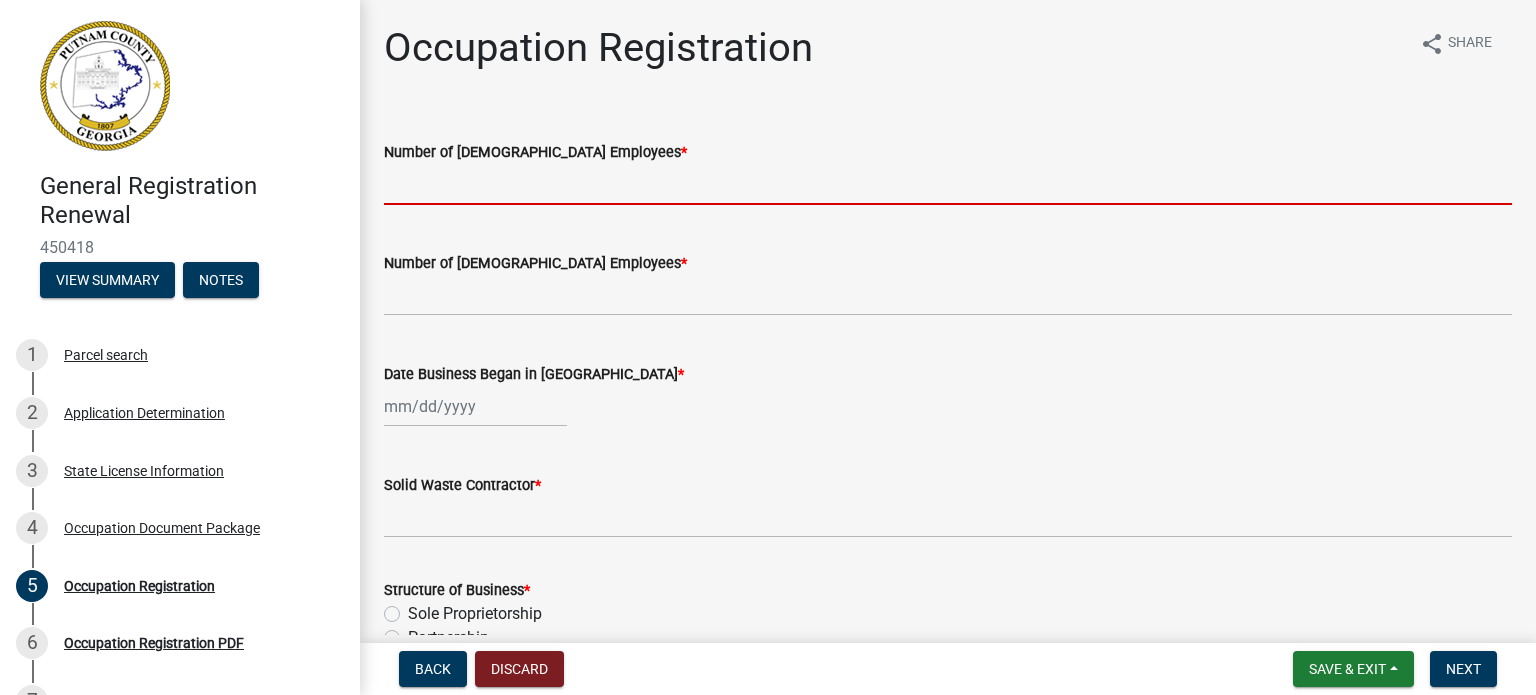 click 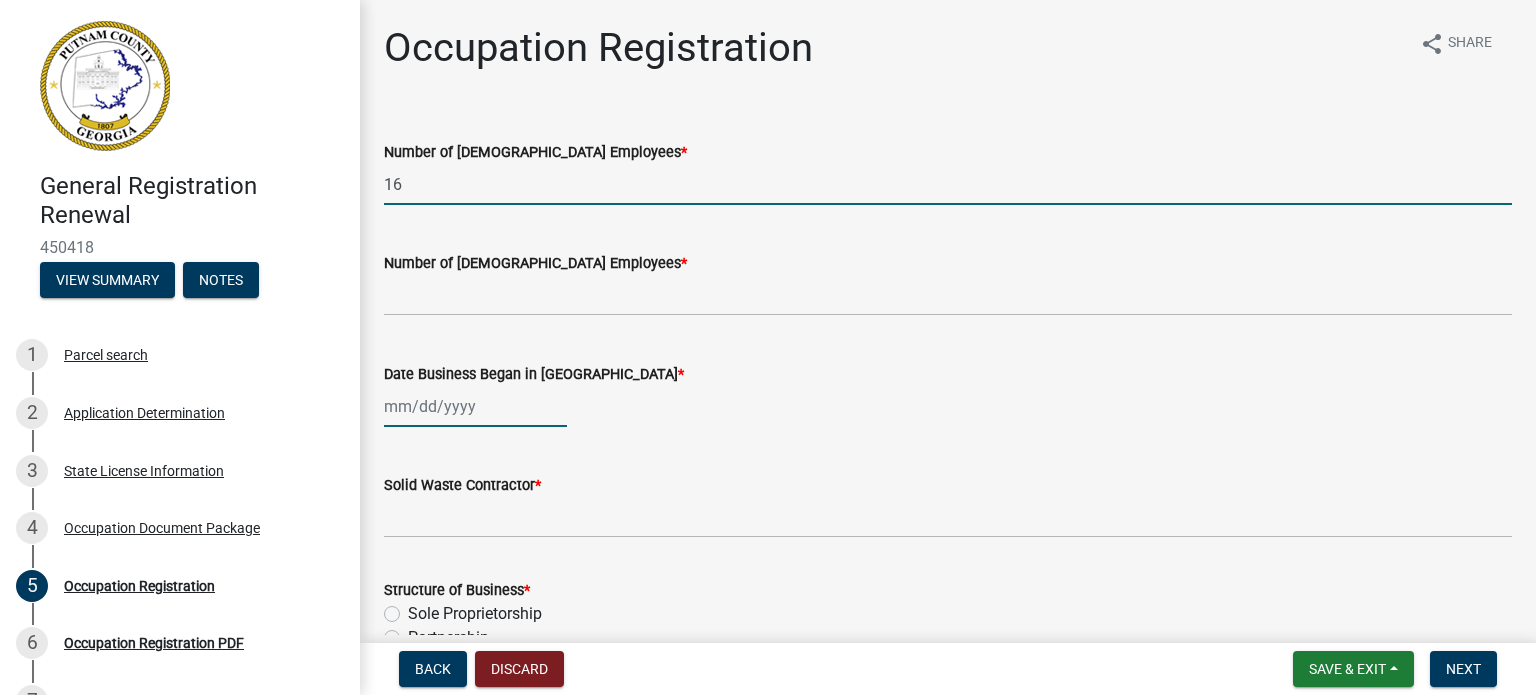 click 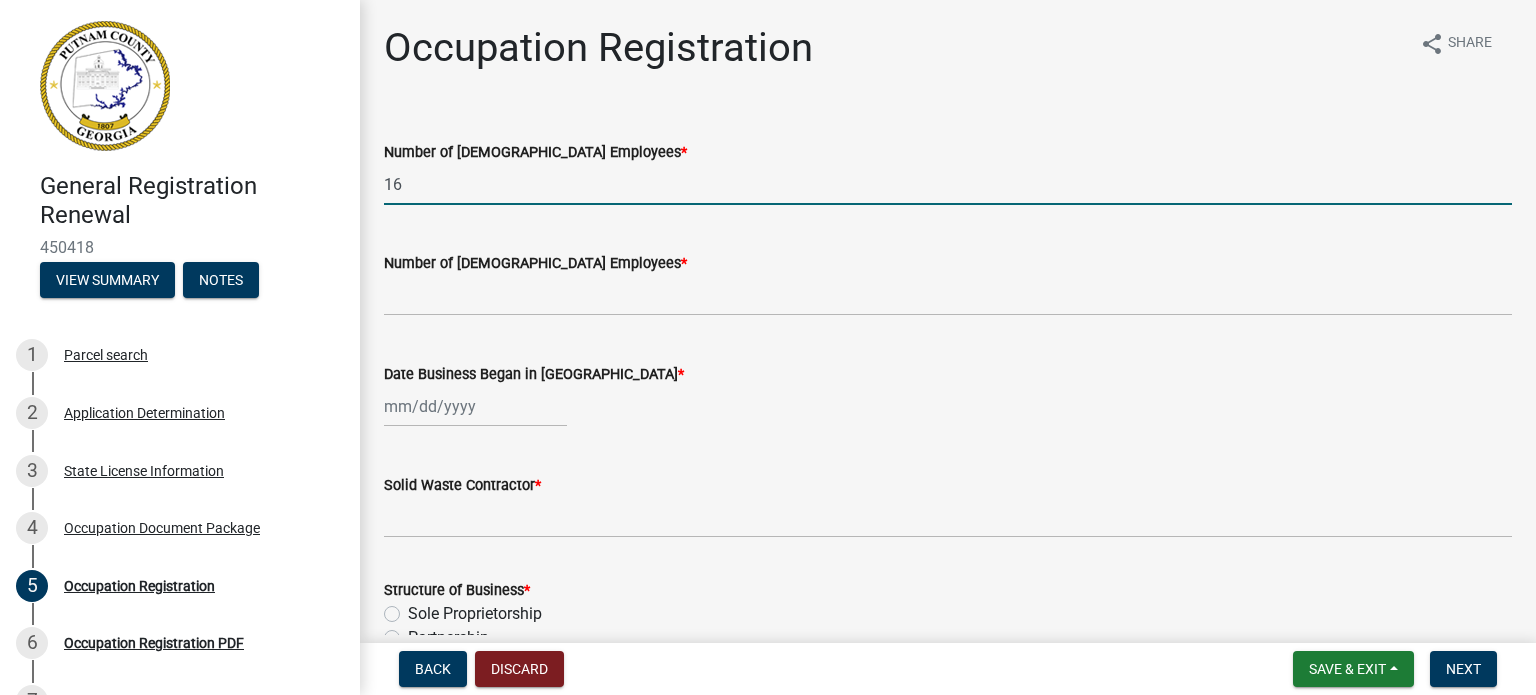 select on "7" 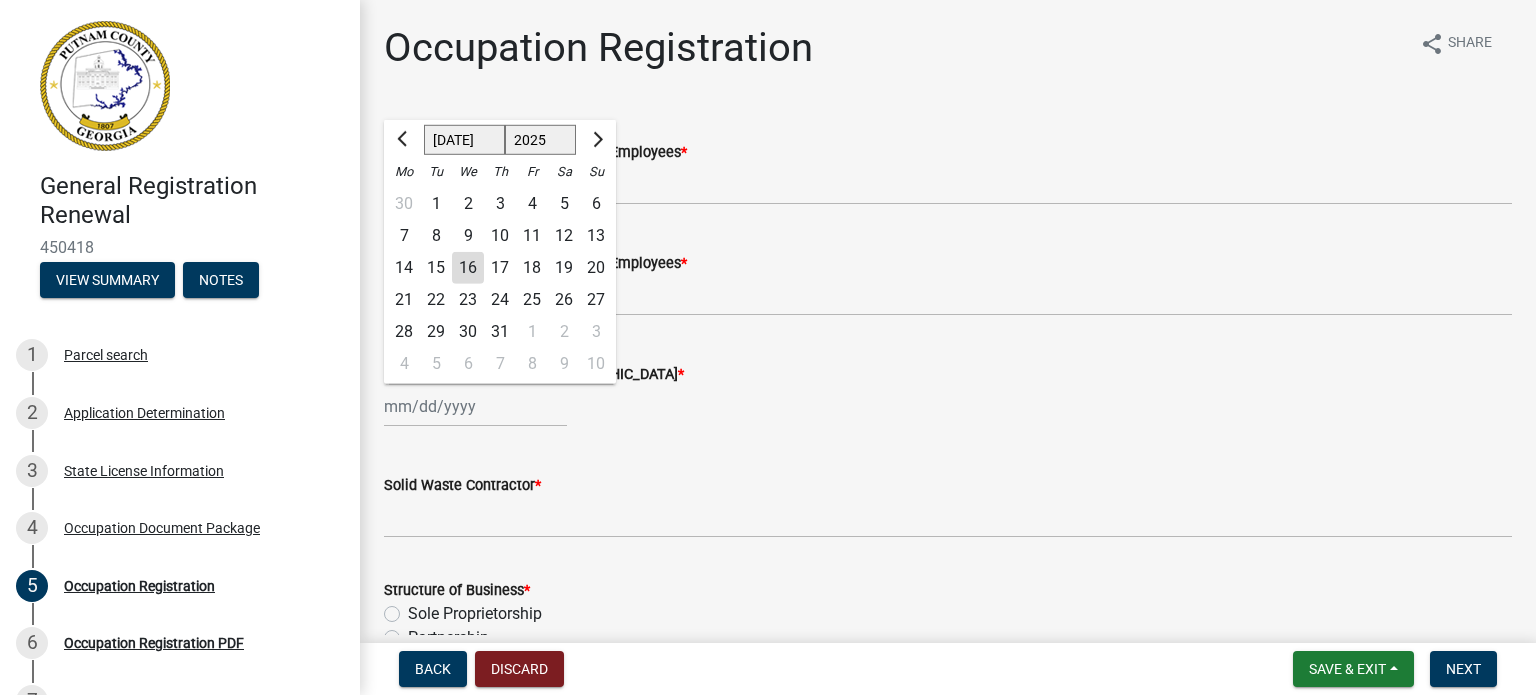 click on "Date Business Began in [GEOGRAPHIC_DATA]  * [PERSON_NAME] Apr May Jun [DATE] Aug Sep Oct Nov [DATE] 1526 1527 1528 1529 1530 1531 1532 1533 1534 1535 1536 1537 1538 1539 1540 1541 1542 1543 1544 1545 1546 1547 1548 1549 1550 1551 1552 1553 1554 1555 1556 1557 1558 1559 1560 1561 1562 1563 1564 1565 1566 1567 1568 1569 1570 1571 1572 1573 1574 1575 1576 1577 1578 1579 1580 1581 1582 1583 1584 1585 1586 1587 1588 1589 1590 1591 1592 1593 1594 1595 1596 1597 1598 1599 1600 1601 1602 1603 1604 1605 1606 1607 1608 1609 1610 1611 1612 1613 1614 1615 1616 1617 1618 1619 1620 1621 1622 1623 1624 1625 1626 1627 1628 1629 1630 1631 1632 1633 1634 1635 1636 1637 1638 1639 1640 1641 1642 1643 1644 1645 1646 1647 1648 1649 1650 1651 1652 1653 1654 1655 1656 1657 1658 1659 1660 1661 1662 1663 1664 1665 1666 1667 1668 1669 1670 1671 1672 1673 1674 1675 1676 1677 1678 1679 1680 1681 1682 1683 1684 1685 1686 1687 1688 1689 1690 1691 1692 1693 1694 1695 1696 1697 1698 1699 1700 1701 1702 1703 1704 1705 1706 1707 1708 1709 1710 1711" 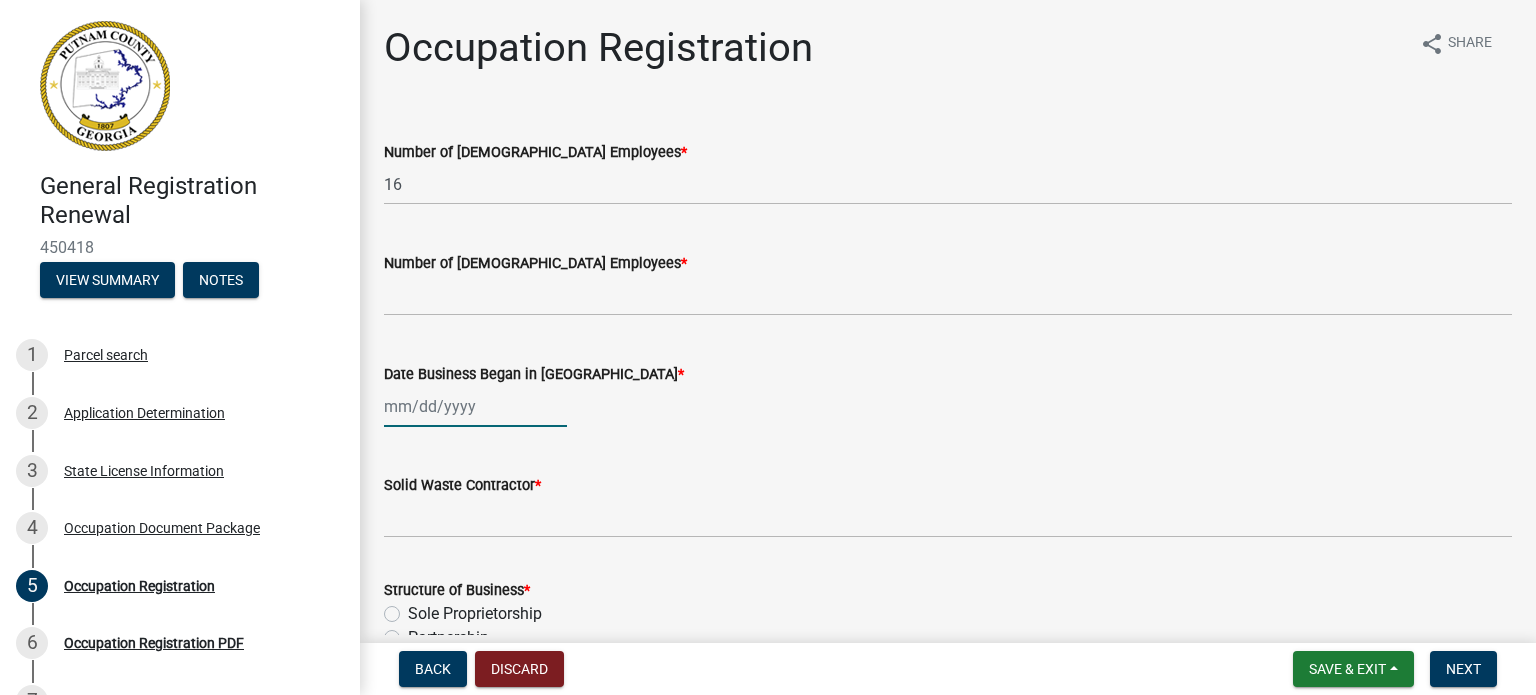 click 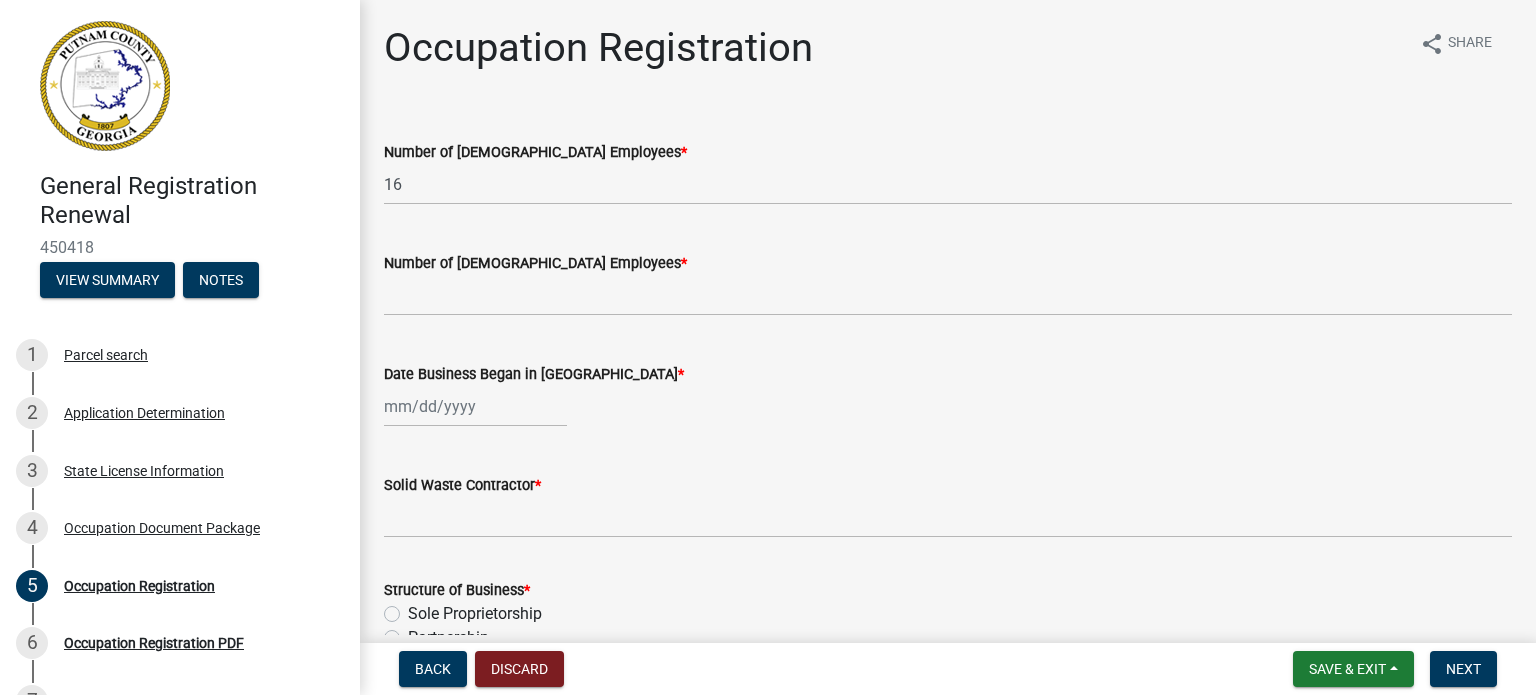 select on "7" 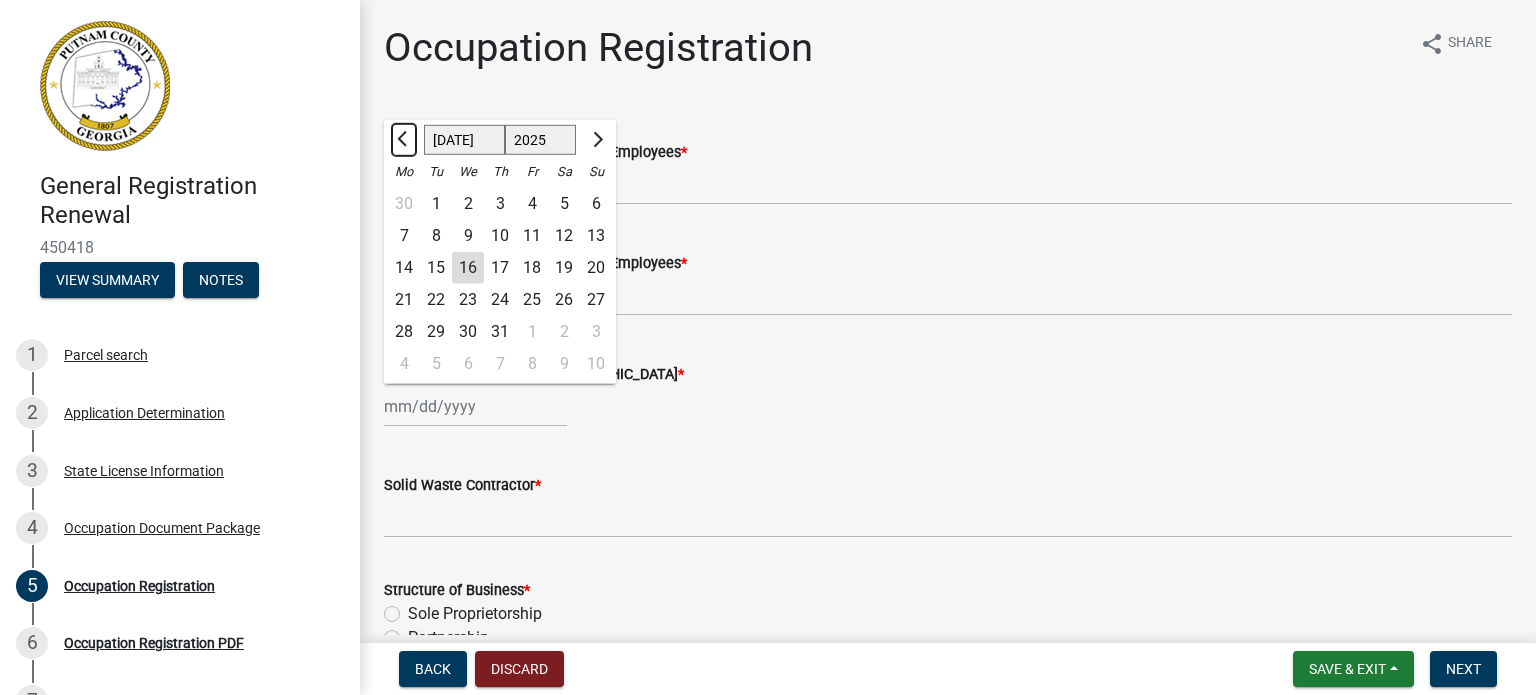 click 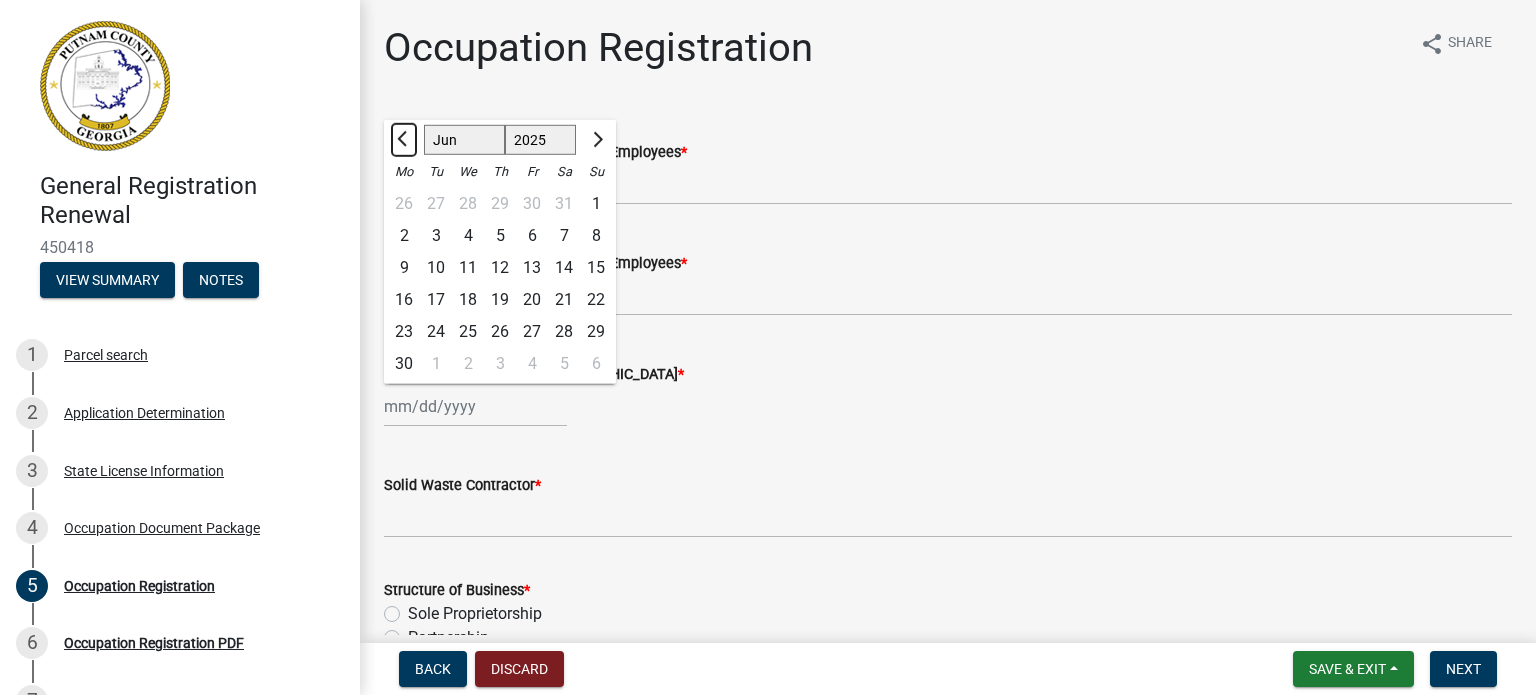 click 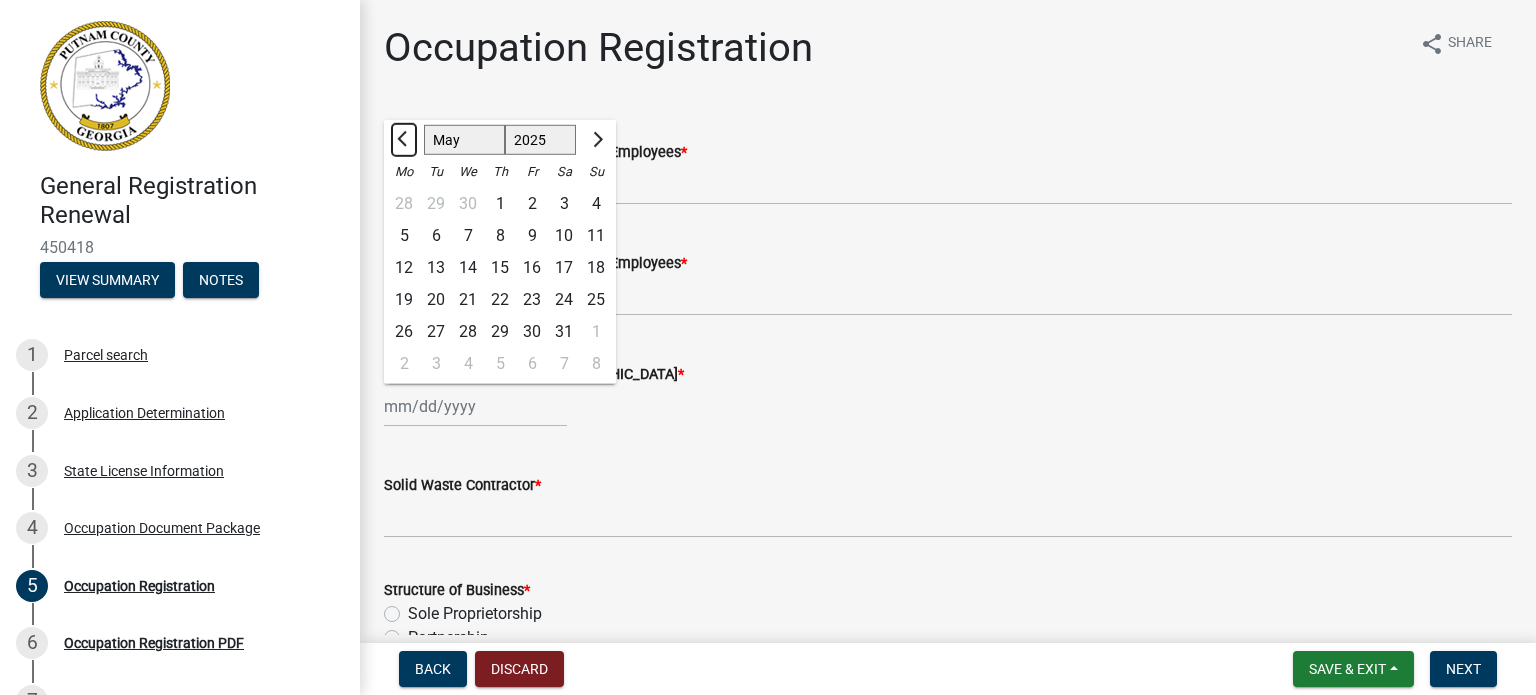 click 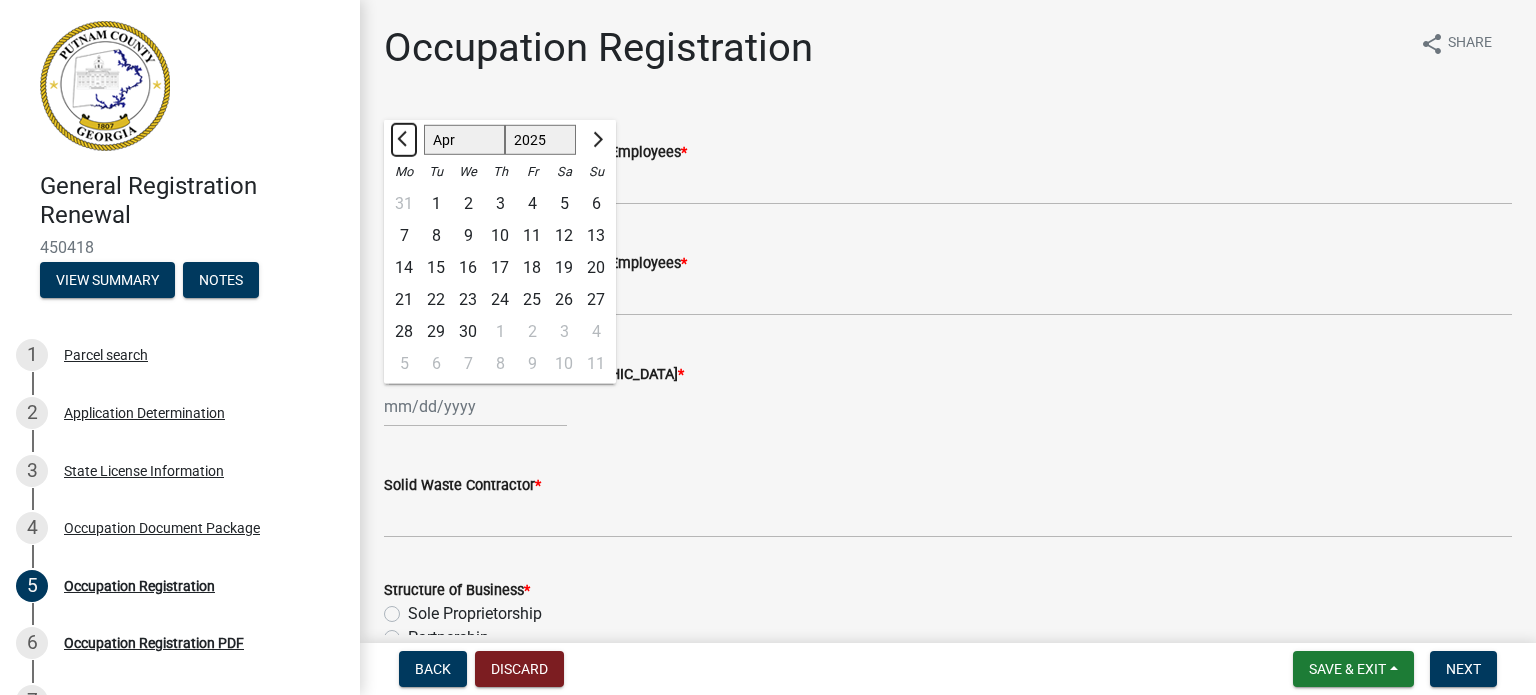 click 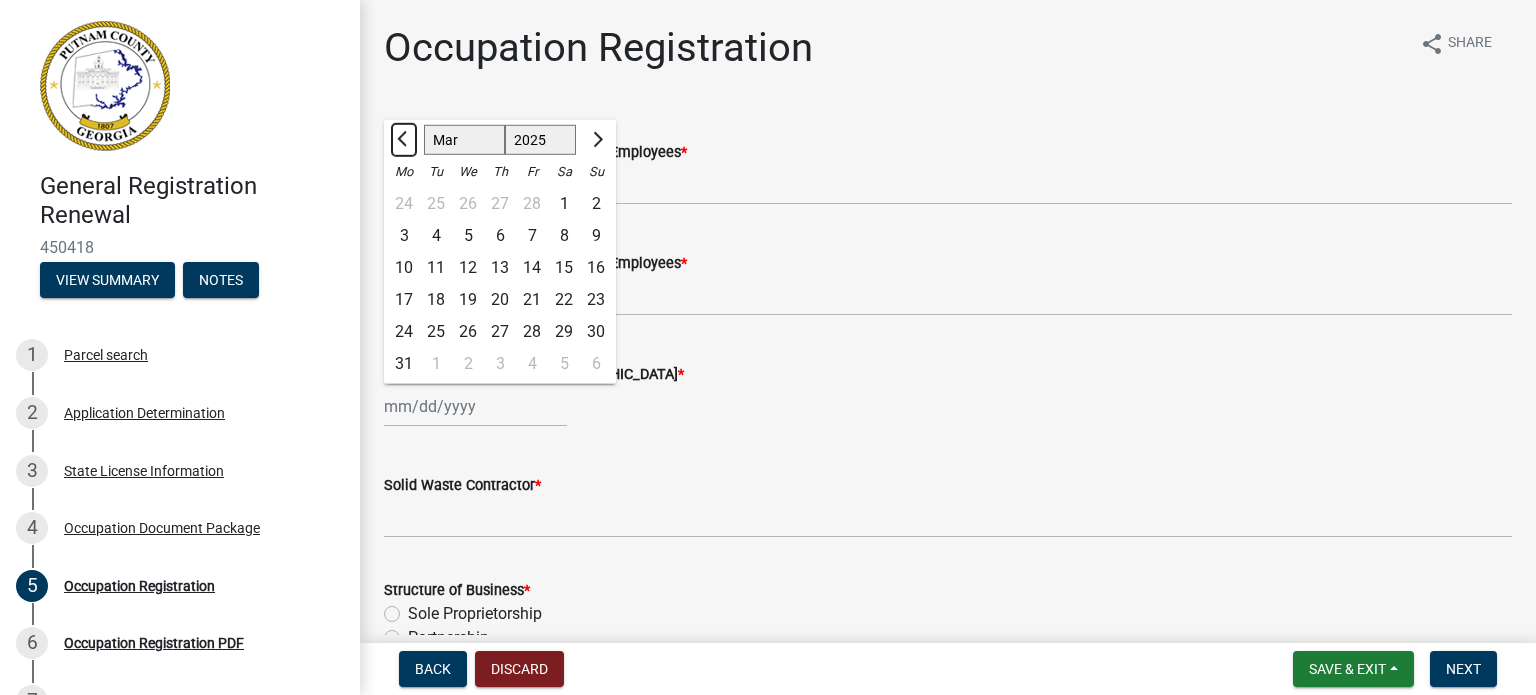 click 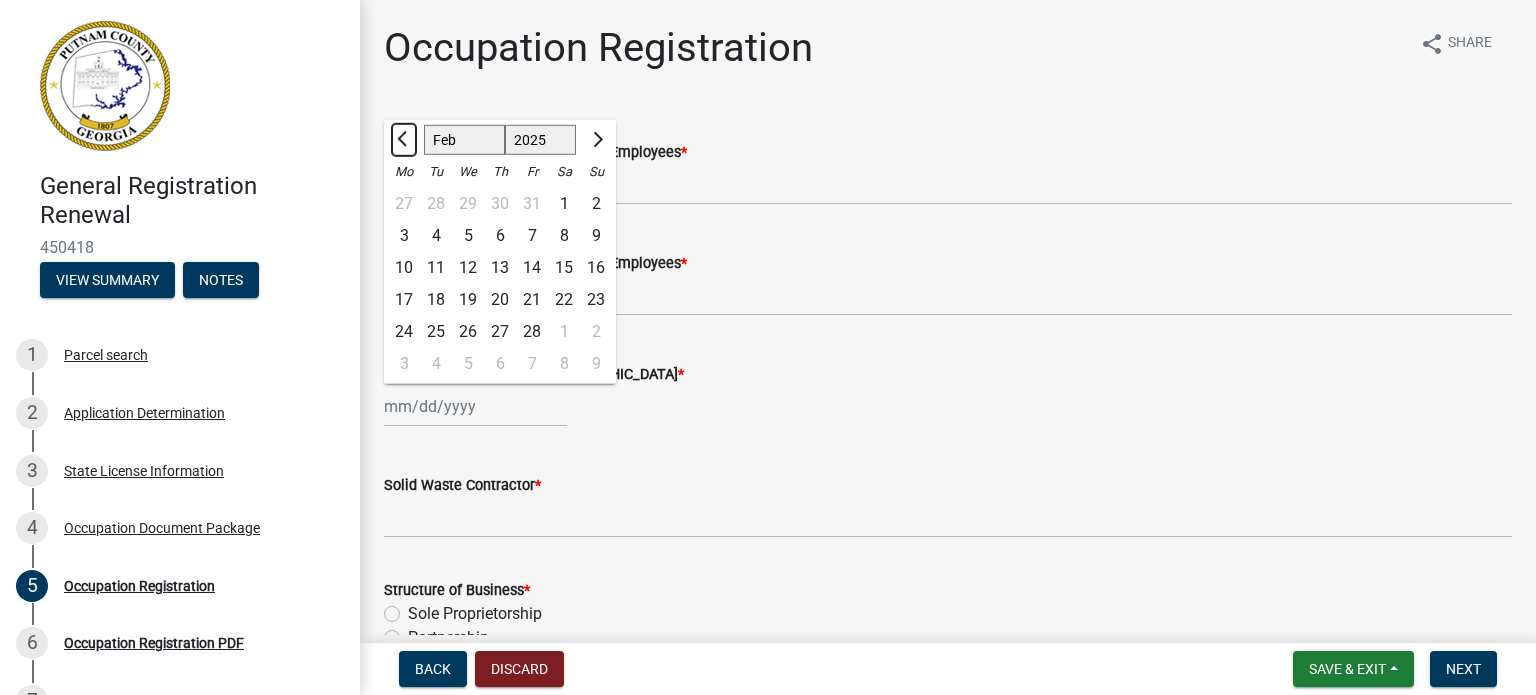 click 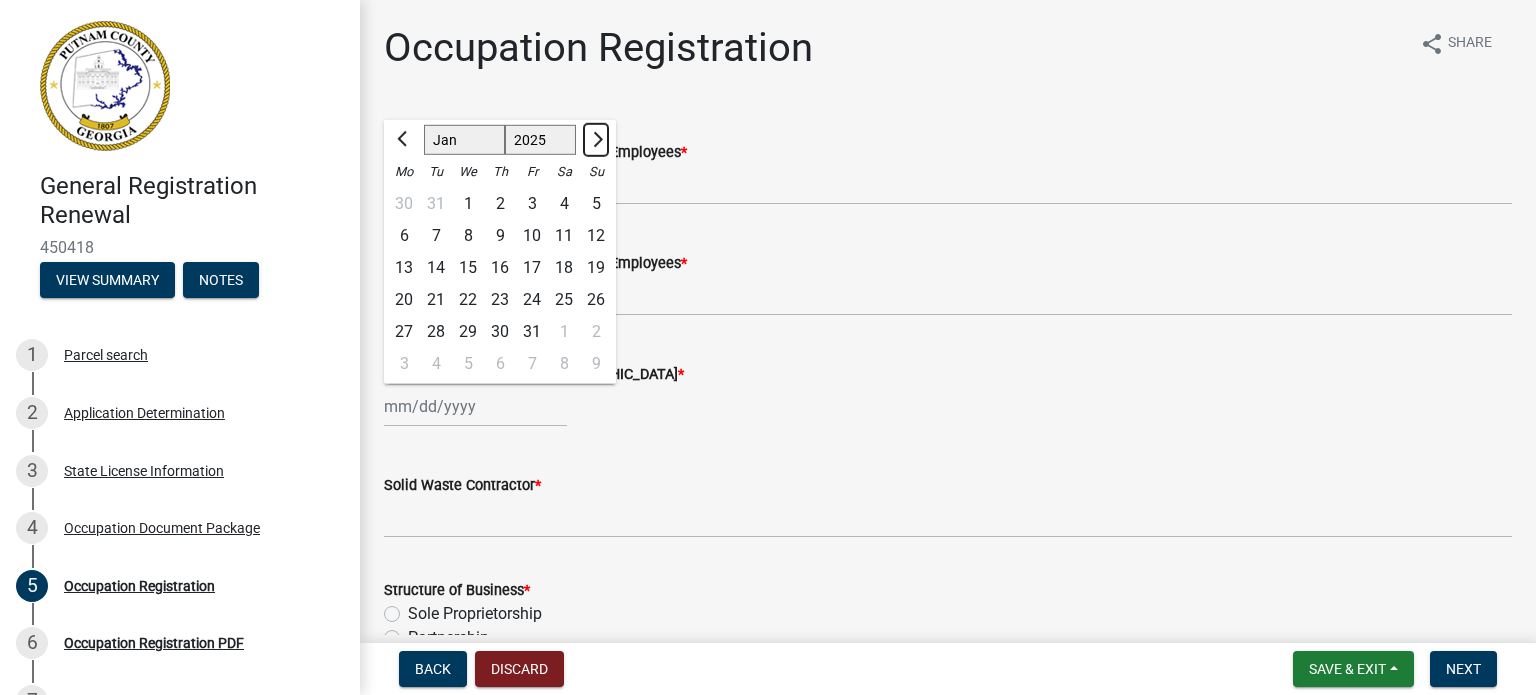 click 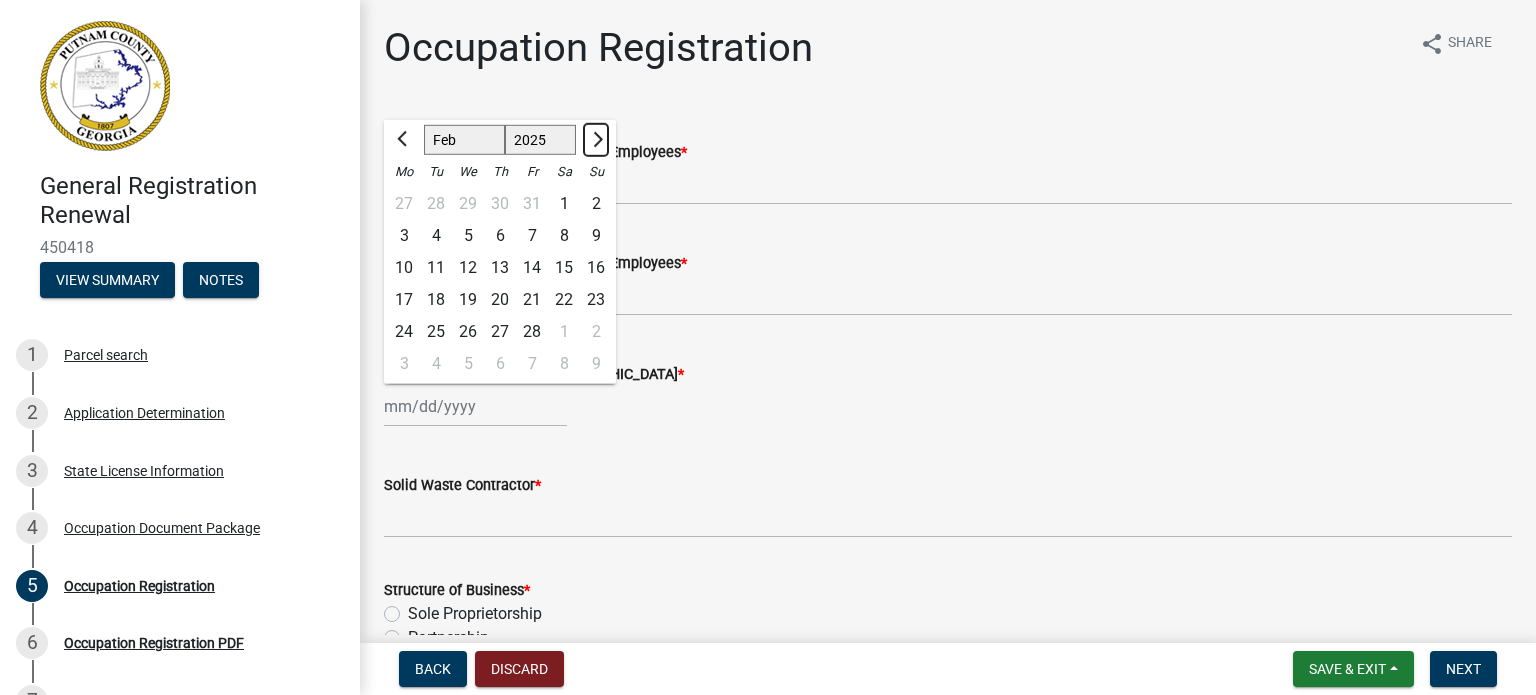 click 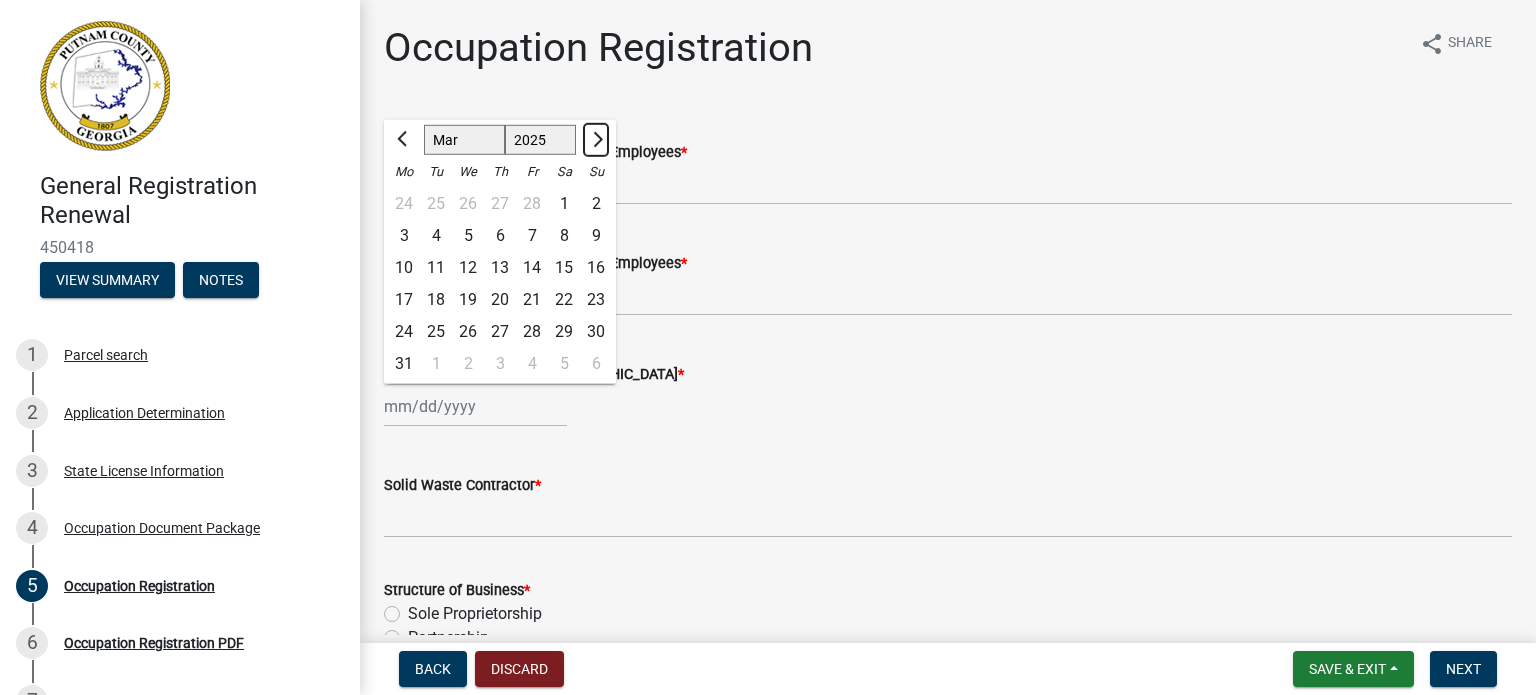 click 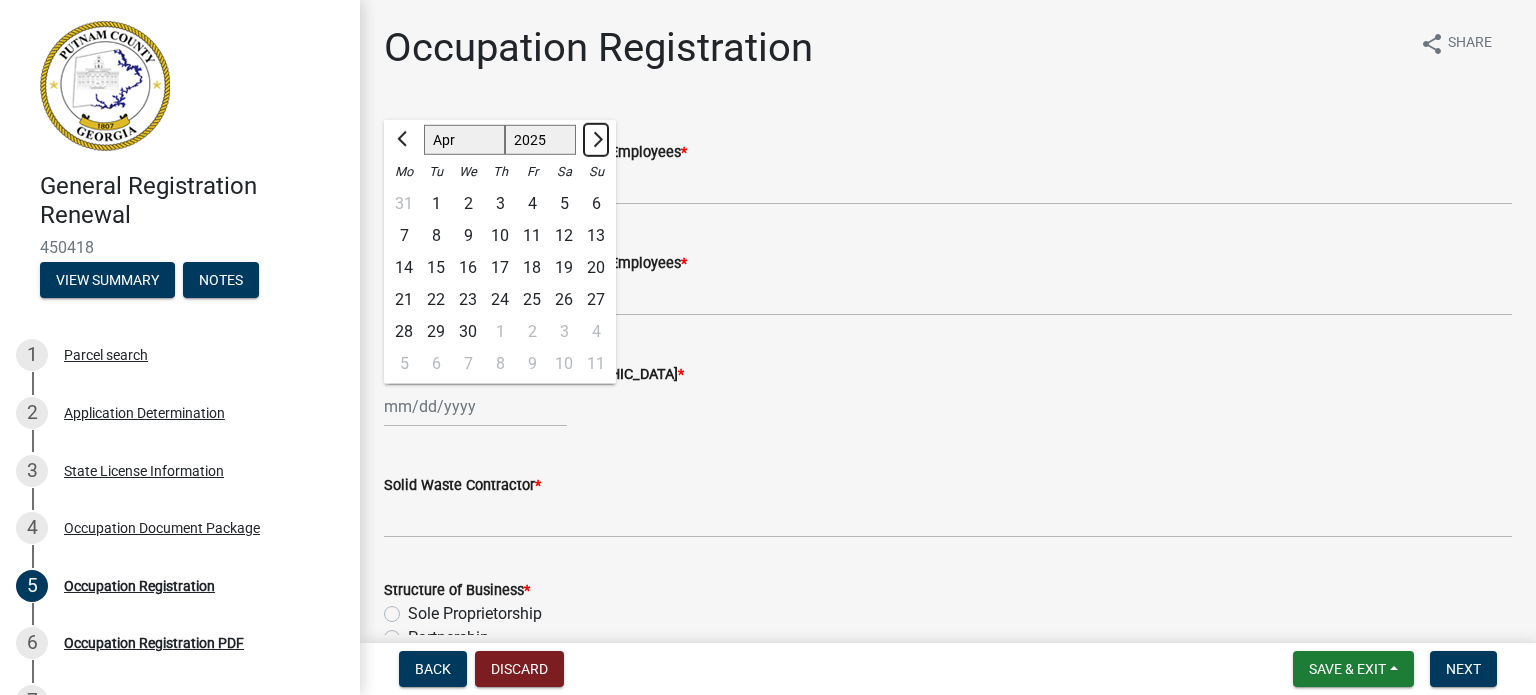 click 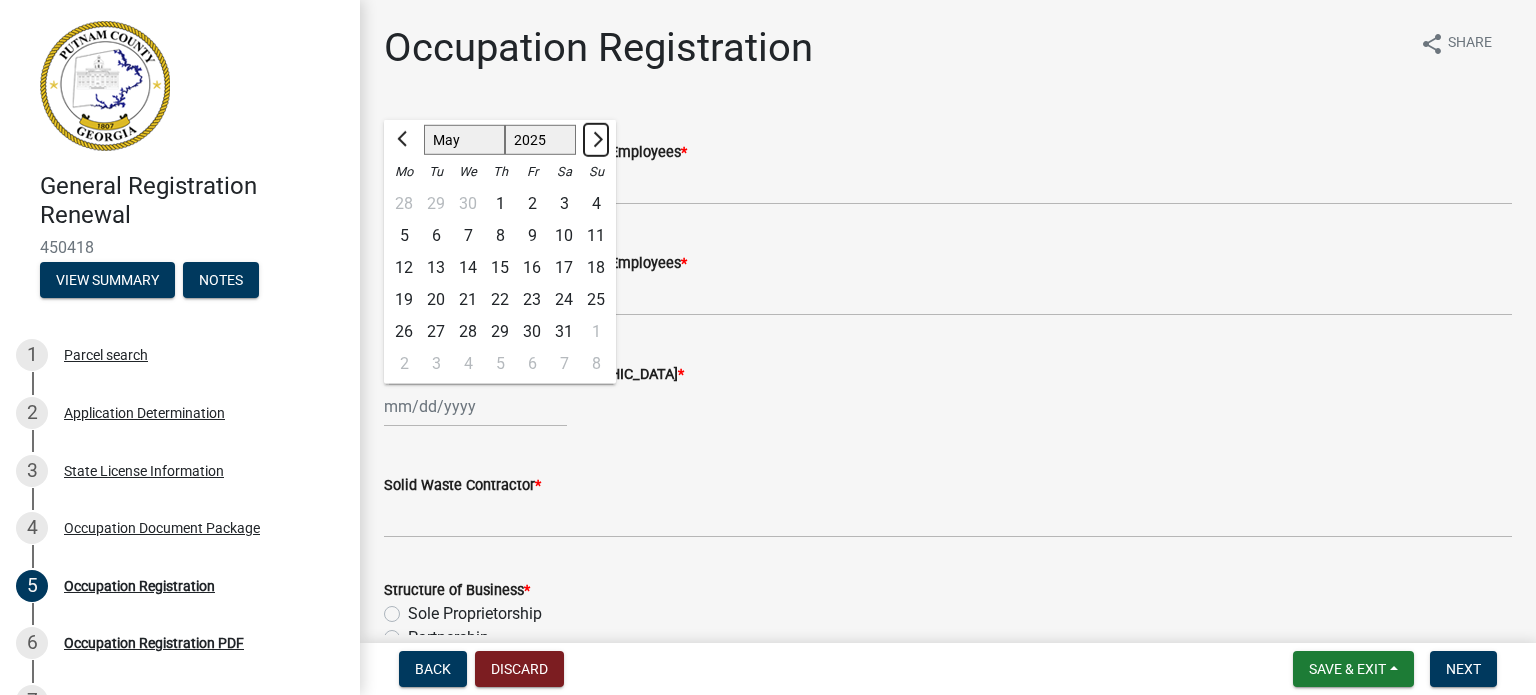 click 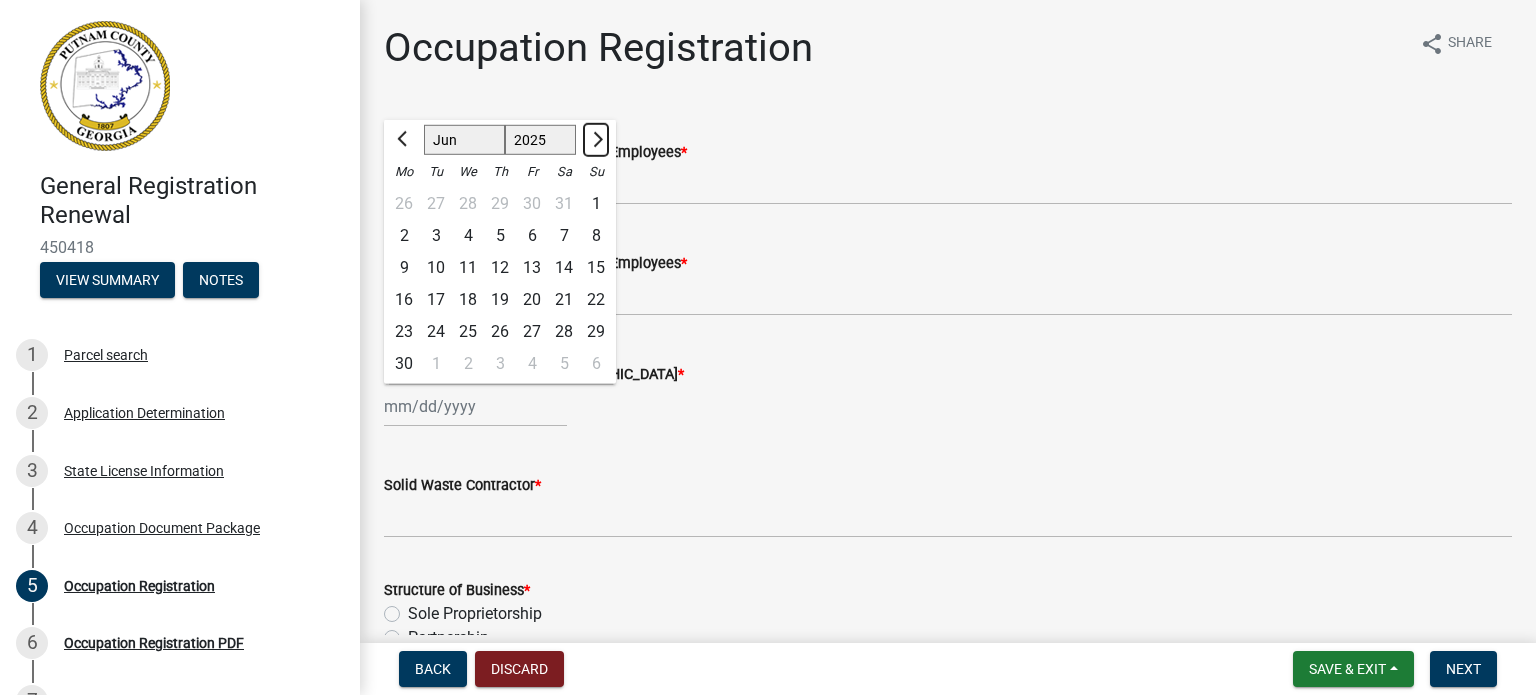 click 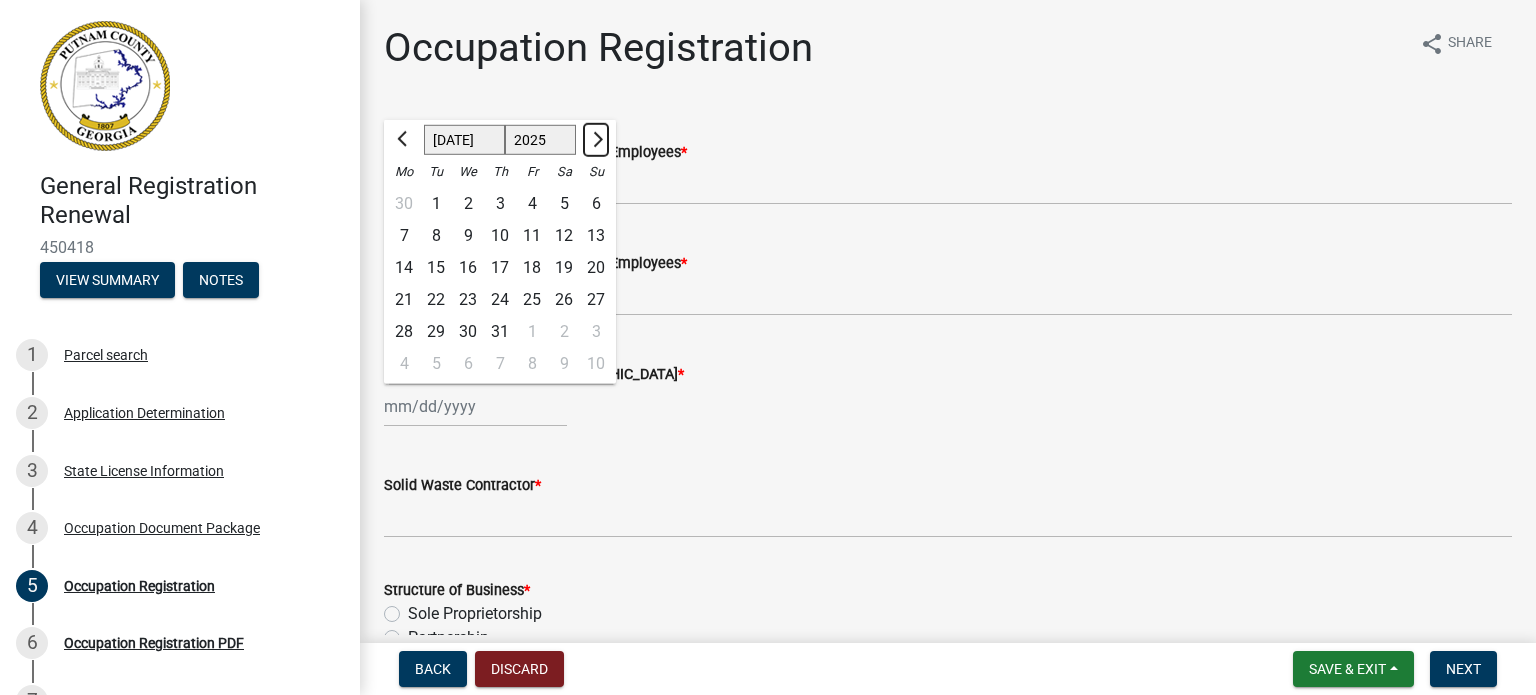 click 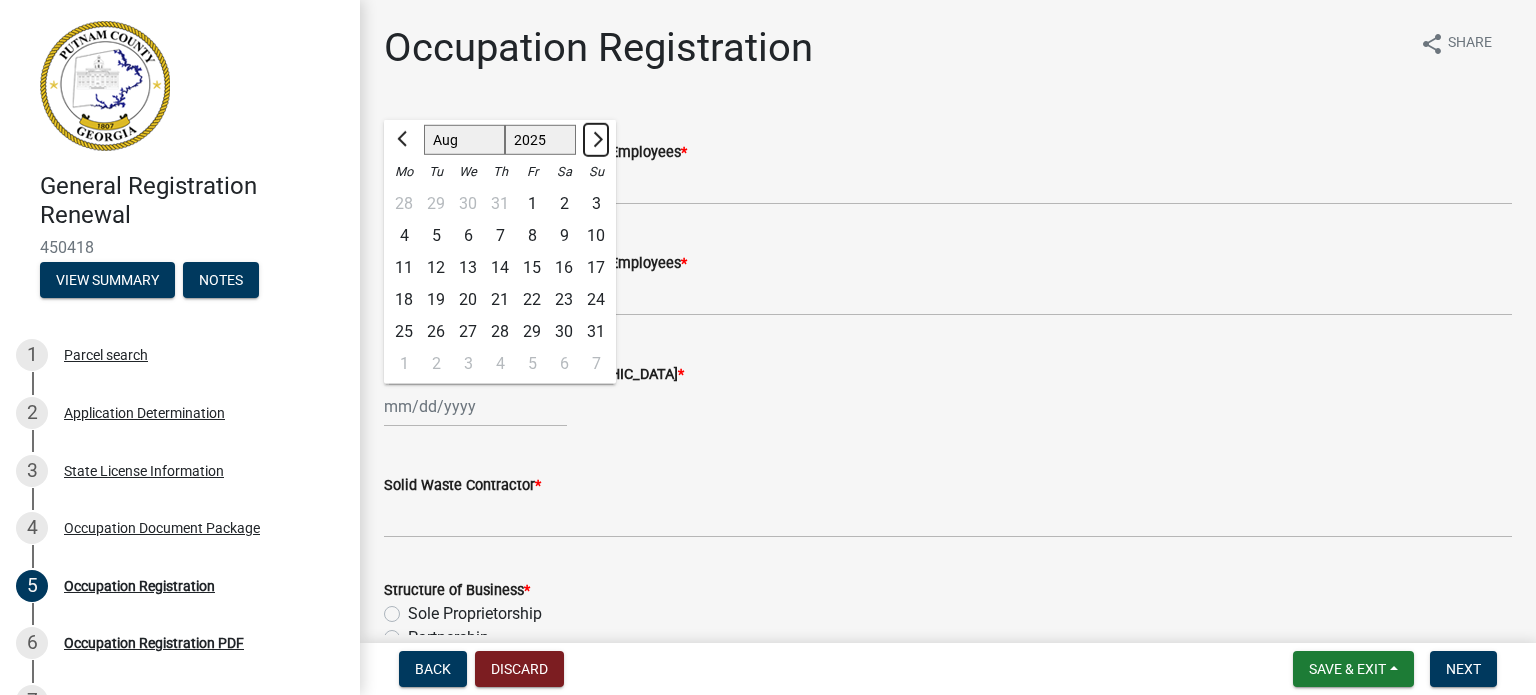click 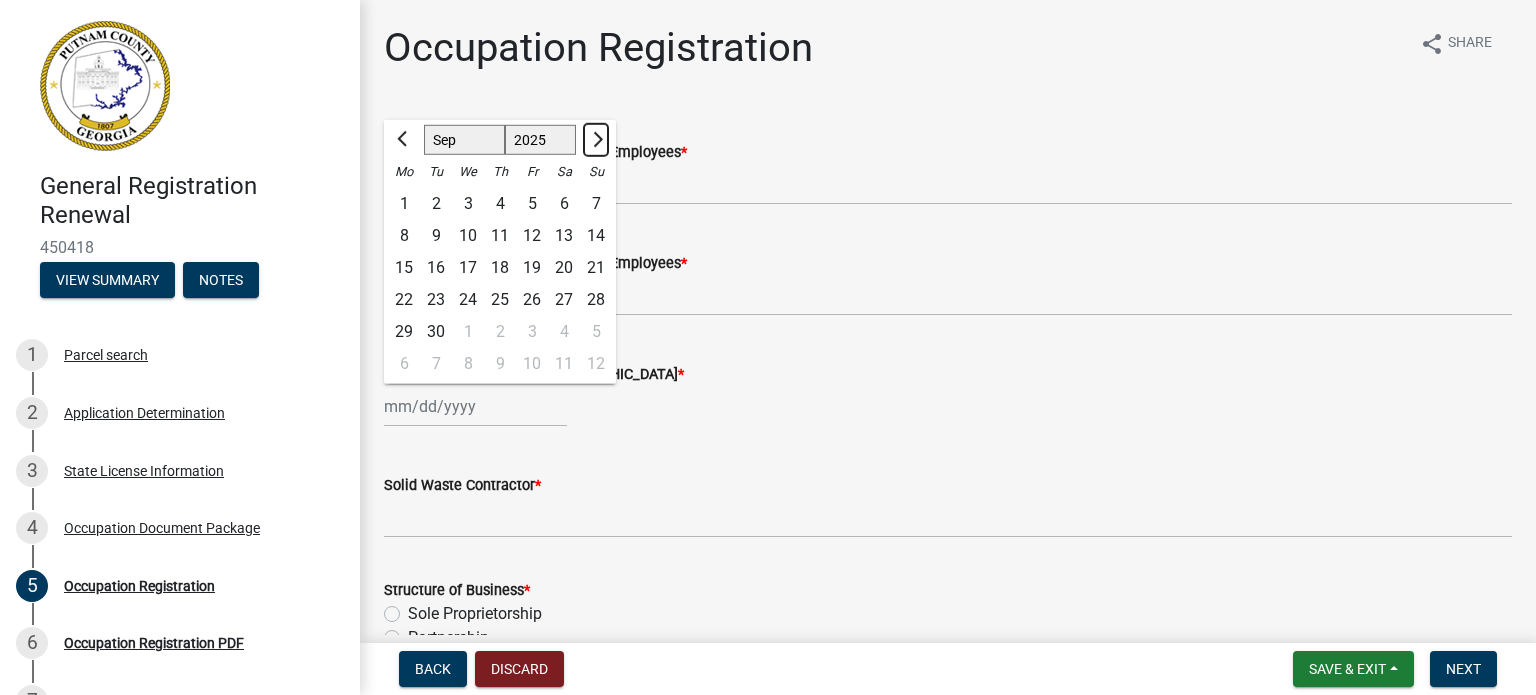 click 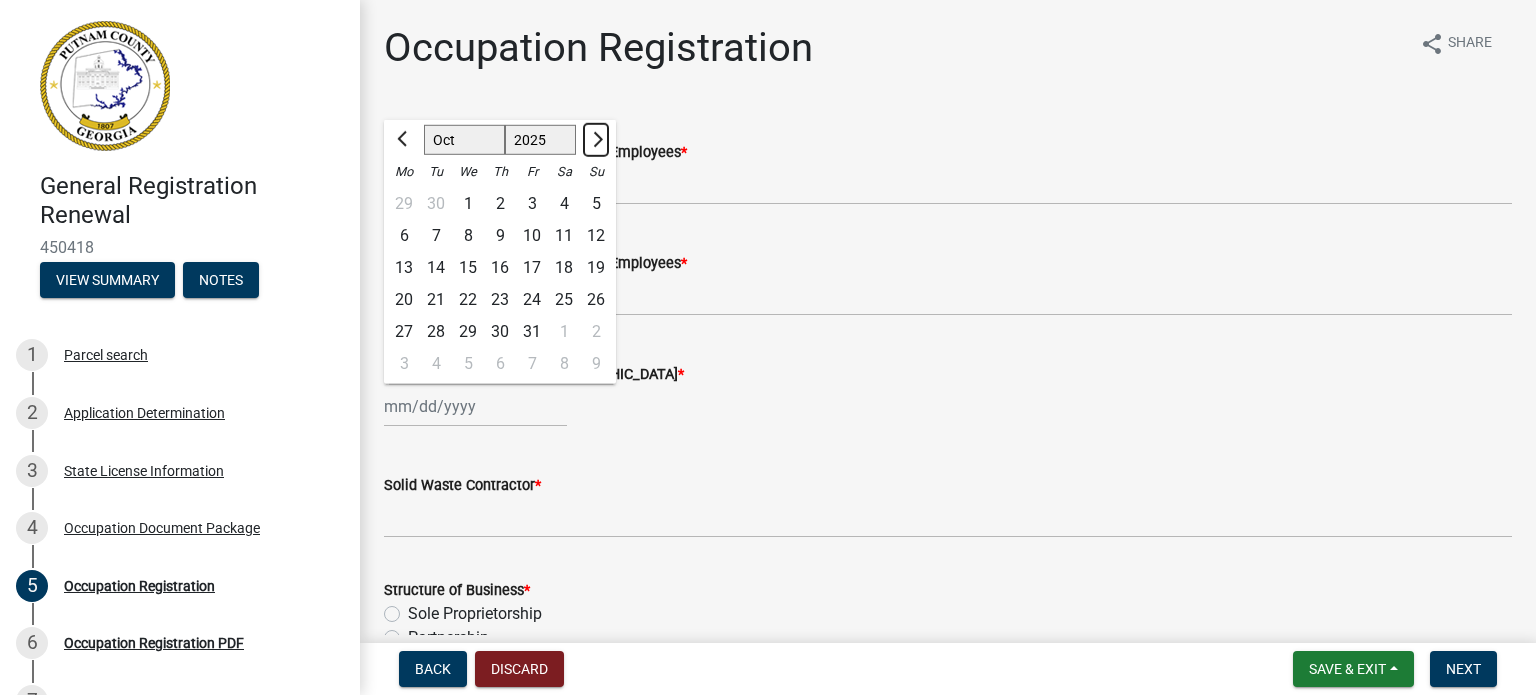 click 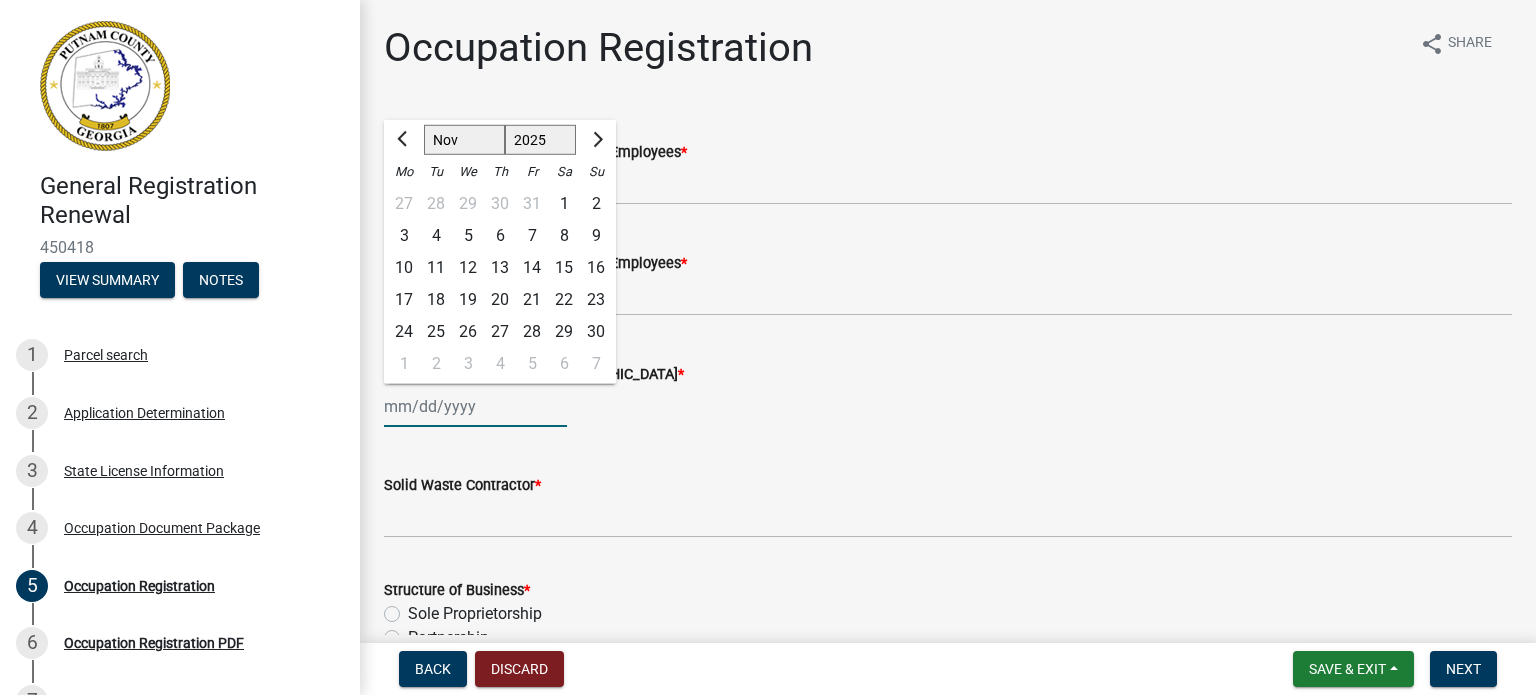 click on "Jan Feb Mar Apr May Jun [DATE] Aug Sep Oct Nov Dec" 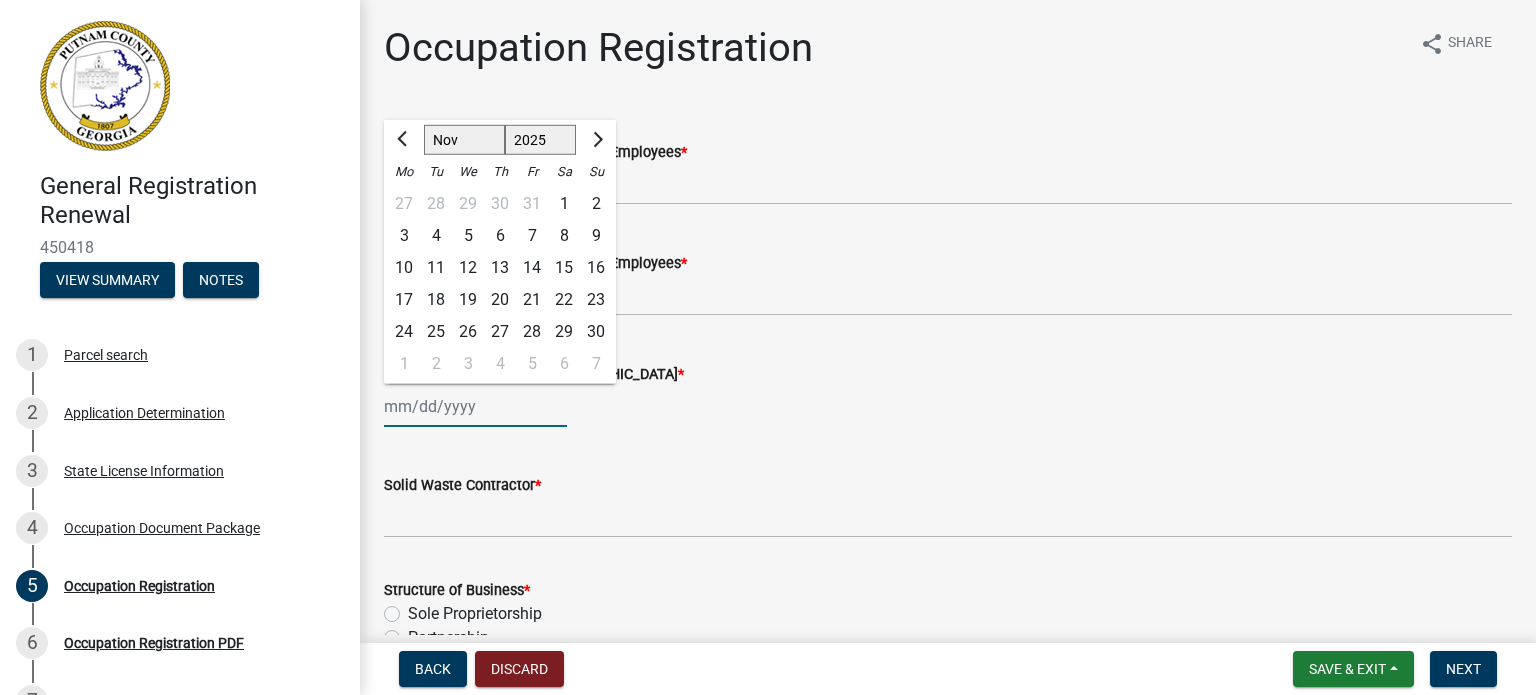 click on "1525 1526 1527 1528 1529 1530 1531 1532 1533 1534 1535 1536 1537 1538 1539 1540 1541 1542 1543 1544 1545 1546 1547 1548 1549 1550 1551 1552 1553 1554 1555 1556 1557 1558 1559 1560 1561 1562 1563 1564 1565 1566 1567 1568 1569 1570 1571 1572 1573 1574 1575 1576 1577 1578 1579 1580 1581 1582 1583 1584 1585 1586 1587 1588 1589 1590 1591 1592 1593 1594 1595 1596 1597 1598 1599 1600 1601 1602 1603 1604 1605 1606 1607 1608 1609 1610 1611 1612 1613 1614 1615 1616 1617 1618 1619 1620 1621 1622 1623 1624 1625 1626 1627 1628 1629 1630 1631 1632 1633 1634 1635 1636 1637 1638 1639 1640 1641 1642 1643 1644 1645 1646 1647 1648 1649 1650 1651 1652 1653 1654 1655 1656 1657 1658 1659 1660 1661 1662 1663 1664 1665 1666 1667 1668 1669 1670 1671 1672 1673 1674 1675 1676 1677 1678 1679 1680 1681 1682 1683 1684 1685 1686 1687 1688 1689 1690 1691 1692 1693 1694 1695 1696 1697 1698 1699 1700 1701 1702 1703 1704 1705 1706 1707 1708 1709 1710 1711 1712 1713 1714 1715 1716 1717 1718 1719 1720 1721 1722 1723 1724 1725 1726 1727 1728 1729" 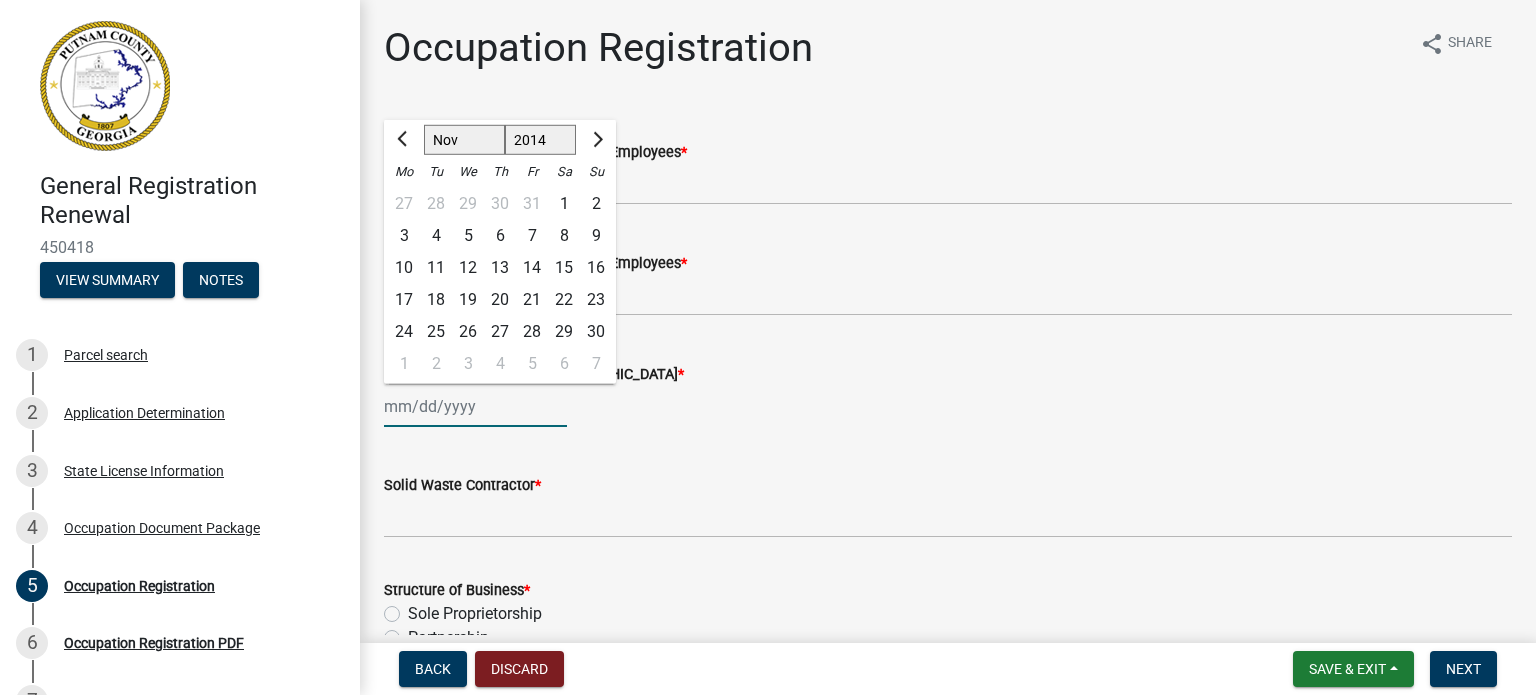 click on "1525 1526 1527 1528 1529 1530 1531 1532 1533 1534 1535 1536 1537 1538 1539 1540 1541 1542 1543 1544 1545 1546 1547 1548 1549 1550 1551 1552 1553 1554 1555 1556 1557 1558 1559 1560 1561 1562 1563 1564 1565 1566 1567 1568 1569 1570 1571 1572 1573 1574 1575 1576 1577 1578 1579 1580 1581 1582 1583 1584 1585 1586 1587 1588 1589 1590 1591 1592 1593 1594 1595 1596 1597 1598 1599 1600 1601 1602 1603 1604 1605 1606 1607 1608 1609 1610 1611 1612 1613 1614 1615 1616 1617 1618 1619 1620 1621 1622 1623 1624 1625 1626 1627 1628 1629 1630 1631 1632 1633 1634 1635 1636 1637 1638 1639 1640 1641 1642 1643 1644 1645 1646 1647 1648 1649 1650 1651 1652 1653 1654 1655 1656 1657 1658 1659 1660 1661 1662 1663 1664 1665 1666 1667 1668 1669 1670 1671 1672 1673 1674 1675 1676 1677 1678 1679 1680 1681 1682 1683 1684 1685 1686 1687 1688 1689 1690 1691 1692 1693 1694 1695 1696 1697 1698 1699 1700 1701 1702 1703 1704 1705 1706 1707 1708 1709 1710 1711 1712 1713 1714 1715 1716 1717 1718 1719 1720 1721 1722 1723 1724 1725 1726 1727 1728 1729" 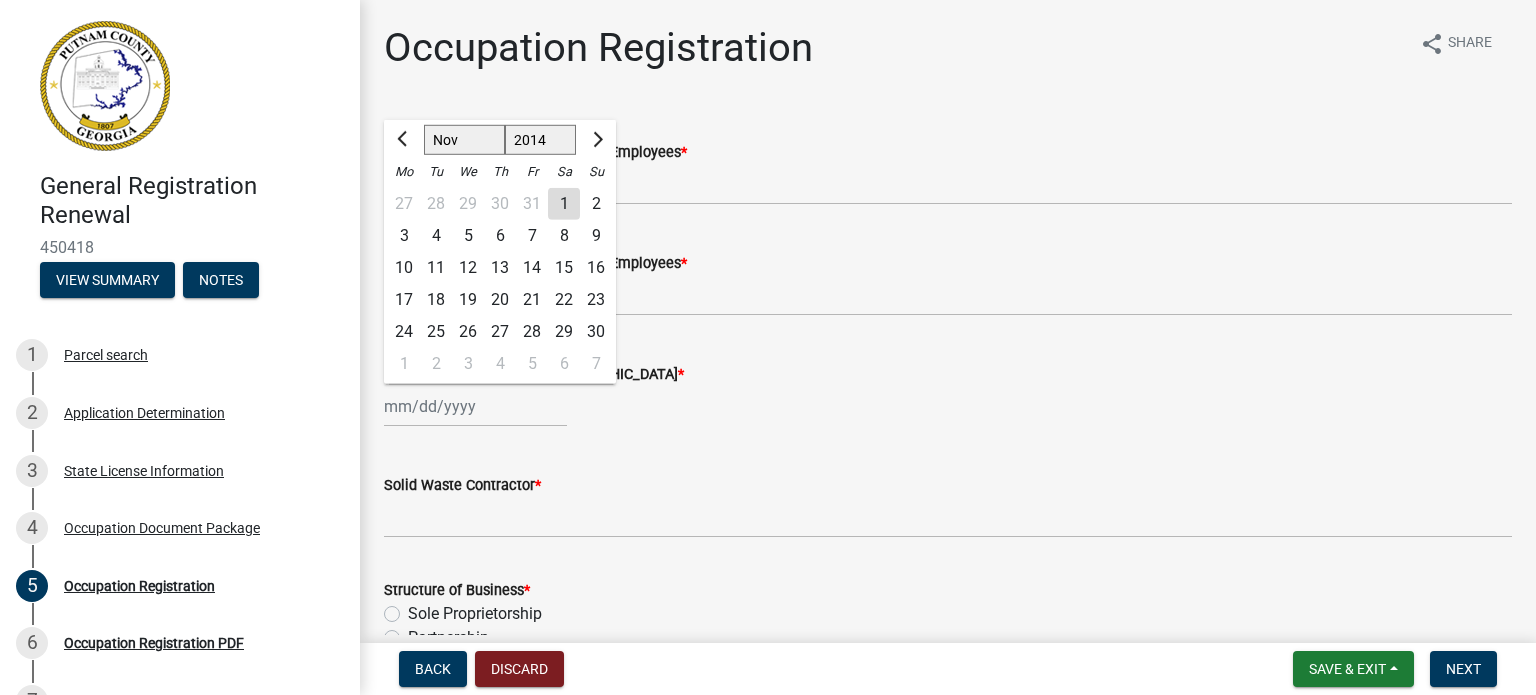 click on "15" 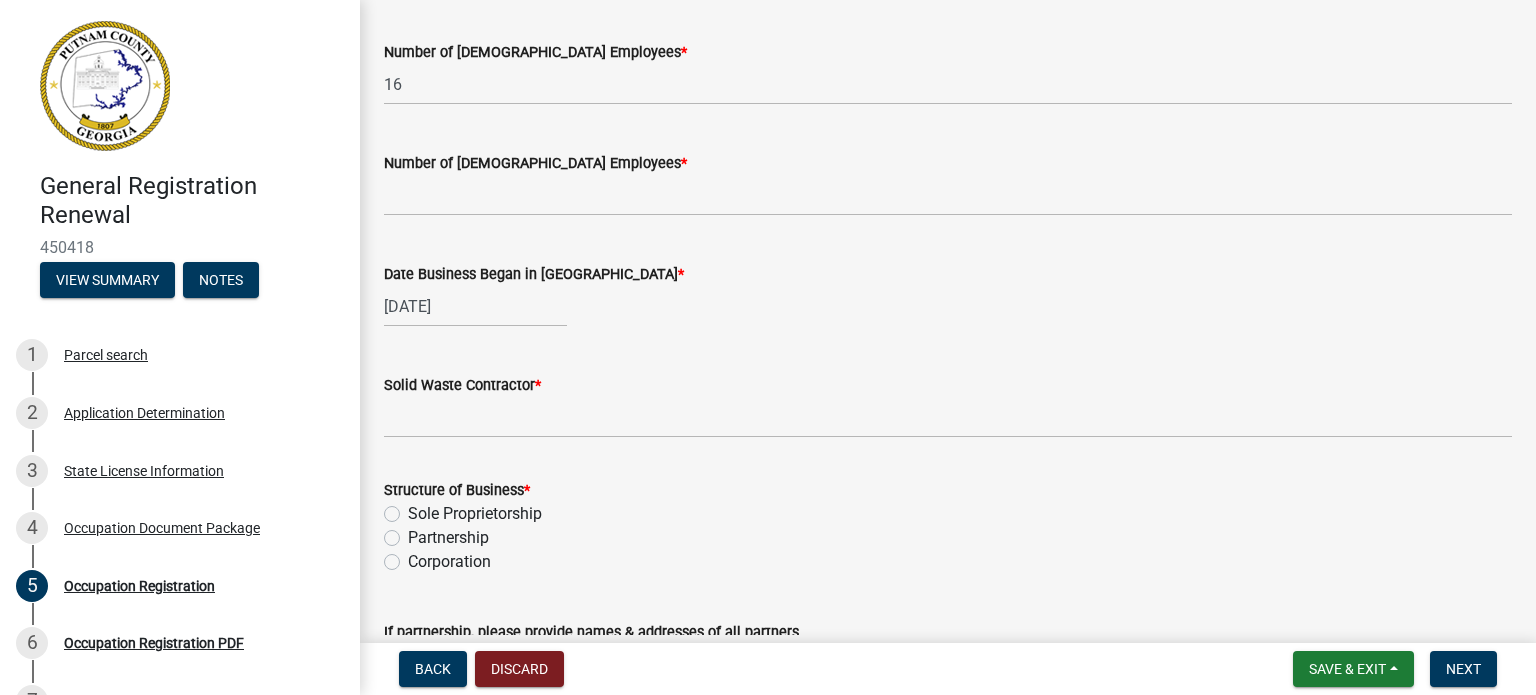 scroll, scrollTop: 200, scrollLeft: 0, axis: vertical 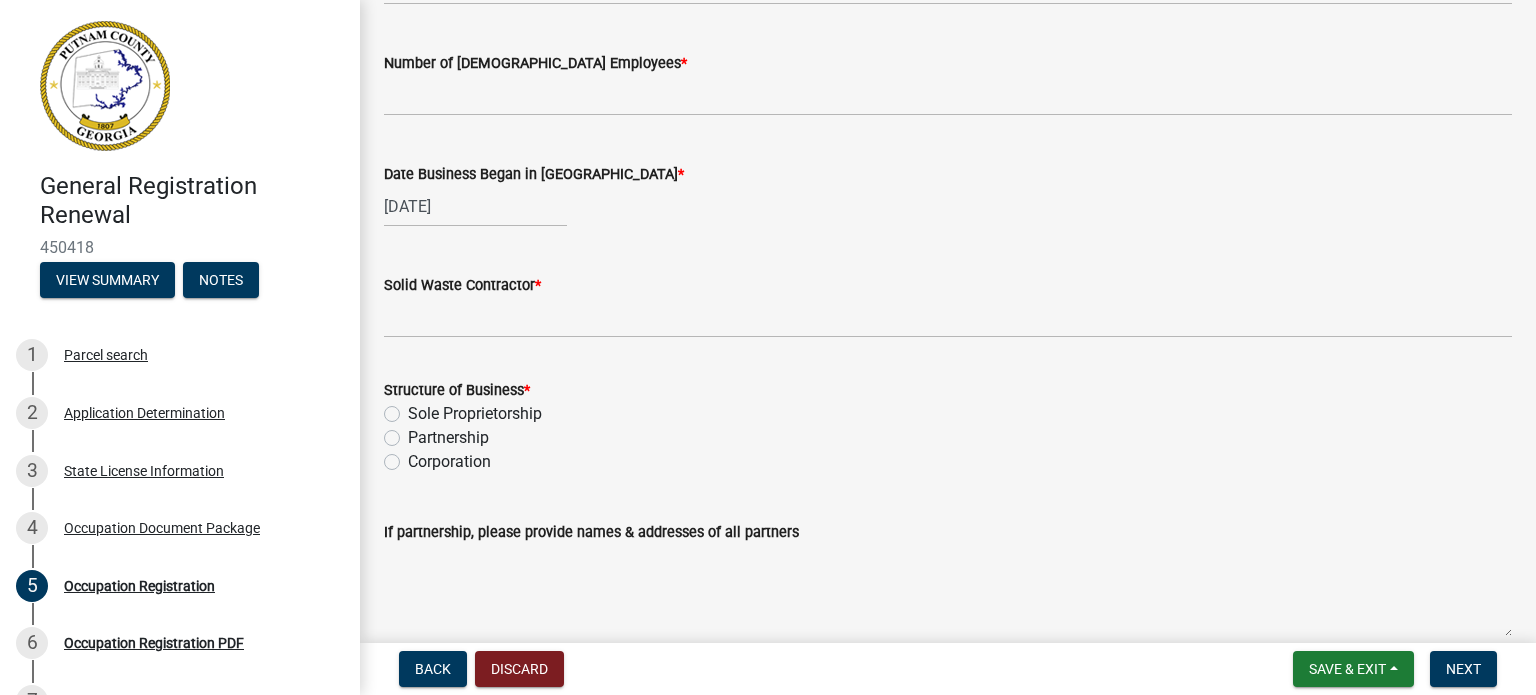 click on "Sole Proprietorship" 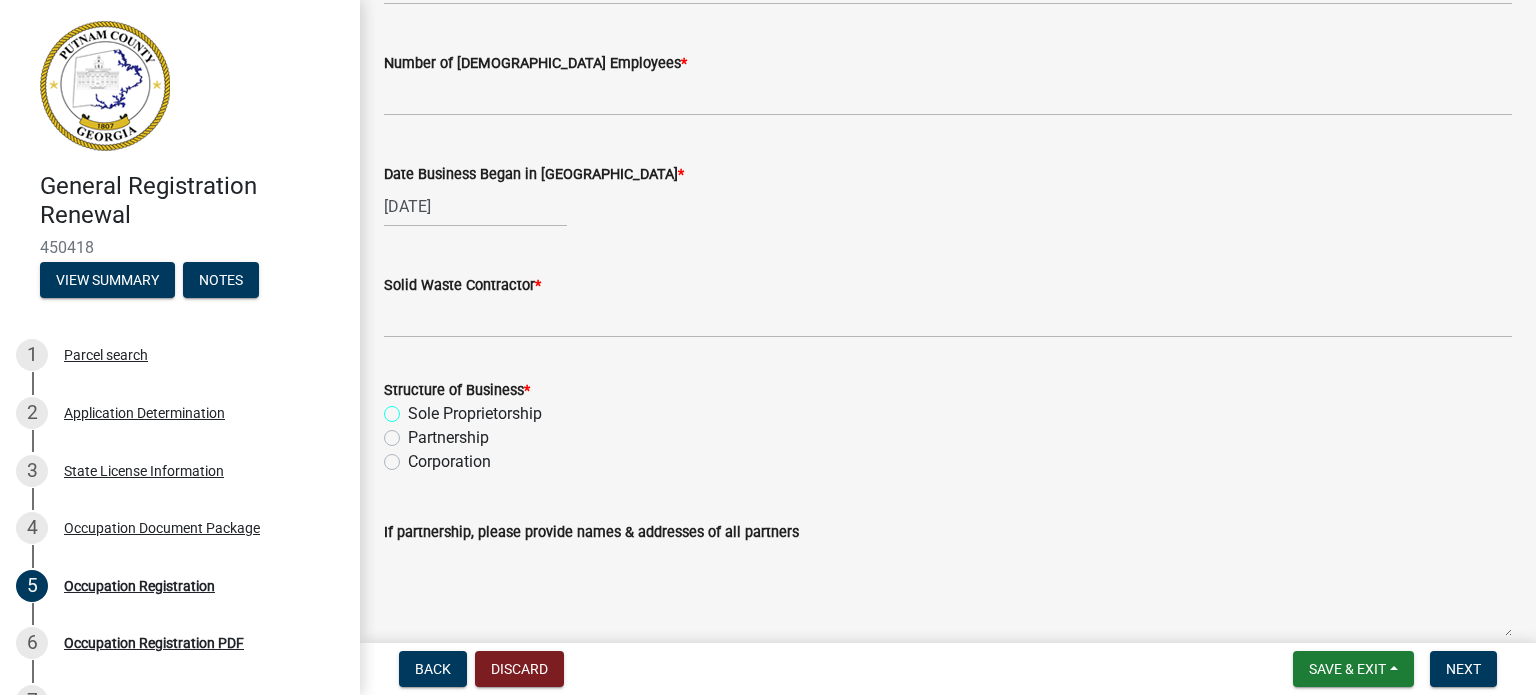 click on "Sole Proprietorship" at bounding box center [414, 408] 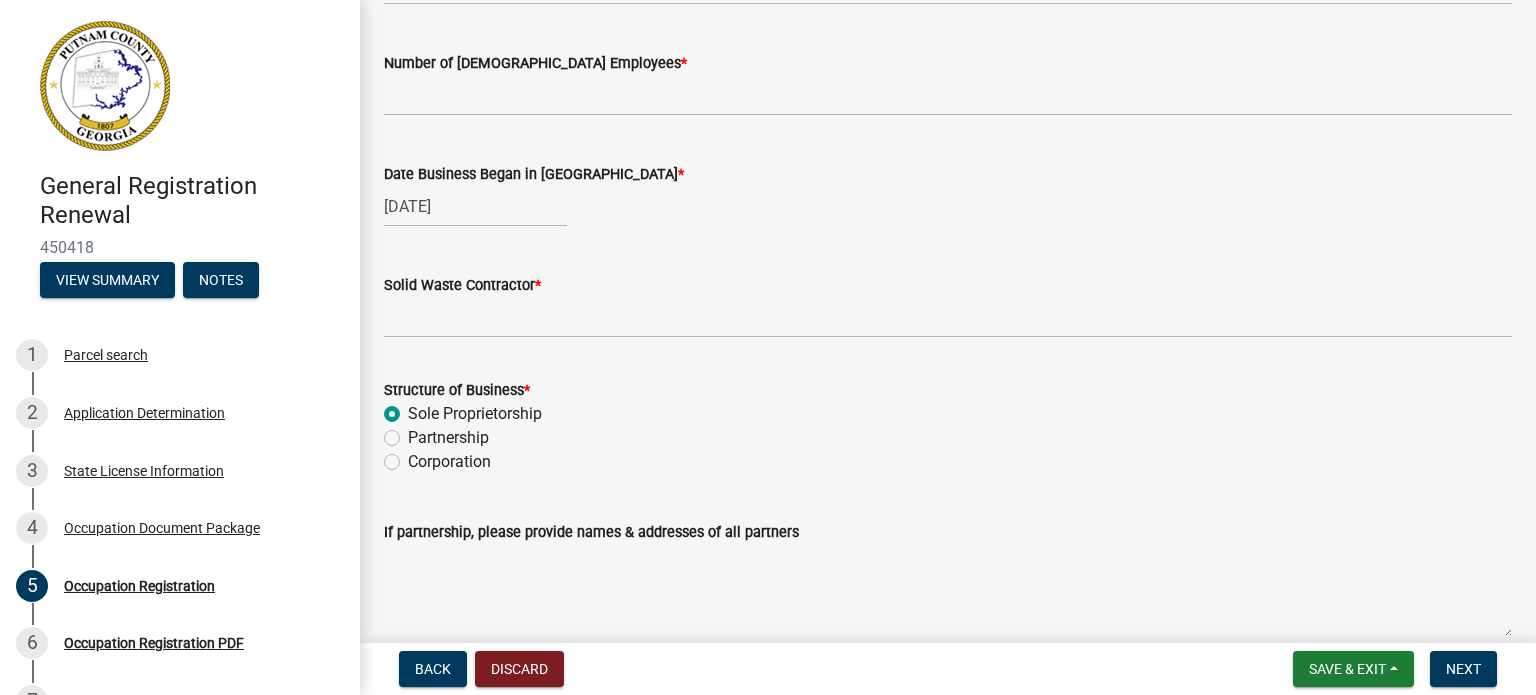 radio on "true" 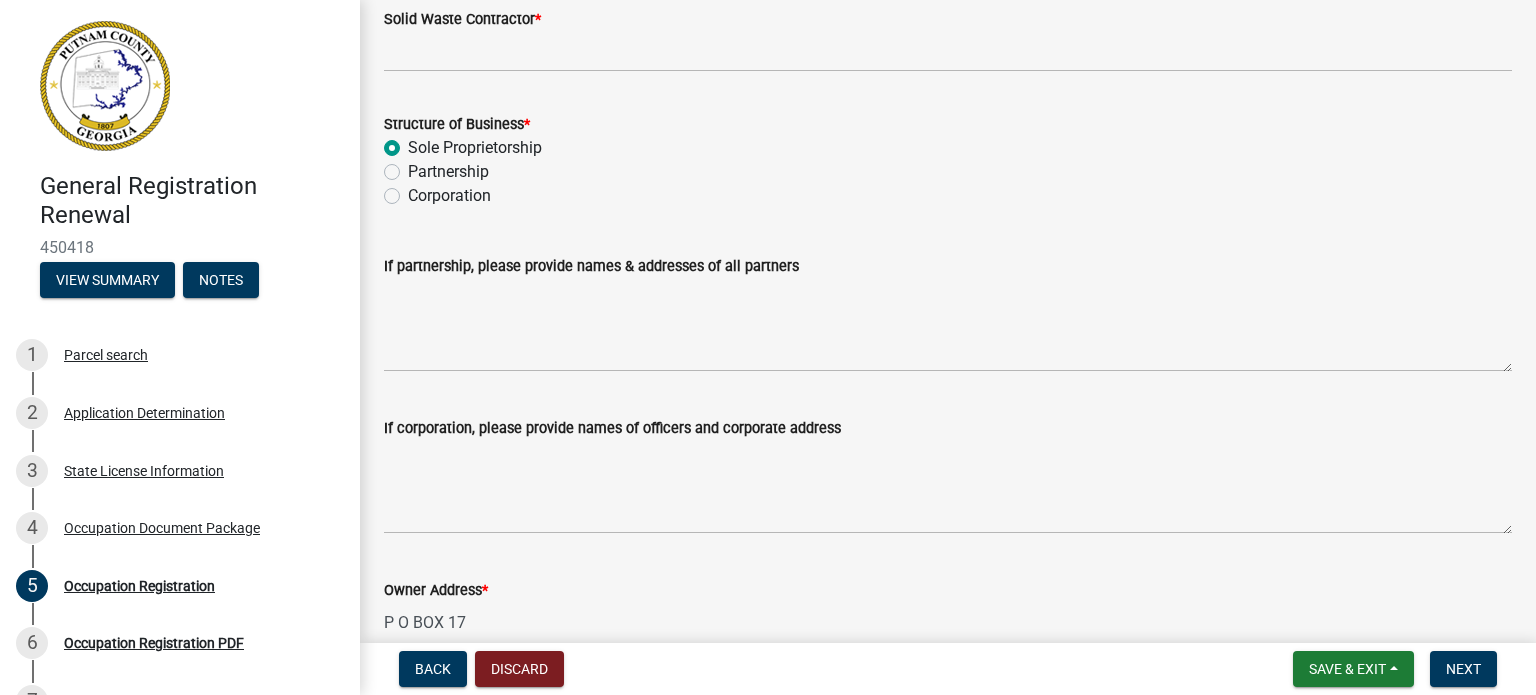 scroll, scrollTop: 633, scrollLeft: 0, axis: vertical 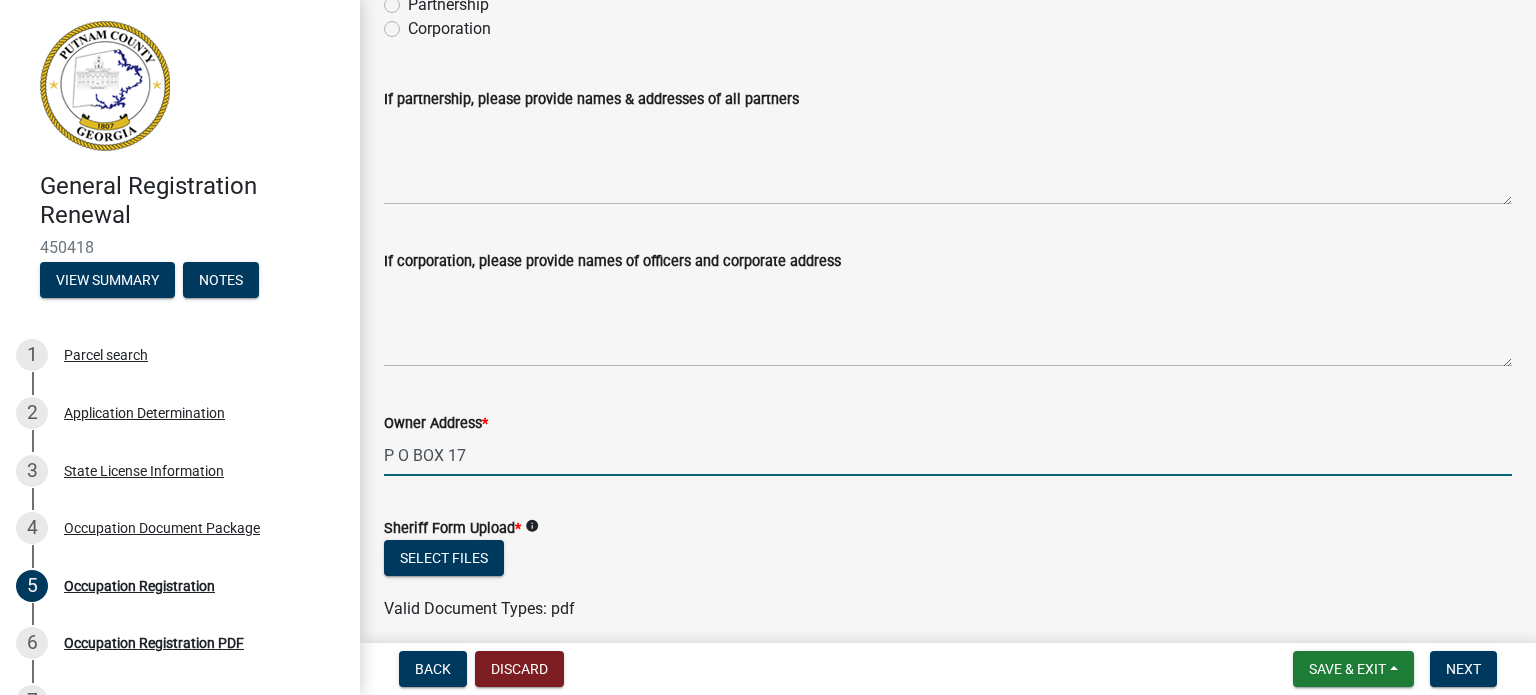 click on "P O BOX 17" at bounding box center [948, 455] 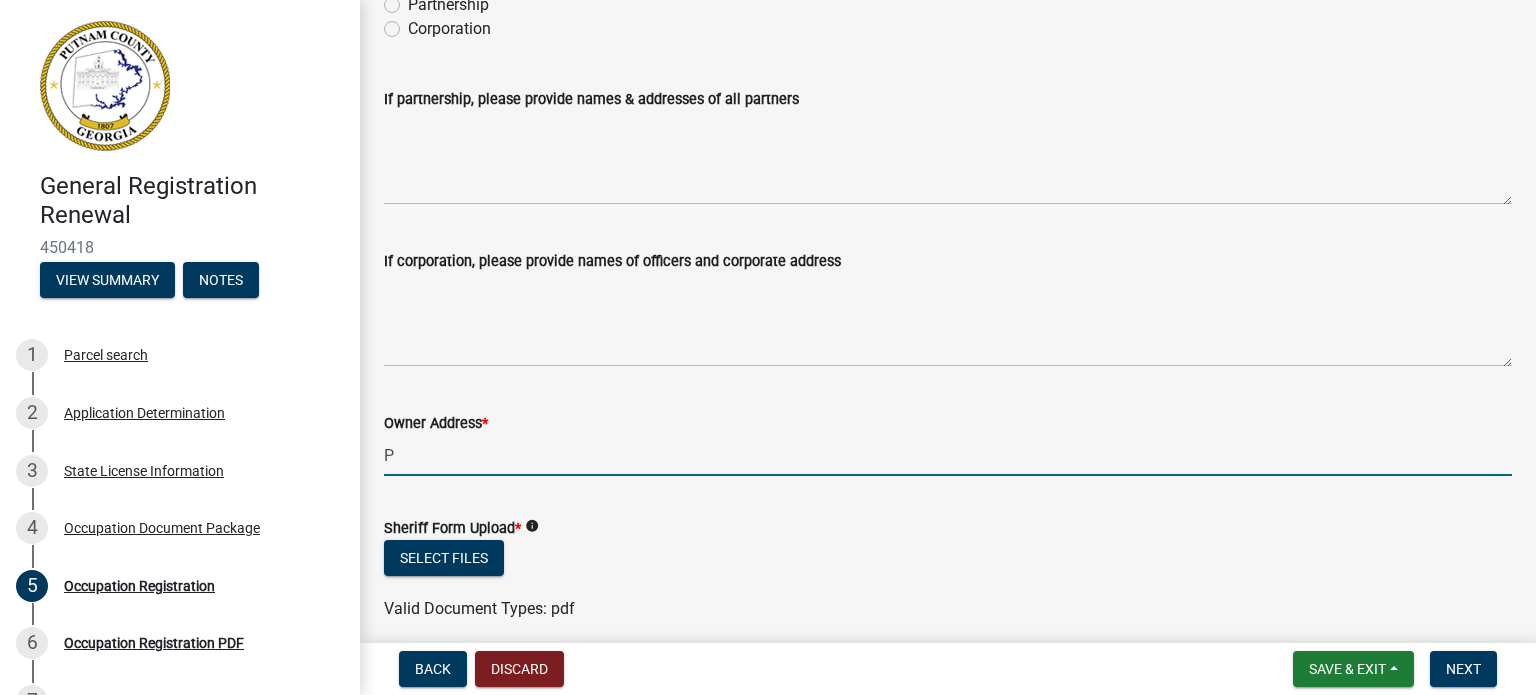 type on "P" 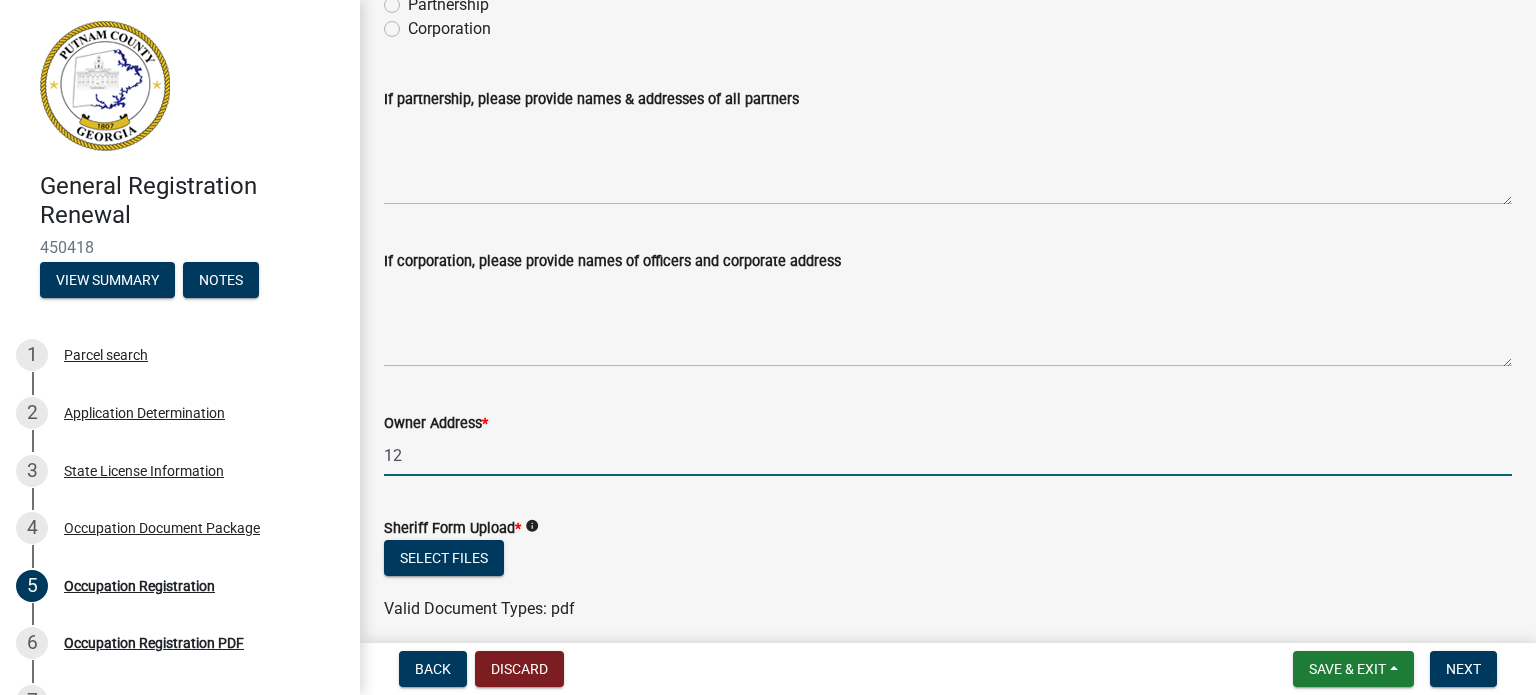 type on "[STREET_ADDRESS]" 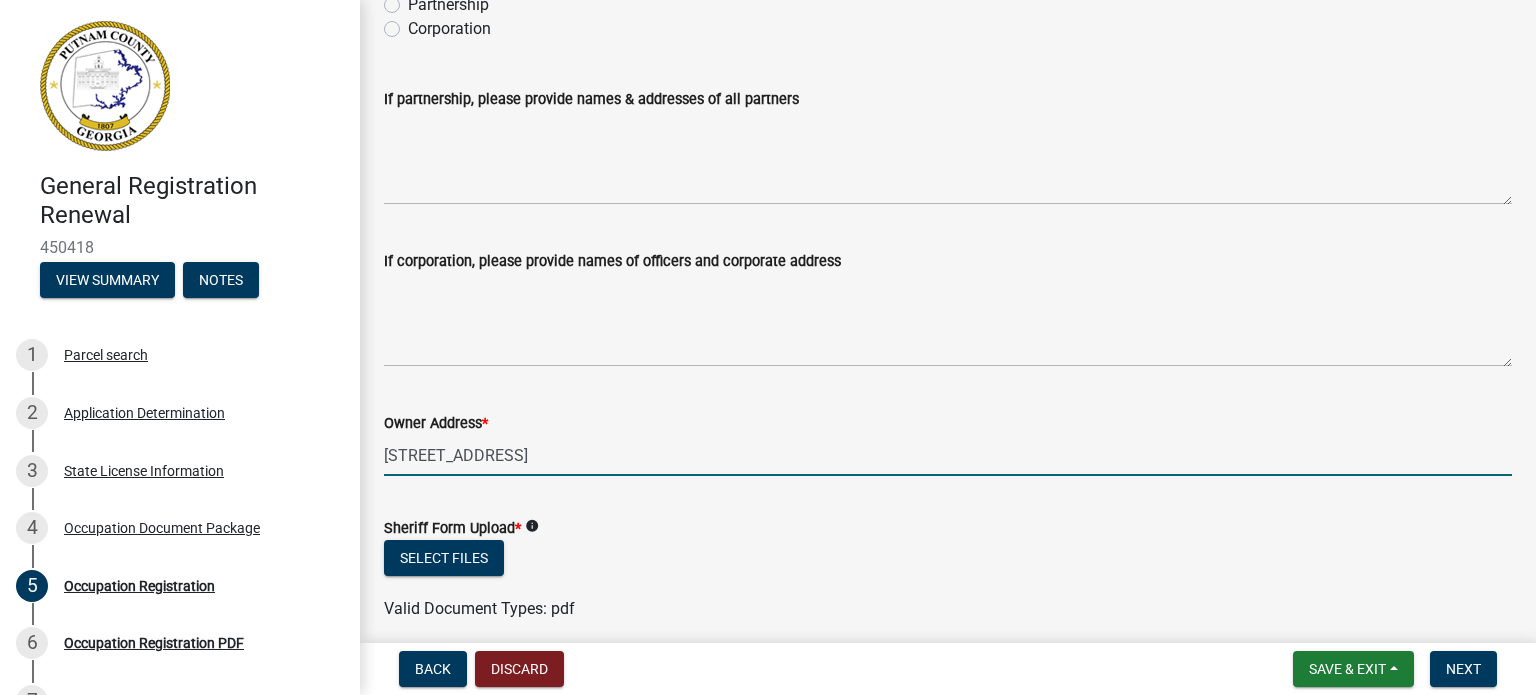 type on "GA" 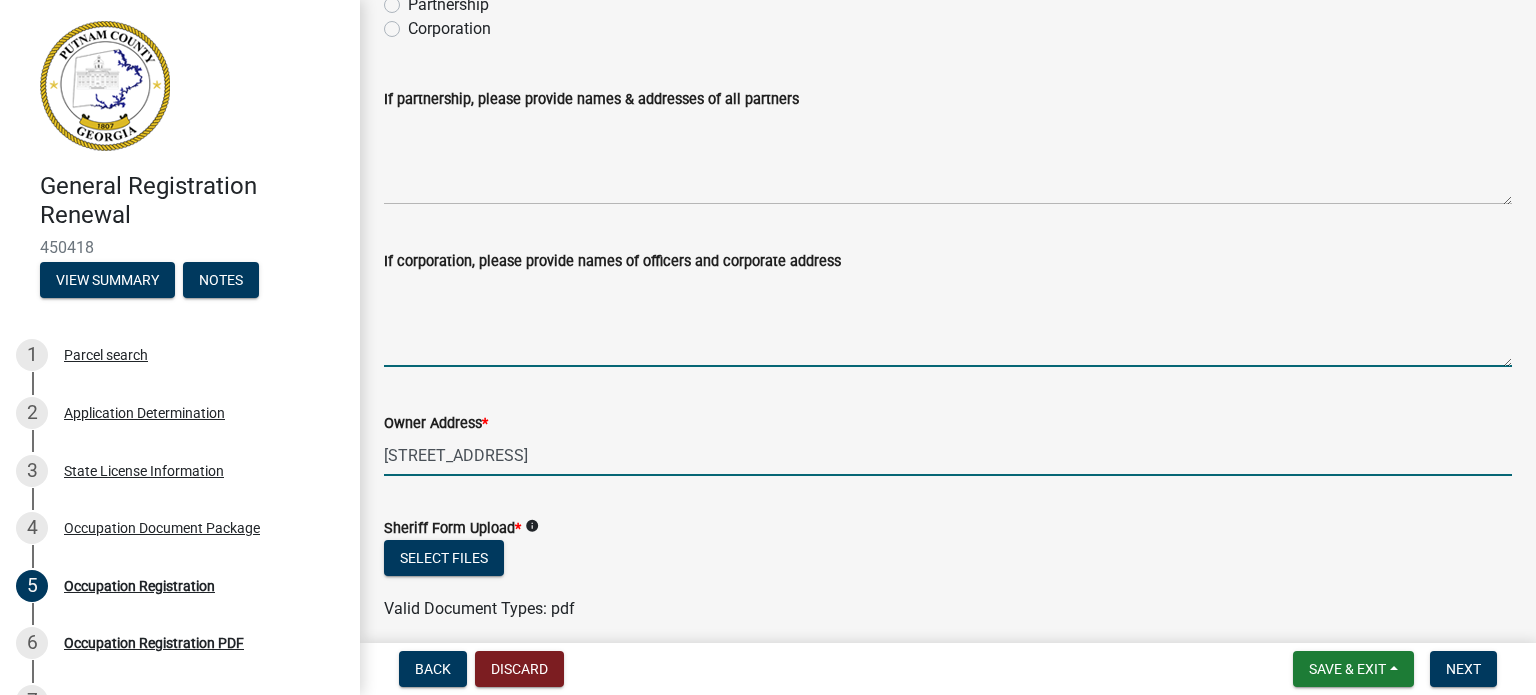 type on "[STREET_ADDRESS]" 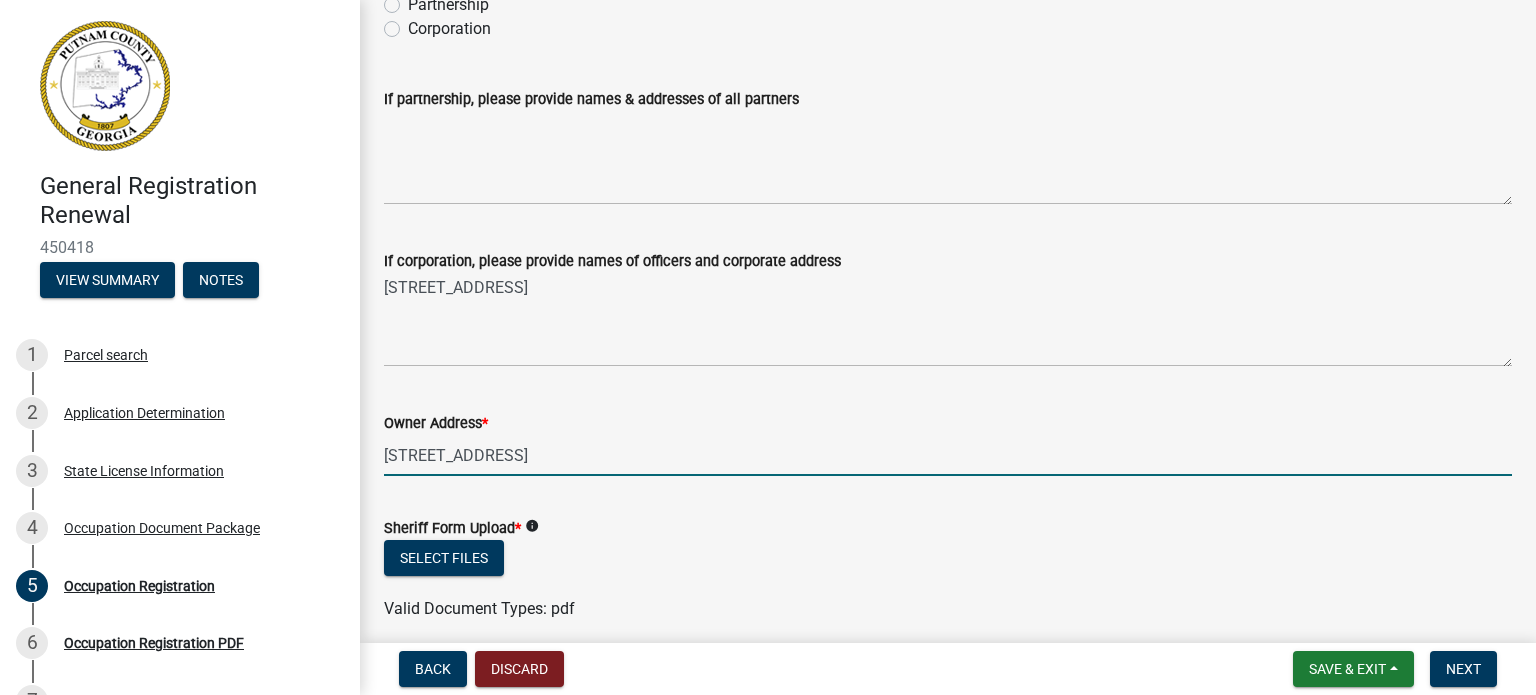 select on "11" 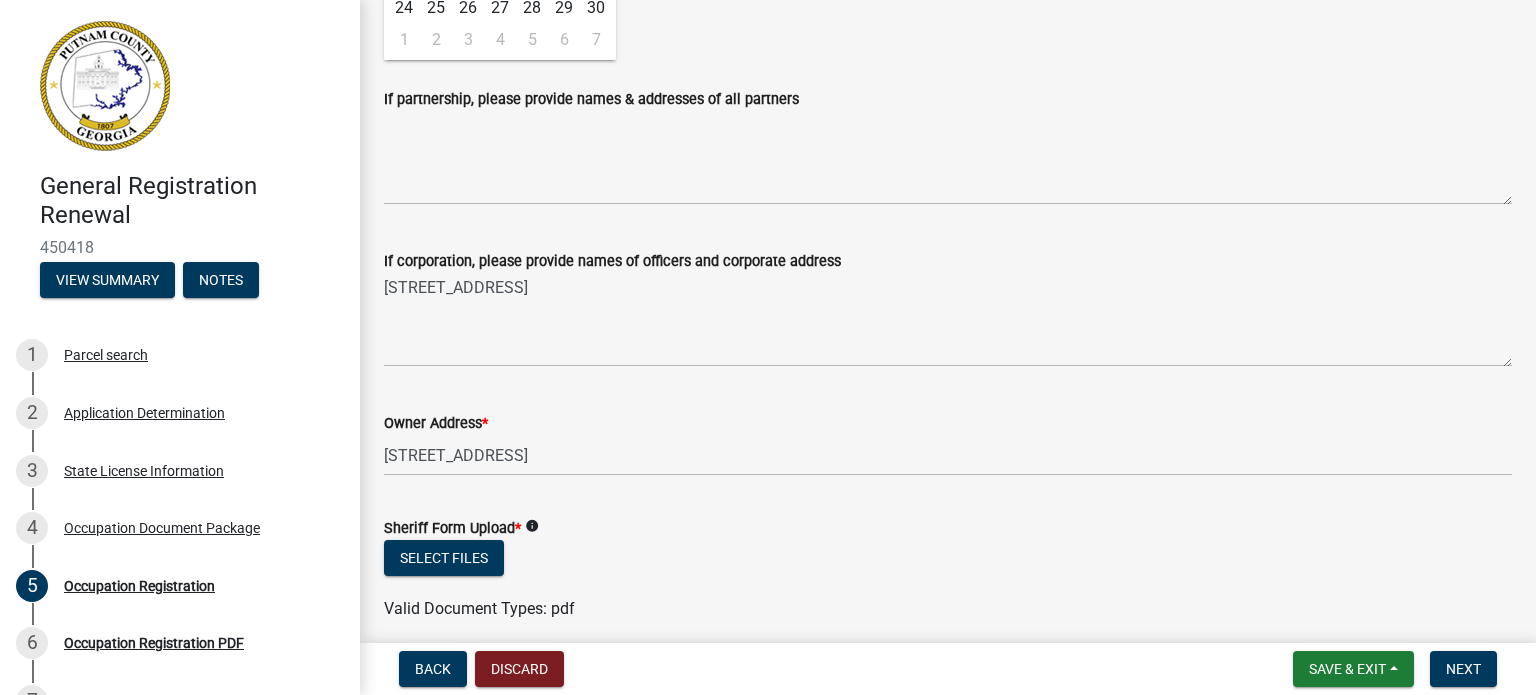 scroll, scrollTop: 164, scrollLeft: 0, axis: vertical 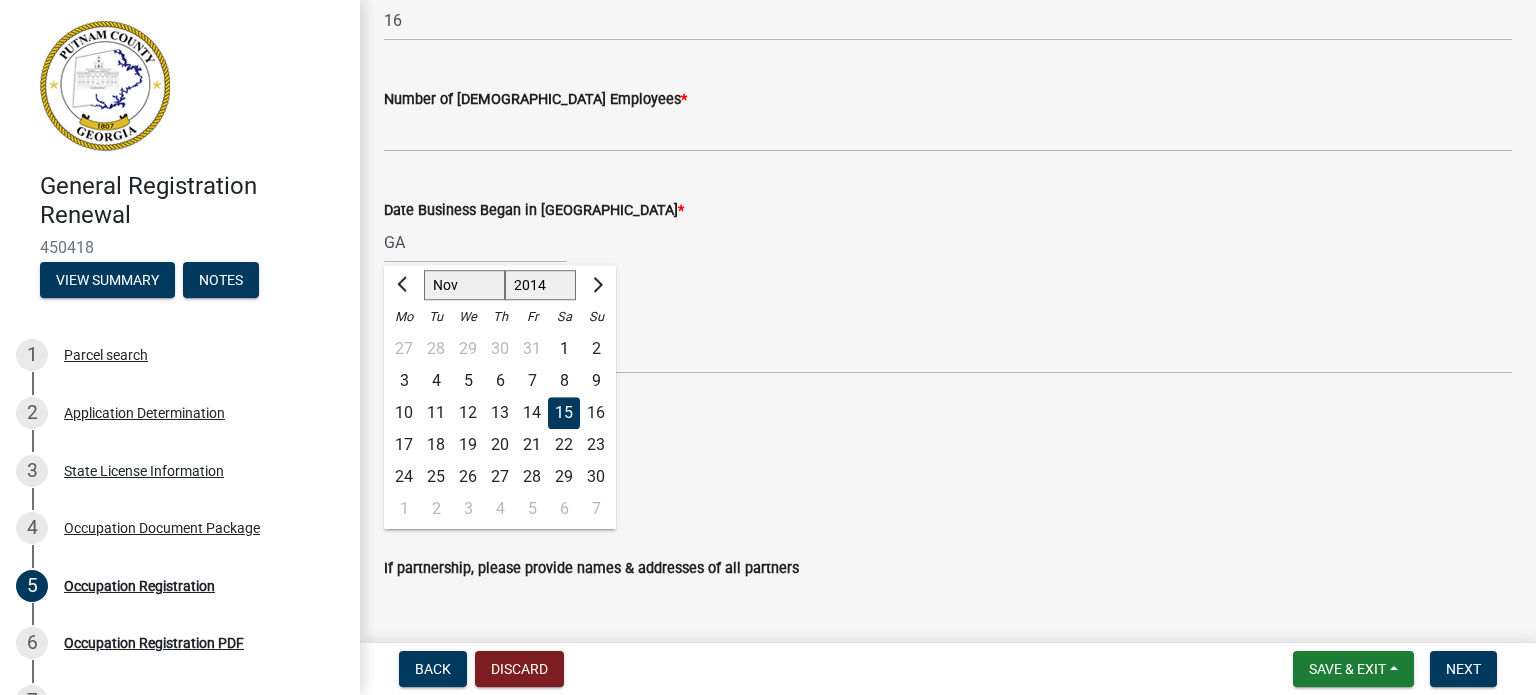 click on "Structure of Business  *" 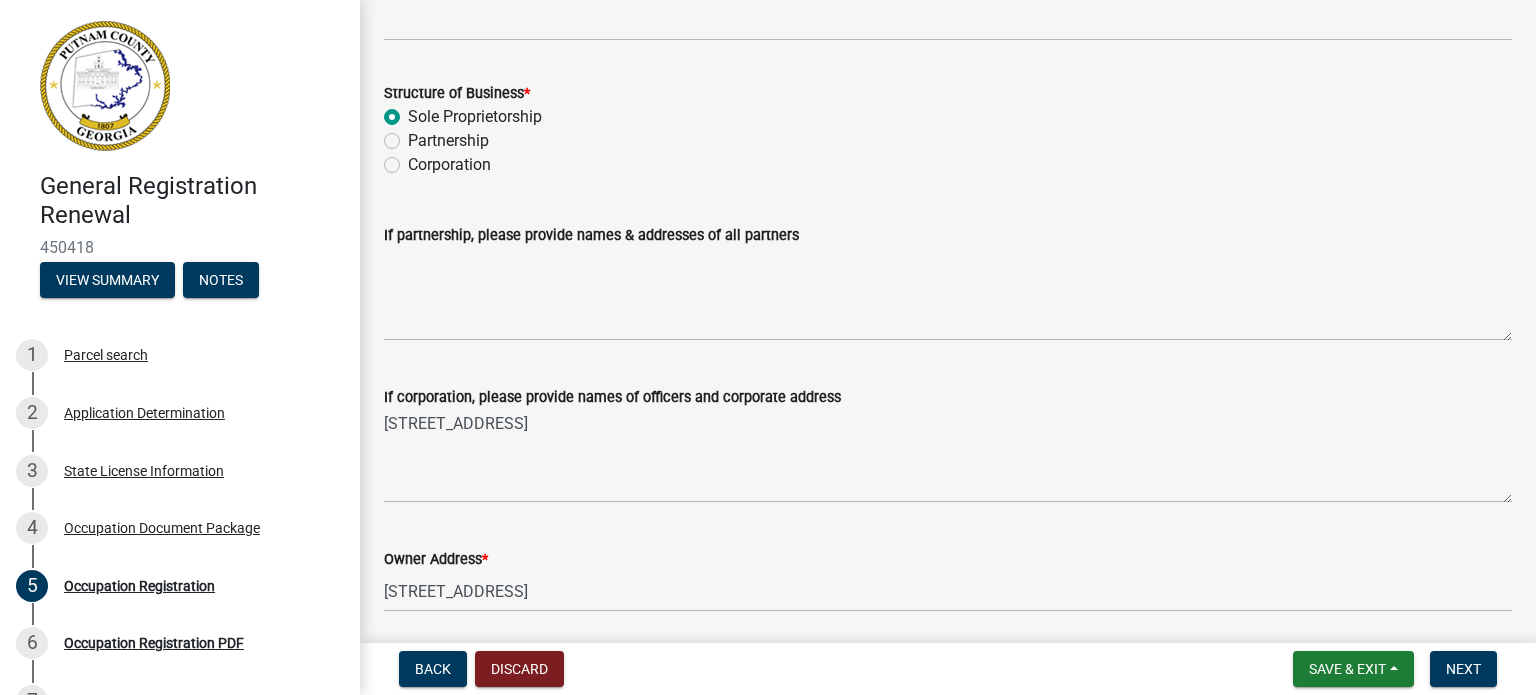 scroll, scrollTop: 597, scrollLeft: 0, axis: vertical 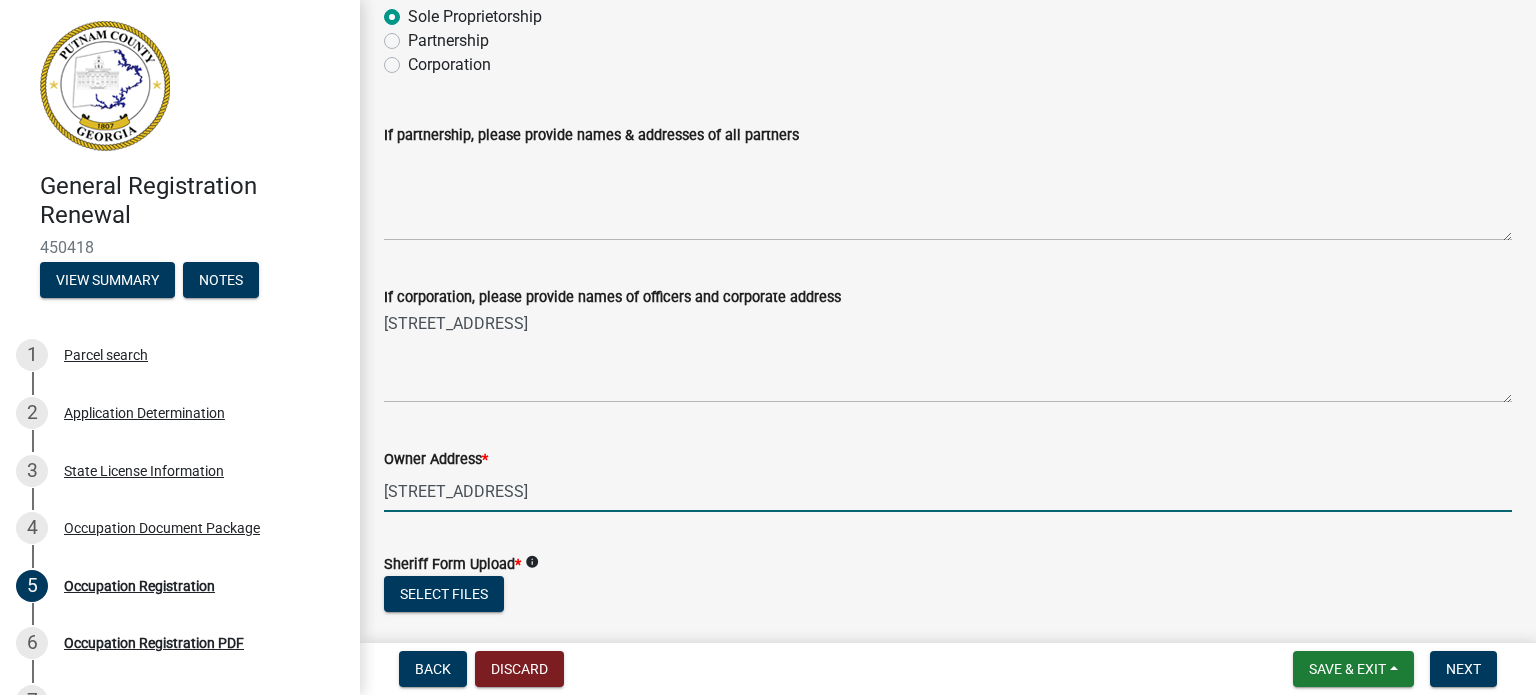 click on "[STREET_ADDRESS]" at bounding box center [948, 491] 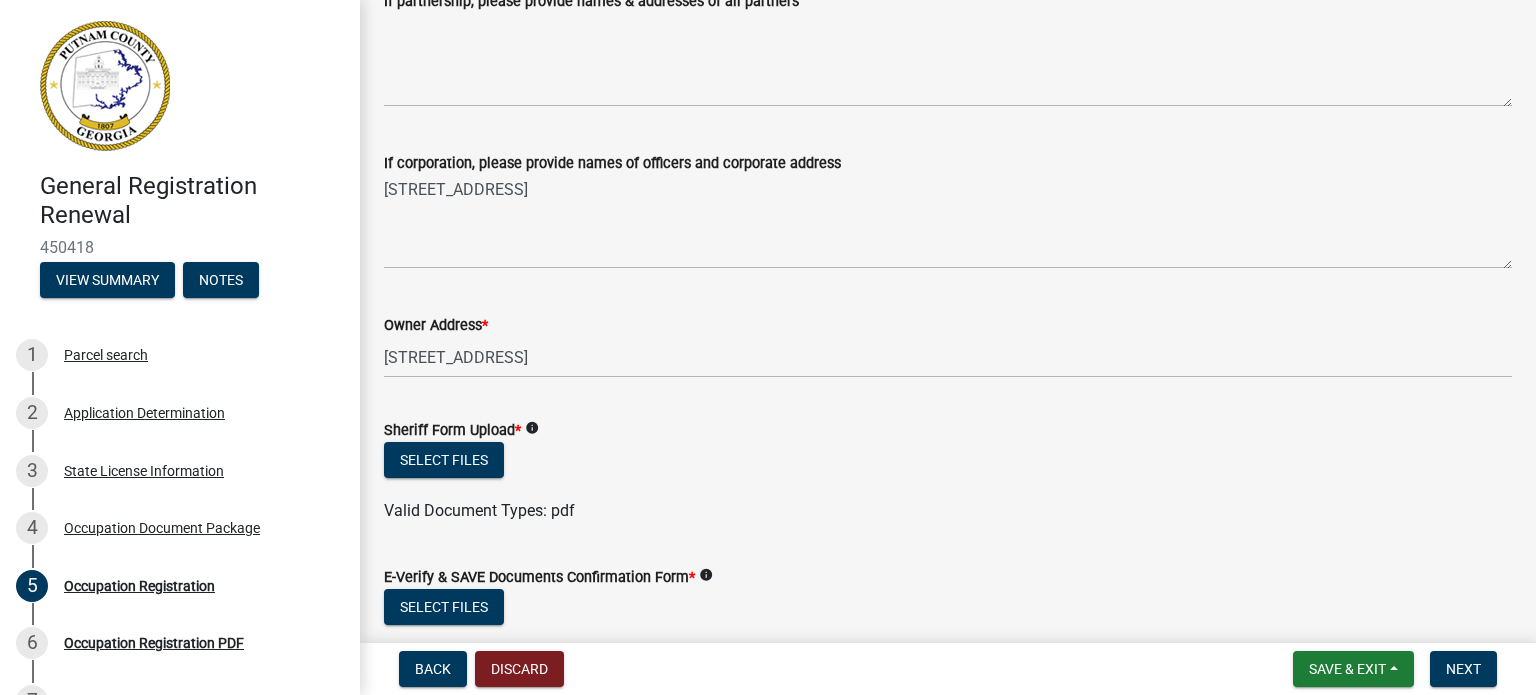 scroll, scrollTop: 831, scrollLeft: 0, axis: vertical 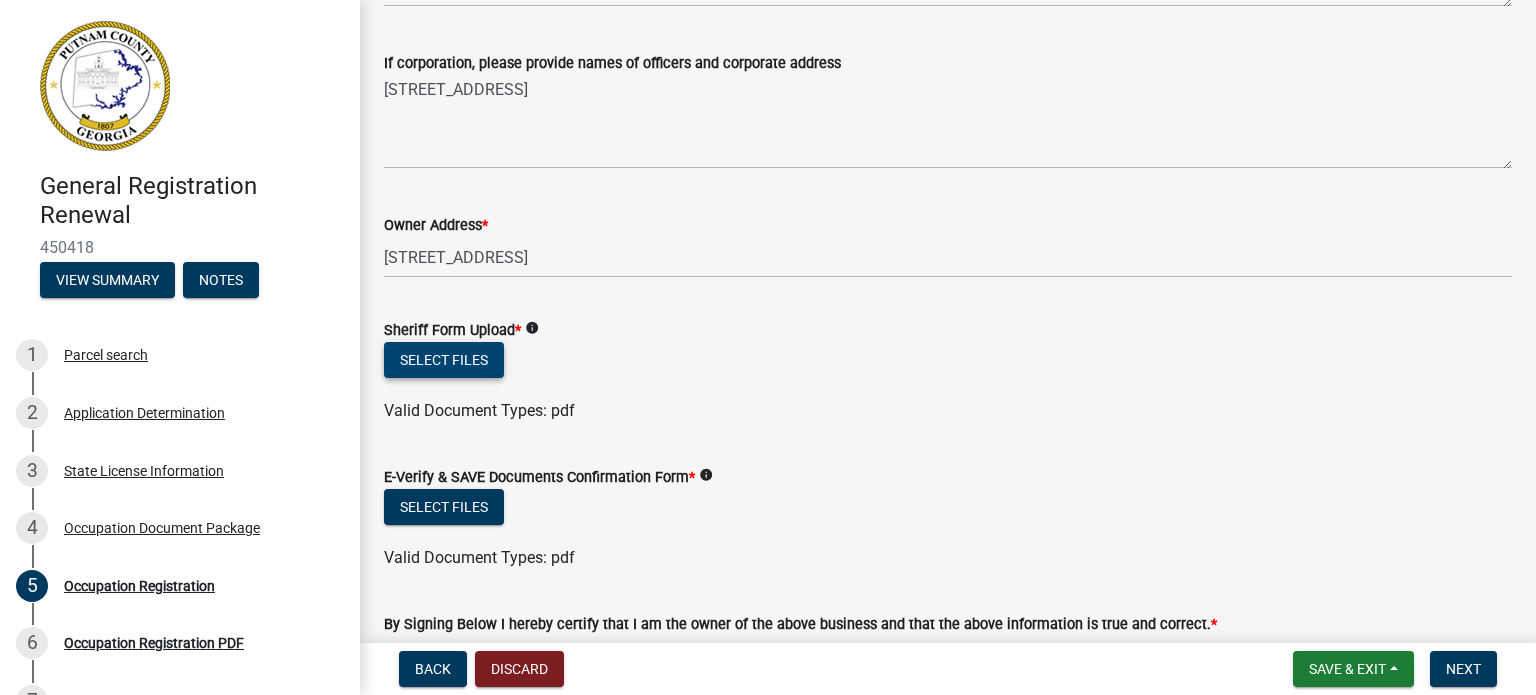 click on "Select files" 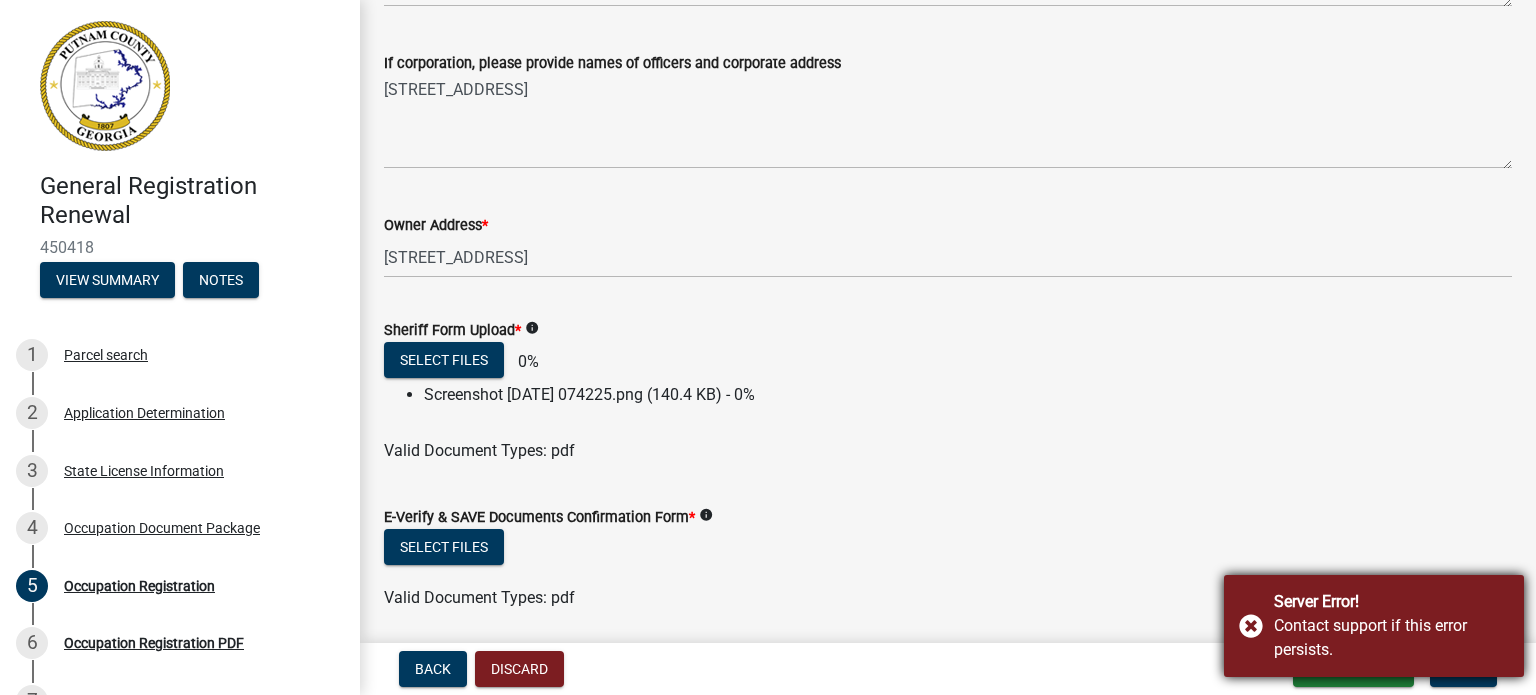 click on "Server Error!   Contact support if this error persists." at bounding box center [1374, 626] 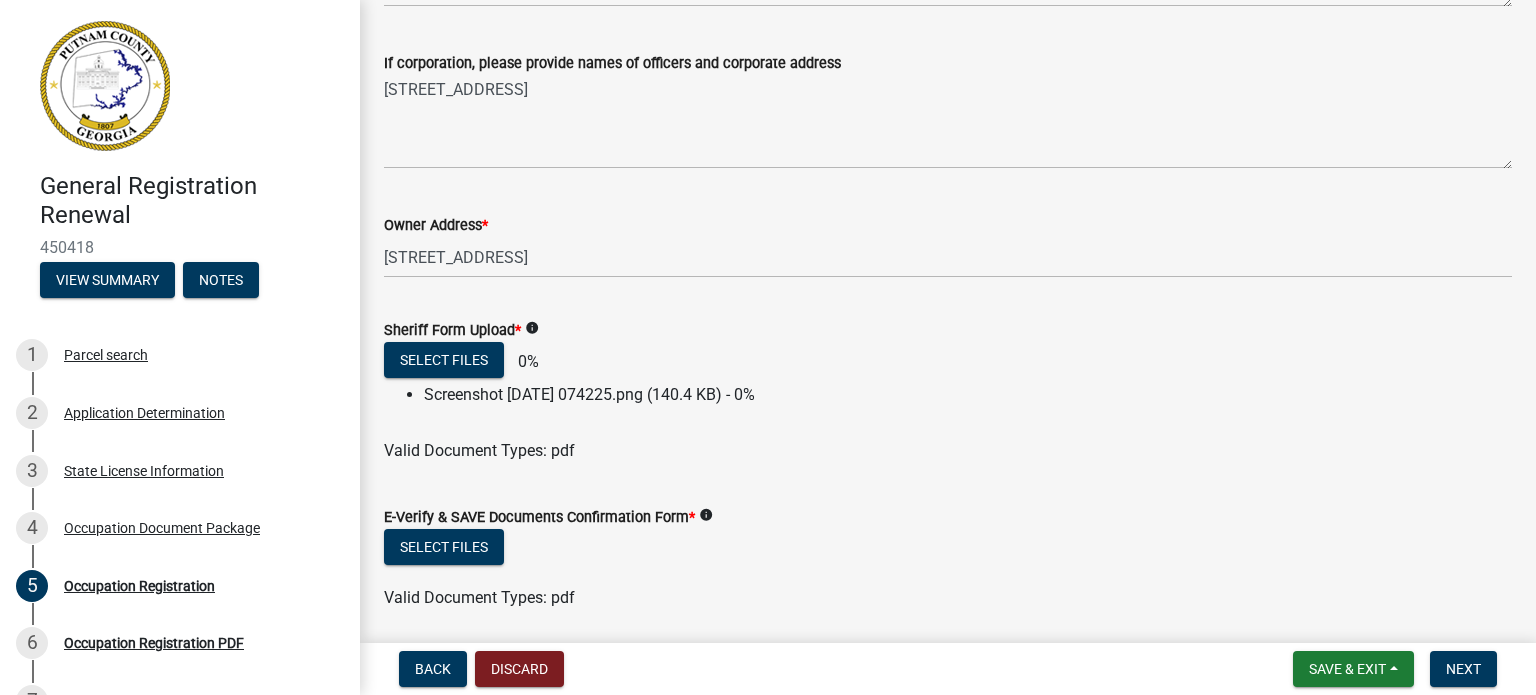 click on "Screenshot [DATE] 074225.png (140.4 KB) - 0%" 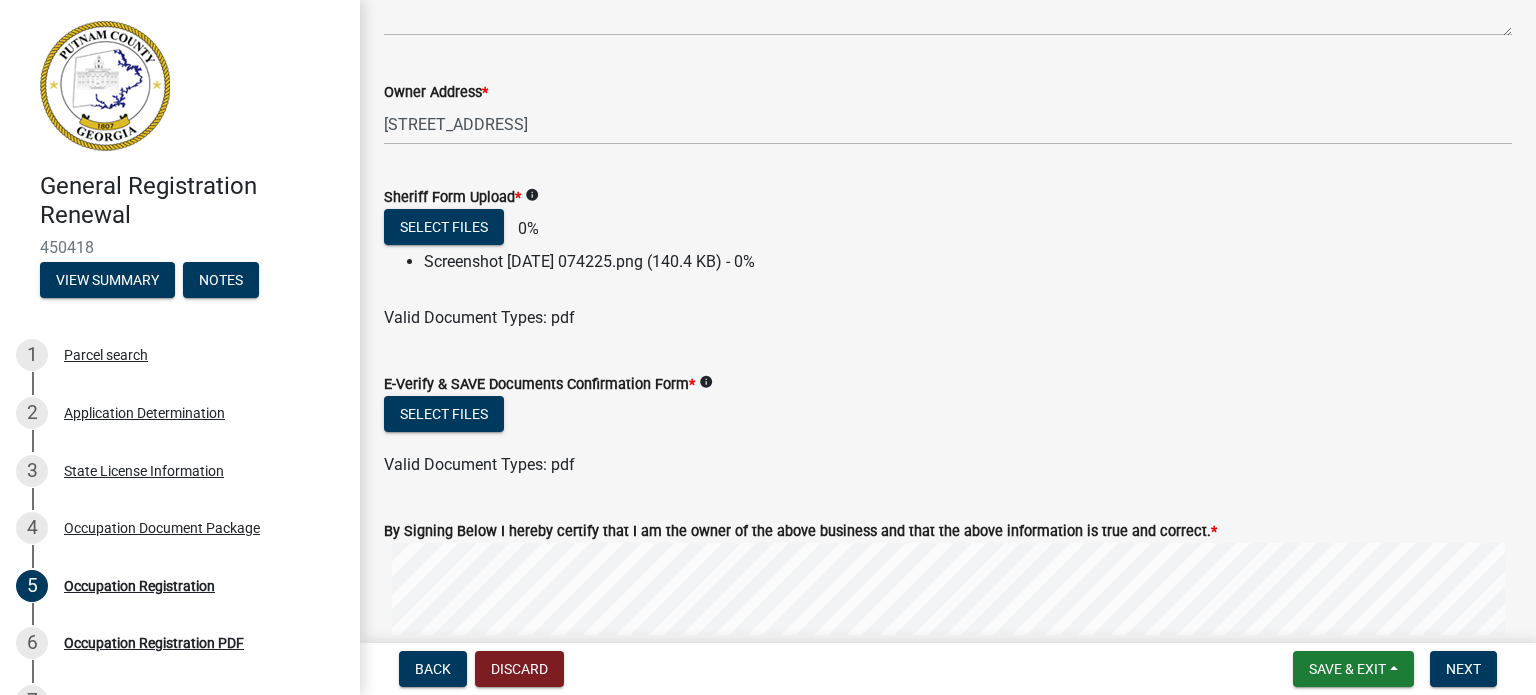 scroll, scrollTop: 864, scrollLeft: 0, axis: vertical 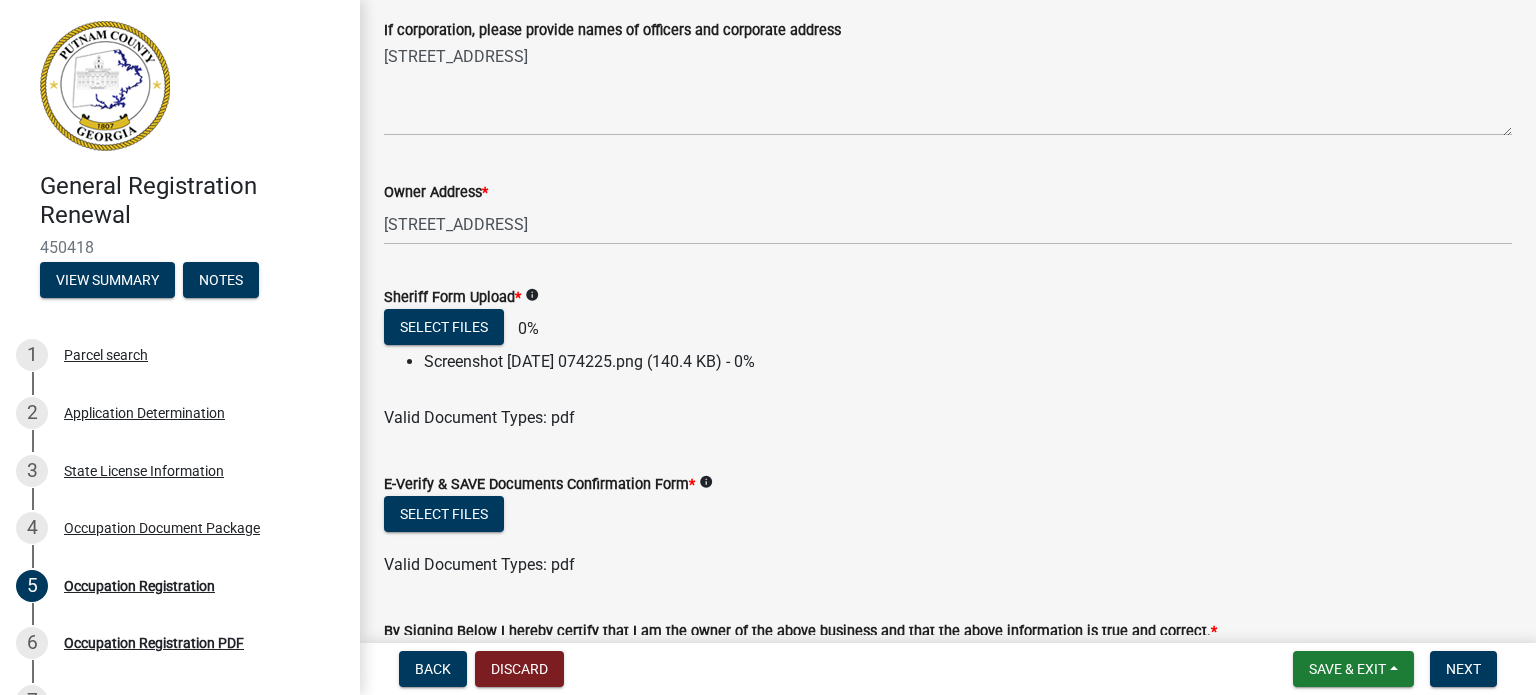click on "Screenshot [DATE] 074225.png (140.4 KB) - 0%" 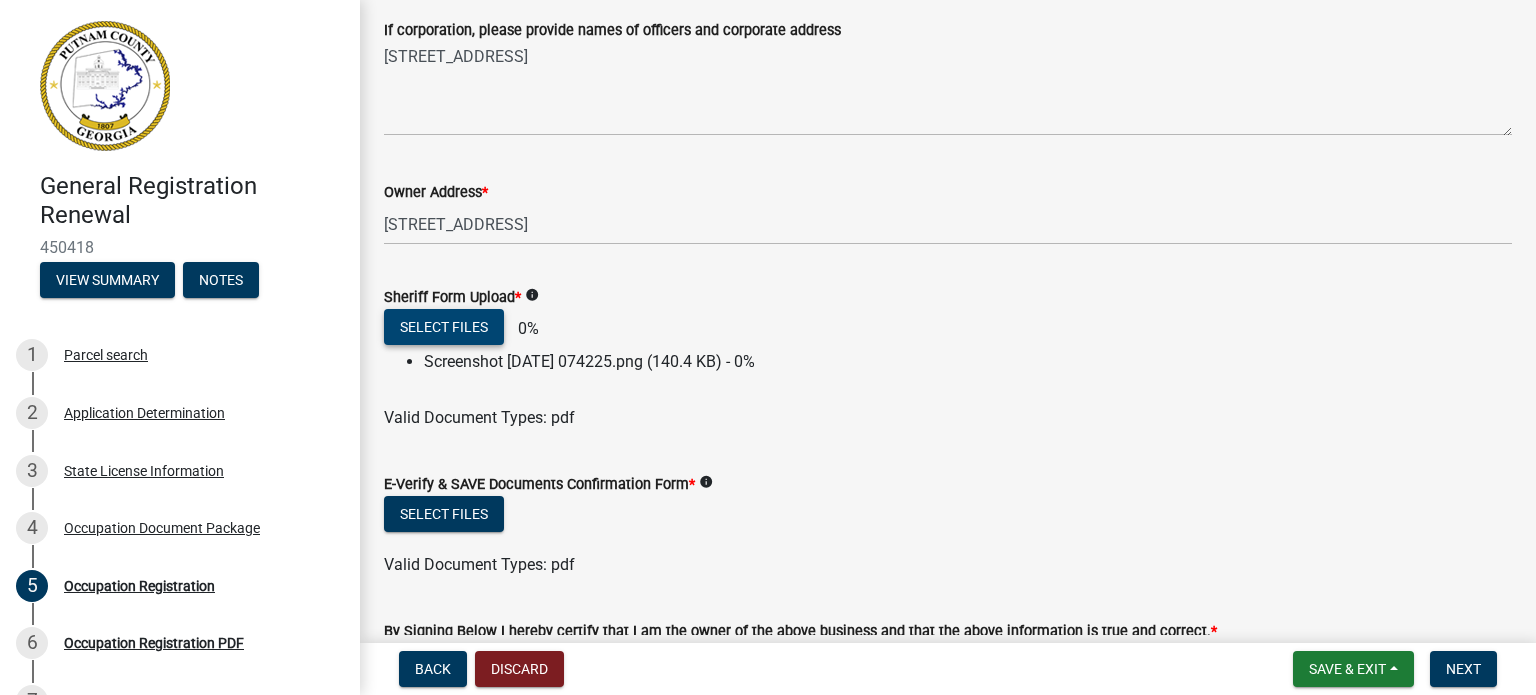 click on "Select files" 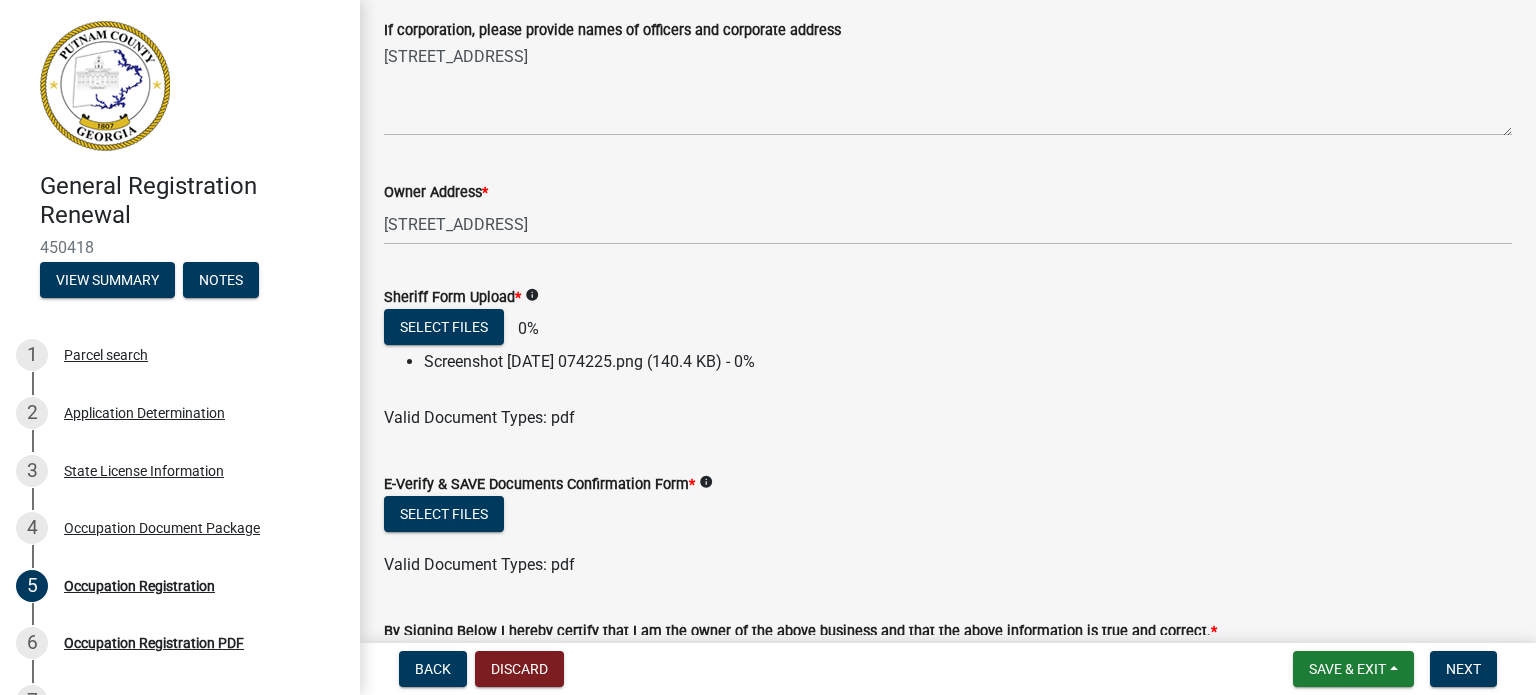 click on "Select files   0%   Screenshot [DATE] 074225.png (140.4 KB) - 0%  Valid Document Types: pdf" 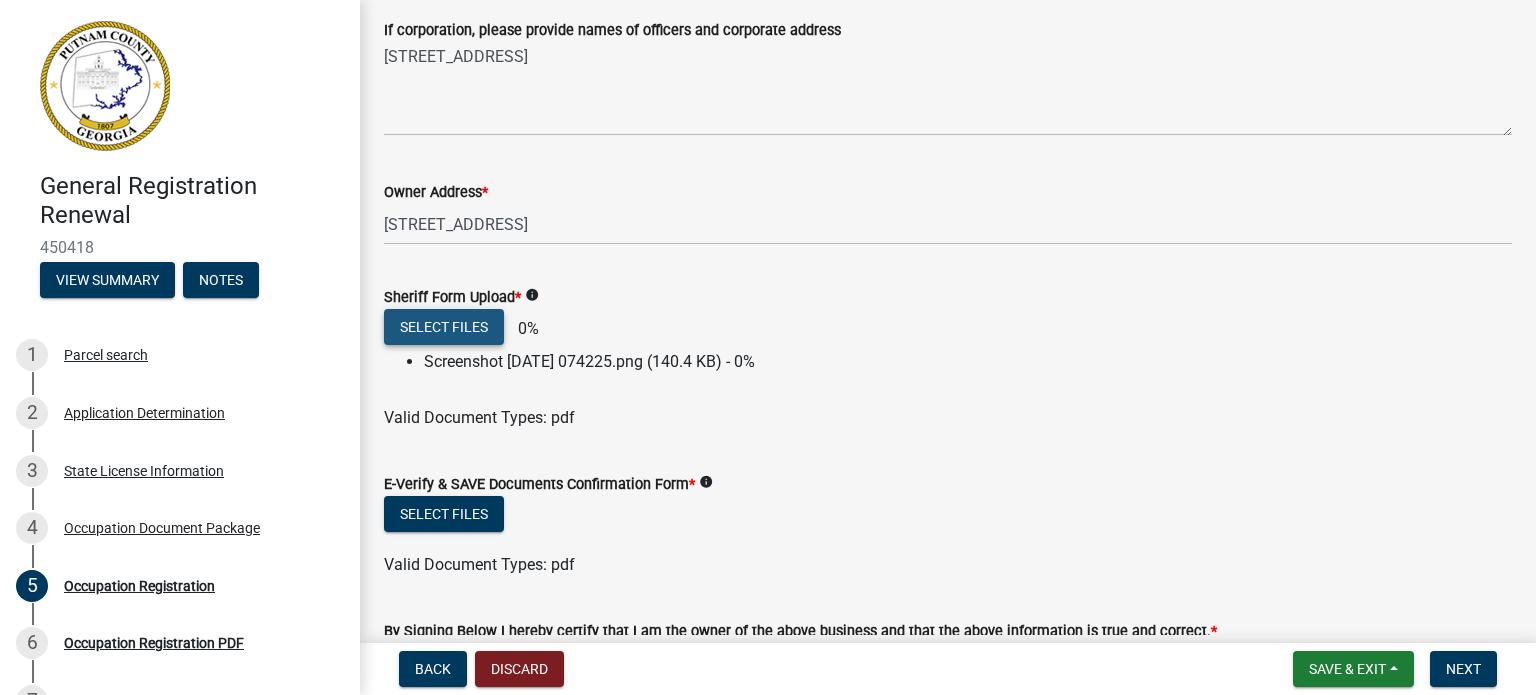 click on "Select files" 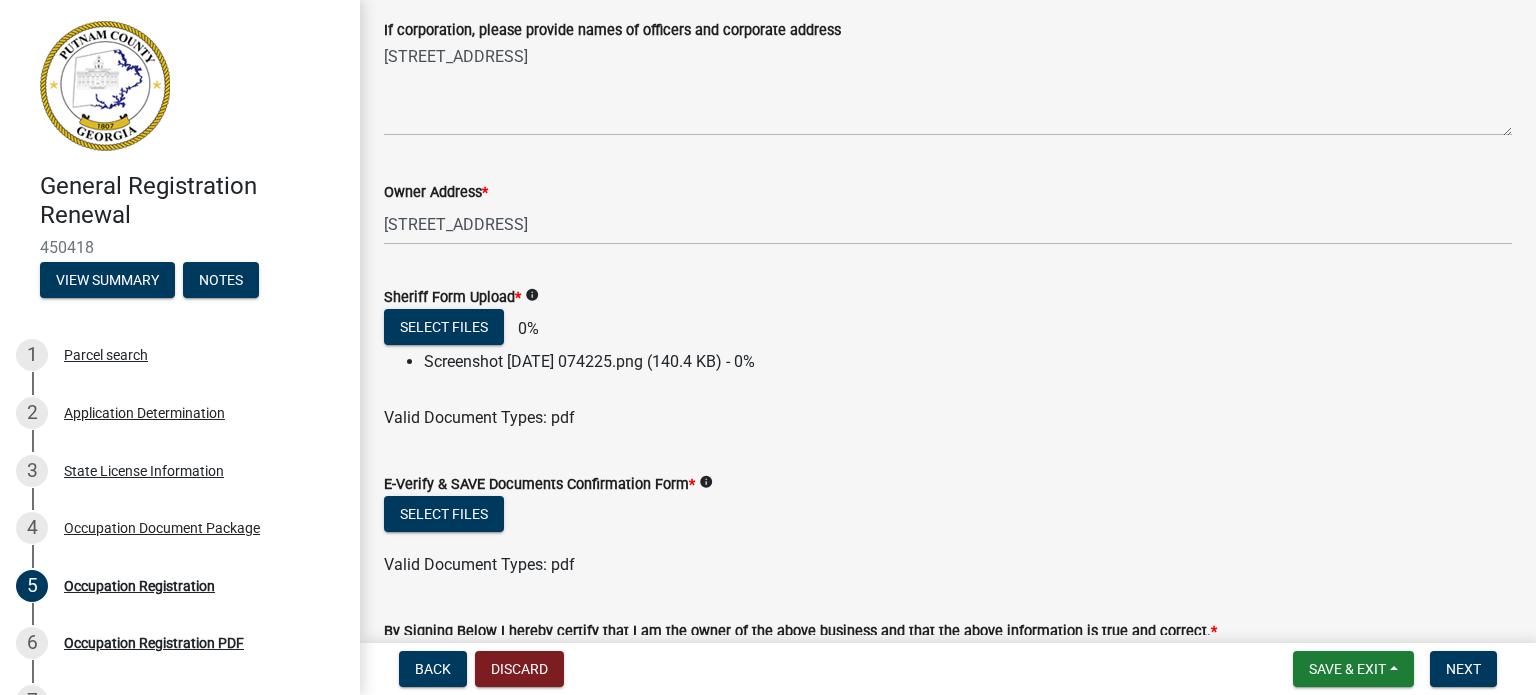 click on "info" 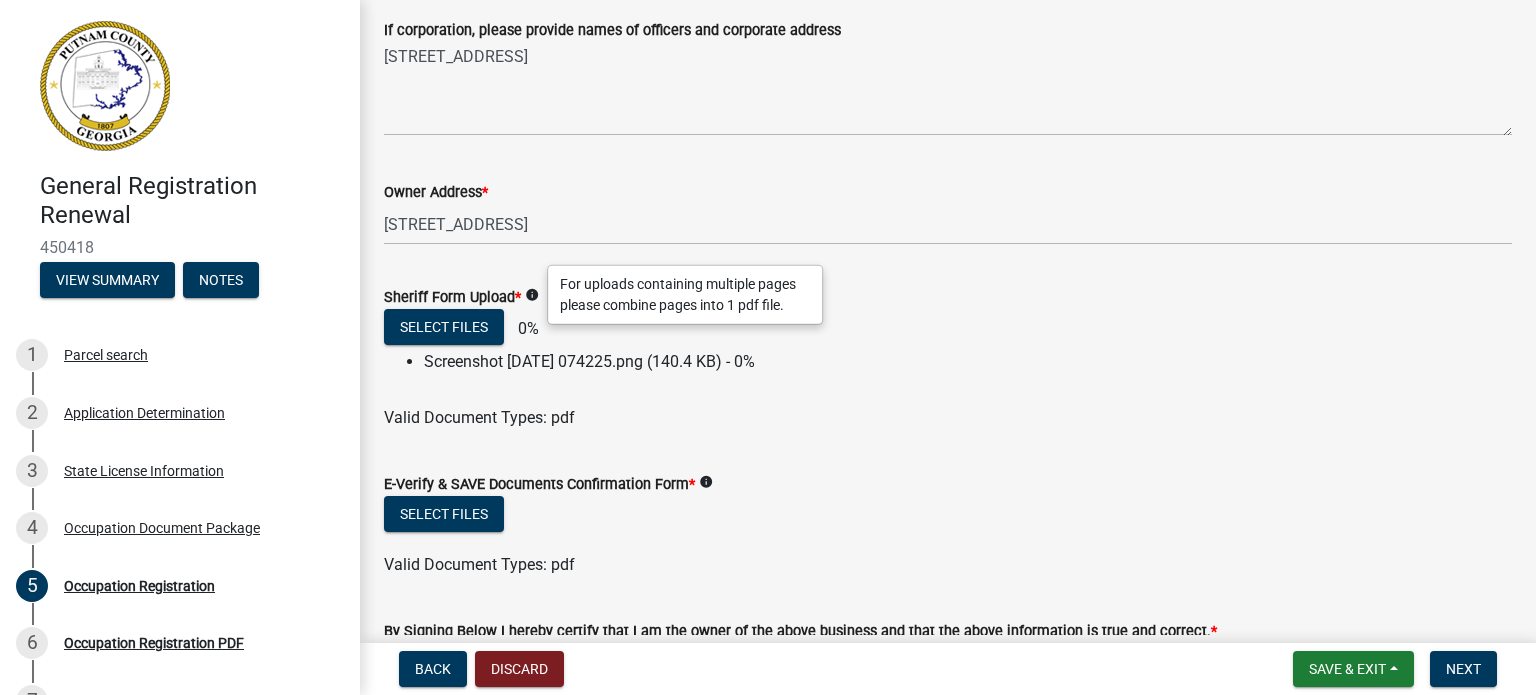 click on "*" 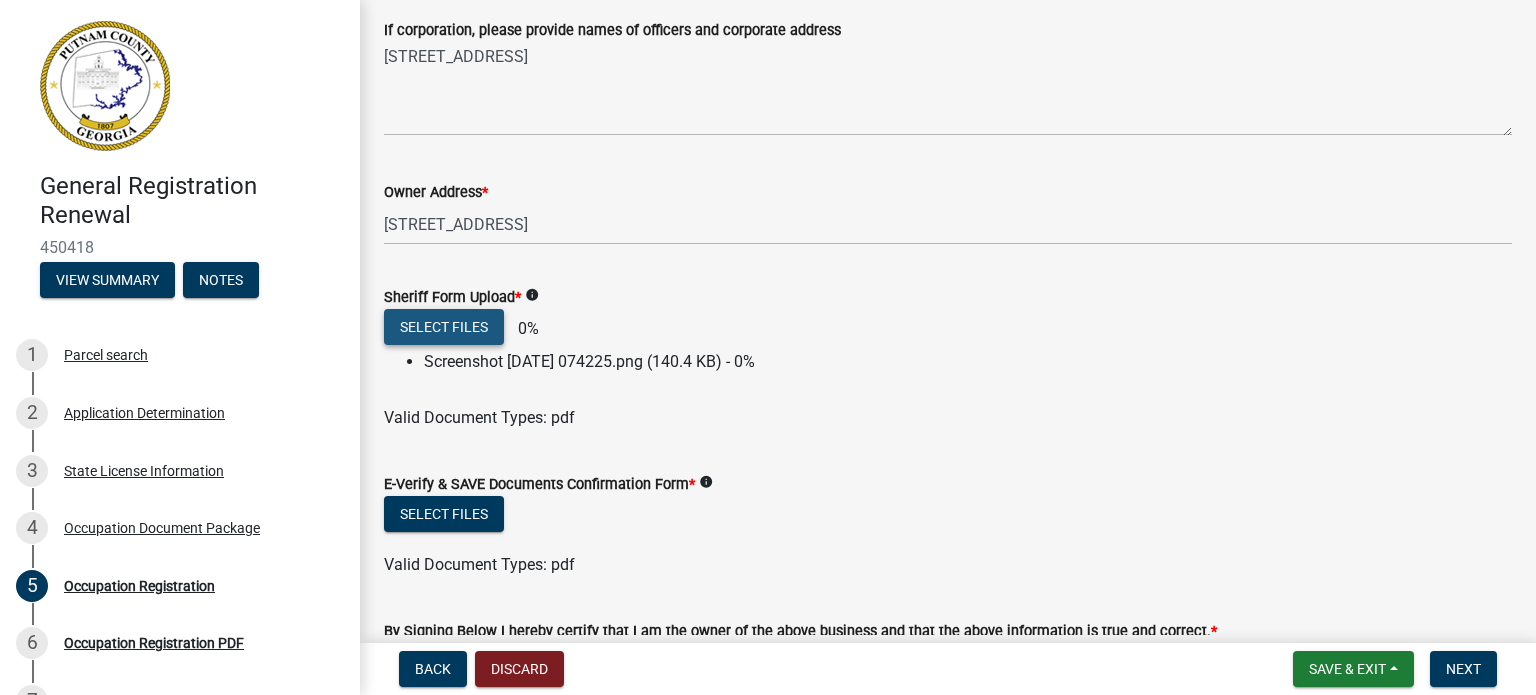 click on "Select files" 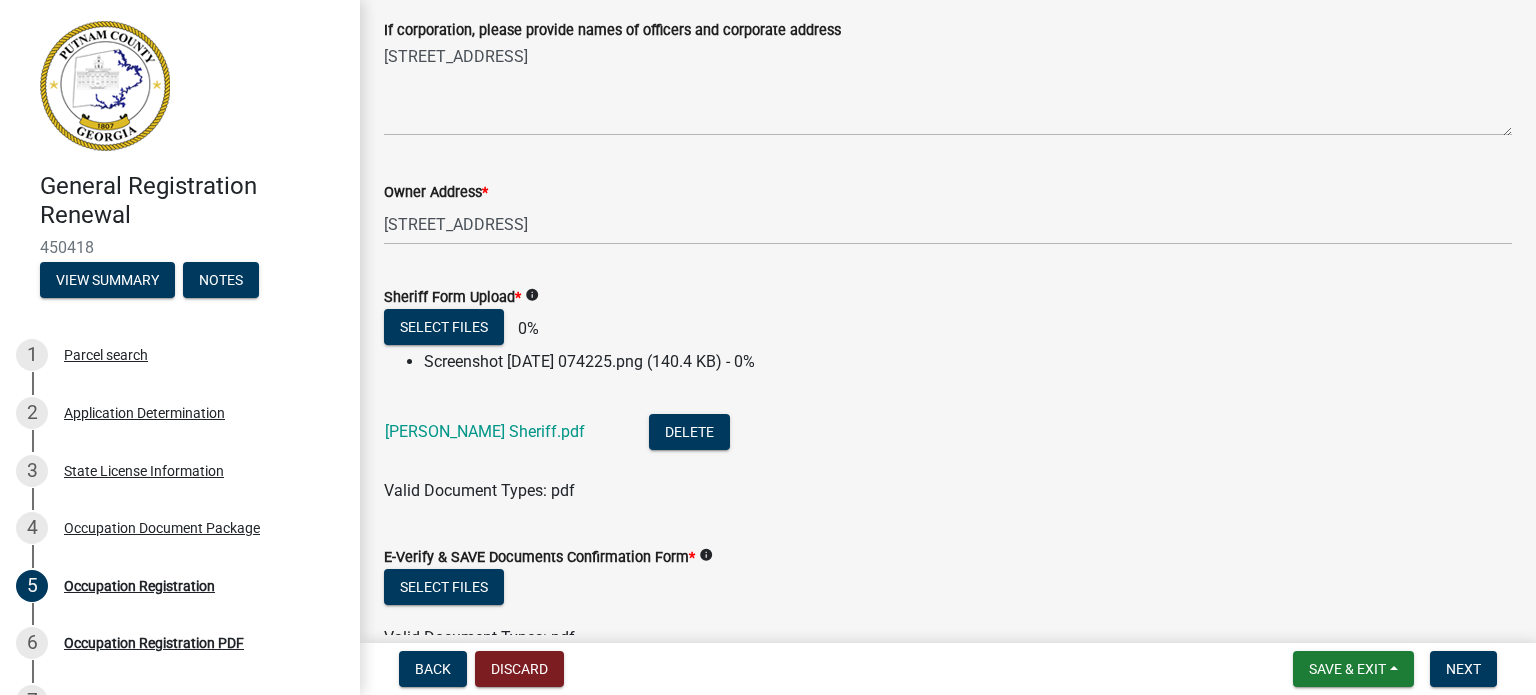 click on "Screenshot [DATE] 074225.png (140.4 KB) - 0%" 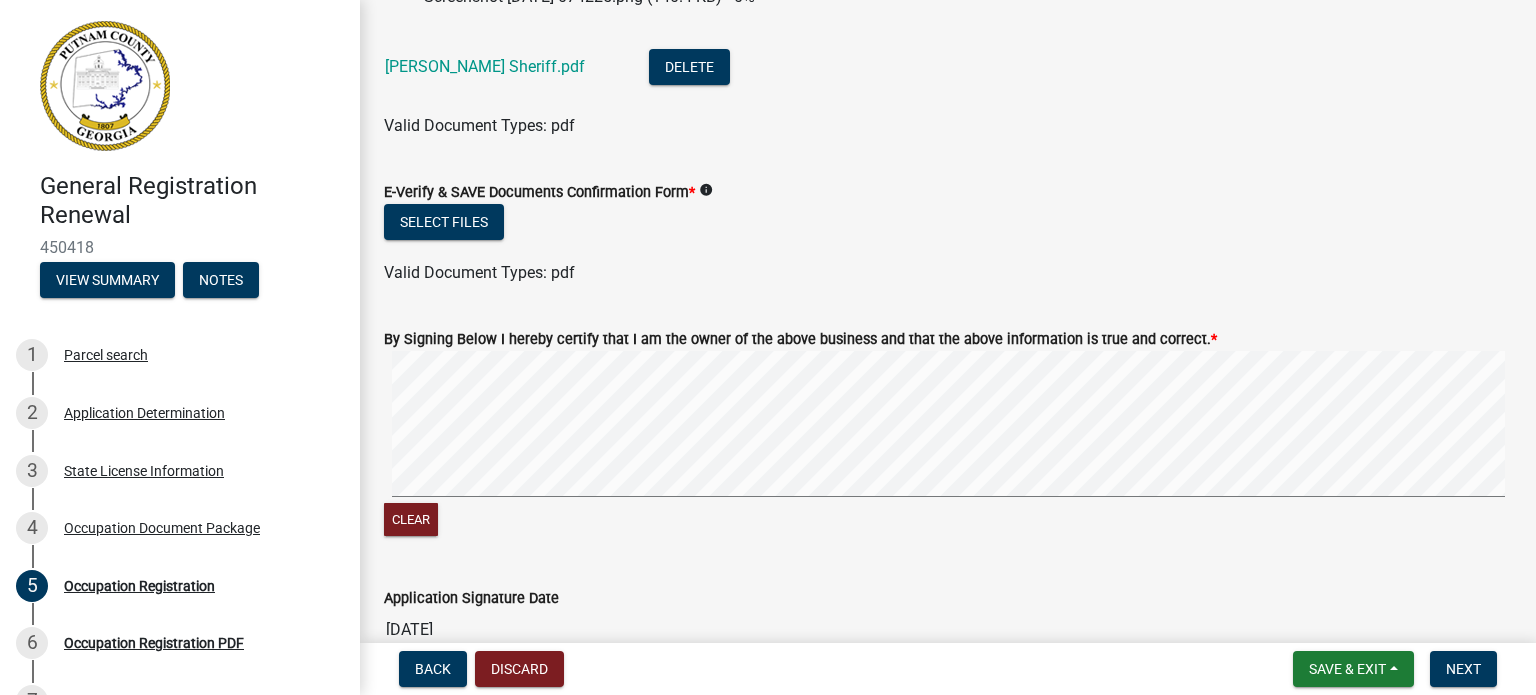 scroll, scrollTop: 1062, scrollLeft: 0, axis: vertical 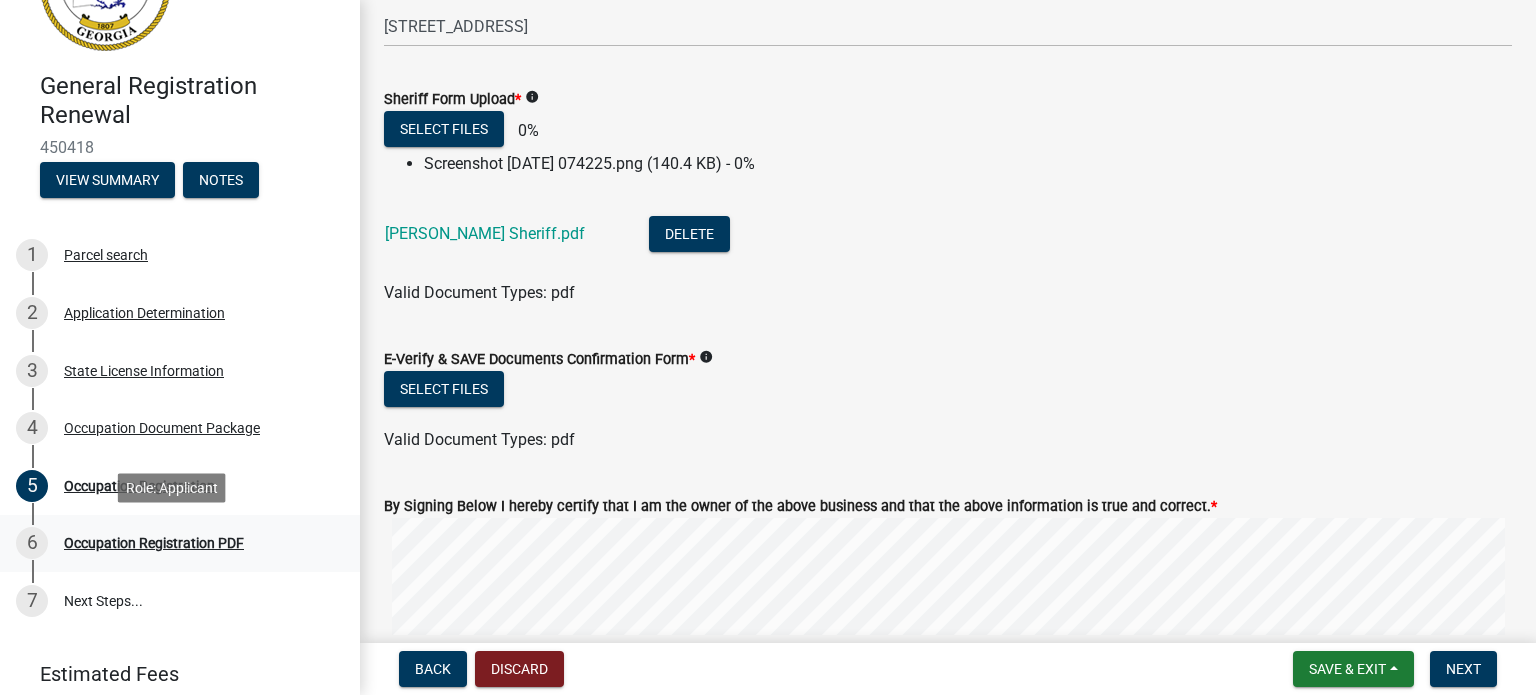 click on "Occupation Registration PDF" at bounding box center (154, 543) 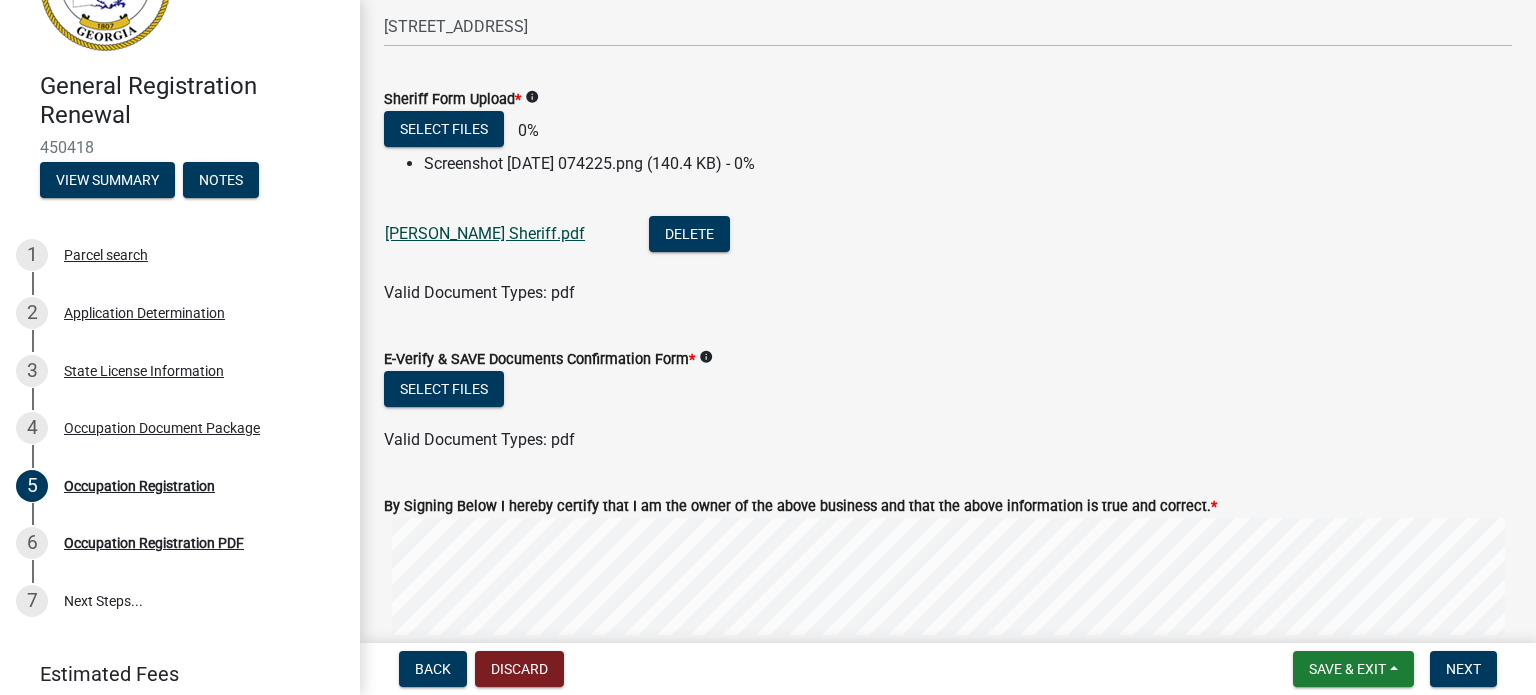 click on "[PERSON_NAME] Sheriff.pdf" 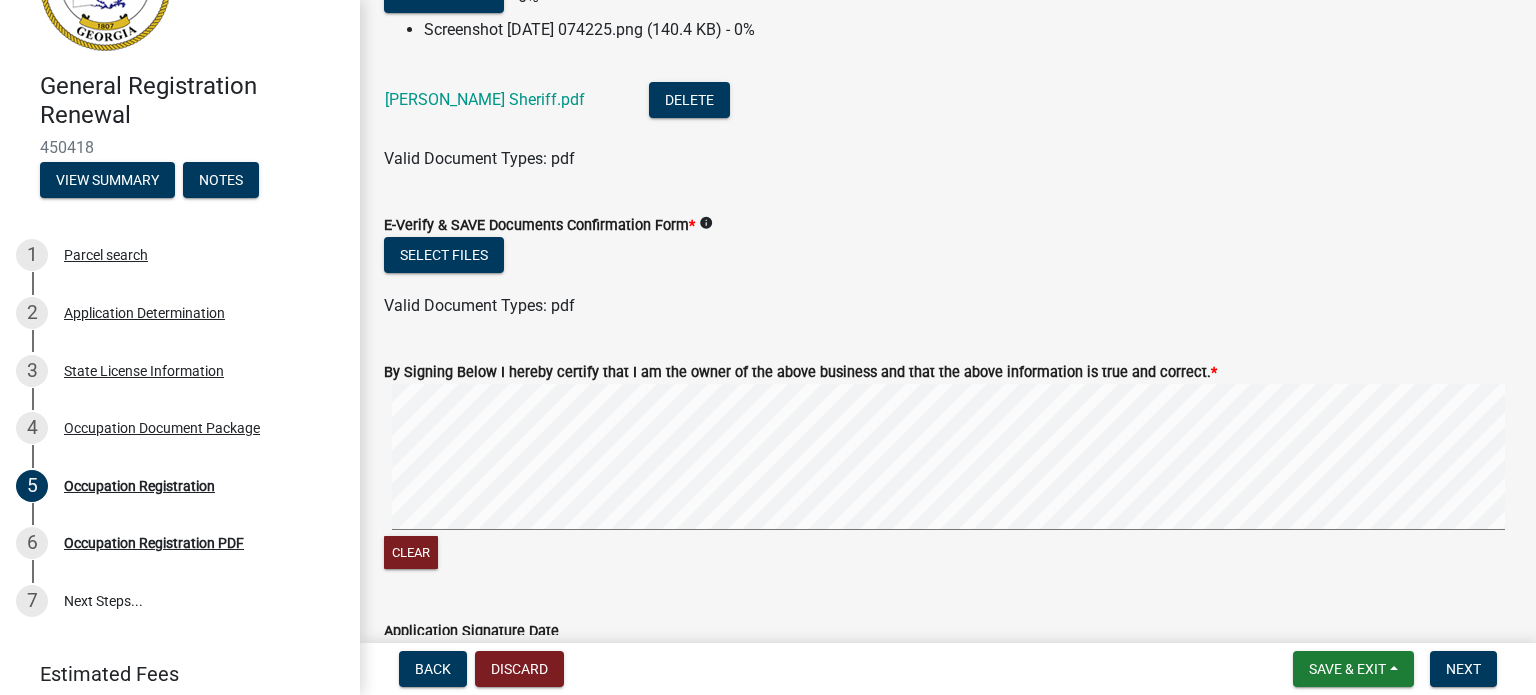 scroll, scrollTop: 1229, scrollLeft: 0, axis: vertical 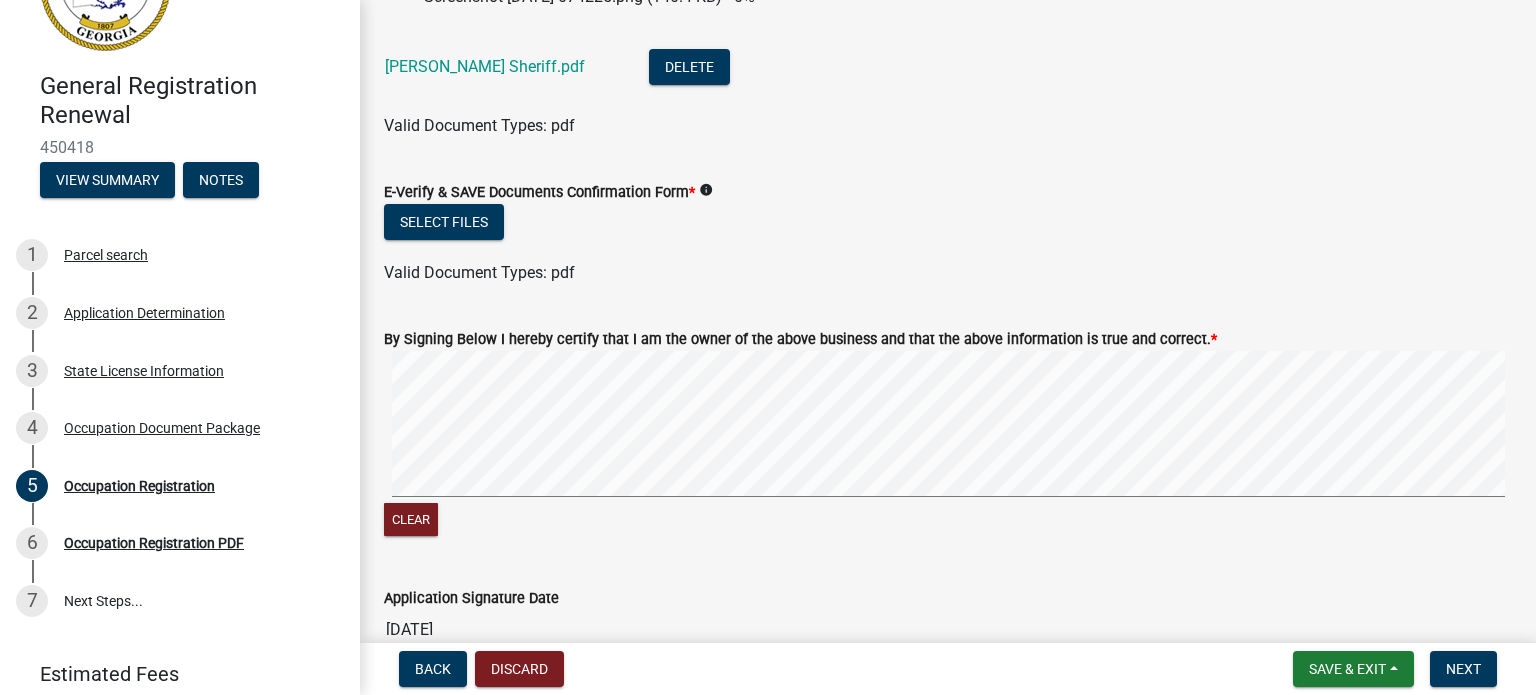 click on "Internet Explorer does NOT work with GeoPermits. Get a new browser for
more security, speed and to use this site.
Update your browser
General Registration Renewal  450418   View Summary   Notes   1     Parcel search   2     Application Determination   3     State License Information   4     Occupation Document Package   5     Occupation Registration   6     Occupation Registration PDF   7   Next Steps...  Estimated Fees Estimated Total $0.00 Occupation Registration share Share  Number of [DEMOGRAPHIC_DATA] Employees  * 16  Number of [DEMOGRAPHIC_DATA] Employees  *  Date Business Began in [GEOGRAPHIC_DATA]  * GA  Solid Waste Contractor  *  Structure of Business  *  Sole Proprietorship   Partnership   Corporation   If partnership, please provide names & addresses of all partners   If corporation, please provide names of officers and corporate address  [STREET_ADDRESS]  Owner Address  *  Sheriff Form Upload  * *" at bounding box center (768, 347) 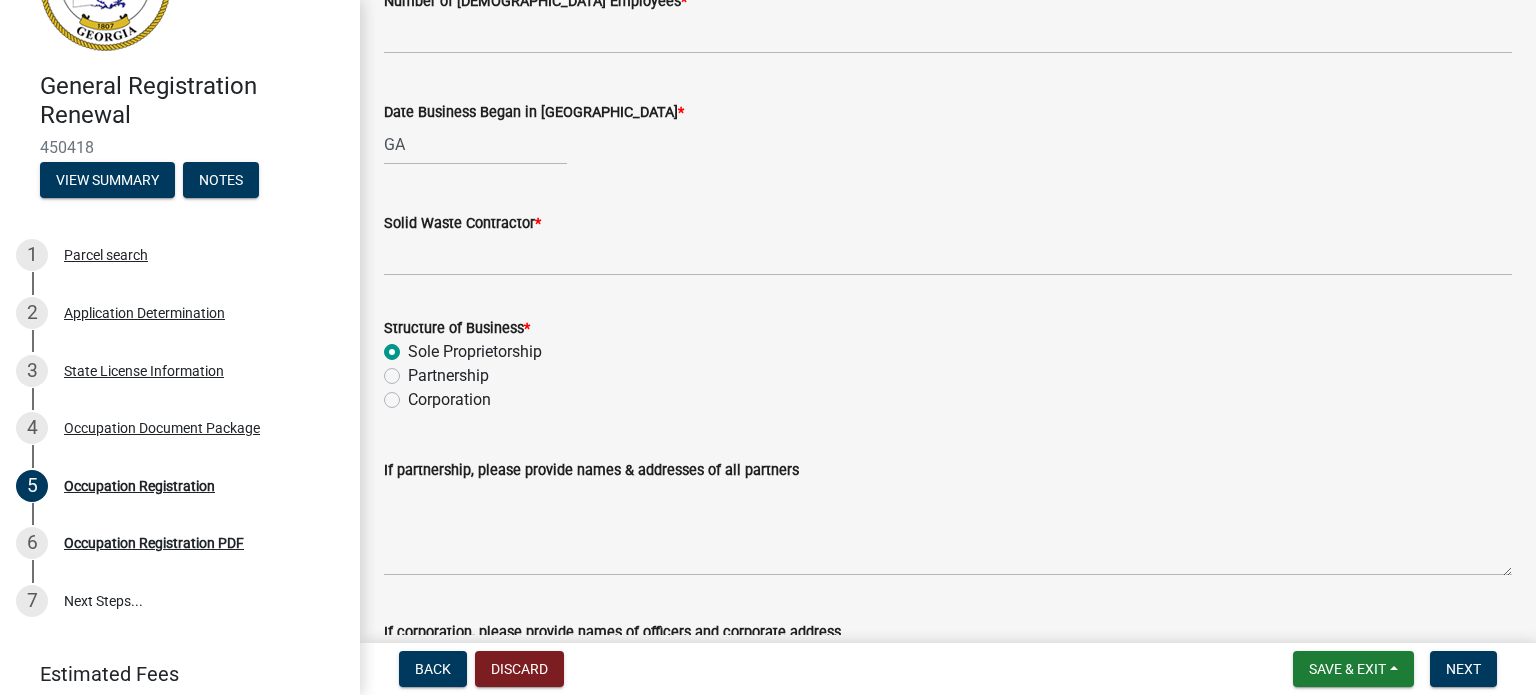 scroll, scrollTop: 229, scrollLeft: 0, axis: vertical 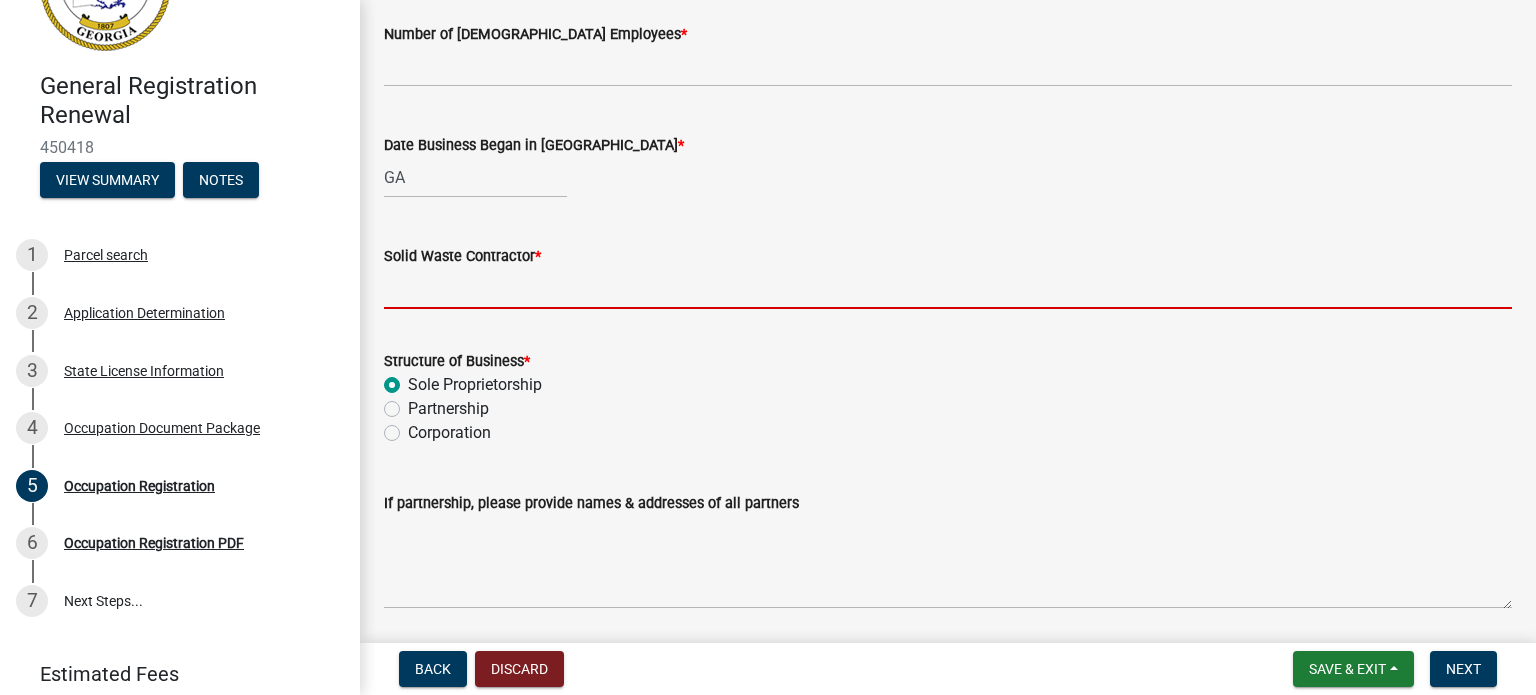 click on "Solid Waste Contractor  *" at bounding box center [948, 288] 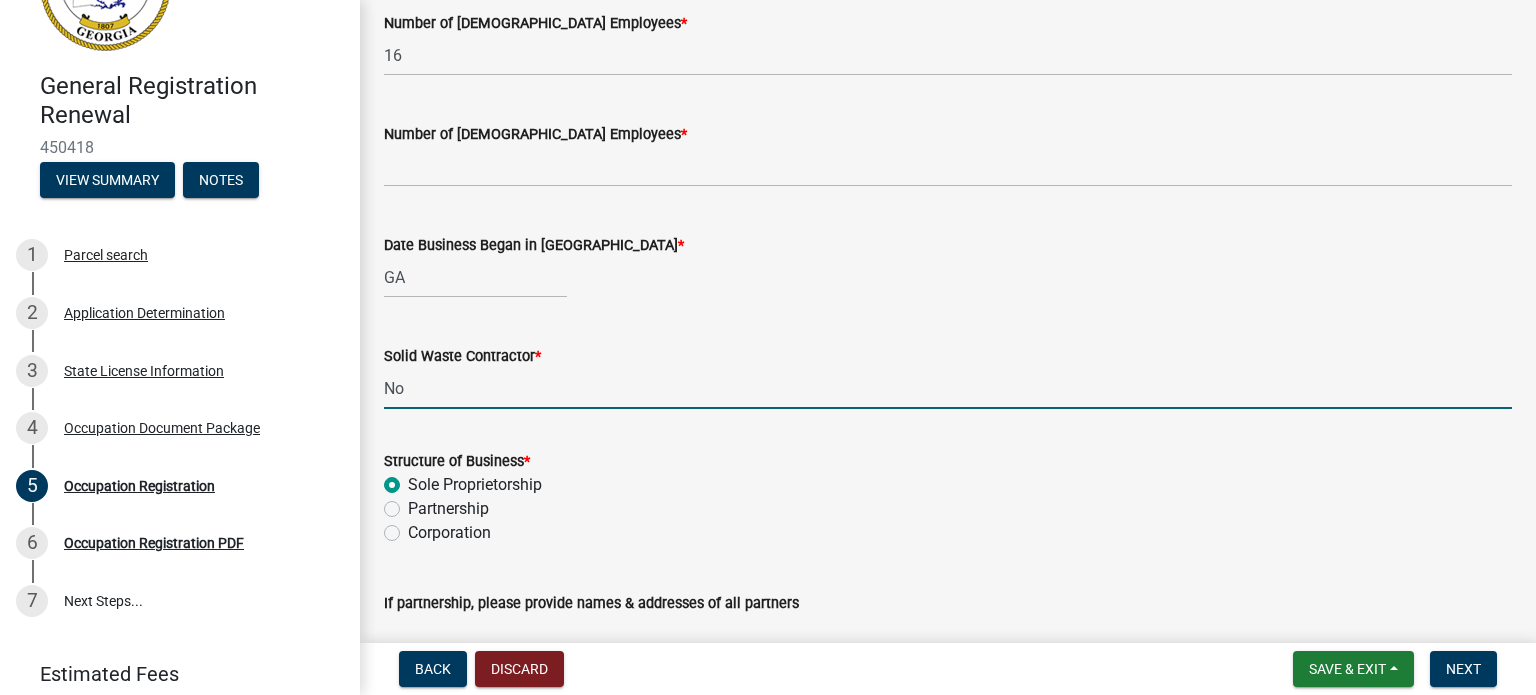 scroll, scrollTop: 62, scrollLeft: 0, axis: vertical 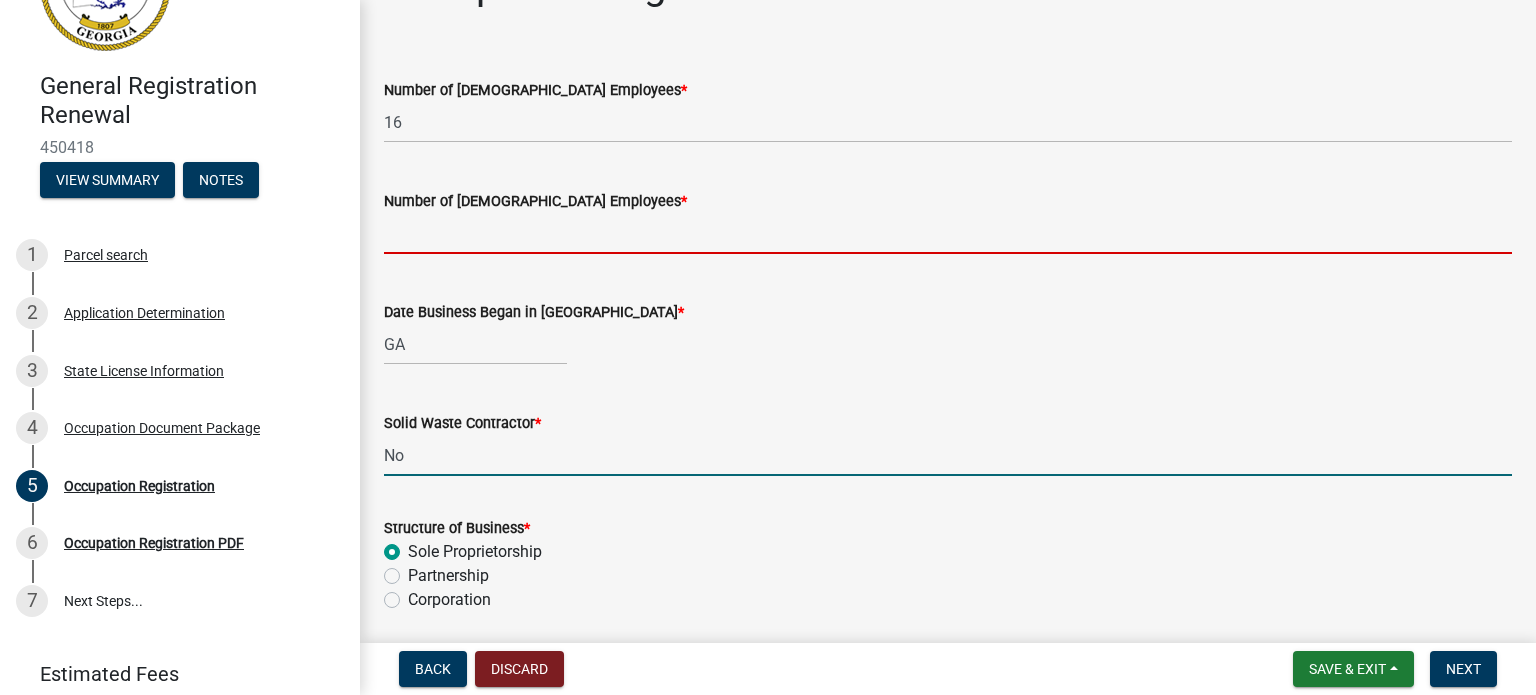 click 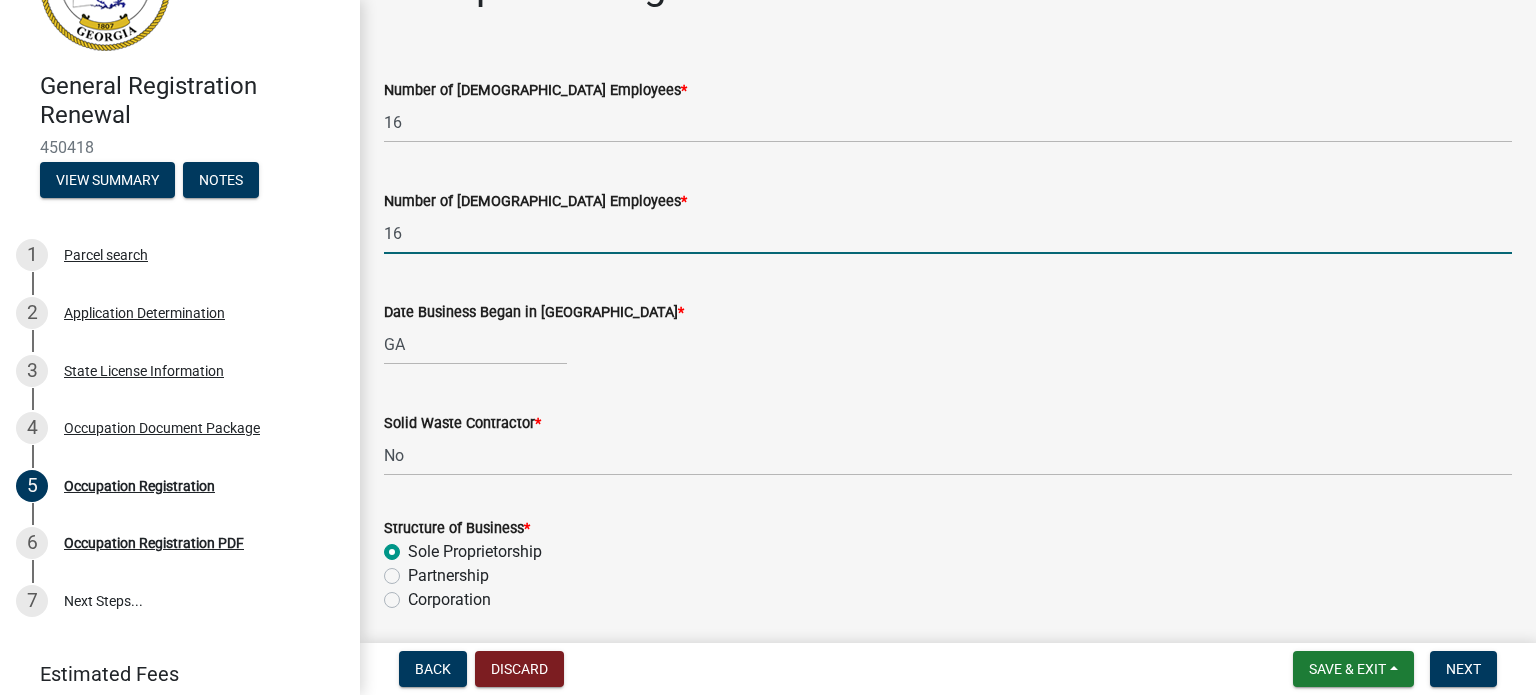 type on "16" 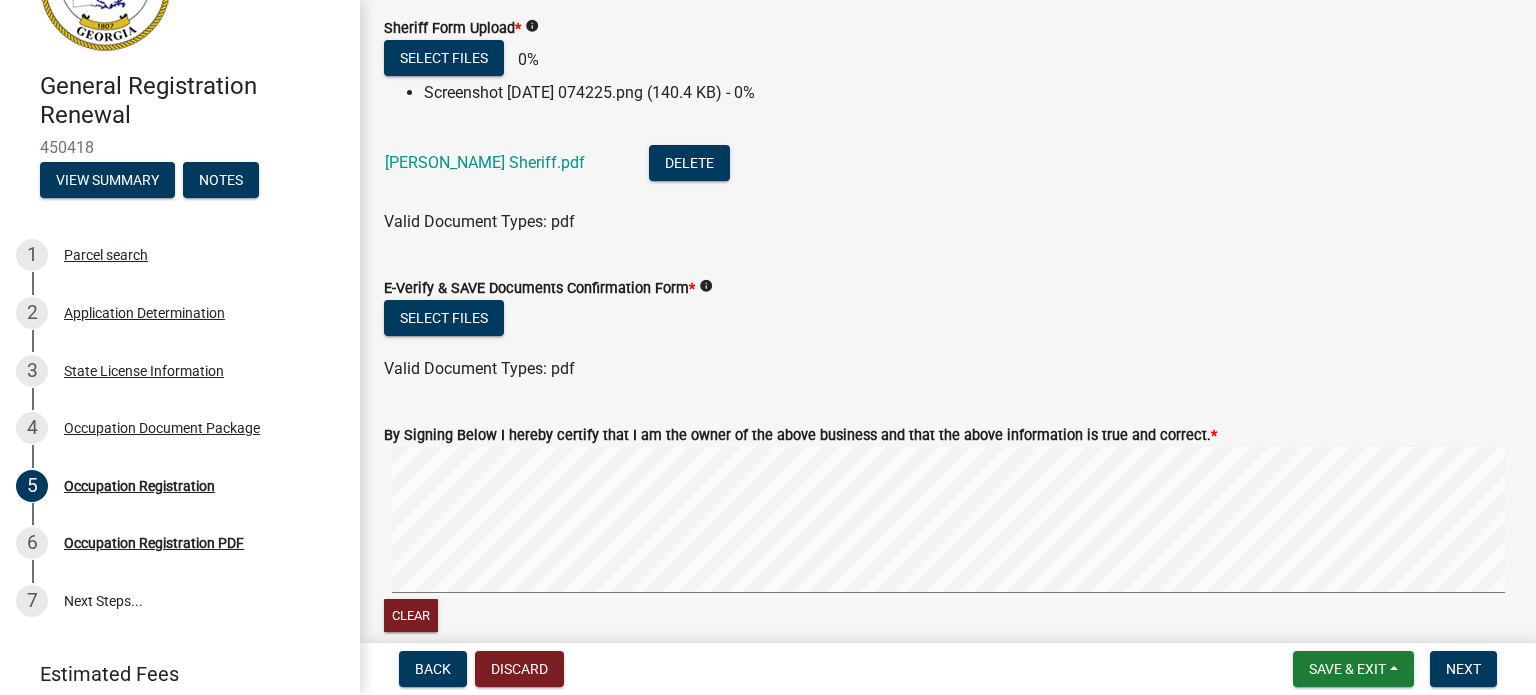 scroll, scrollTop: 1166, scrollLeft: 0, axis: vertical 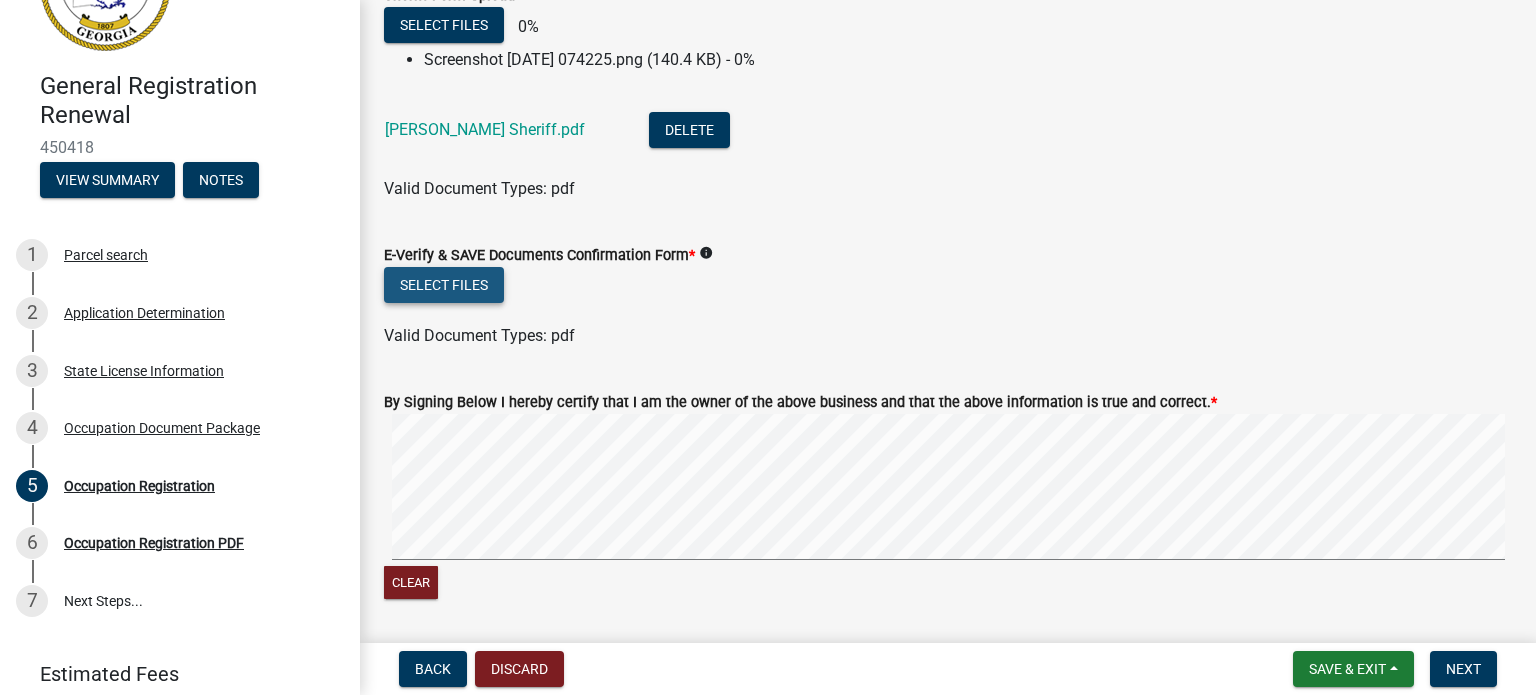 click on "Select files" 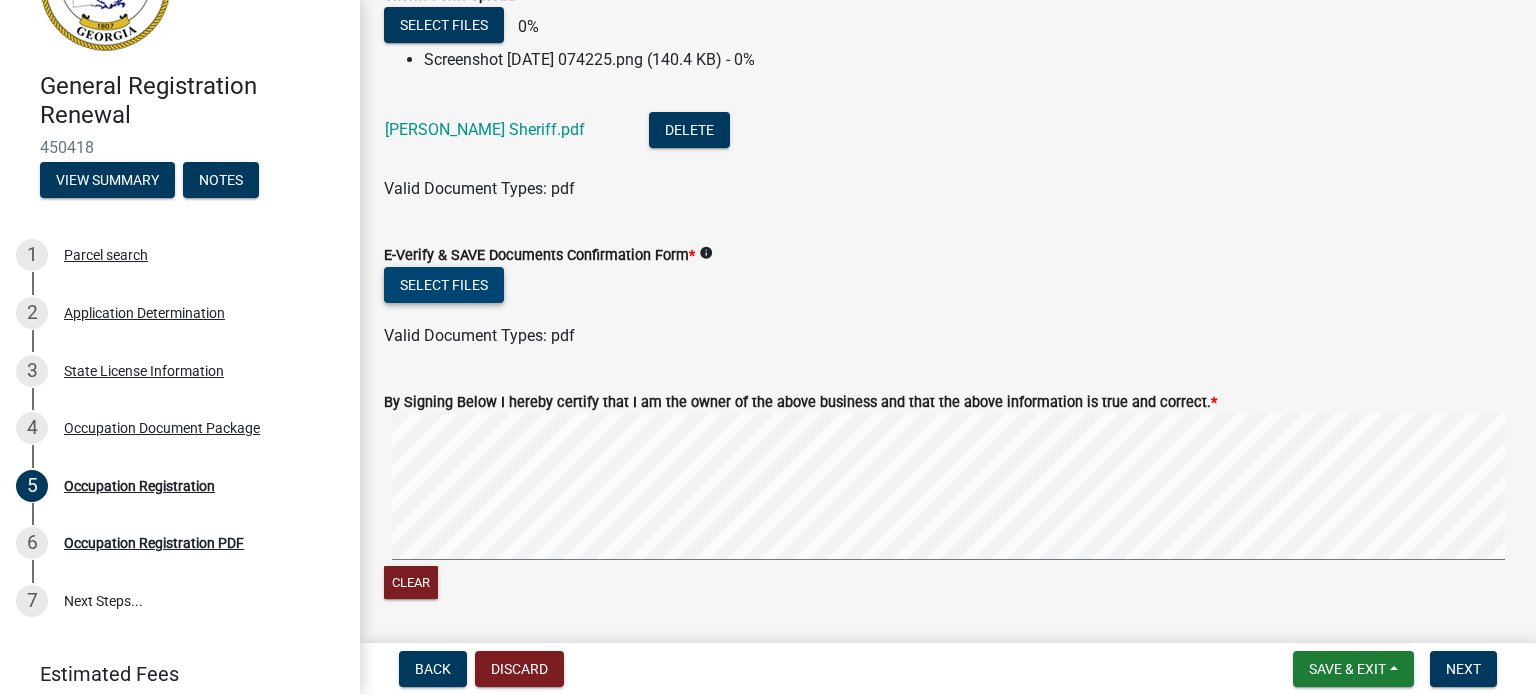 click on "Select files" 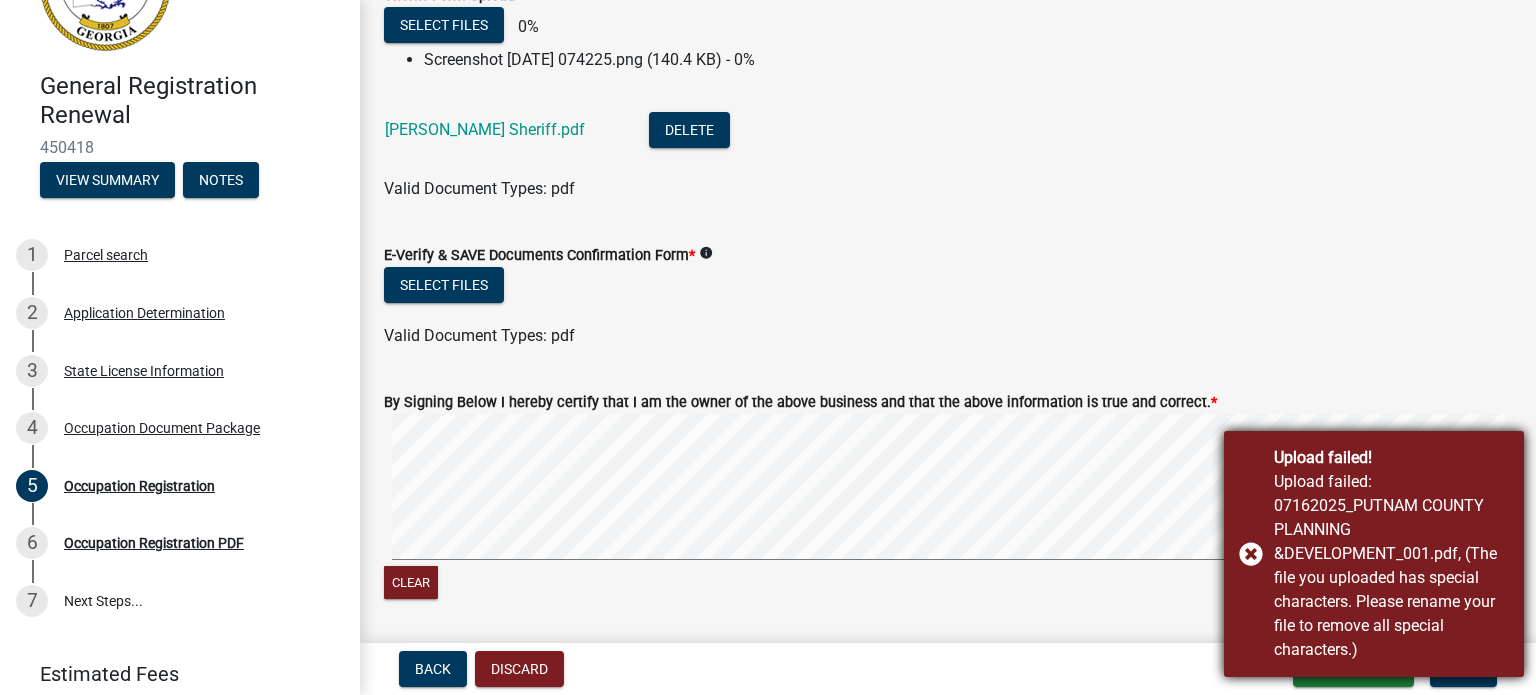 click on "Upload failed!   Upload failed: 07162025_PUTNAM COUNTY PLANNING &DEVELOPMENT_001.pdf, (The file you uploaded has special characters. Please rename your file to remove all special characters.)" at bounding box center (1374, 554) 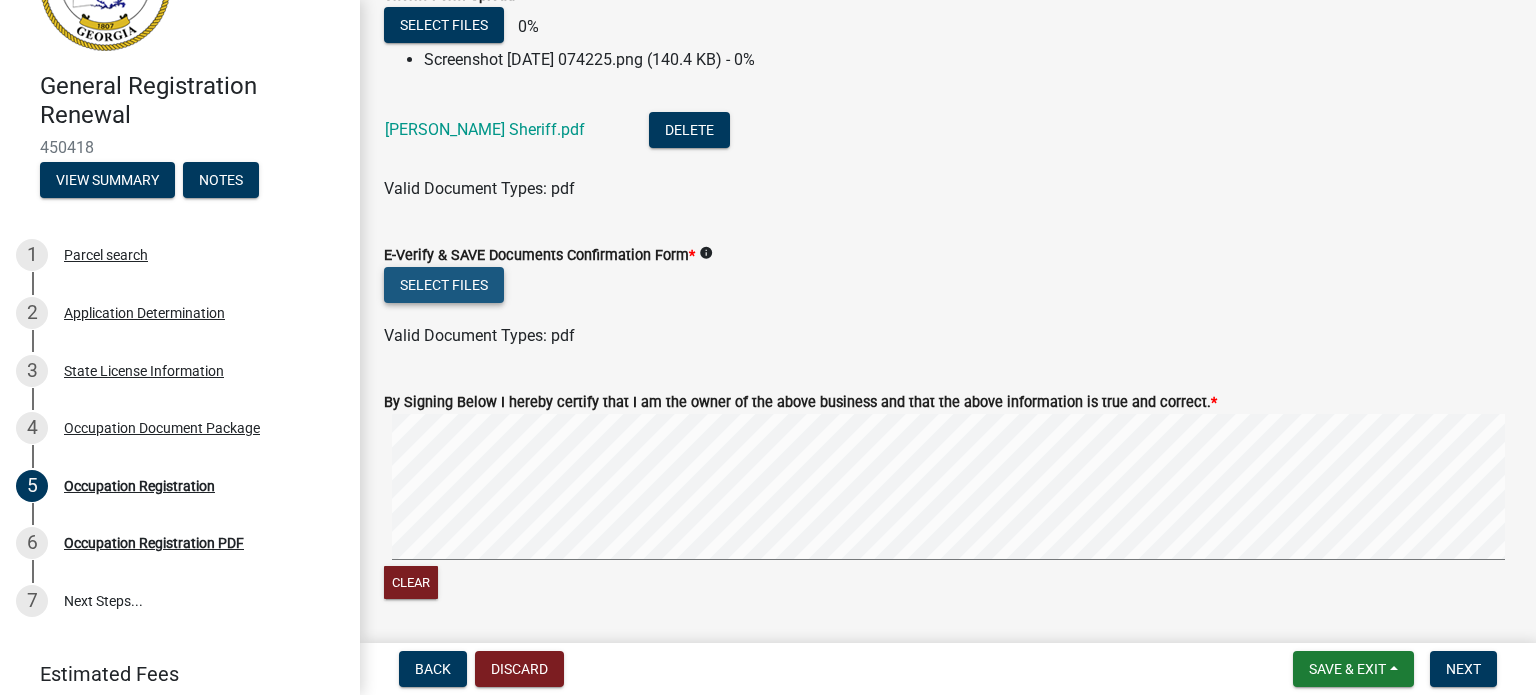 click on "Select files" 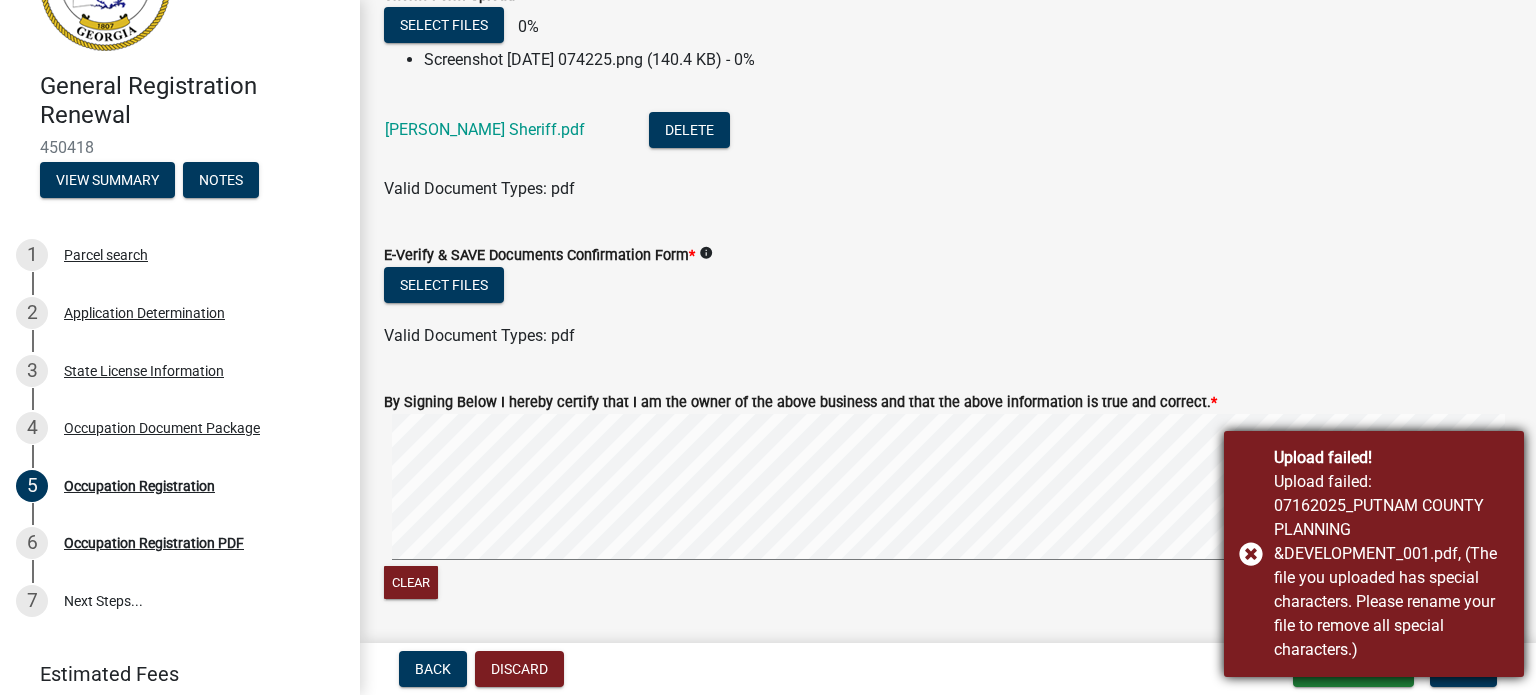 click on "Upload failed!" at bounding box center [1391, 458] 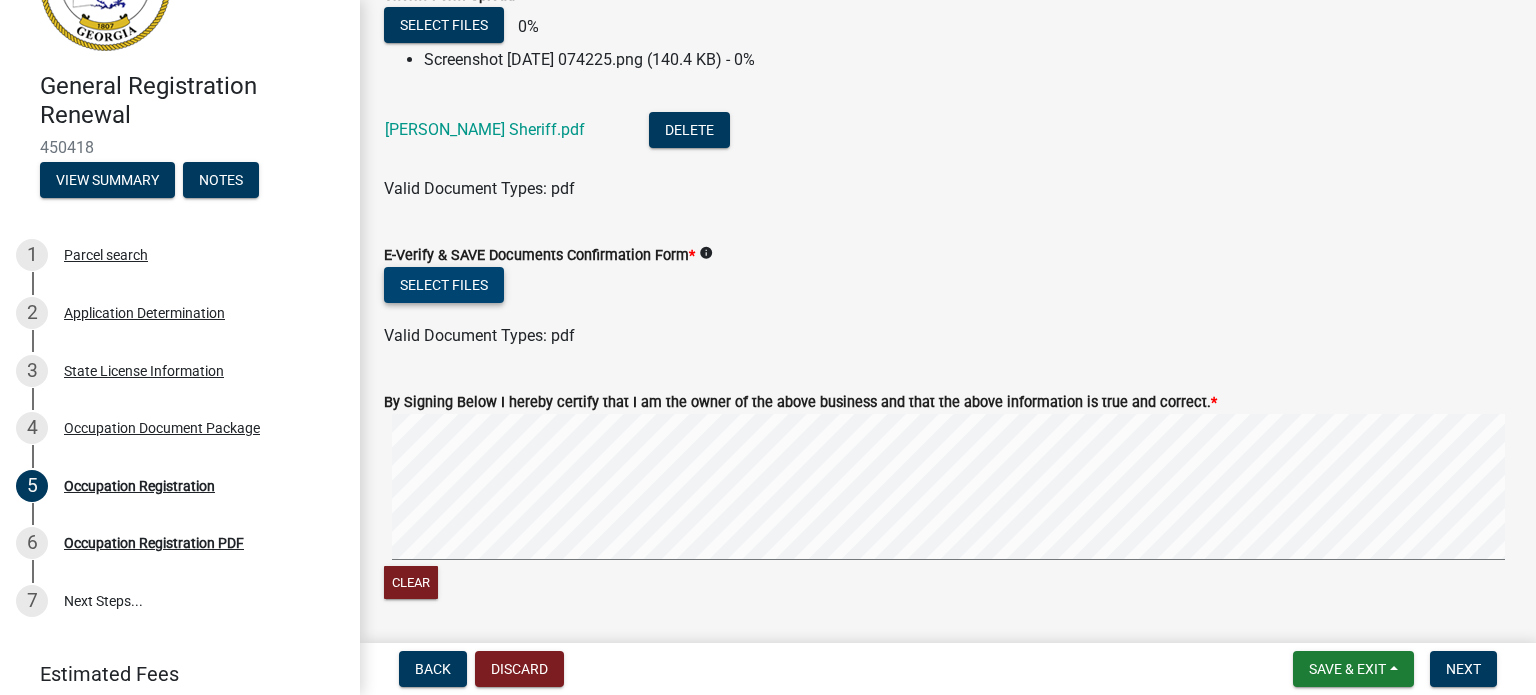 click on "Select files" 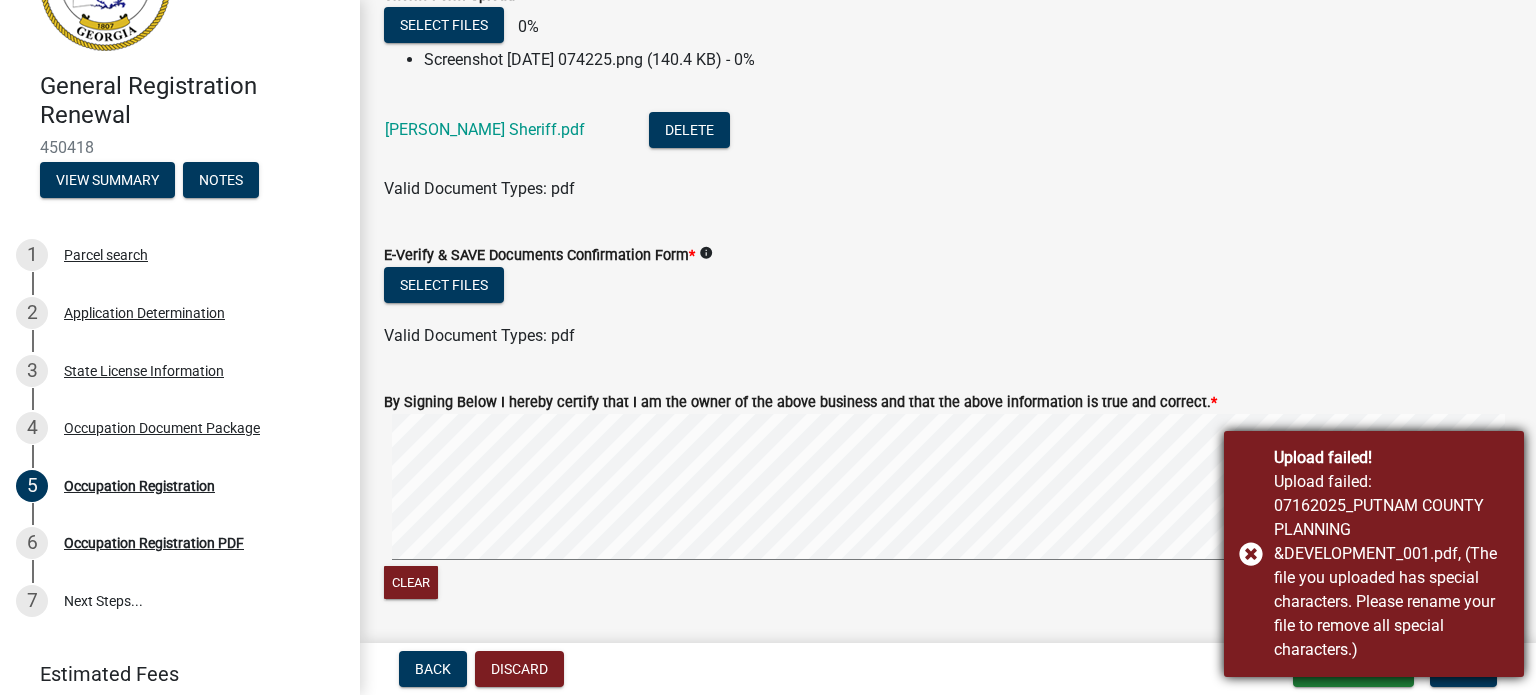 click on "Upload failed!   Upload failed: 07162025_PUTNAM COUNTY PLANNING &DEVELOPMENT_001.pdf, (The file you uploaded has special characters. Please rename your file to remove all special characters.)" at bounding box center [1374, 554] 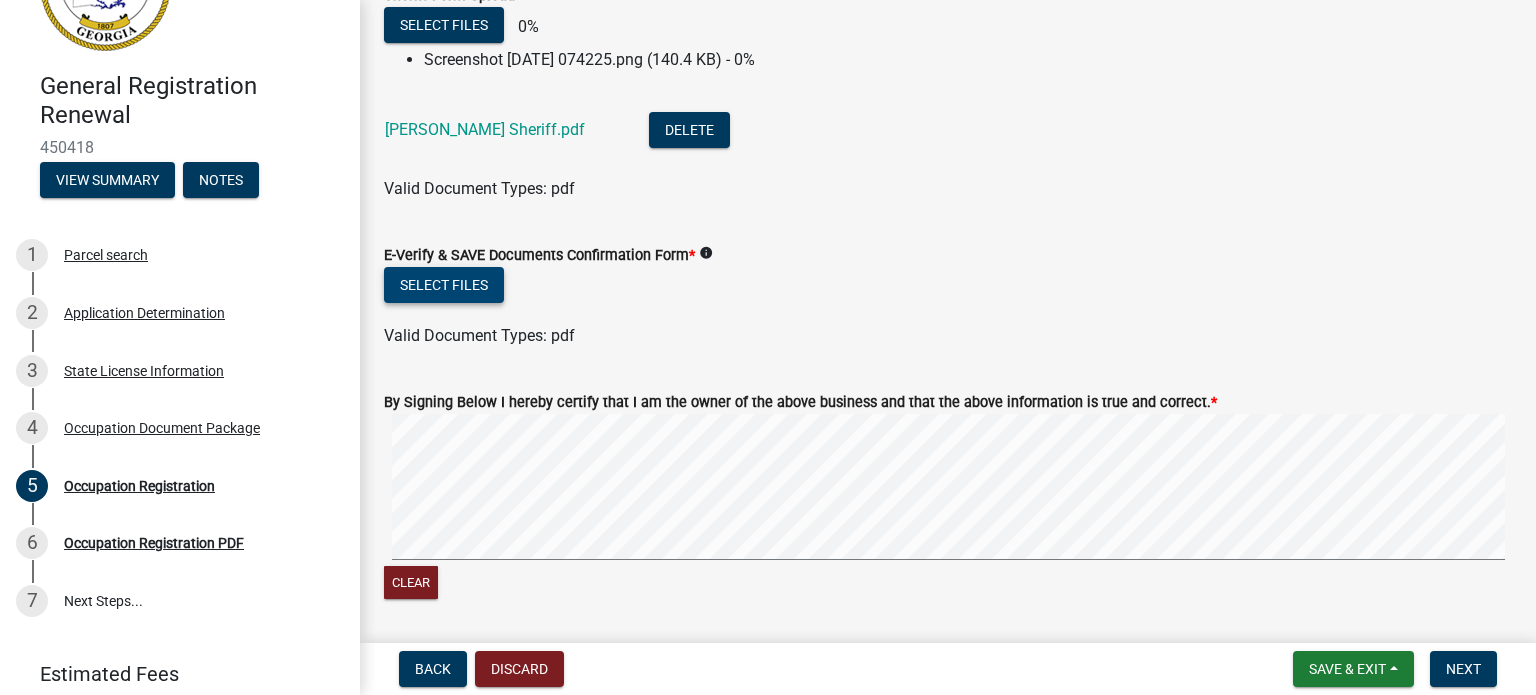 click on "Select files" 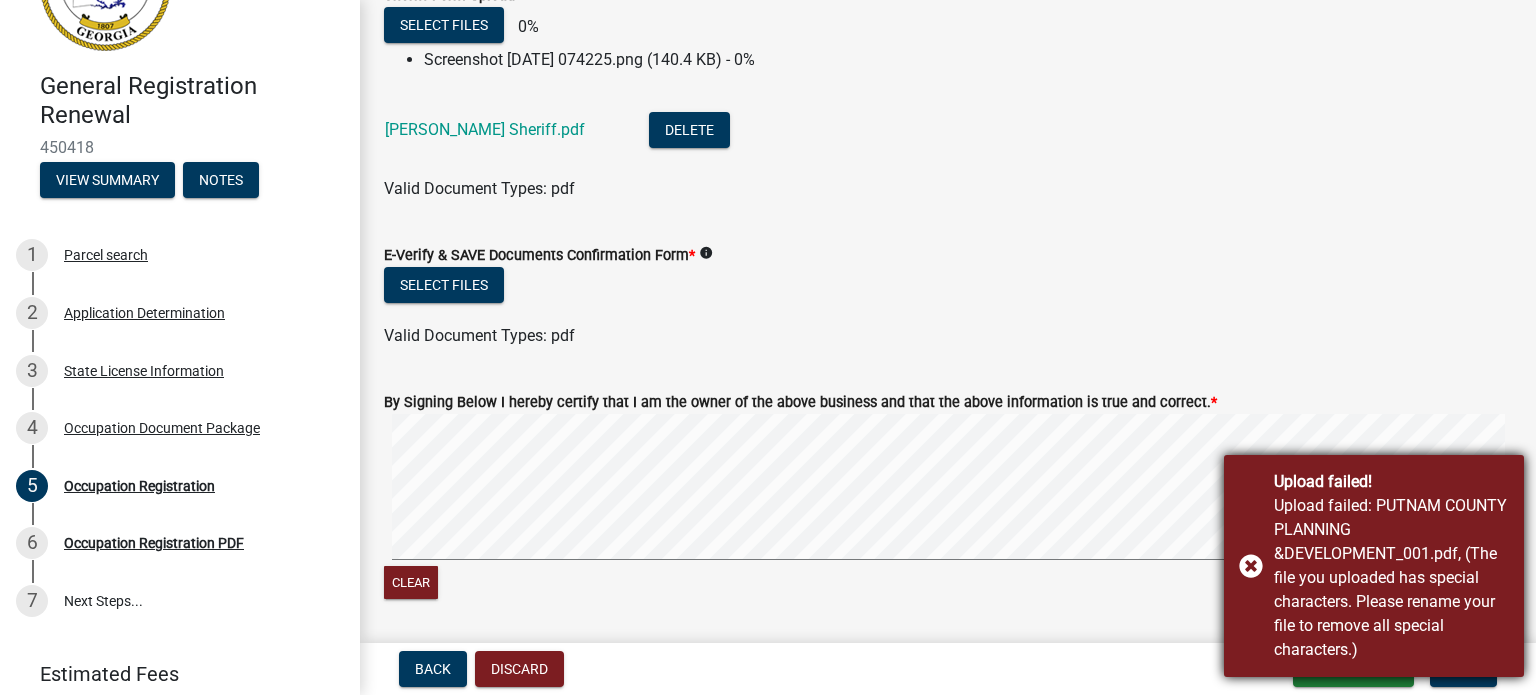 click on "Upload failed!   Upload failed: PUTNAM COUNTY PLANNING &DEVELOPMENT_001.pdf, (The file you uploaded has special characters. Please rename your file to remove all special characters.)" at bounding box center [1374, 566] 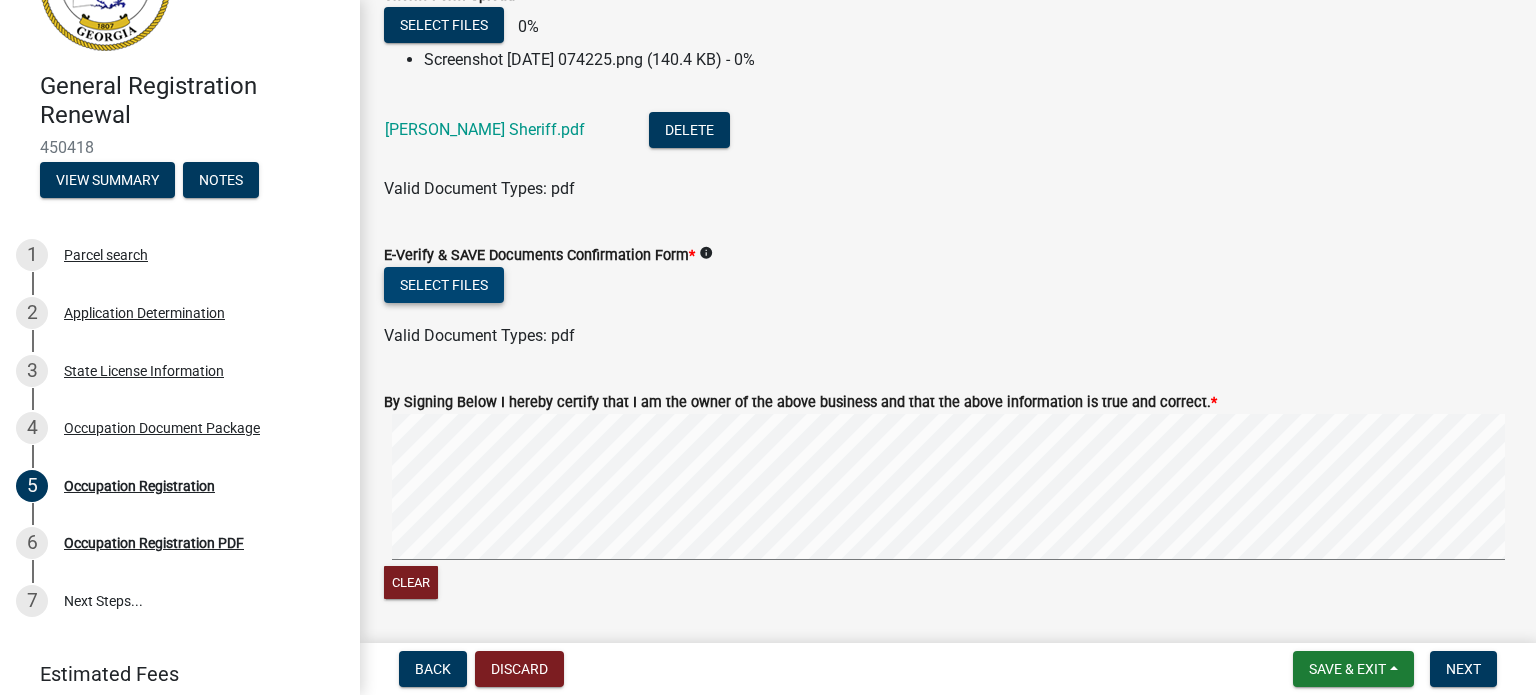 click on "Select files" 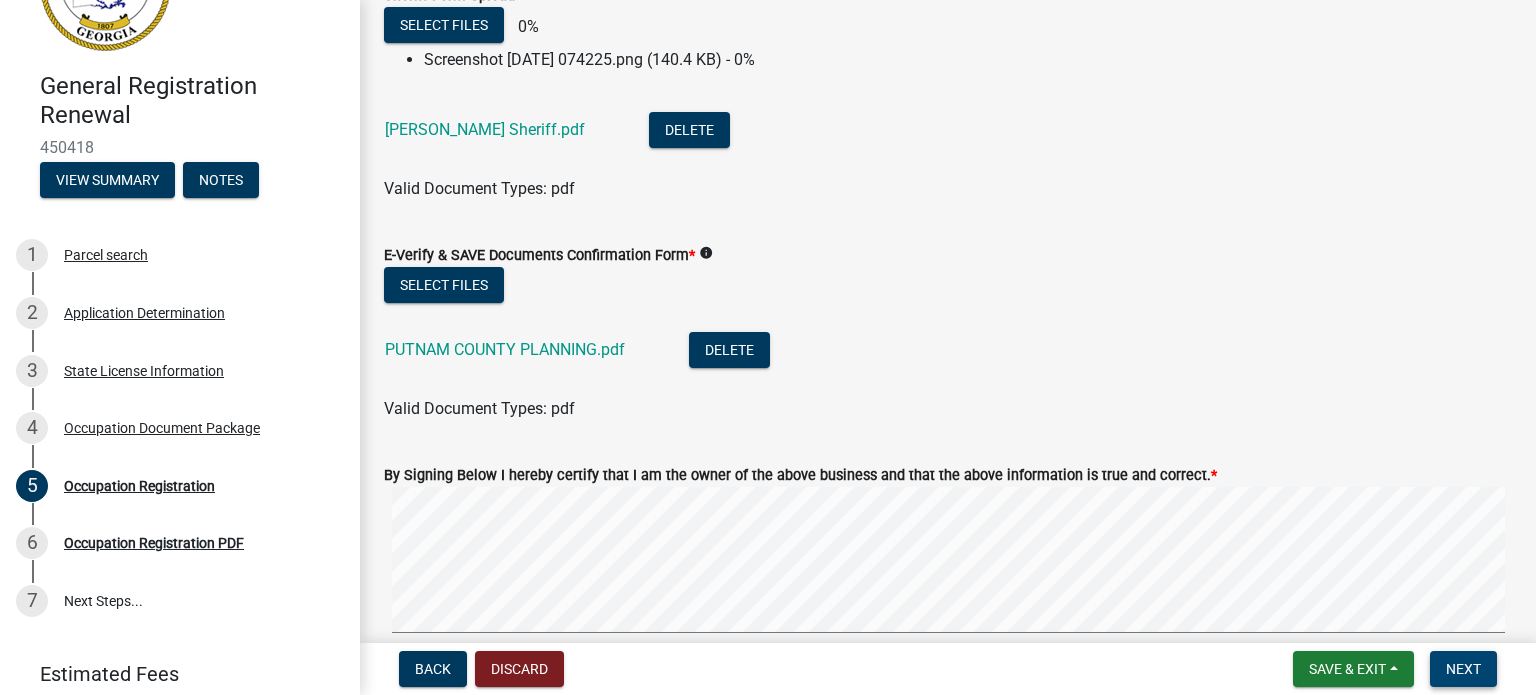 click on "Next" at bounding box center (1463, 669) 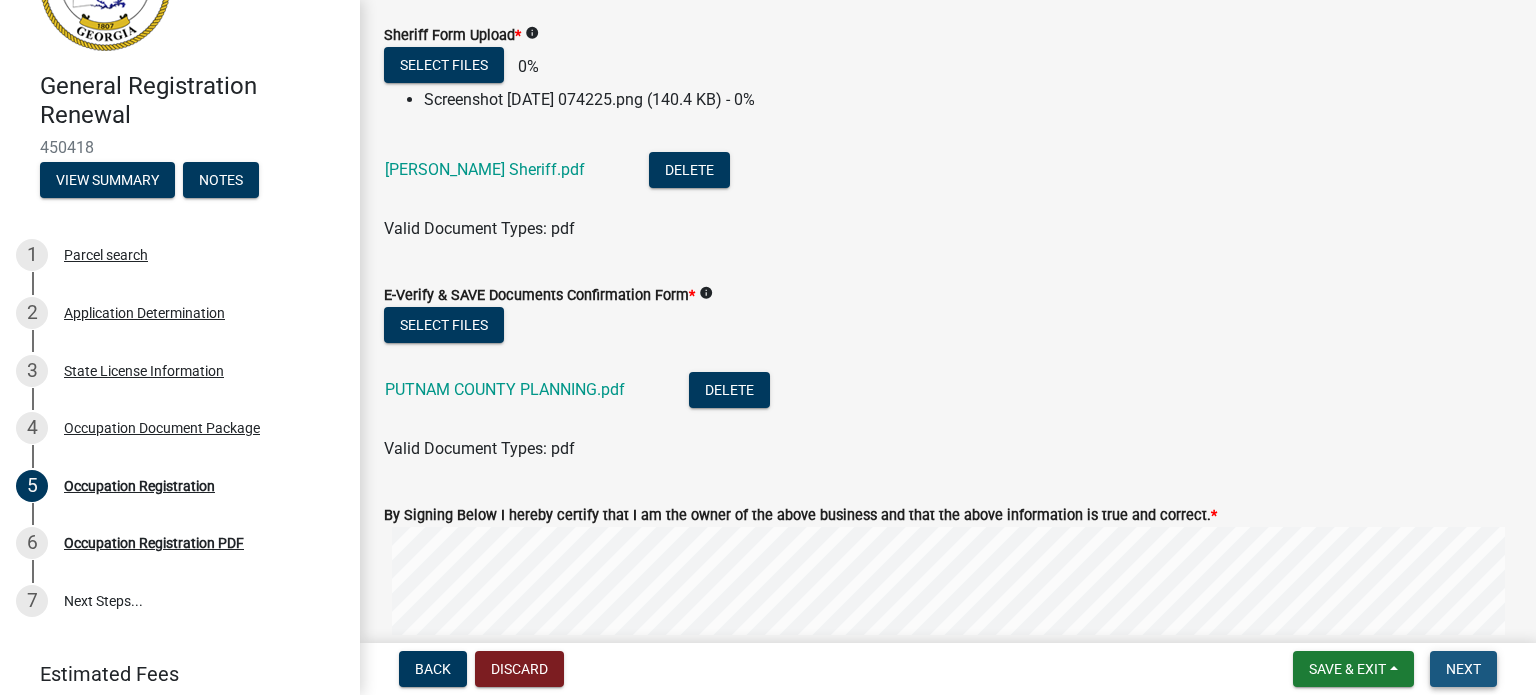 scroll, scrollTop: 1206, scrollLeft: 0, axis: vertical 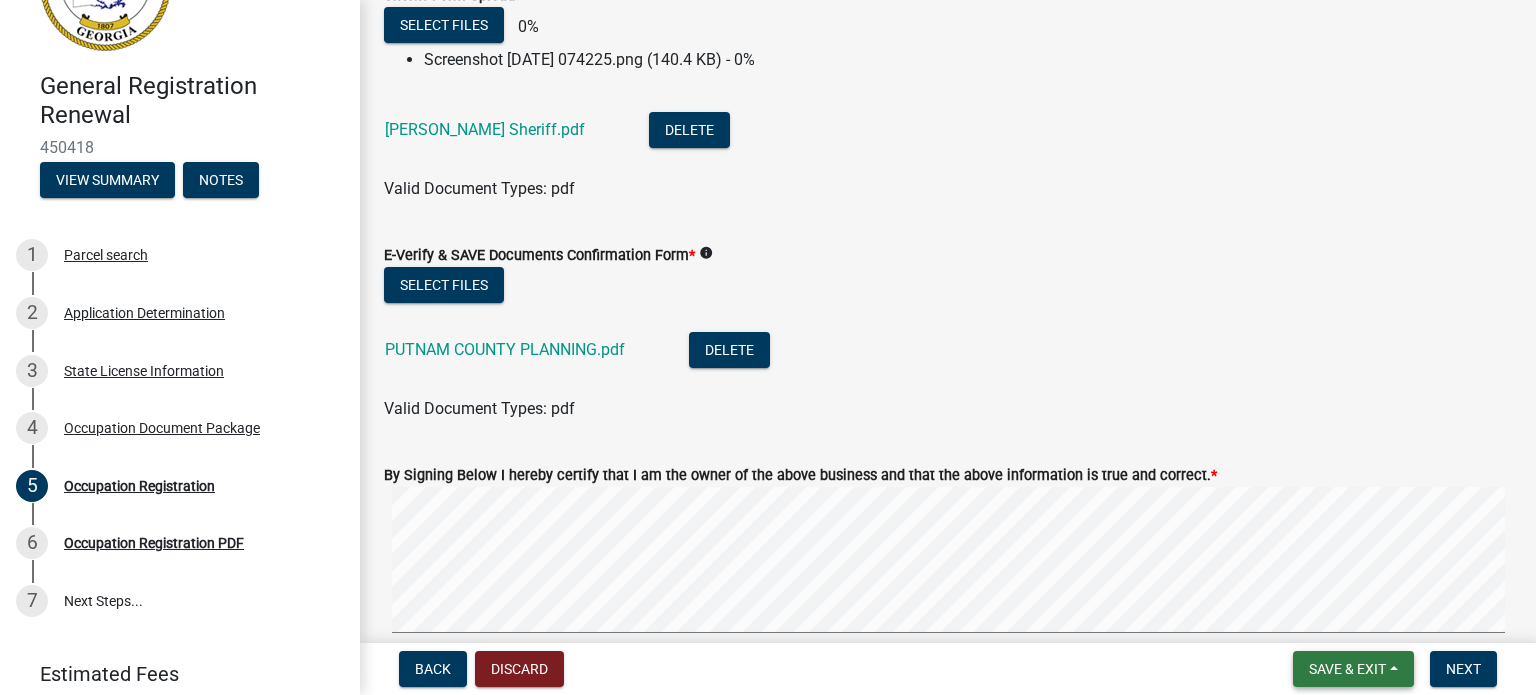 click on "Save & Exit" at bounding box center [1347, 669] 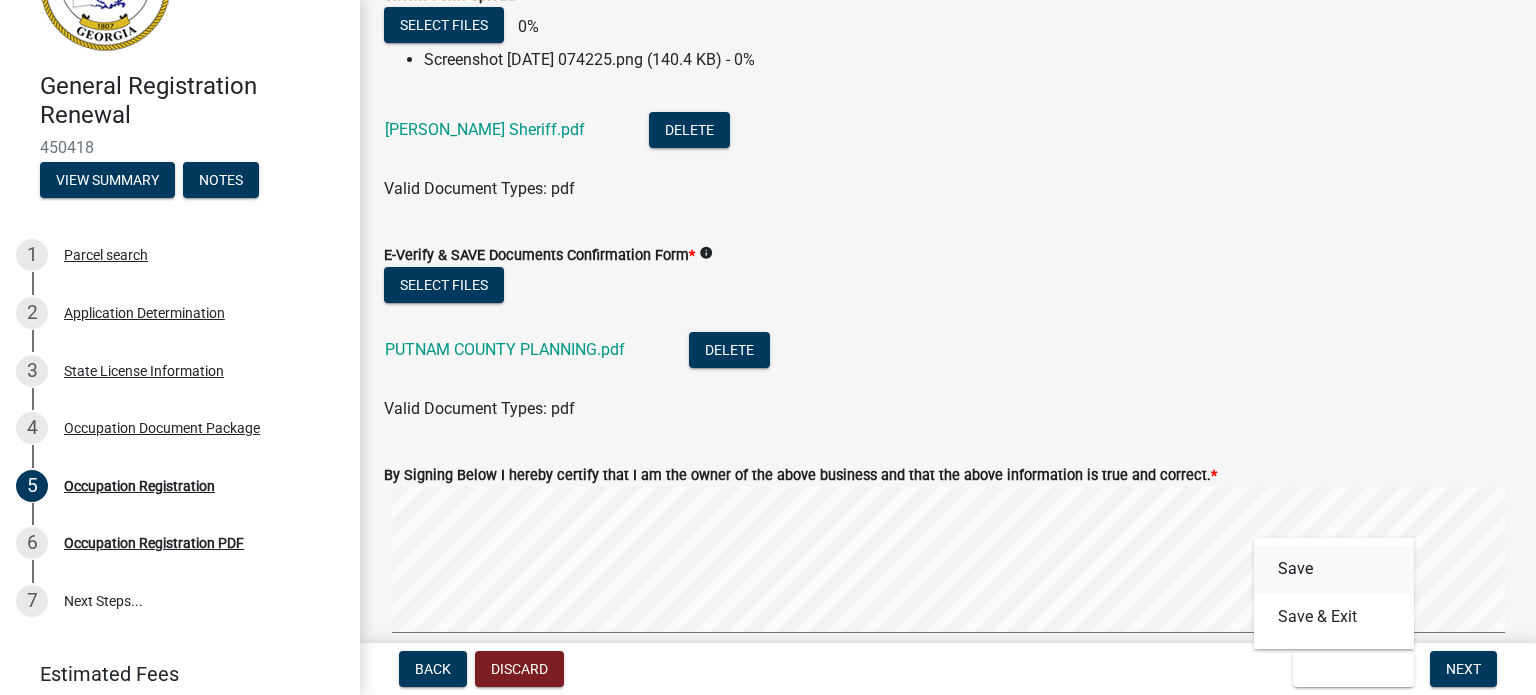 click on "Save" at bounding box center (1334, 569) 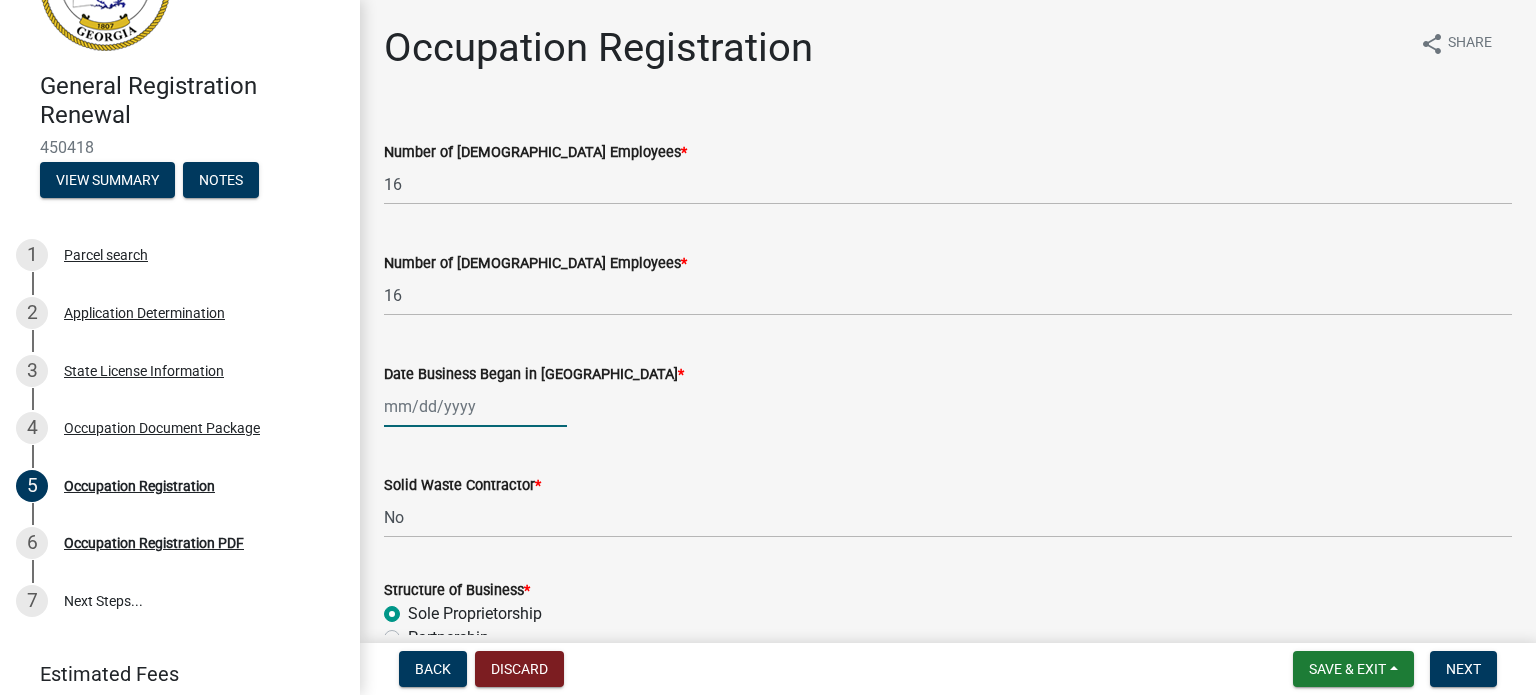 click 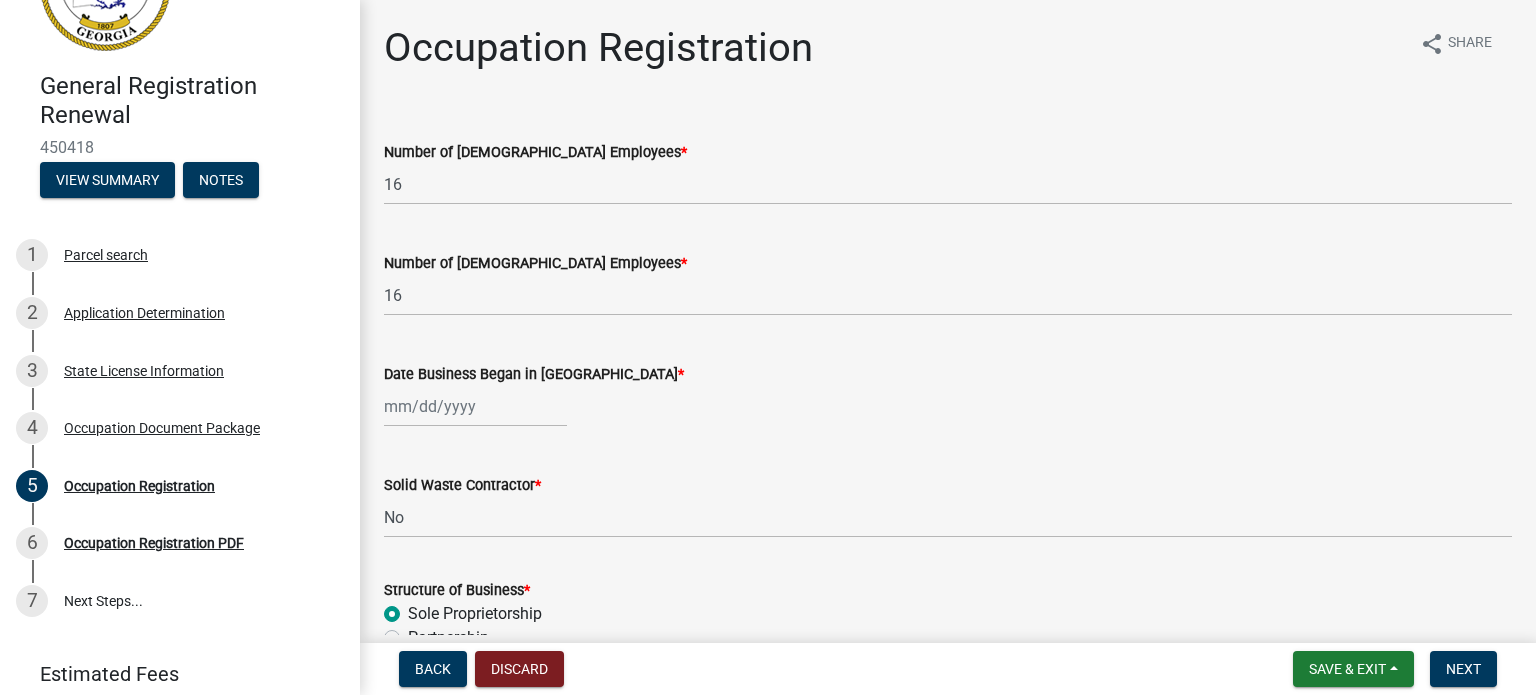 select on "7" 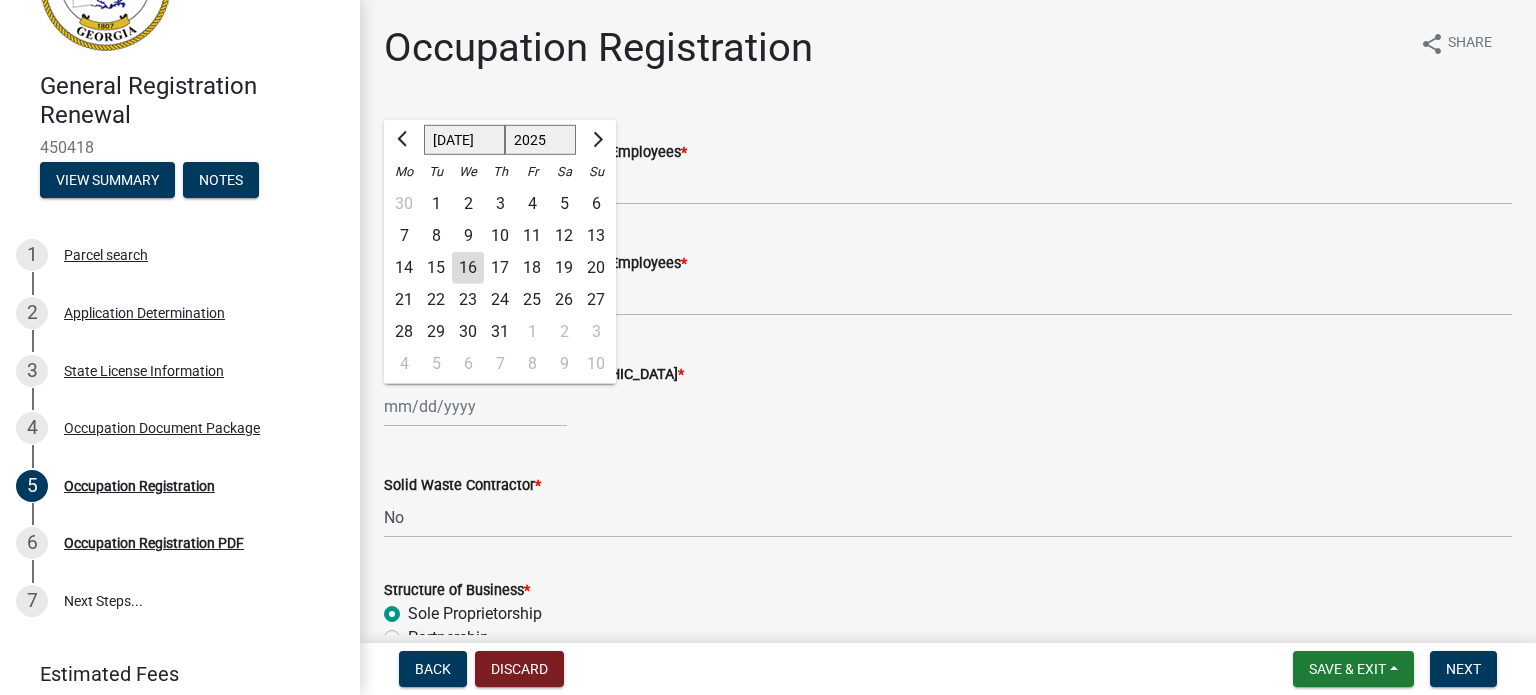 click on "Jan Feb Mar Apr May Jun [DATE] Aug Sep Oct Nov Dec" 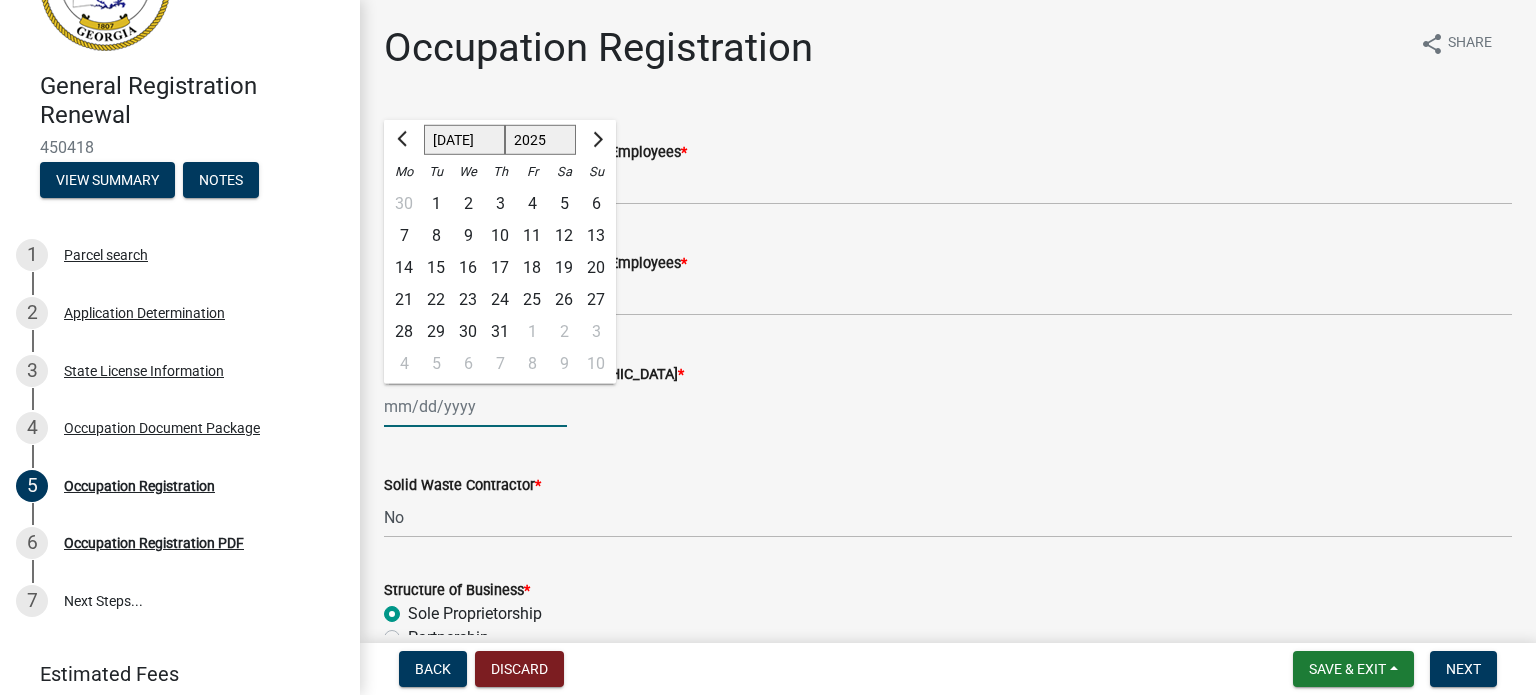 select on "11" 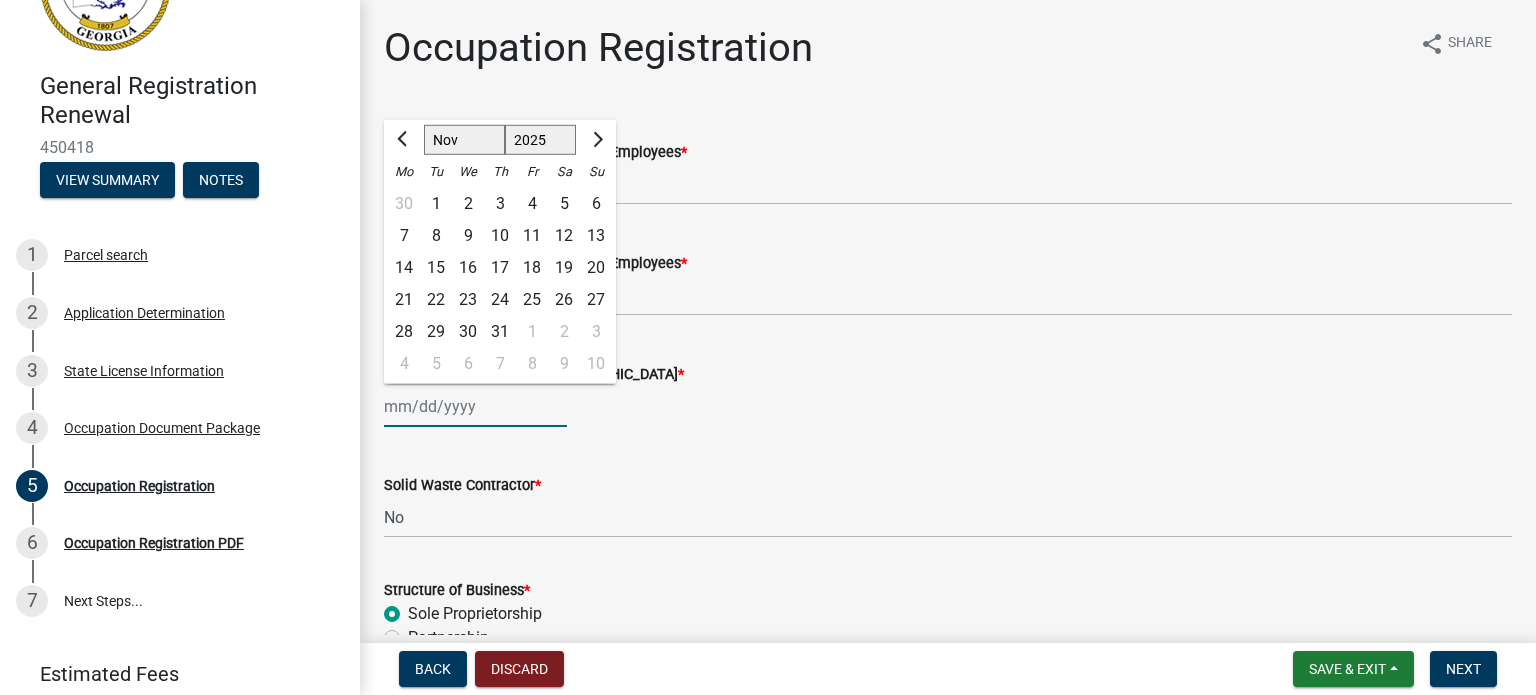 click on "Jan Feb Mar Apr May Jun [DATE] Aug Sep Oct Nov Dec" 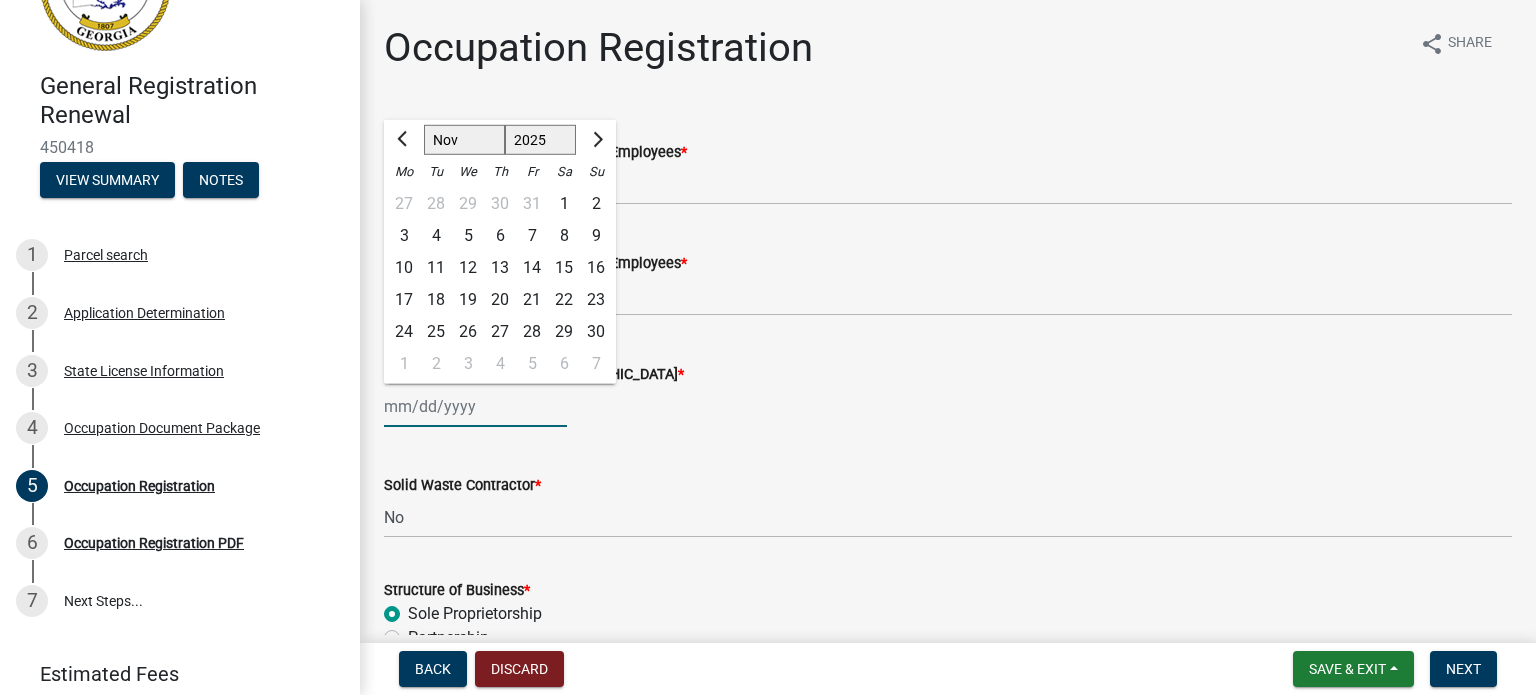 click on "1525 1526 1527 1528 1529 1530 1531 1532 1533 1534 1535 1536 1537 1538 1539 1540 1541 1542 1543 1544 1545 1546 1547 1548 1549 1550 1551 1552 1553 1554 1555 1556 1557 1558 1559 1560 1561 1562 1563 1564 1565 1566 1567 1568 1569 1570 1571 1572 1573 1574 1575 1576 1577 1578 1579 1580 1581 1582 1583 1584 1585 1586 1587 1588 1589 1590 1591 1592 1593 1594 1595 1596 1597 1598 1599 1600 1601 1602 1603 1604 1605 1606 1607 1608 1609 1610 1611 1612 1613 1614 1615 1616 1617 1618 1619 1620 1621 1622 1623 1624 1625 1626 1627 1628 1629 1630 1631 1632 1633 1634 1635 1636 1637 1638 1639 1640 1641 1642 1643 1644 1645 1646 1647 1648 1649 1650 1651 1652 1653 1654 1655 1656 1657 1658 1659 1660 1661 1662 1663 1664 1665 1666 1667 1668 1669 1670 1671 1672 1673 1674 1675 1676 1677 1678 1679 1680 1681 1682 1683 1684 1685 1686 1687 1688 1689 1690 1691 1692 1693 1694 1695 1696 1697 1698 1699 1700 1701 1702 1703 1704 1705 1706 1707 1708 1709 1710 1711 1712 1713 1714 1715 1716 1717 1718 1719 1720 1721 1722 1723 1724 1725 1726 1727 1728 1729" 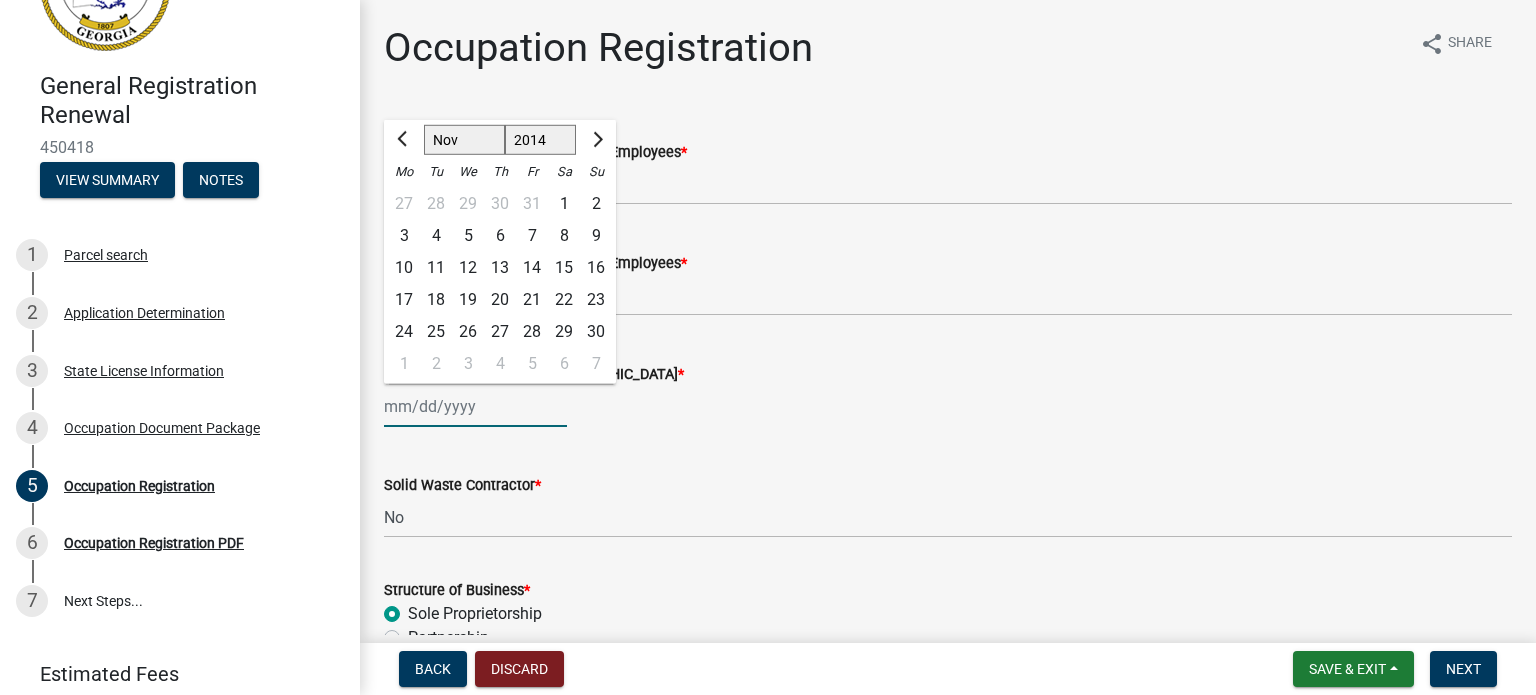 click on "1525 1526 1527 1528 1529 1530 1531 1532 1533 1534 1535 1536 1537 1538 1539 1540 1541 1542 1543 1544 1545 1546 1547 1548 1549 1550 1551 1552 1553 1554 1555 1556 1557 1558 1559 1560 1561 1562 1563 1564 1565 1566 1567 1568 1569 1570 1571 1572 1573 1574 1575 1576 1577 1578 1579 1580 1581 1582 1583 1584 1585 1586 1587 1588 1589 1590 1591 1592 1593 1594 1595 1596 1597 1598 1599 1600 1601 1602 1603 1604 1605 1606 1607 1608 1609 1610 1611 1612 1613 1614 1615 1616 1617 1618 1619 1620 1621 1622 1623 1624 1625 1626 1627 1628 1629 1630 1631 1632 1633 1634 1635 1636 1637 1638 1639 1640 1641 1642 1643 1644 1645 1646 1647 1648 1649 1650 1651 1652 1653 1654 1655 1656 1657 1658 1659 1660 1661 1662 1663 1664 1665 1666 1667 1668 1669 1670 1671 1672 1673 1674 1675 1676 1677 1678 1679 1680 1681 1682 1683 1684 1685 1686 1687 1688 1689 1690 1691 1692 1693 1694 1695 1696 1697 1698 1699 1700 1701 1702 1703 1704 1705 1706 1707 1708 1709 1710 1711 1712 1713 1714 1715 1716 1717 1718 1719 1720 1721 1722 1723 1724 1725 1726 1727 1728 1729" 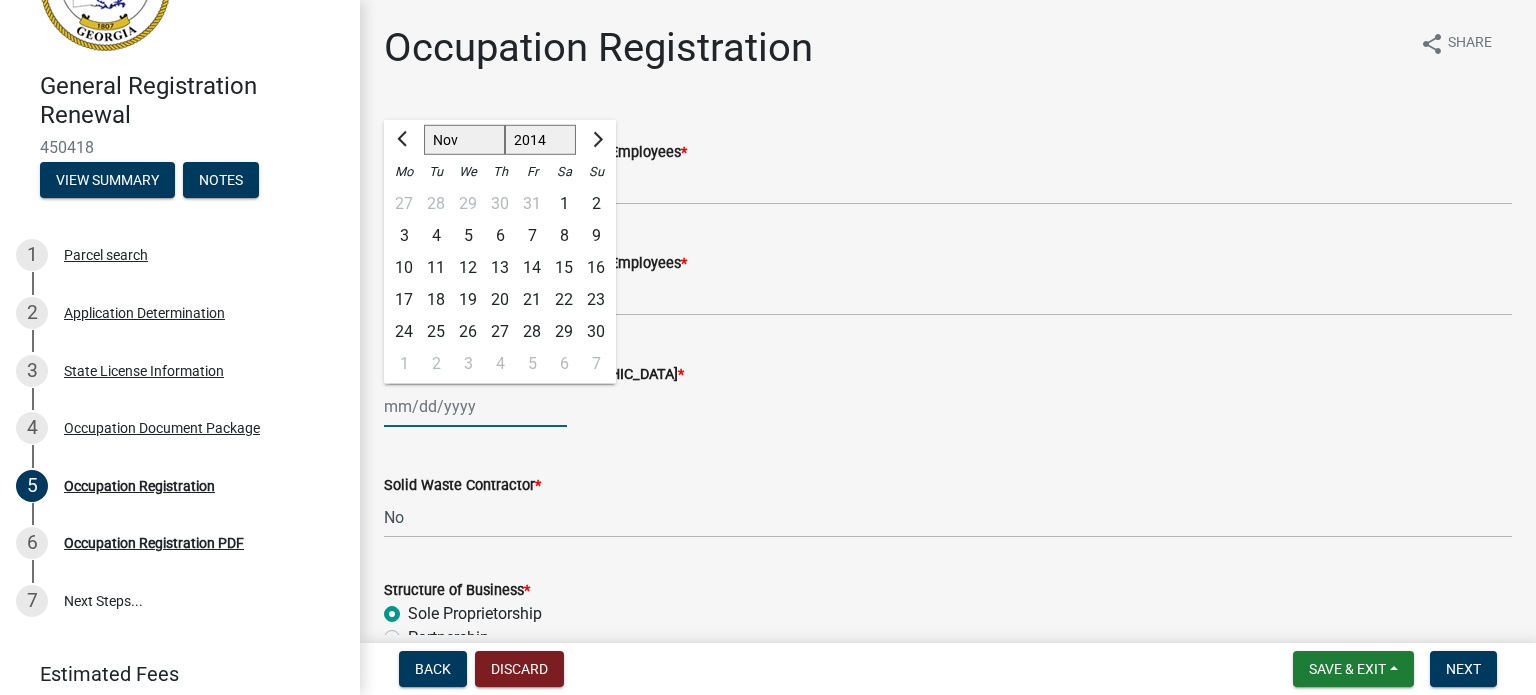 click on "15" 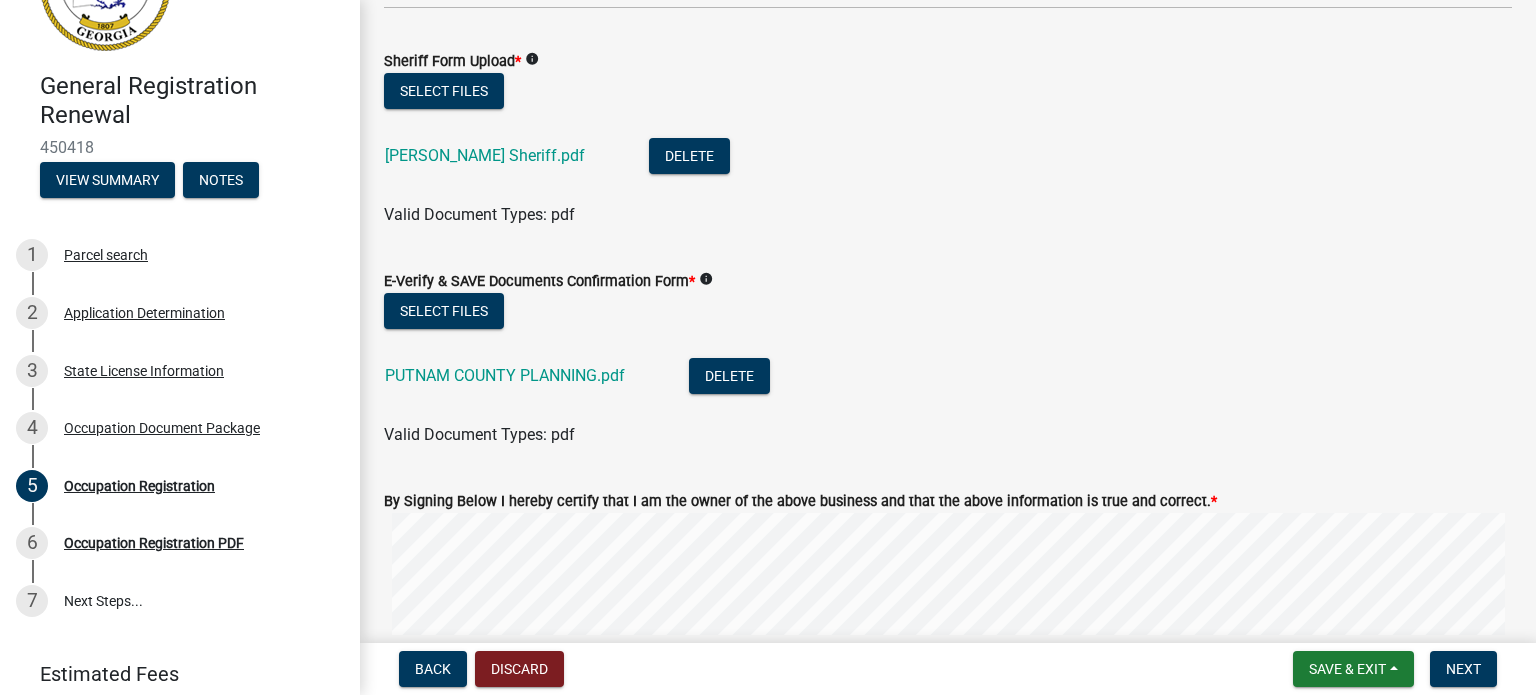 scroll, scrollTop: 1266, scrollLeft: 0, axis: vertical 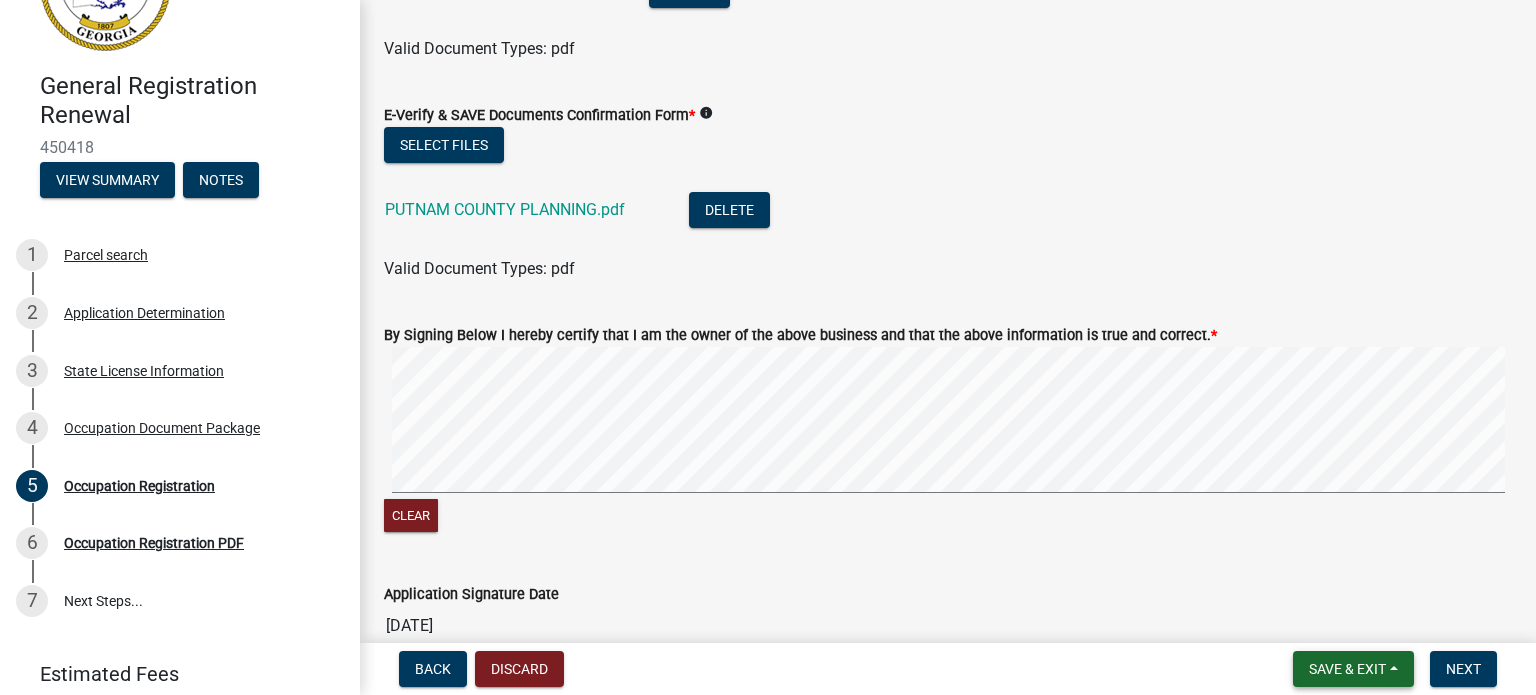 click on "Save & Exit" at bounding box center [1347, 669] 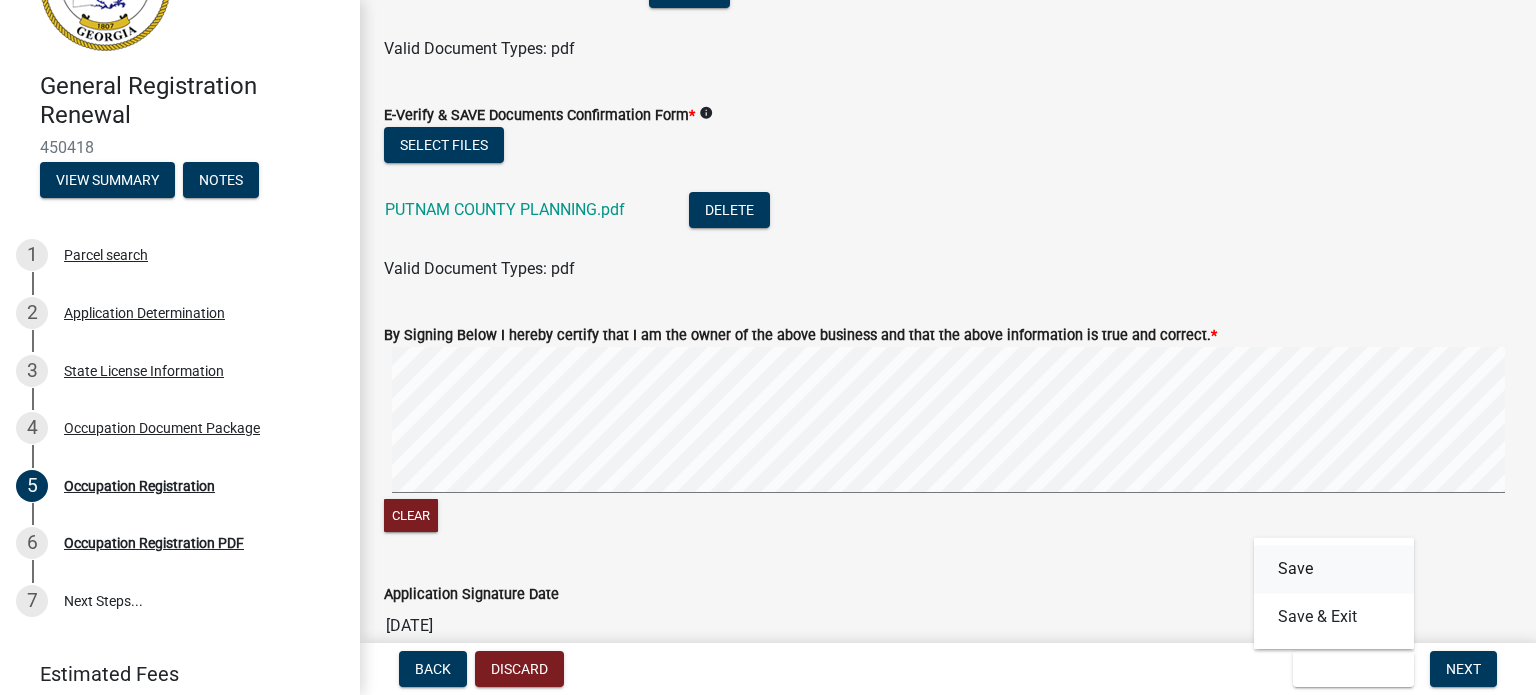 click on "Save" at bounding box center (1334, 569) 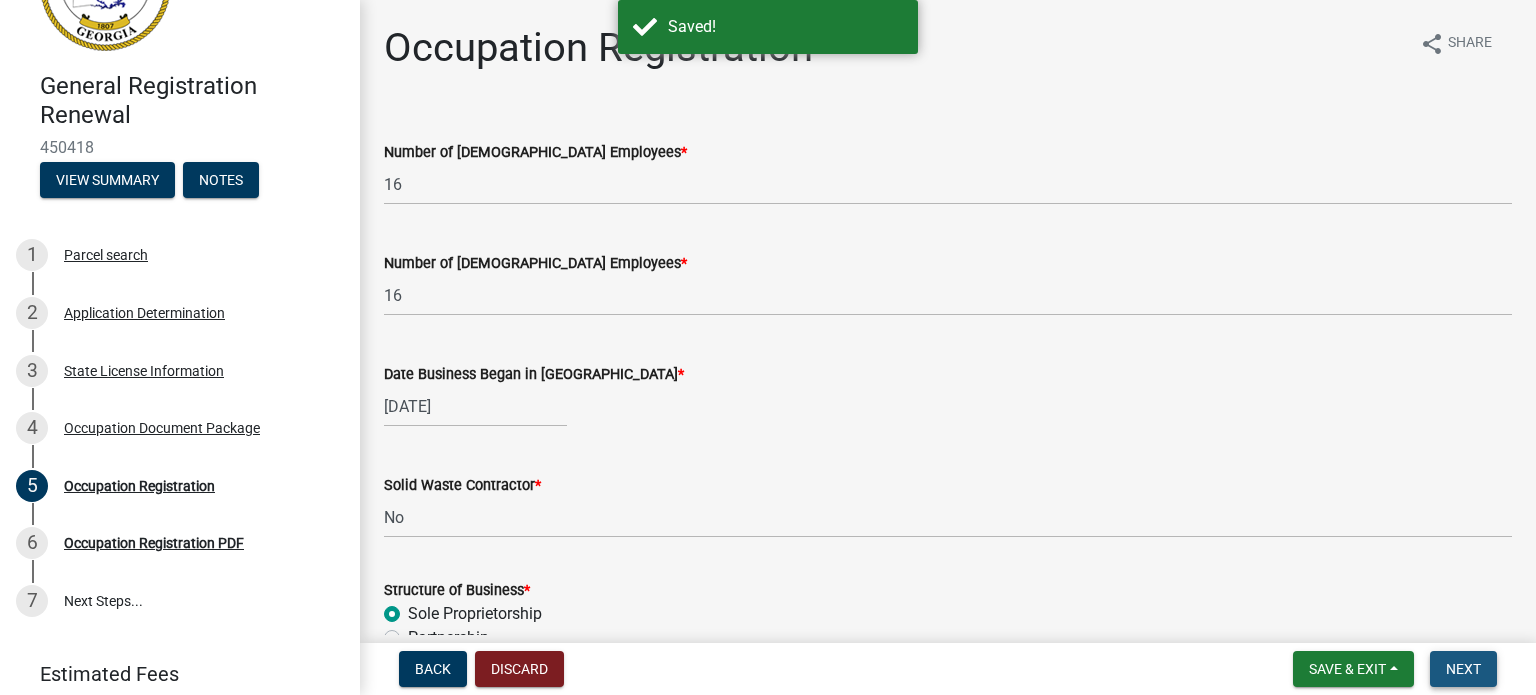 click on "Next" at bounding box center [1463, 669] 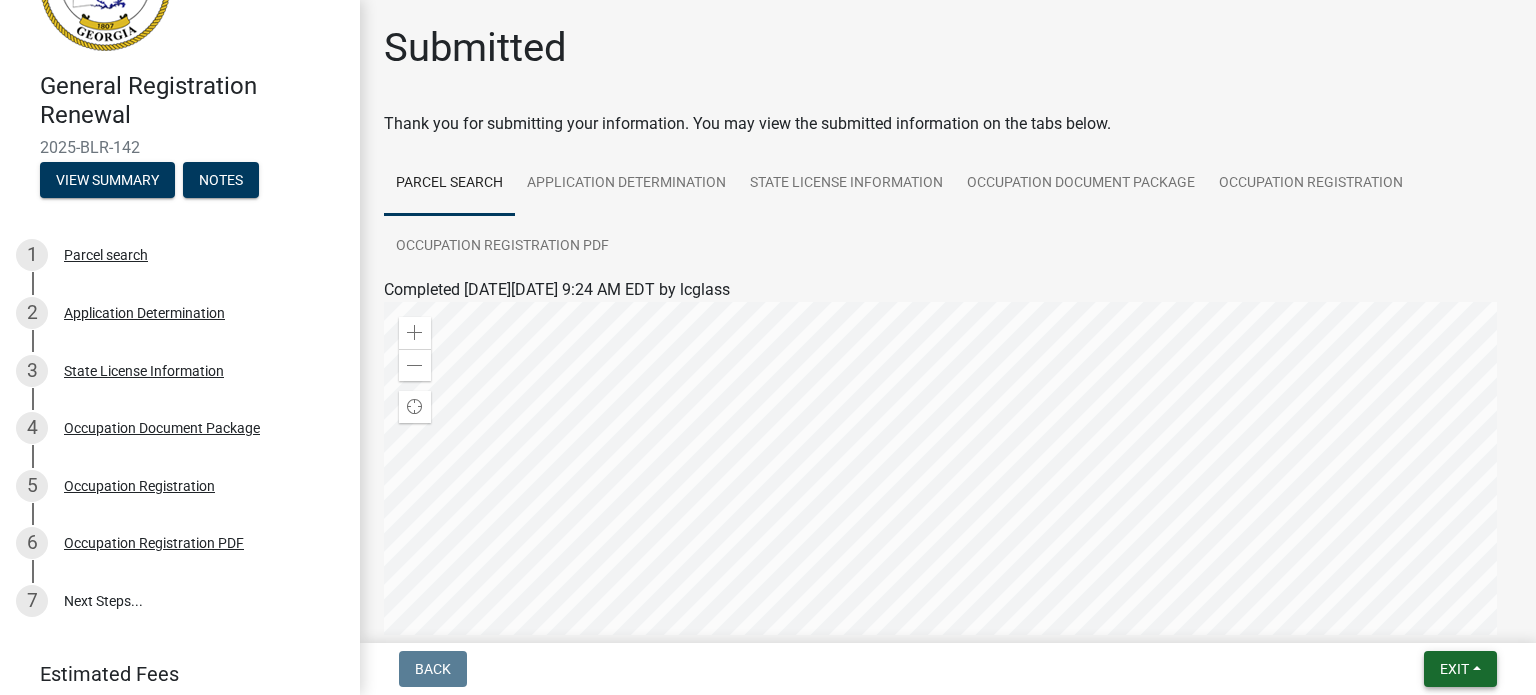 click on "Exit" at bounding box center [1460, 669] 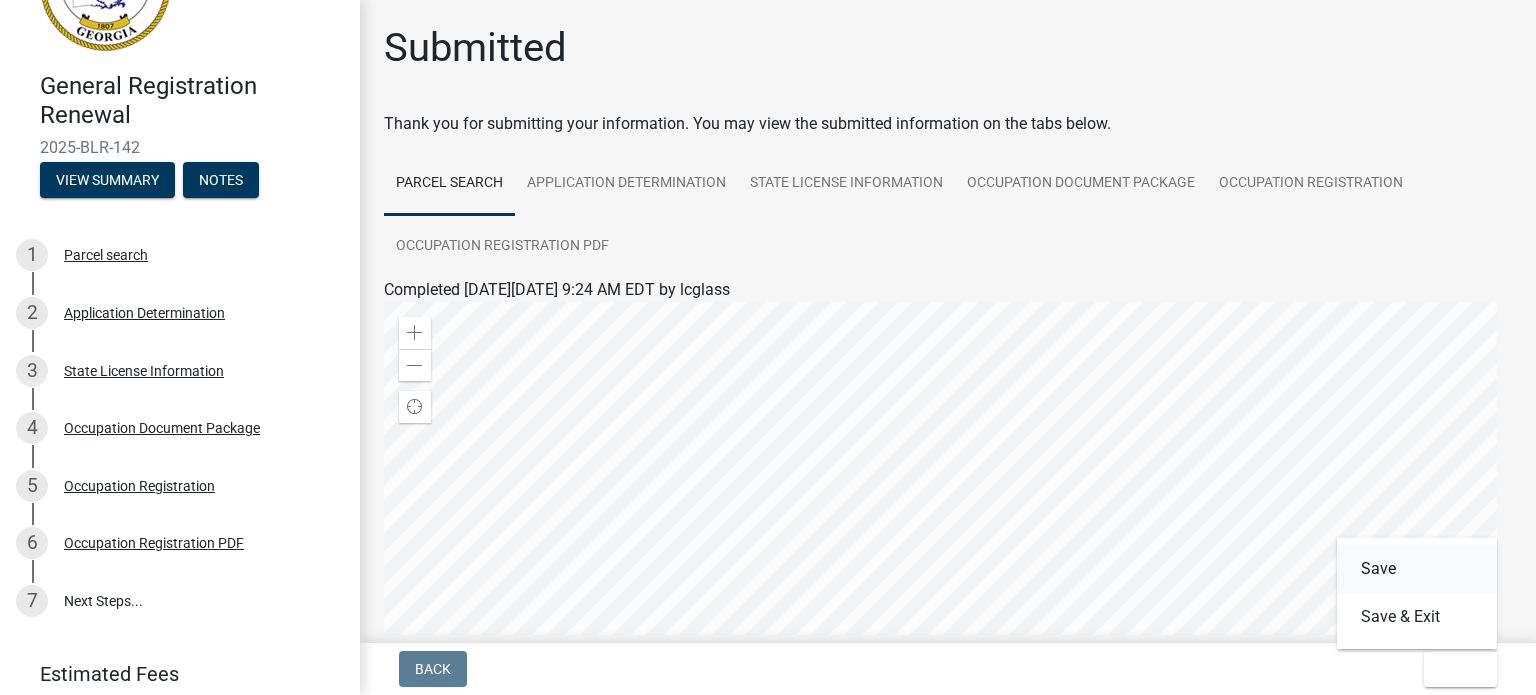 click on "Save" at bounding box center (1417, 569) 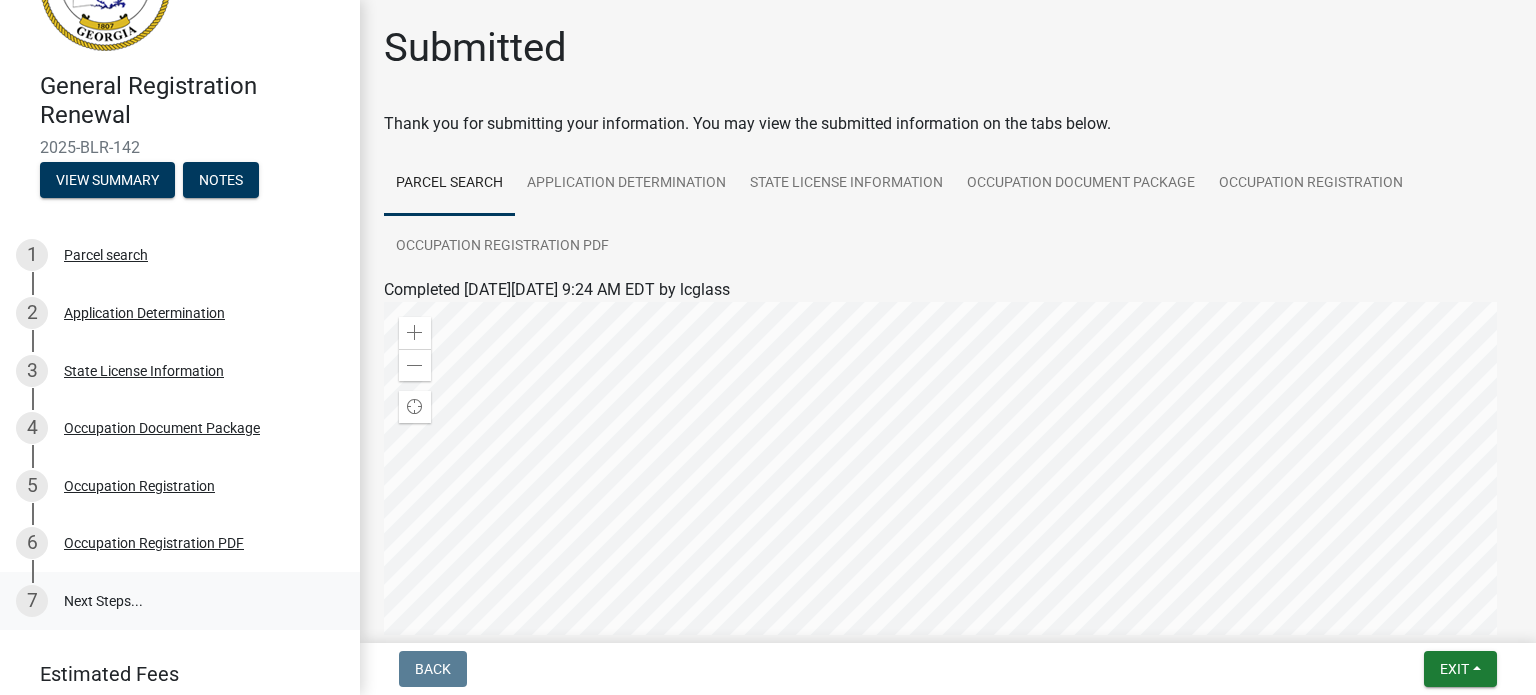click on "7   Next Steps..." at bounding box center (180, 601) 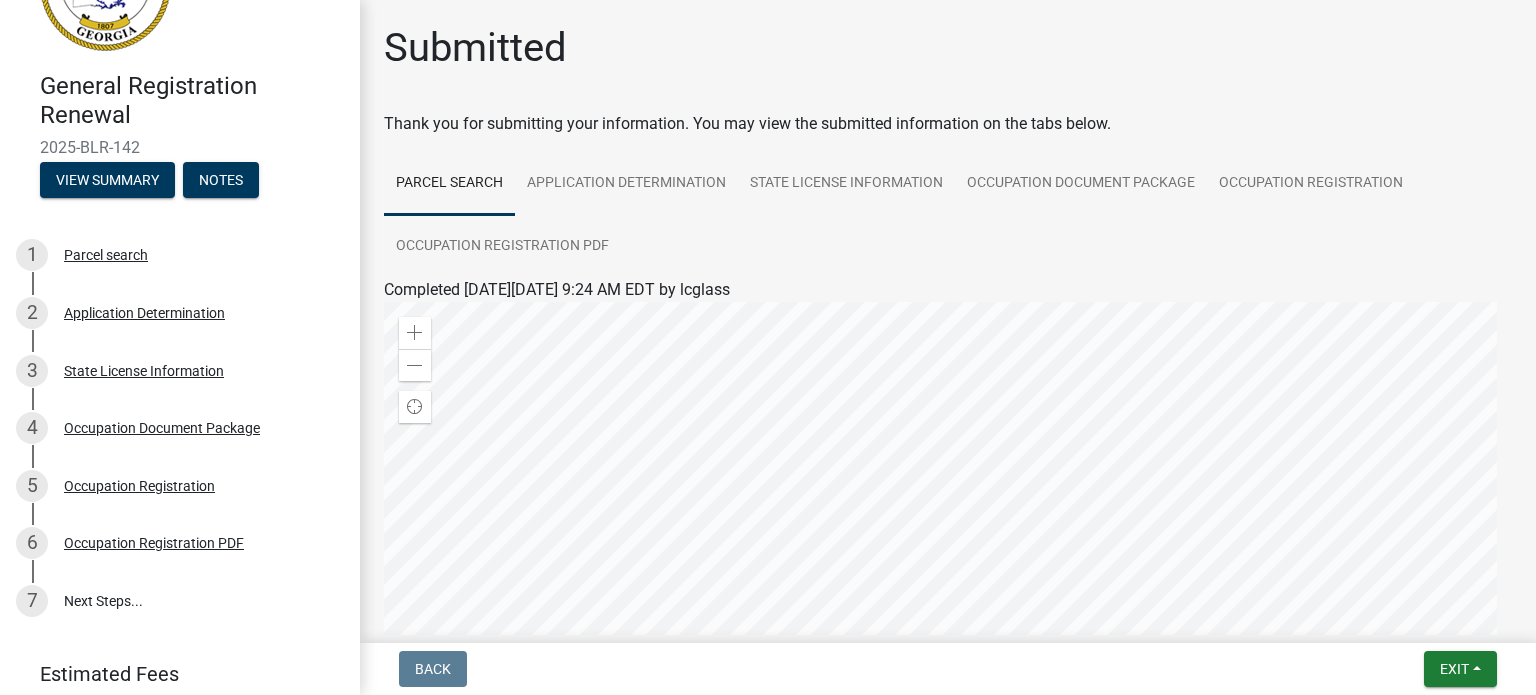 scroll, scrollTop: 133, scrollLeft: 0, axis: vertical 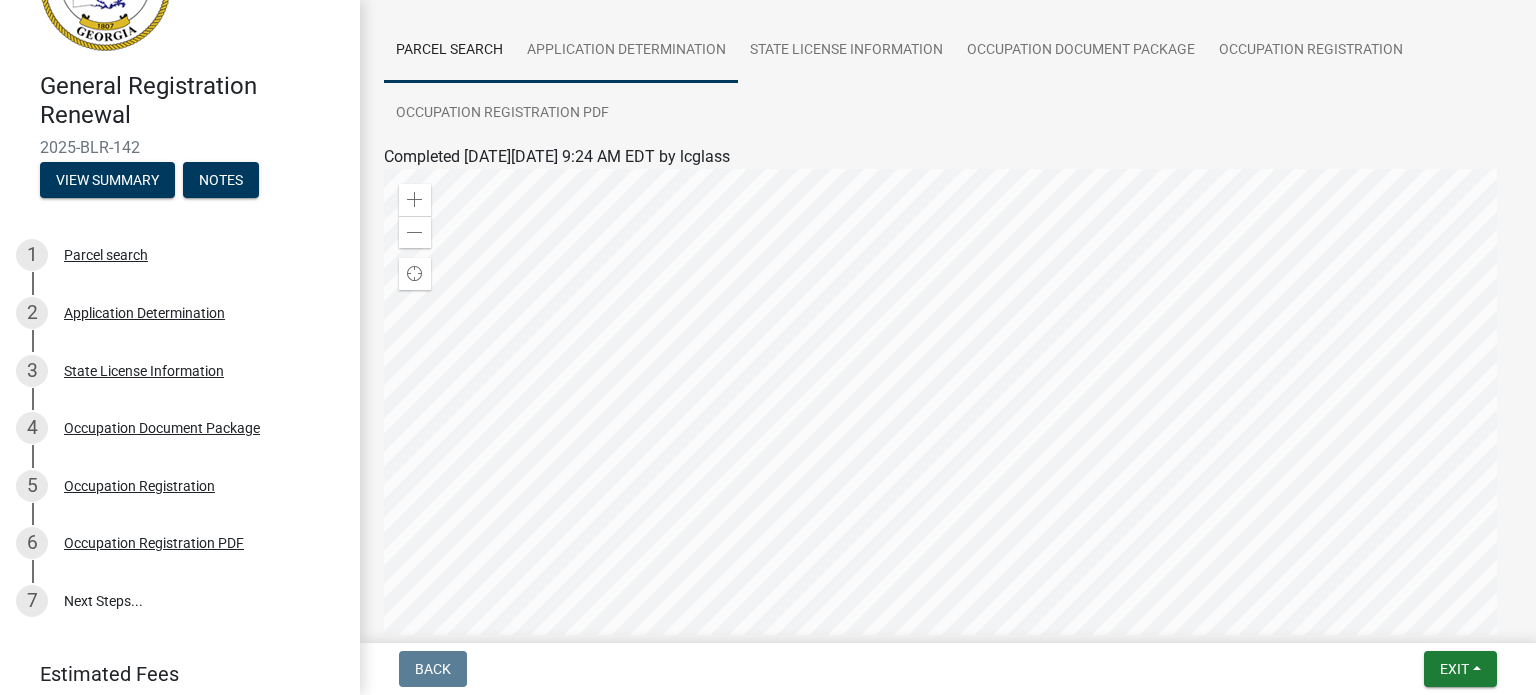 click on "Application Determination" at bounding box center [626, 51] 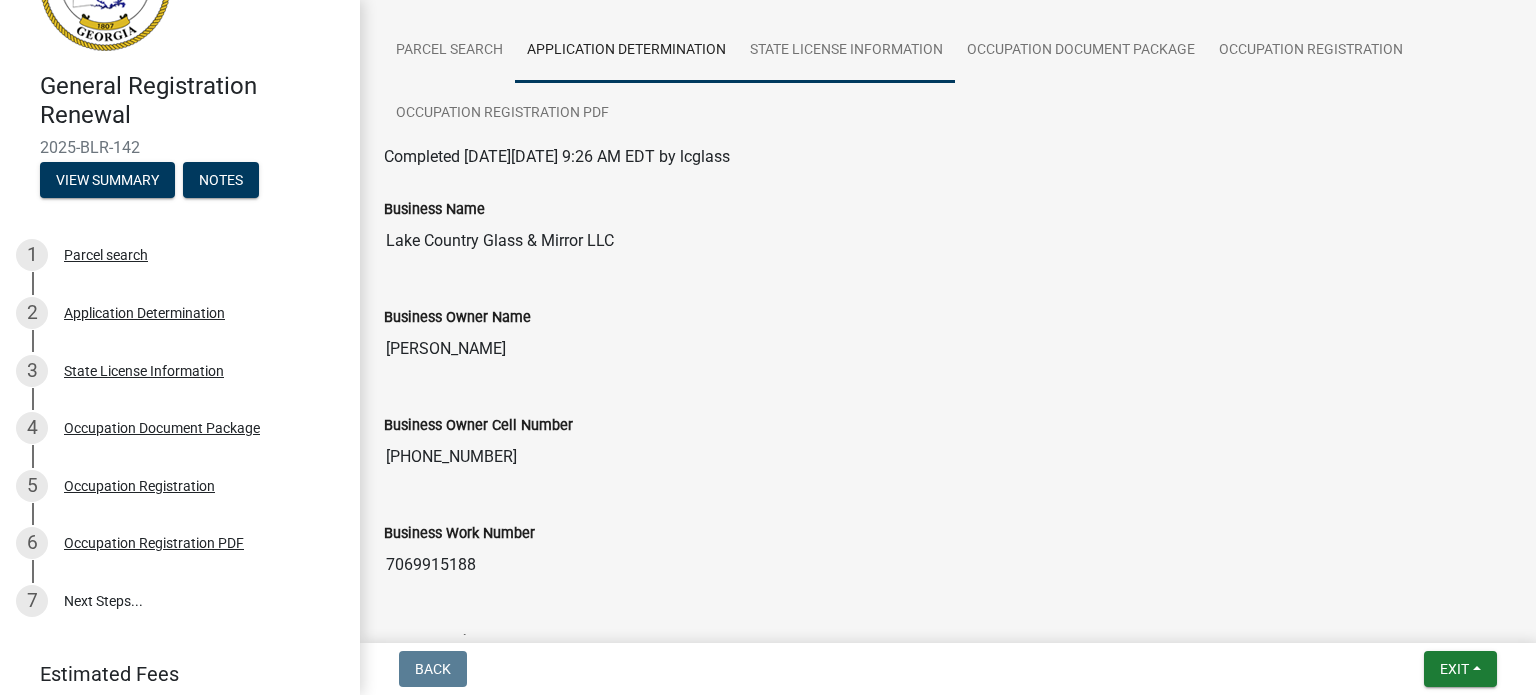 click on "State License Information" at bounding box center (846, 51) 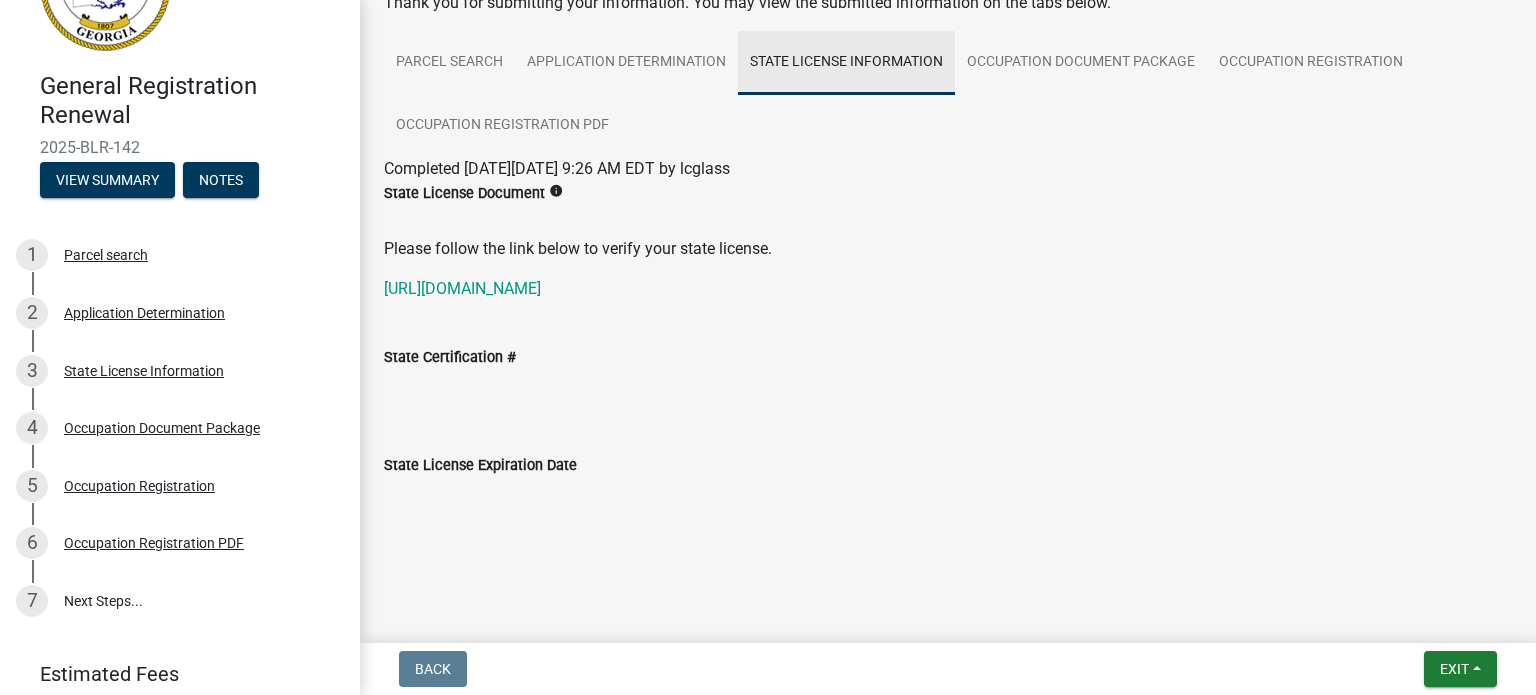 scroll, scrollTop: 120, scrollLeft: 0, axis: vertical 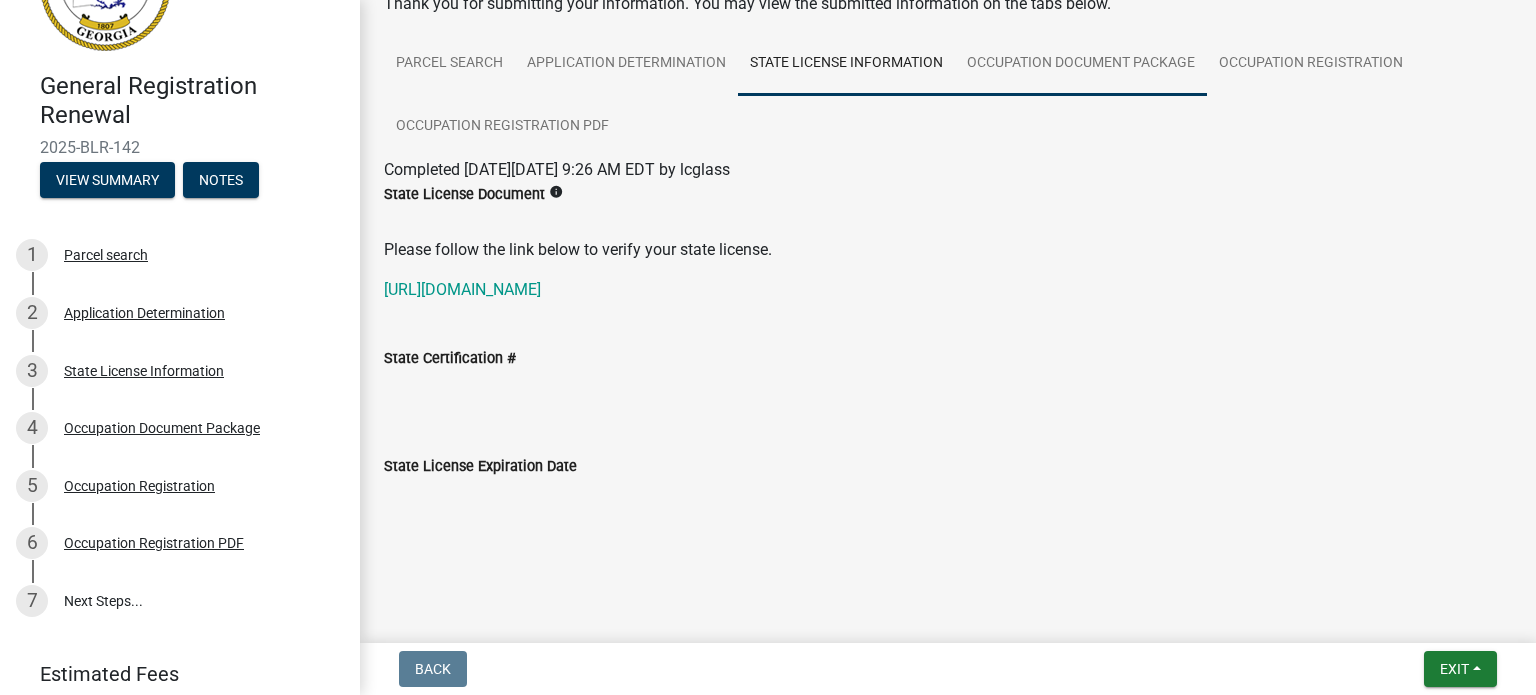 click on "Occupation Document Package" at bounding box center (1081, 64) 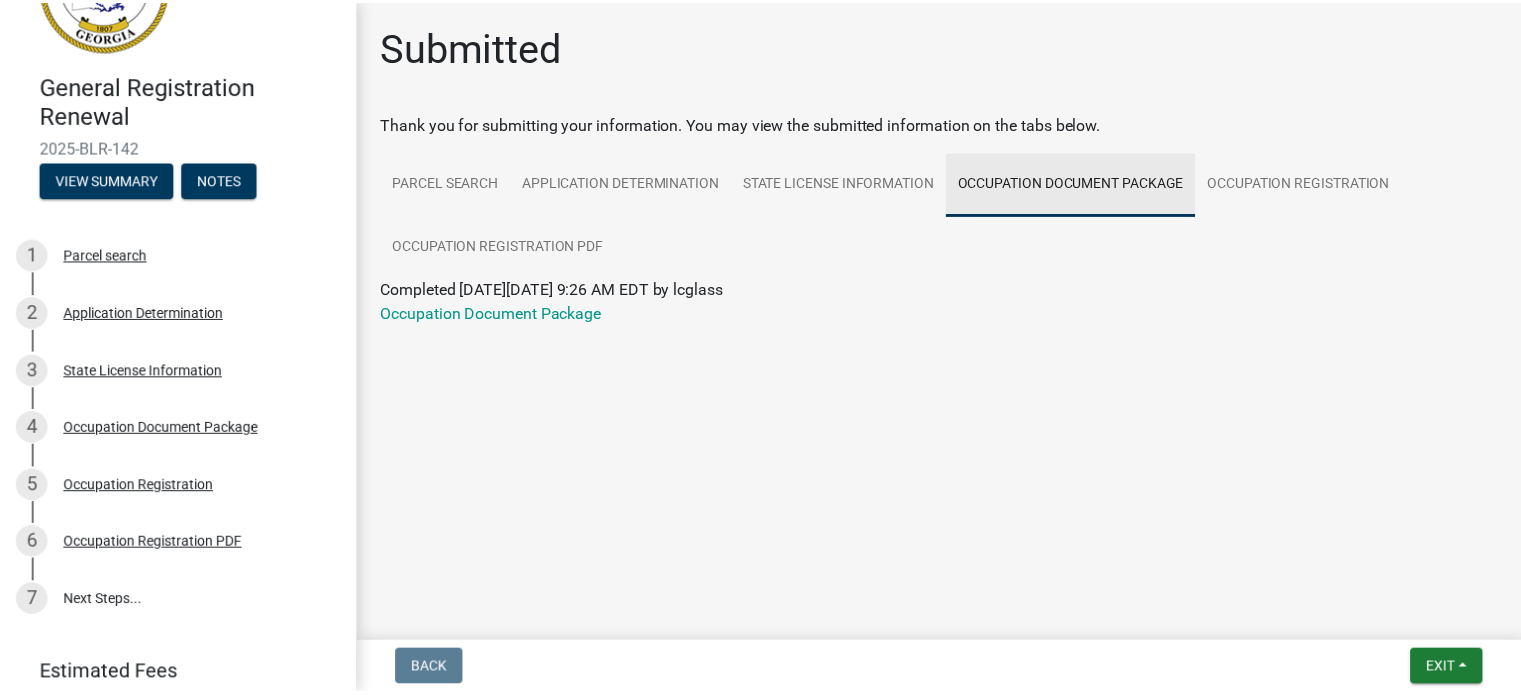 scroll, scrollTop: 0, scrollLeft: 0, axis: both 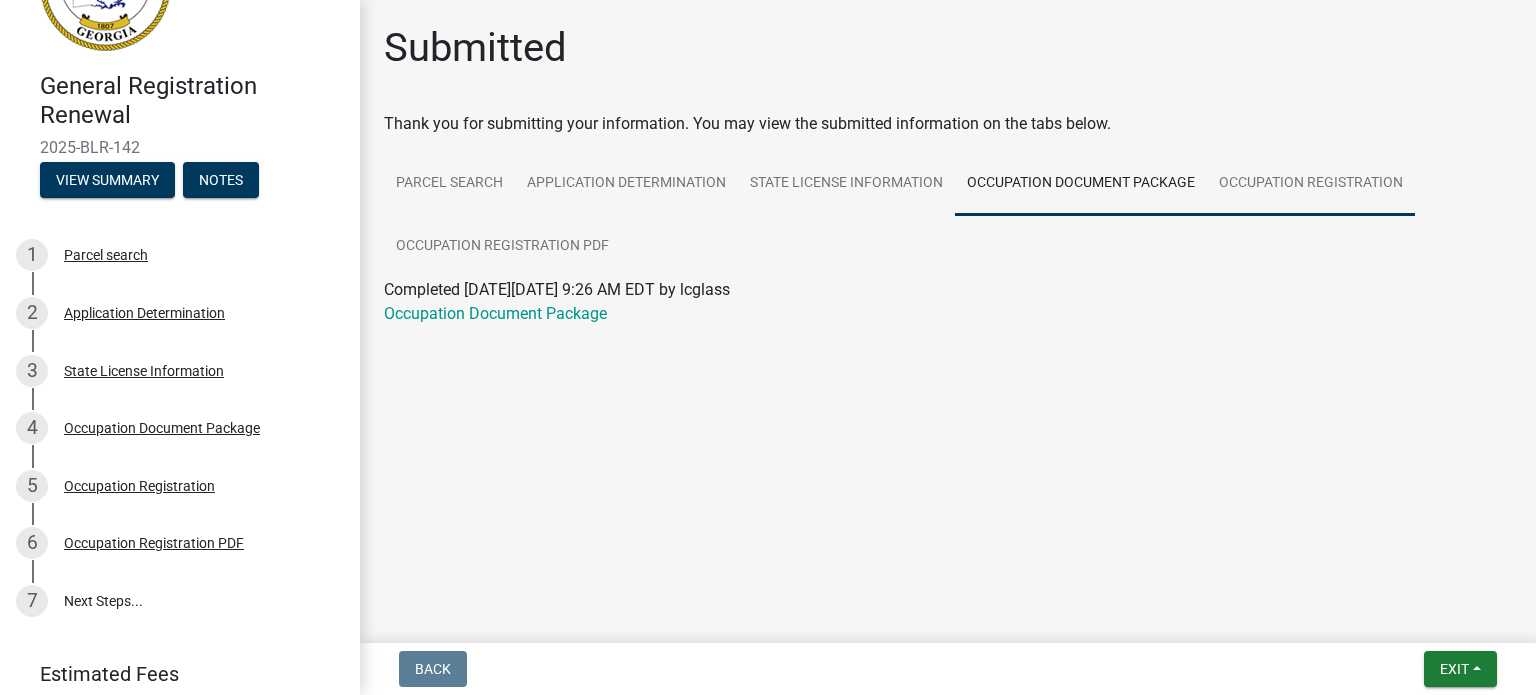 click on "Occupation Registration" at bounding box center [1311, 184] 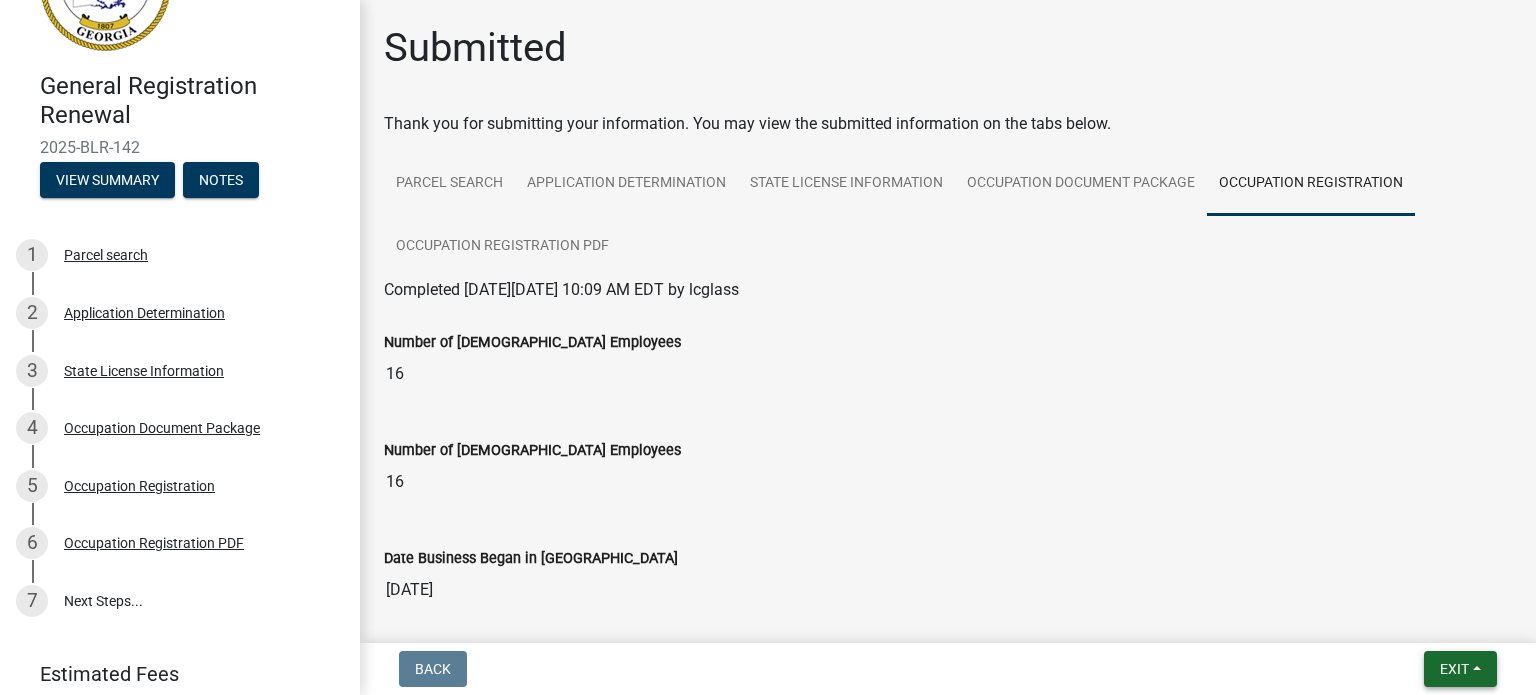 click on "Exit" at bounding box center (1460, 669) 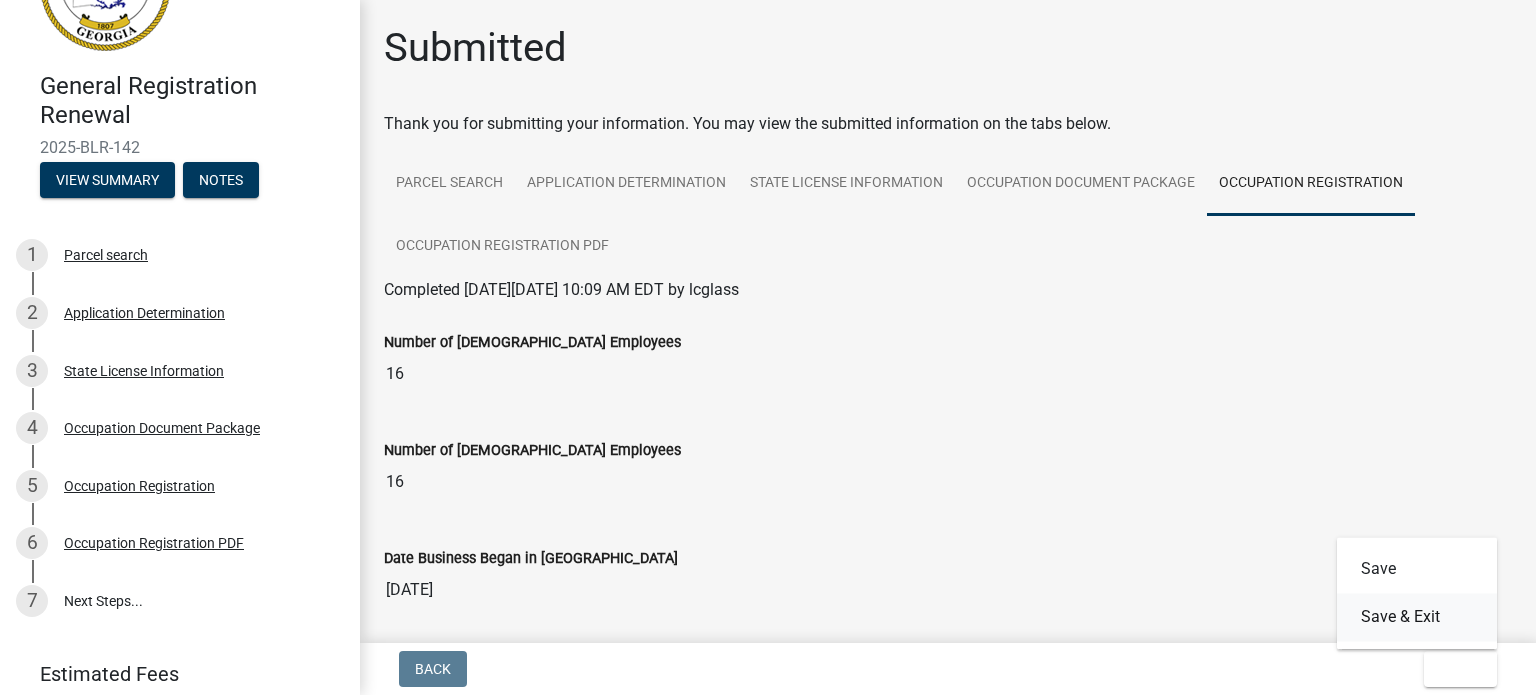 click on "Save & Exit" at bounding box center [1417, 617] 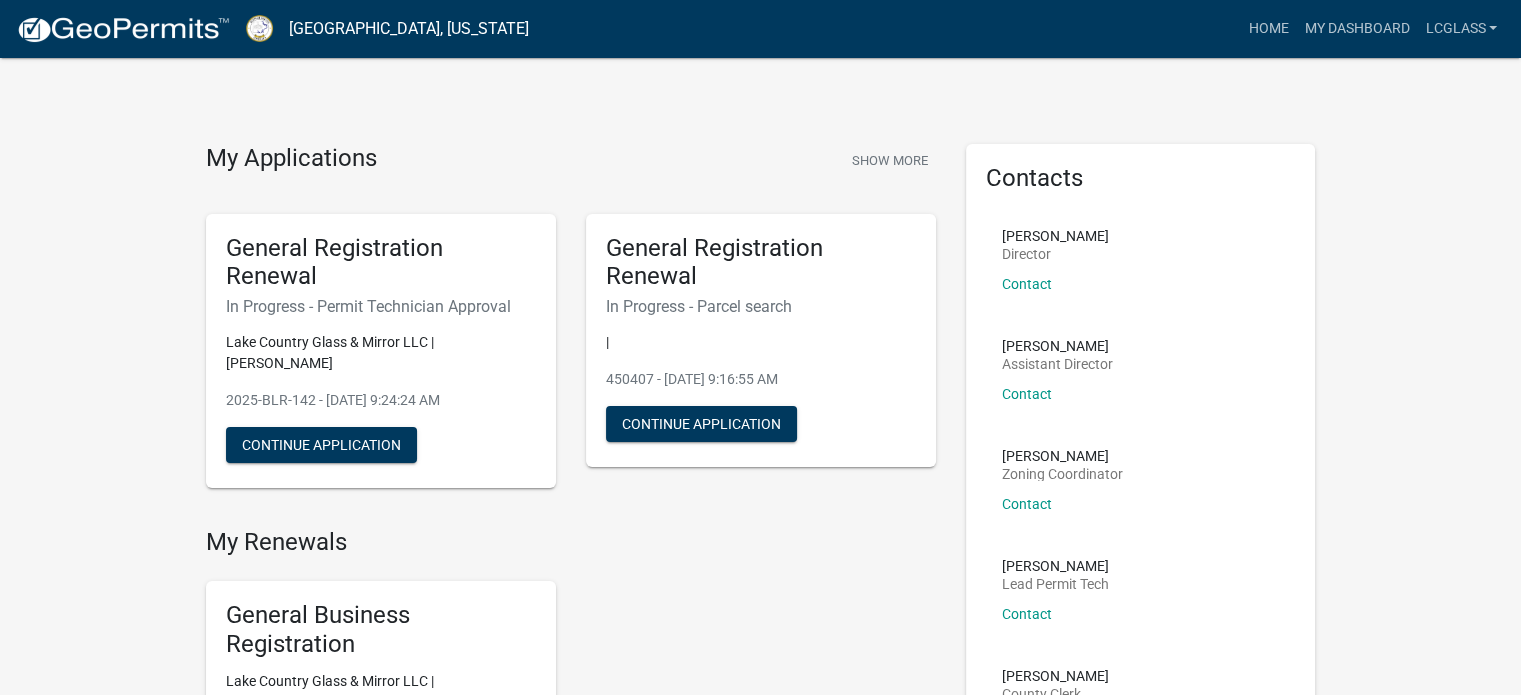 scroll, scrollTop: 100, scrollLeft: 0, axis: vertical 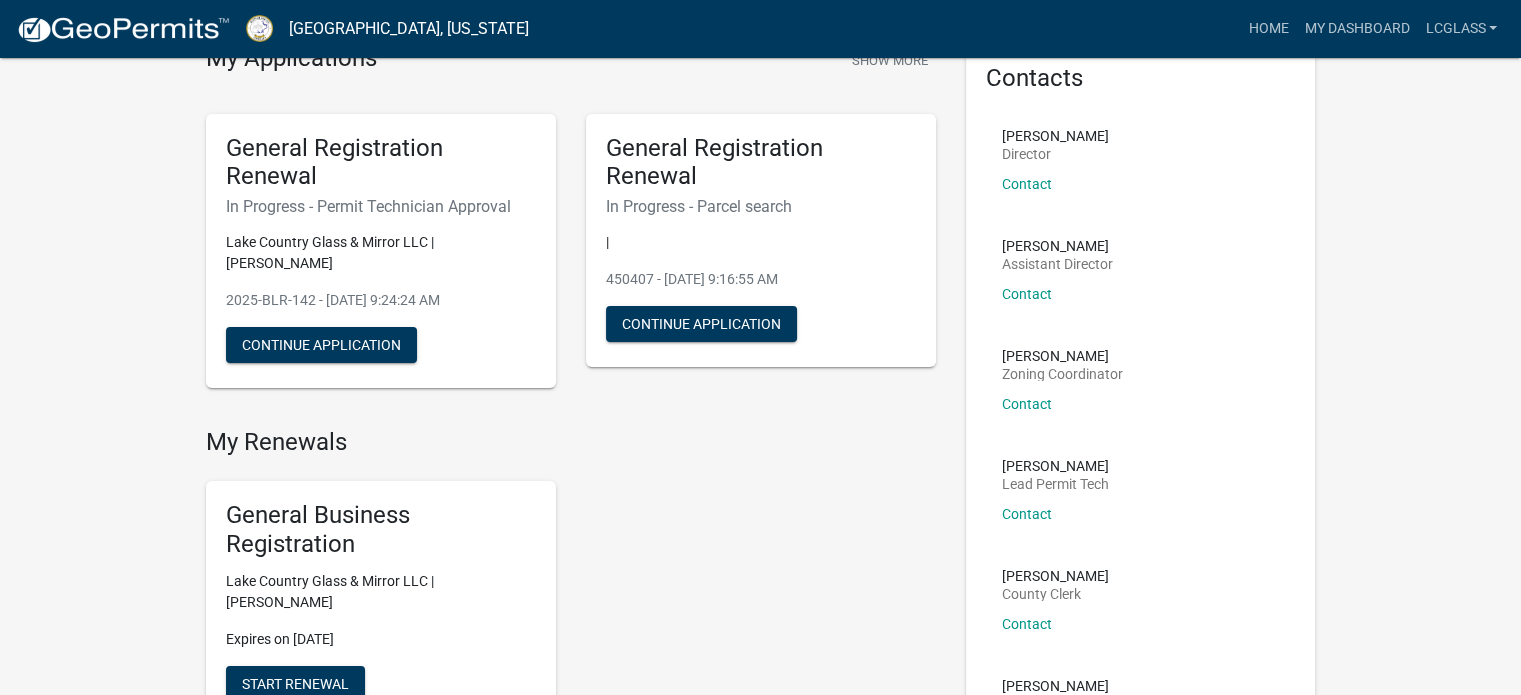 click on "General Registration Renewal   In Progress - Parcel search   |   450407 - [DATE] 9:16:55 AM   Continue Application" 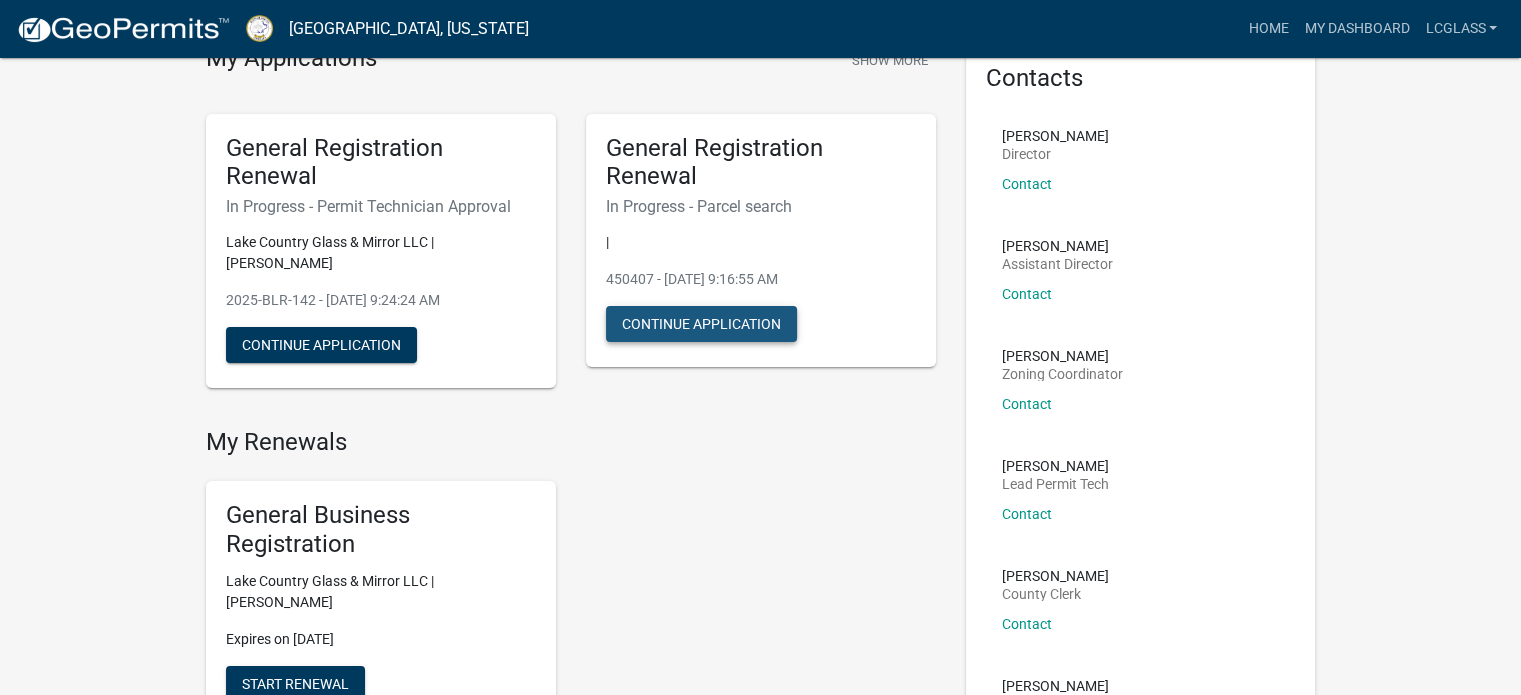 click on "Continue Application" 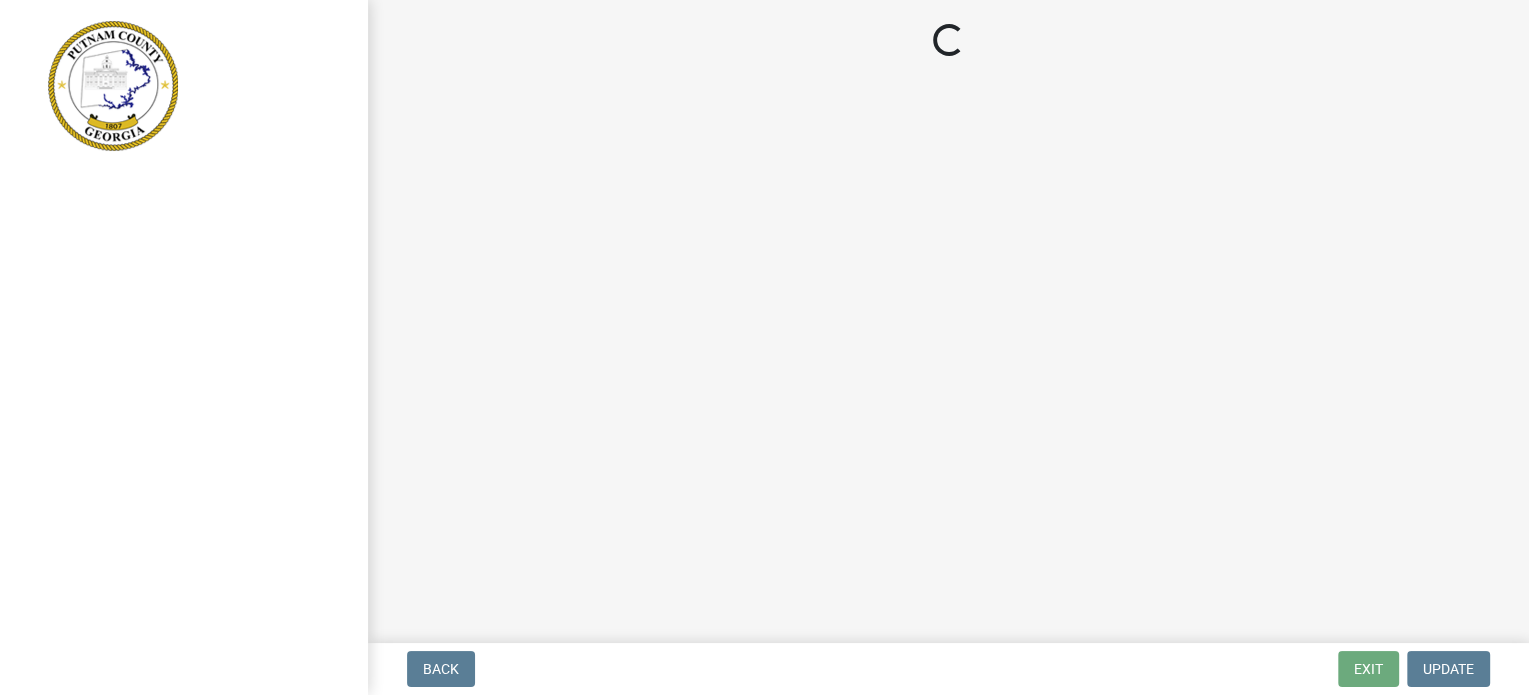 scroll, scrollTop: 0, scrollLeft: 0, axis: both 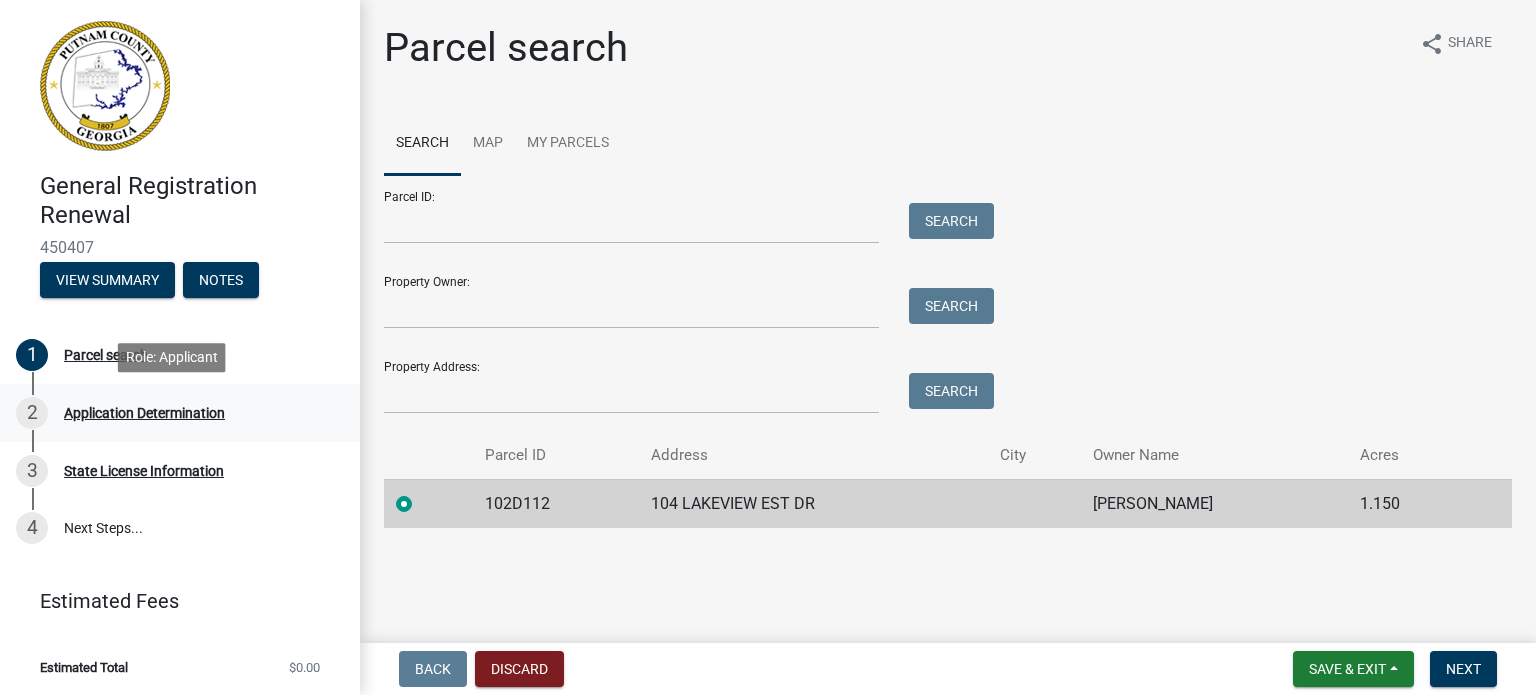 click on "2     Application Determination" at bounding box center (172, 413) 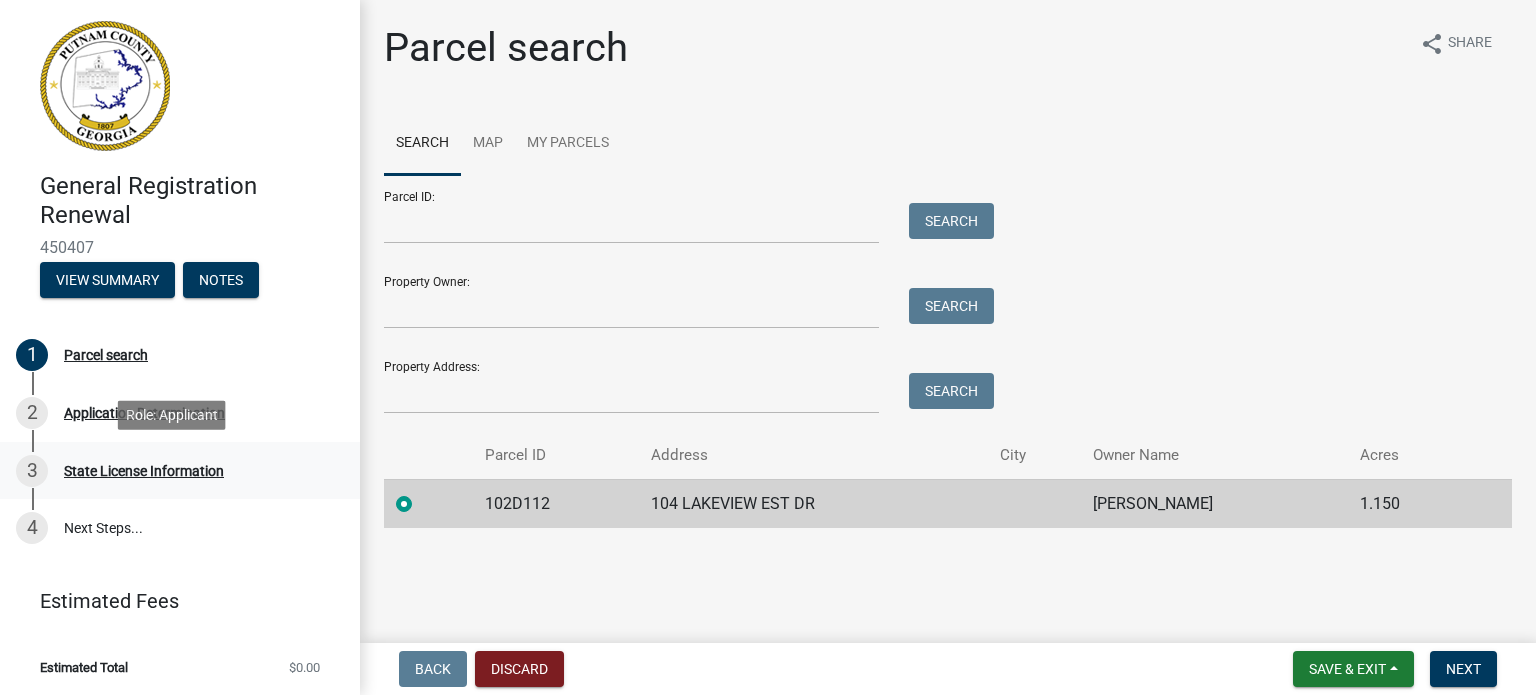click on "State License Information" at bounding box center (144, 471) 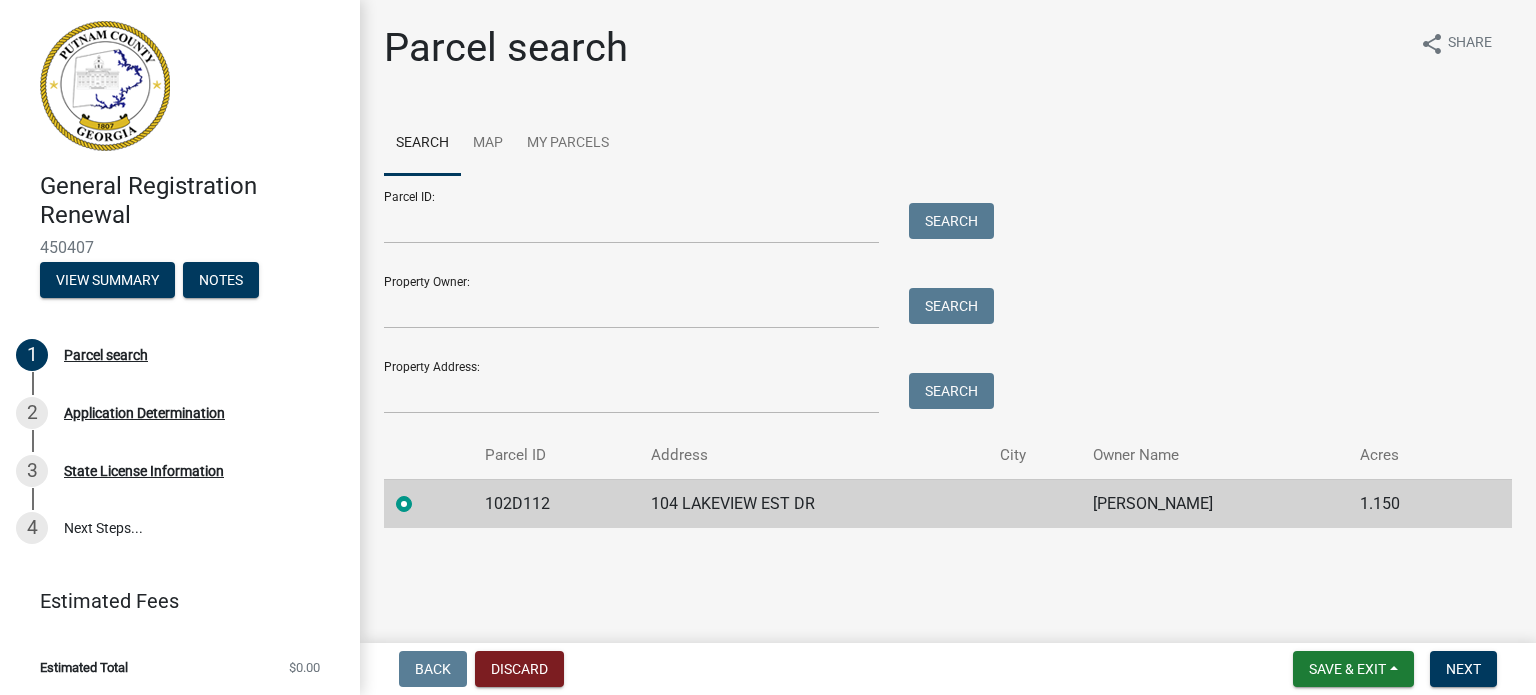 click on "102D112" 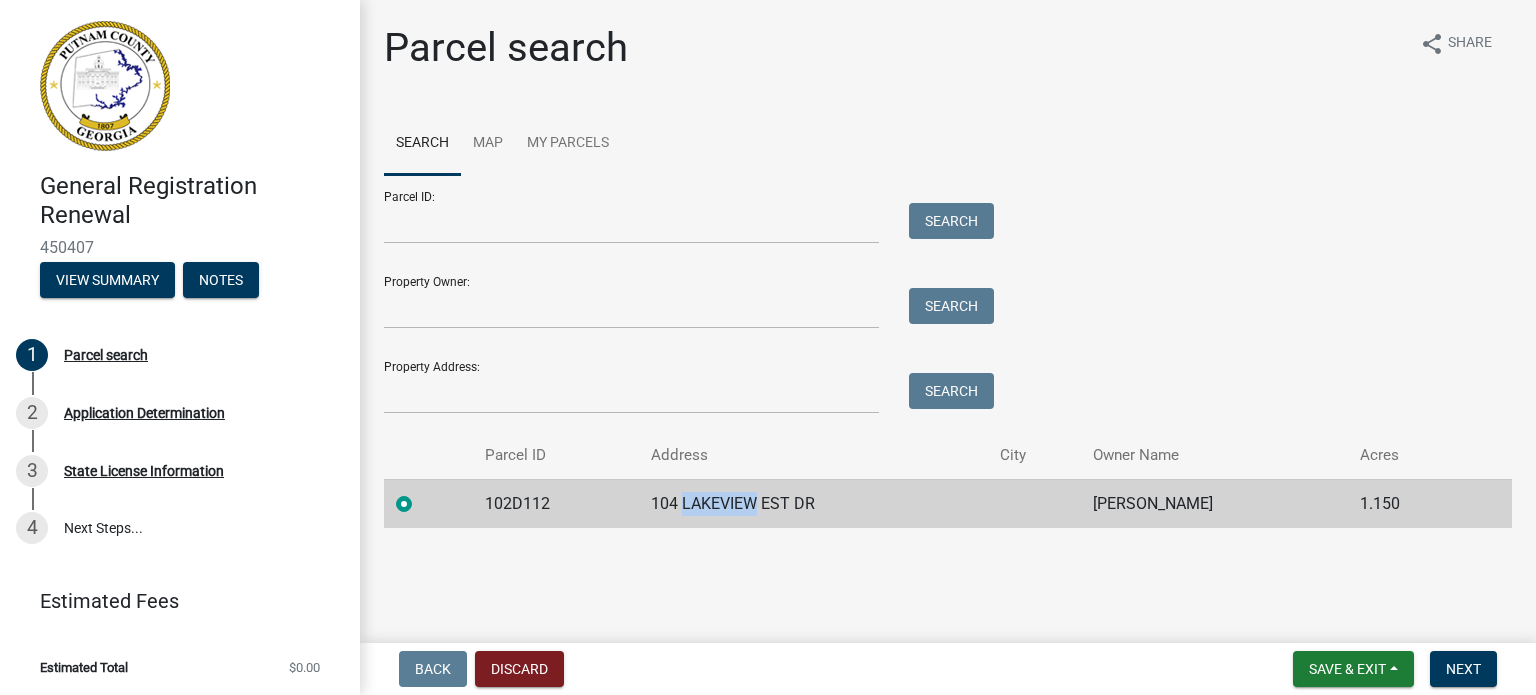 click on "104 LAKEVIEW EST DR" 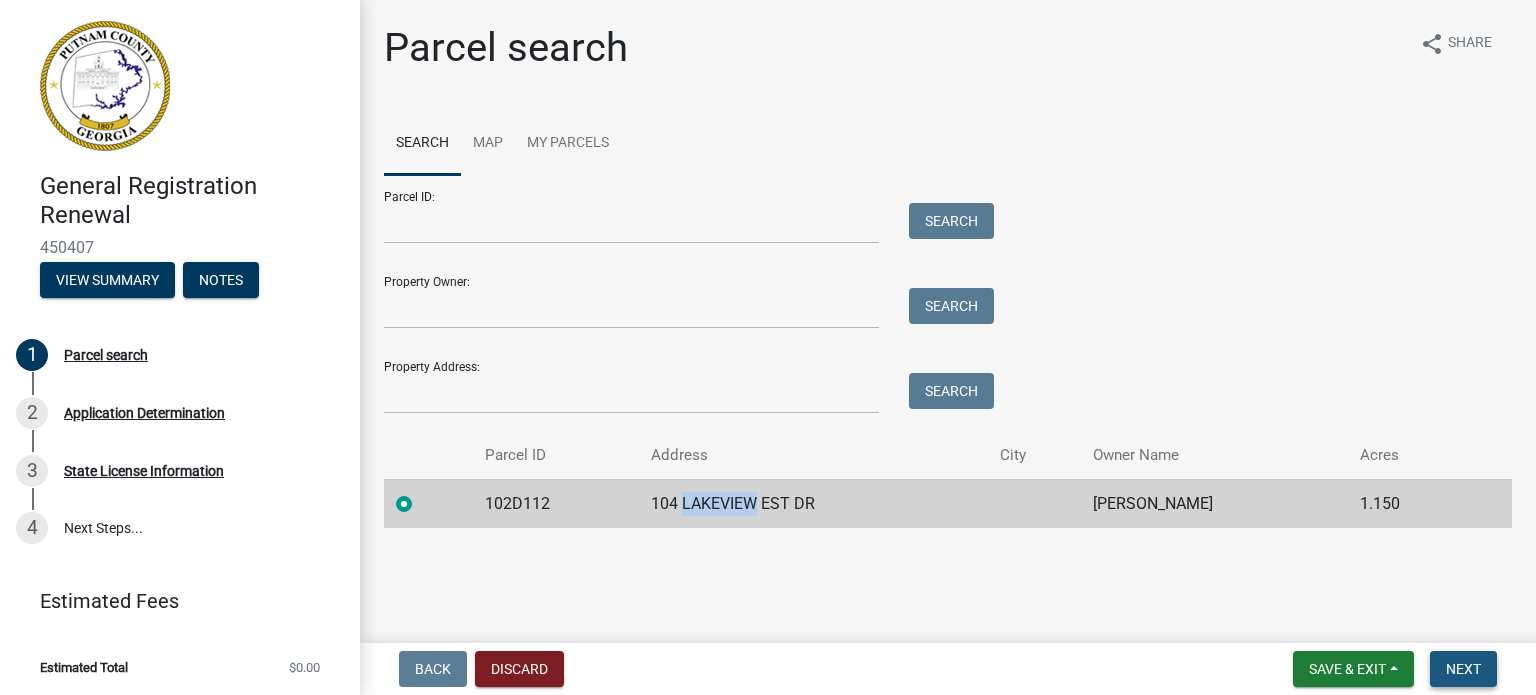 click on "Next" at bounding box center [1463, 669] 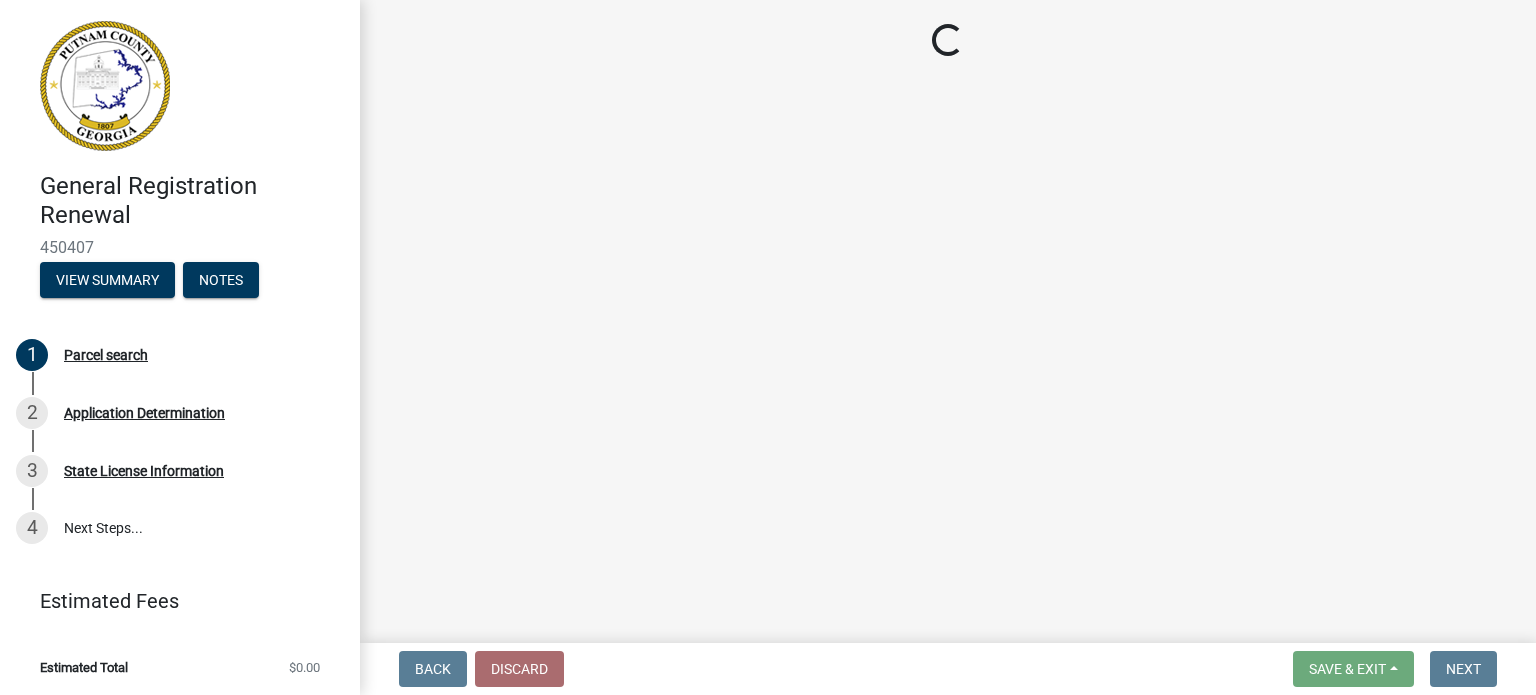 select on "GA" 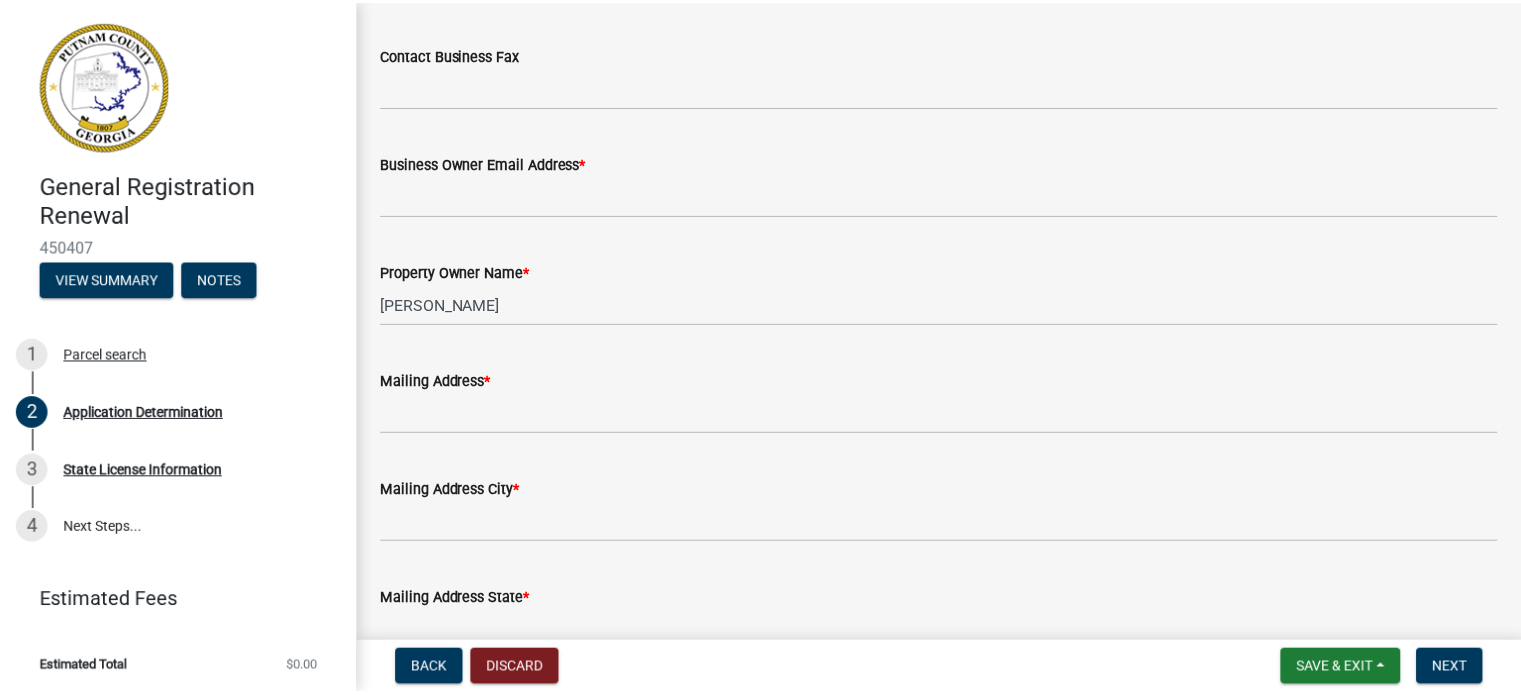 scroll, scrollTop: 700, scrollLeft: 0, axis: vertical 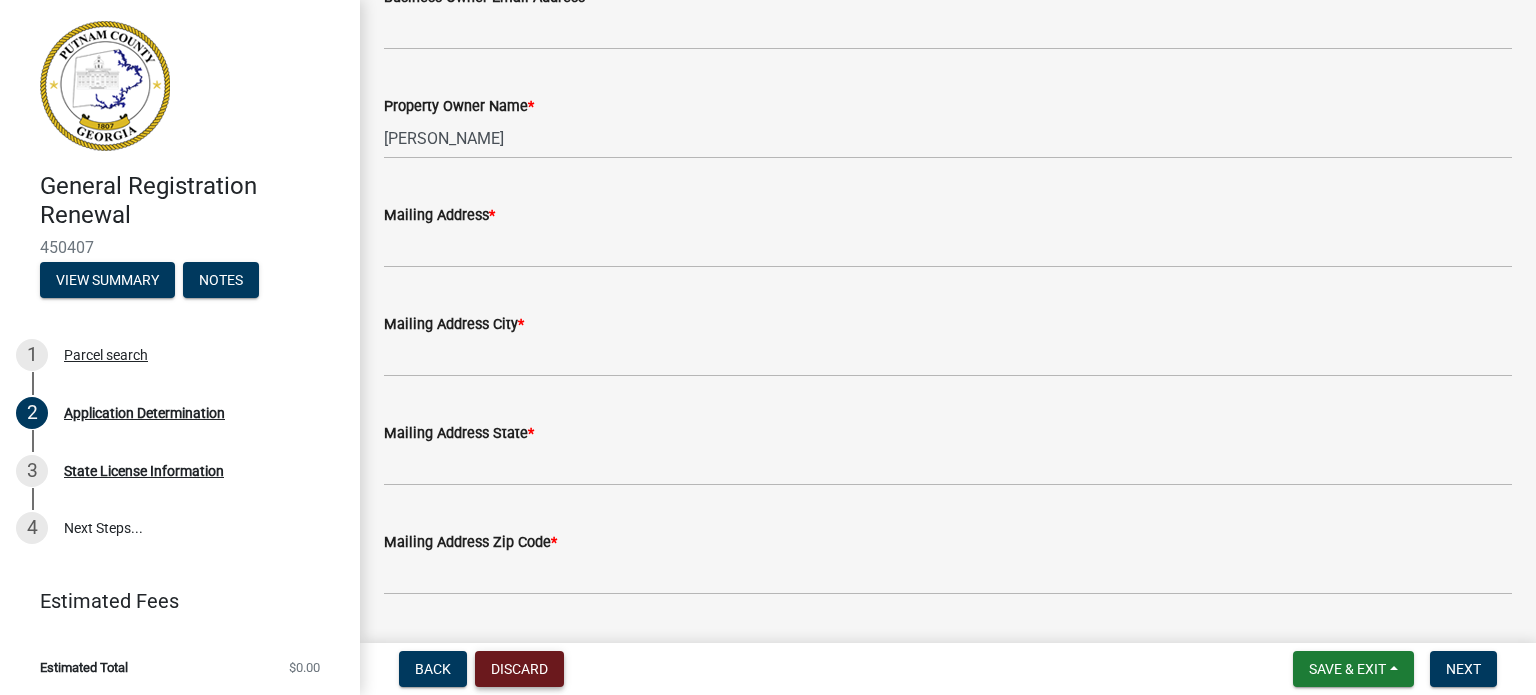 click on "Discard" at bounding box center [519, 669] 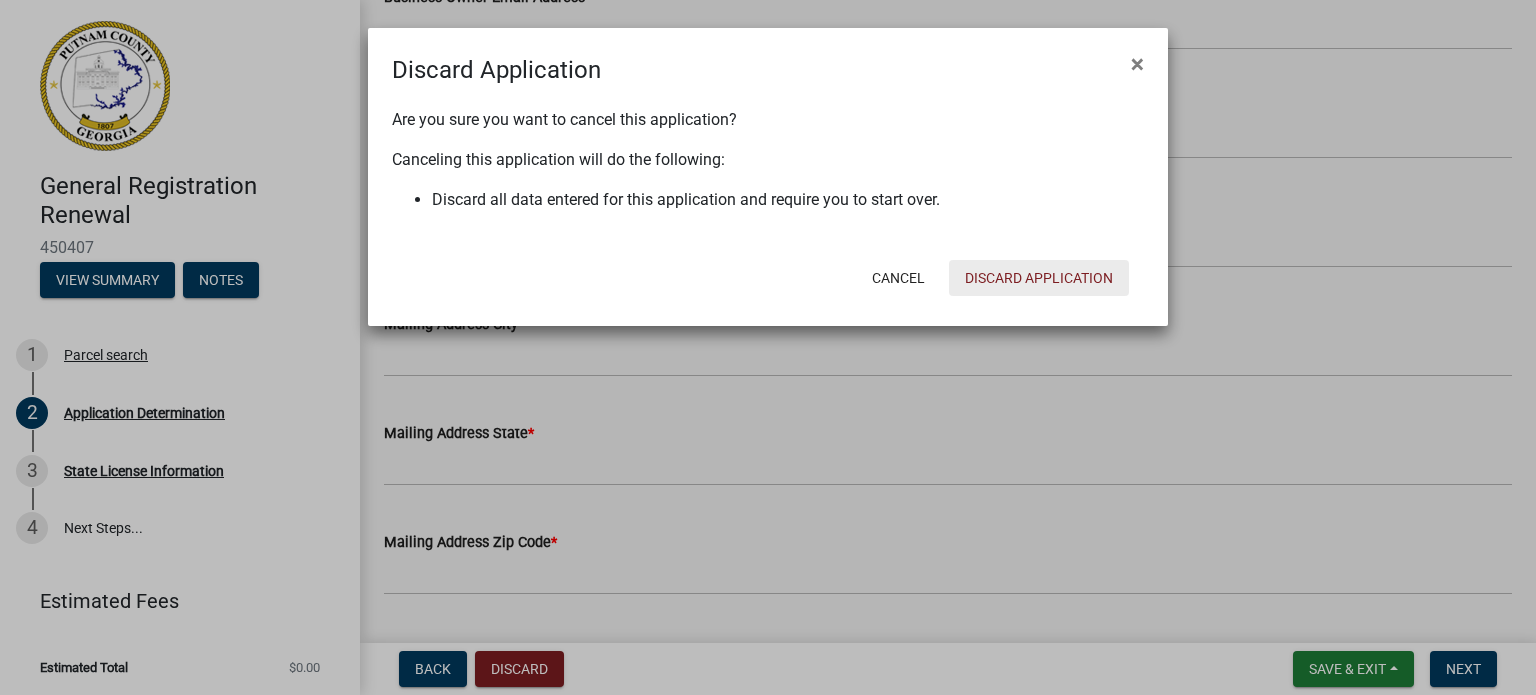 click on "Discard Application" 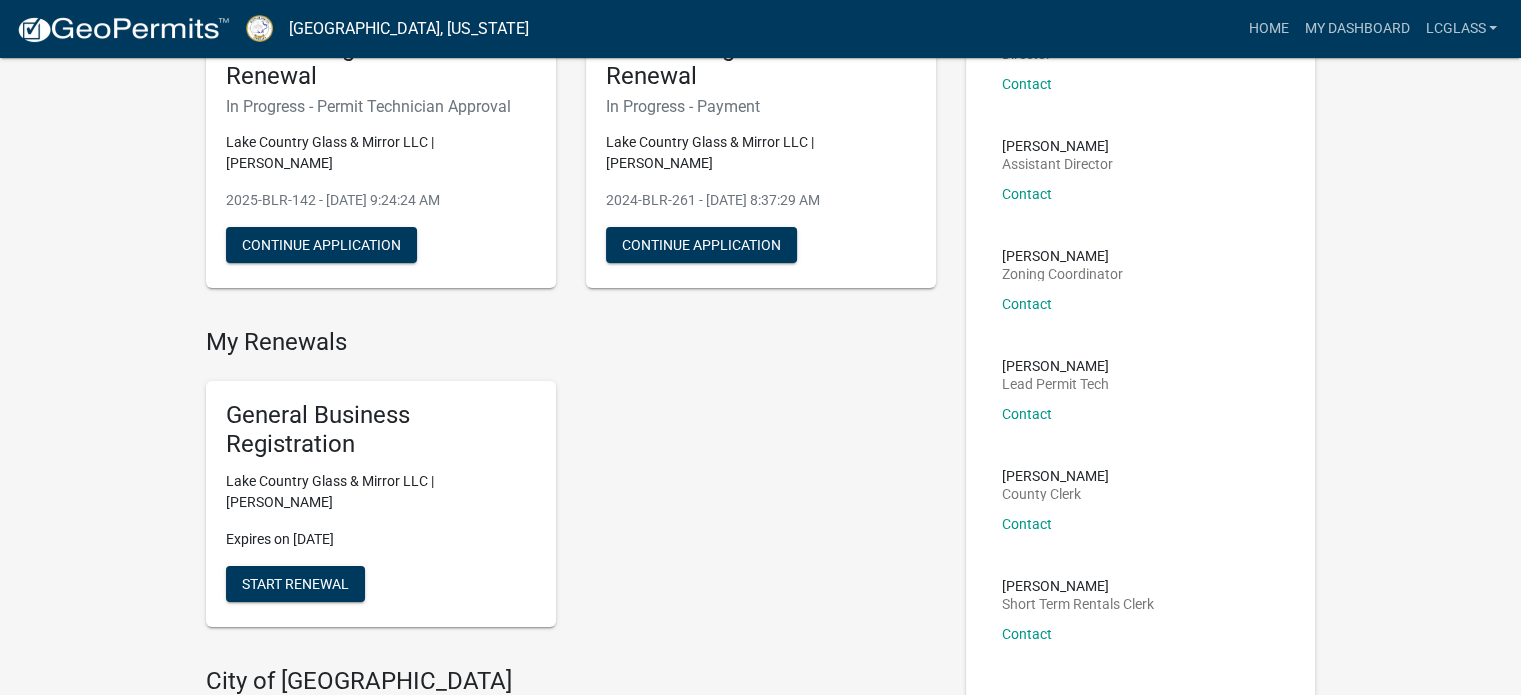scroll, scrollTop: 33, scrollLeft: 0, axis: vertical 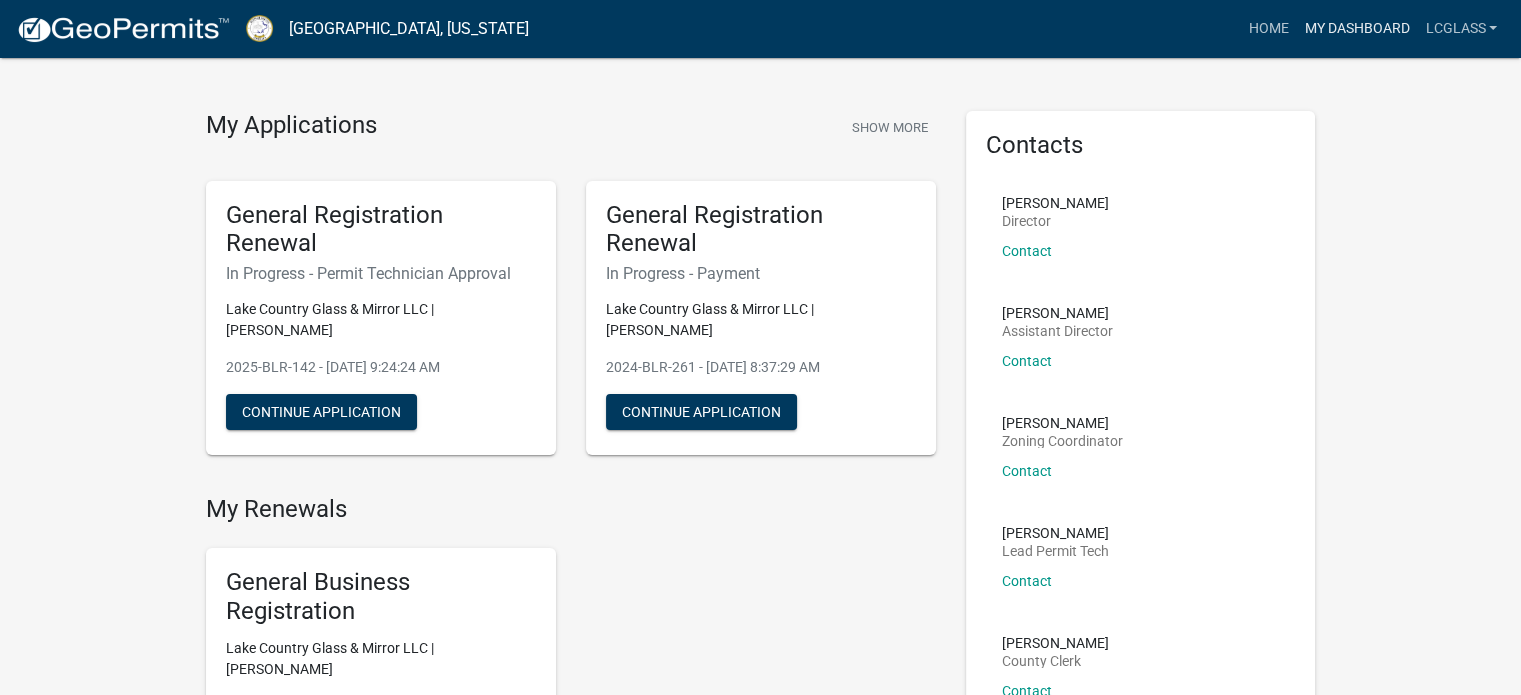 click on "My Dashboard" at bounding box center [1356, 29] 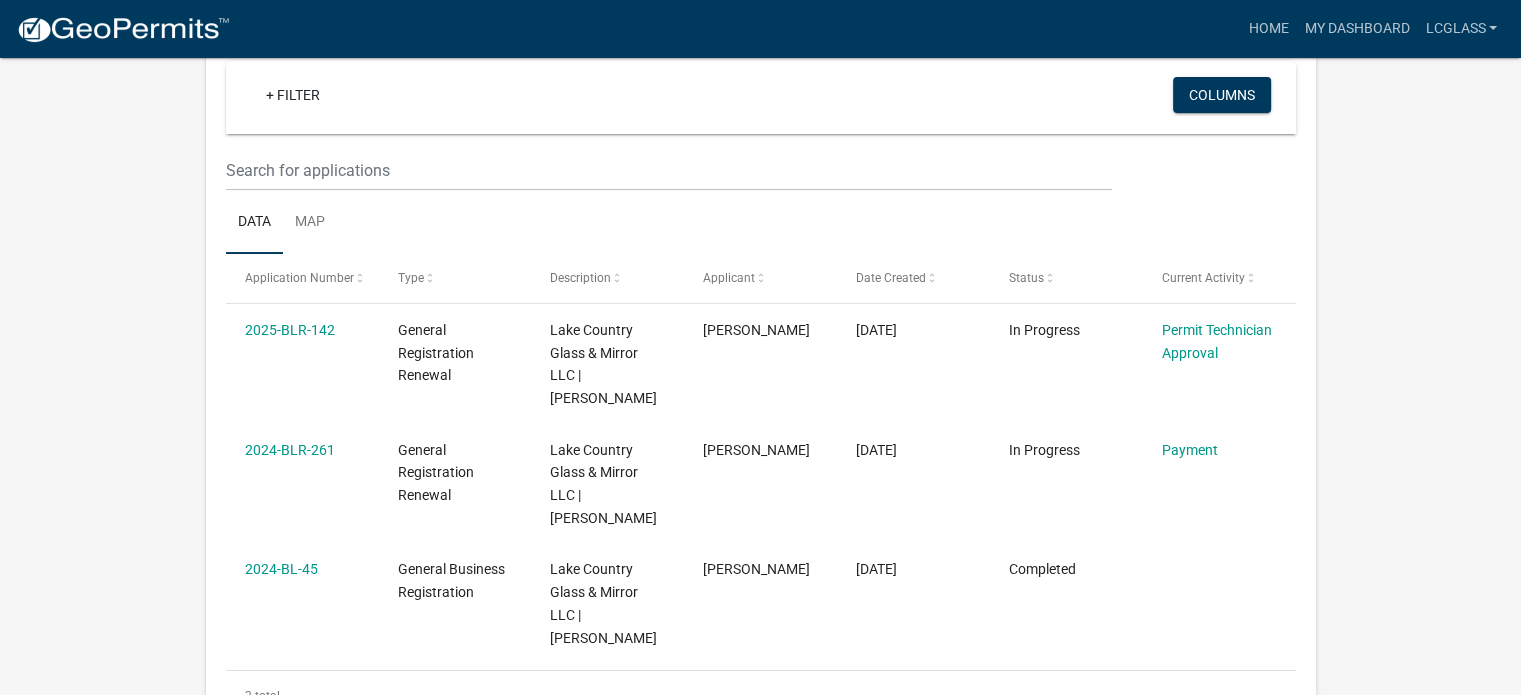 scroll, scrollTop: 224, scrollLeft: 0, axis: vertical 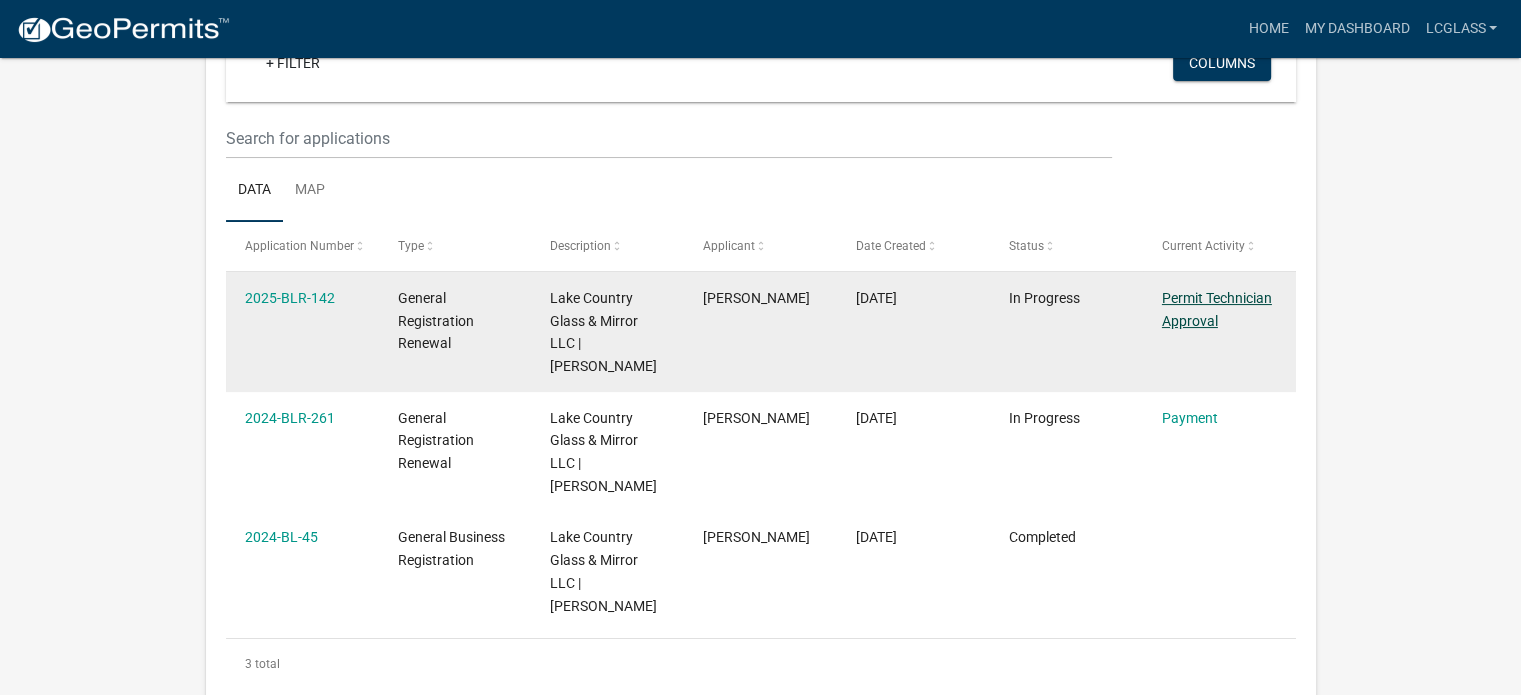 click on "Permit Technician Approval" 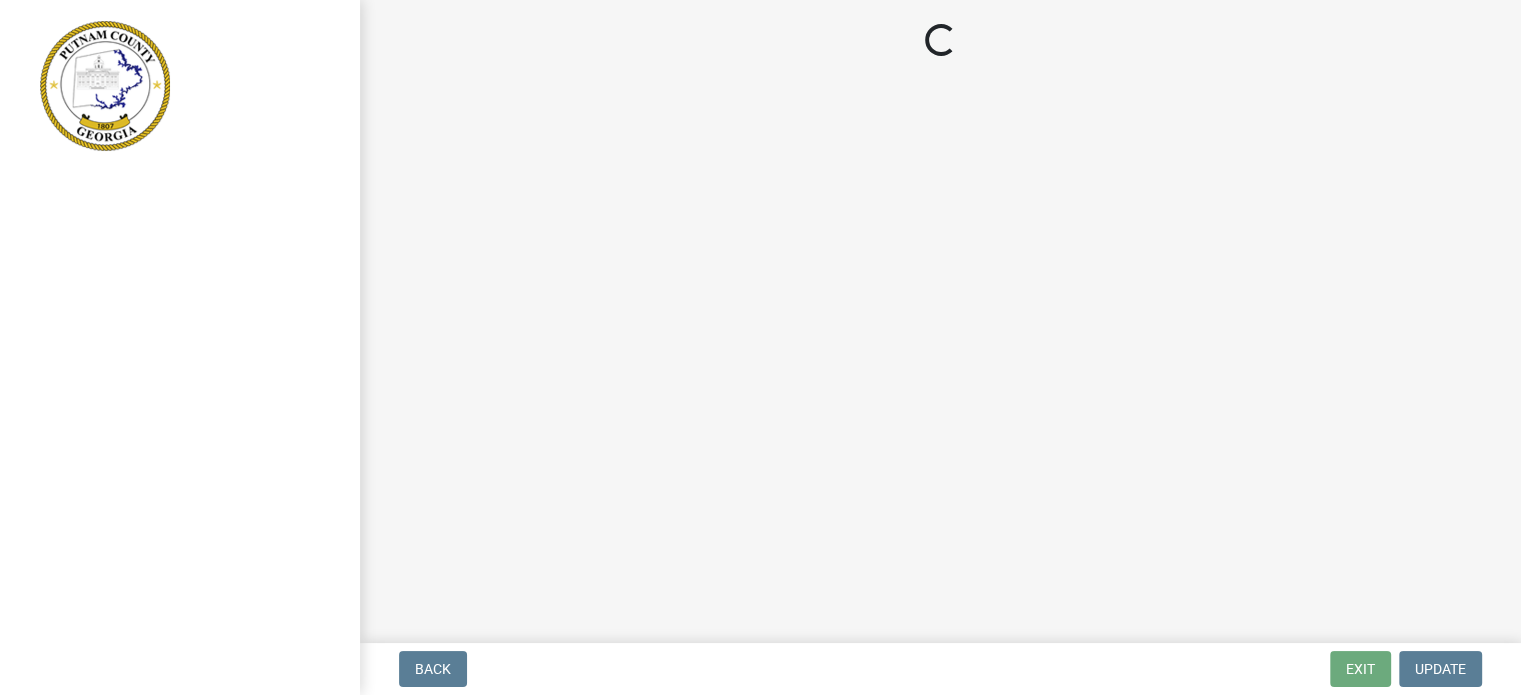scroll, scrollTop: 0, scrollLeft: 0, axis: both 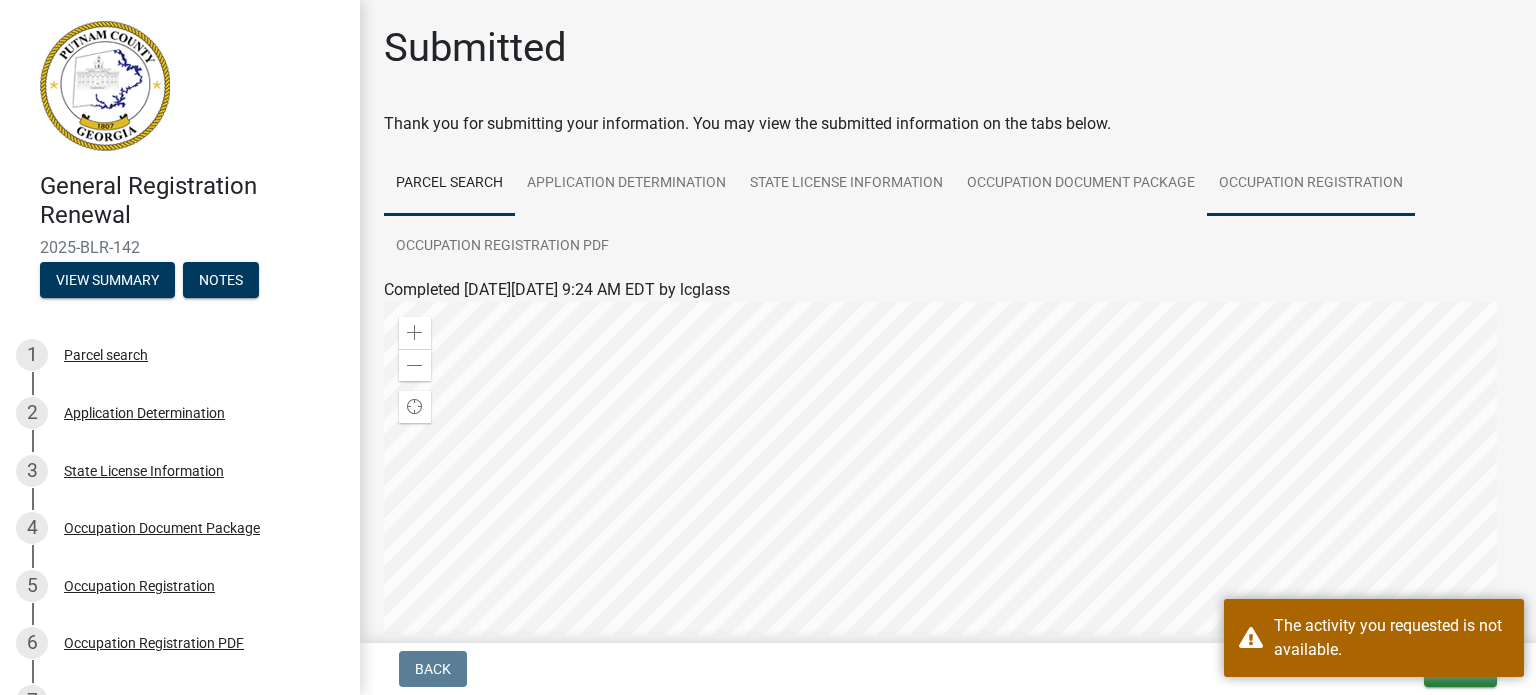 click on "Occupation Registration" at bounding box center [1311, 184] 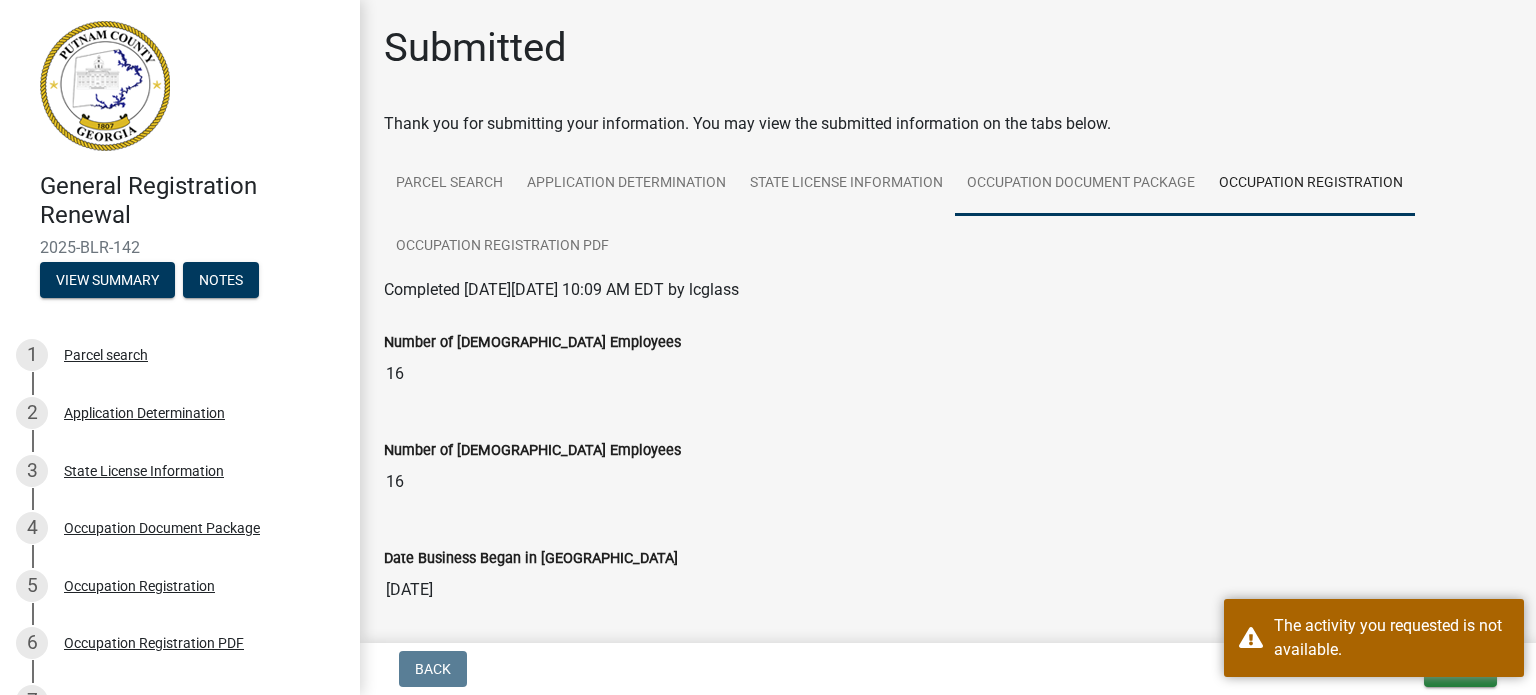 click on "Occupation Document Package" at bounding box center [1081, 184] 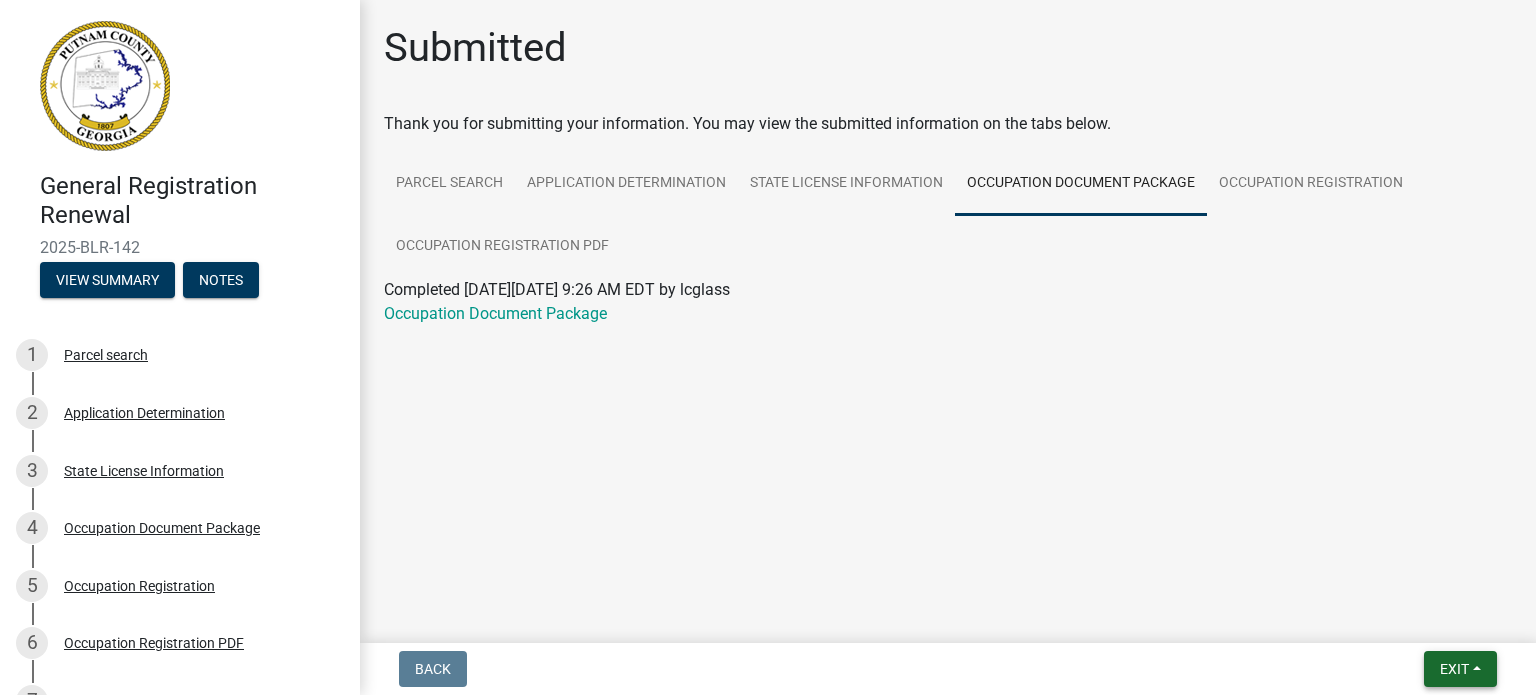 click on "Exit" at bounding box center (1460, 669) 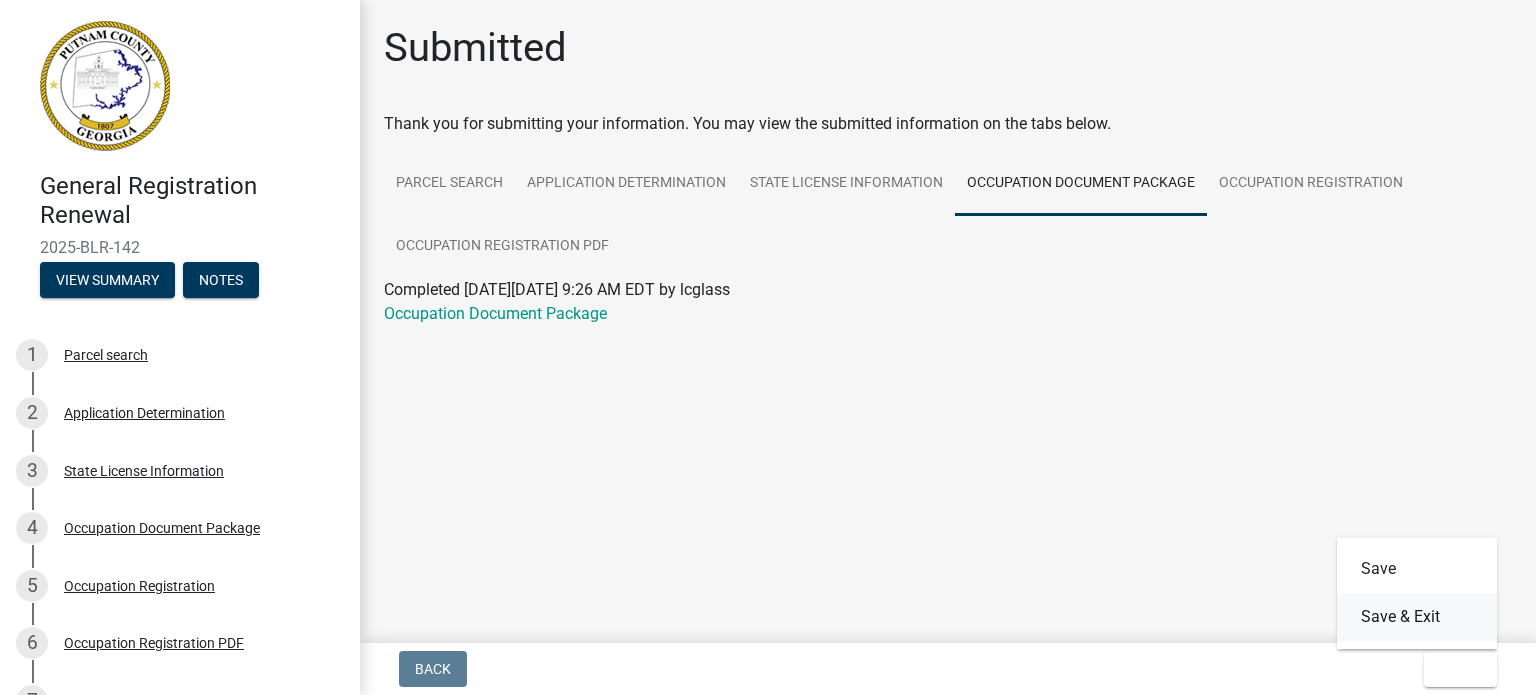 click on "Save & Exit" at bounding box center [1417, 617] 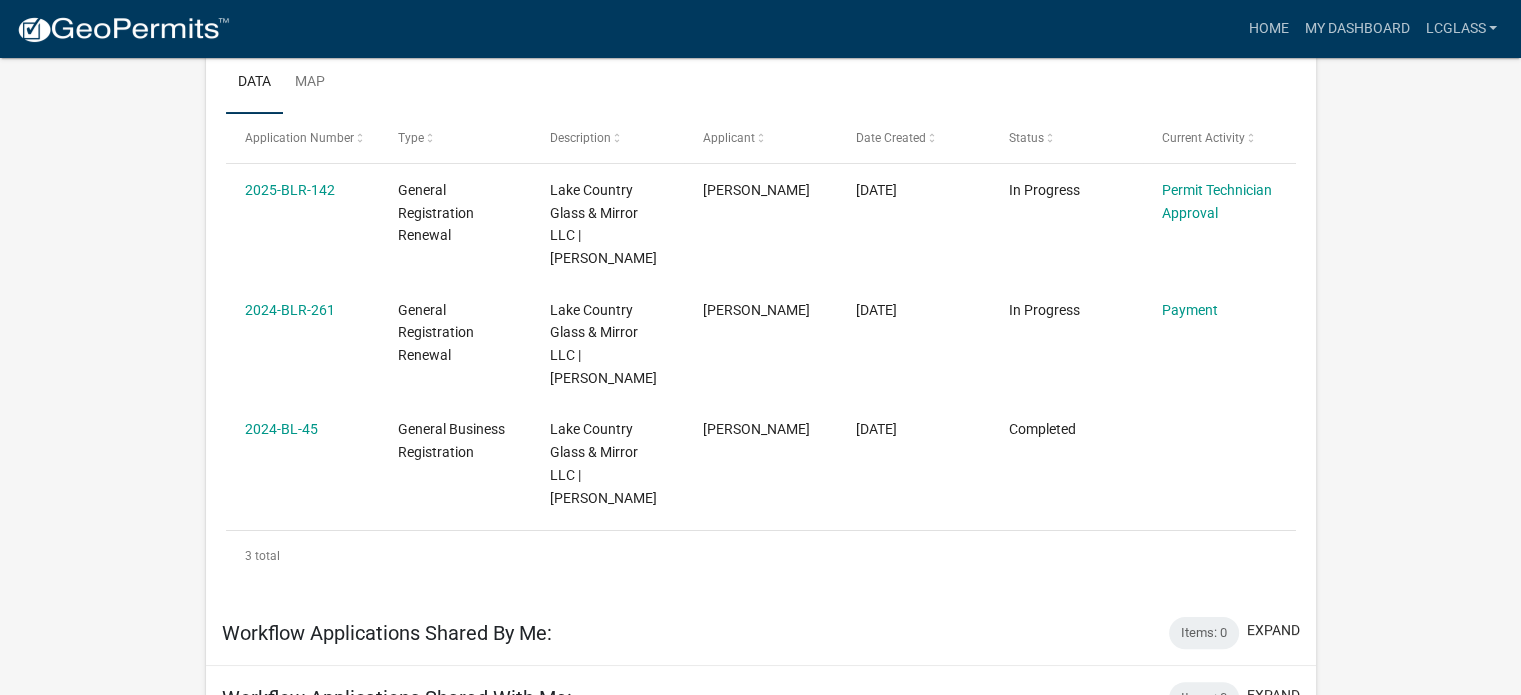 scroll, scrollTop: 165, scrollLeft: 0, axis: vertical 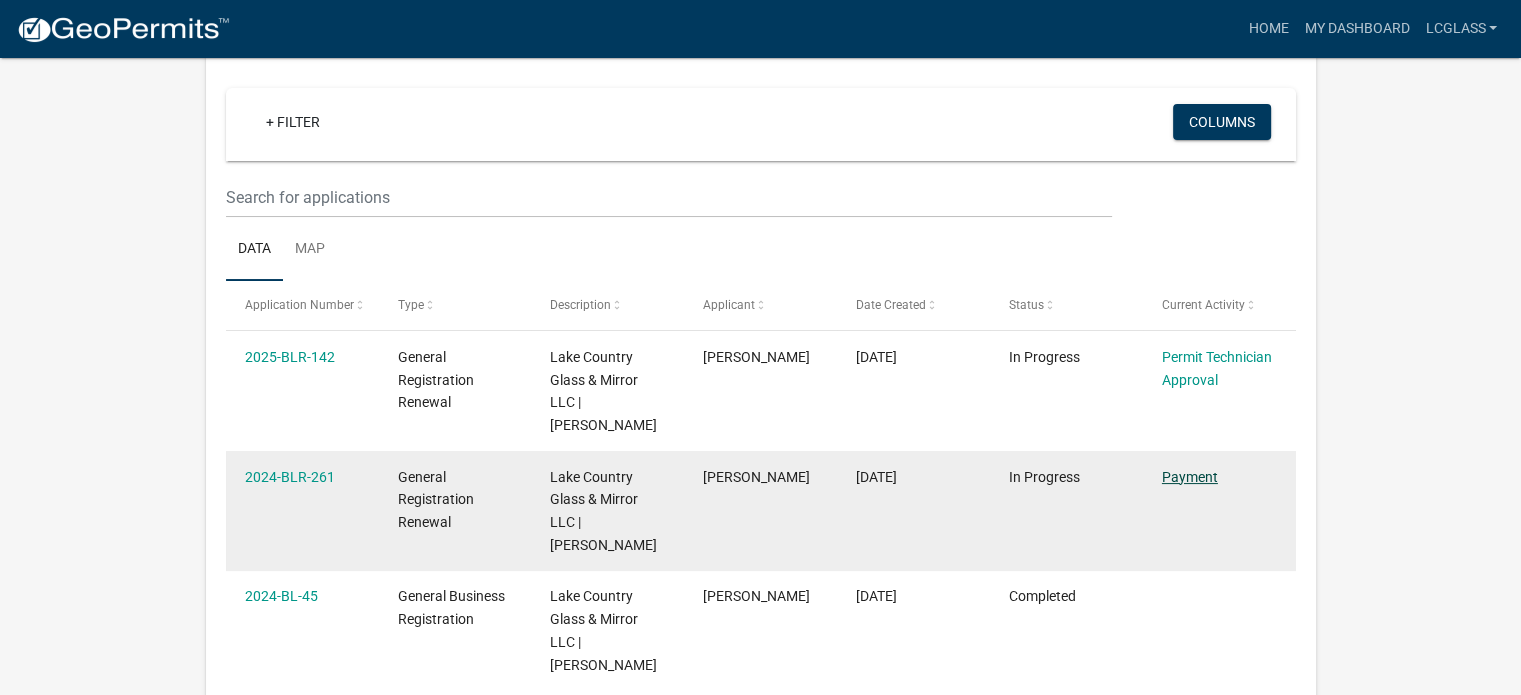 click on "Payment" 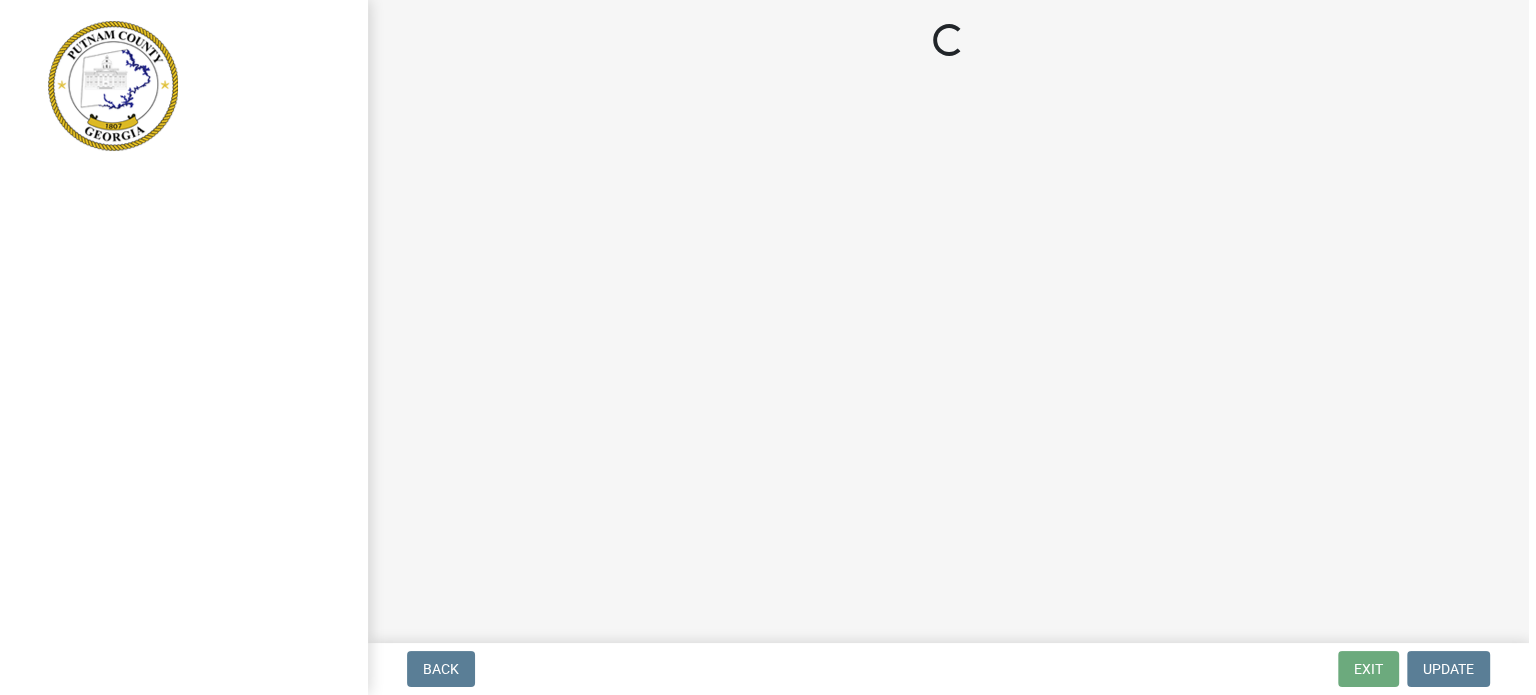 scroll, scrollTop: 0, scrollLeft: 0, axis: both 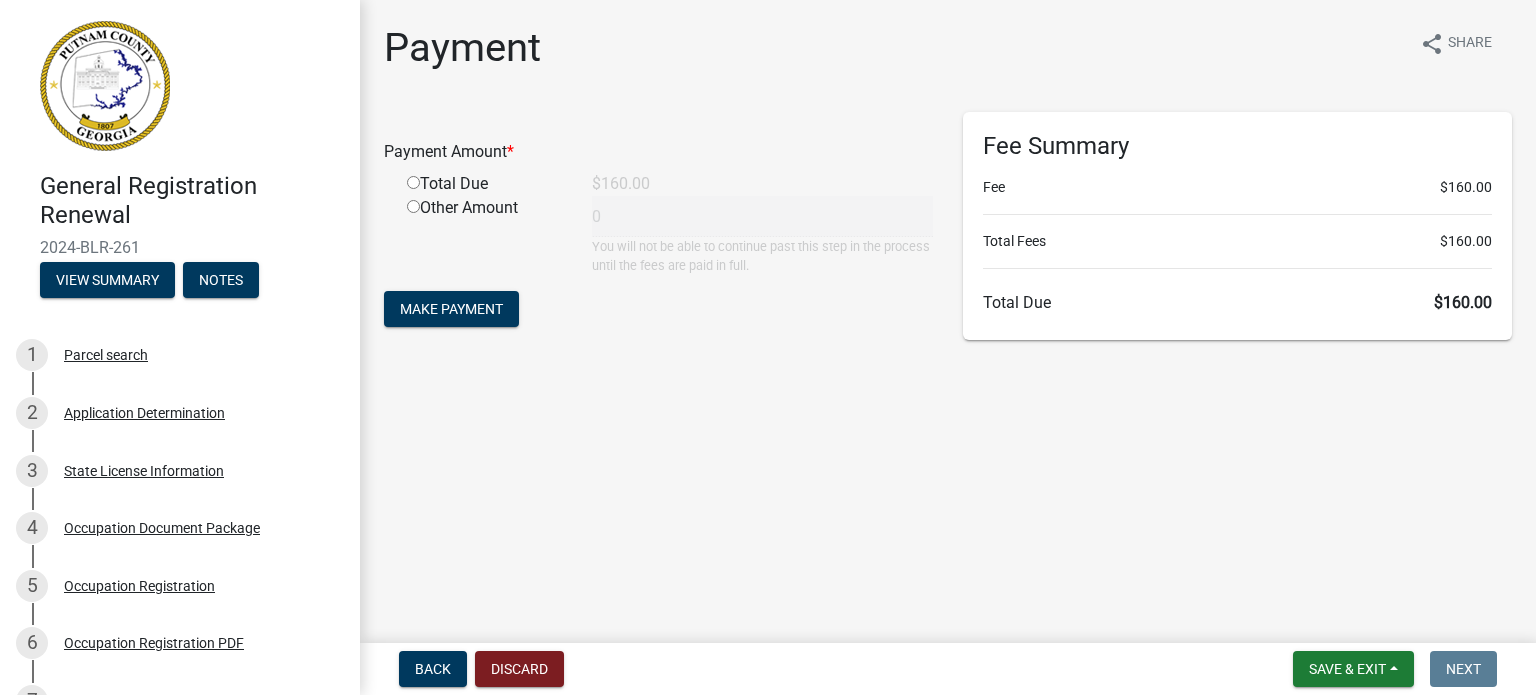 click 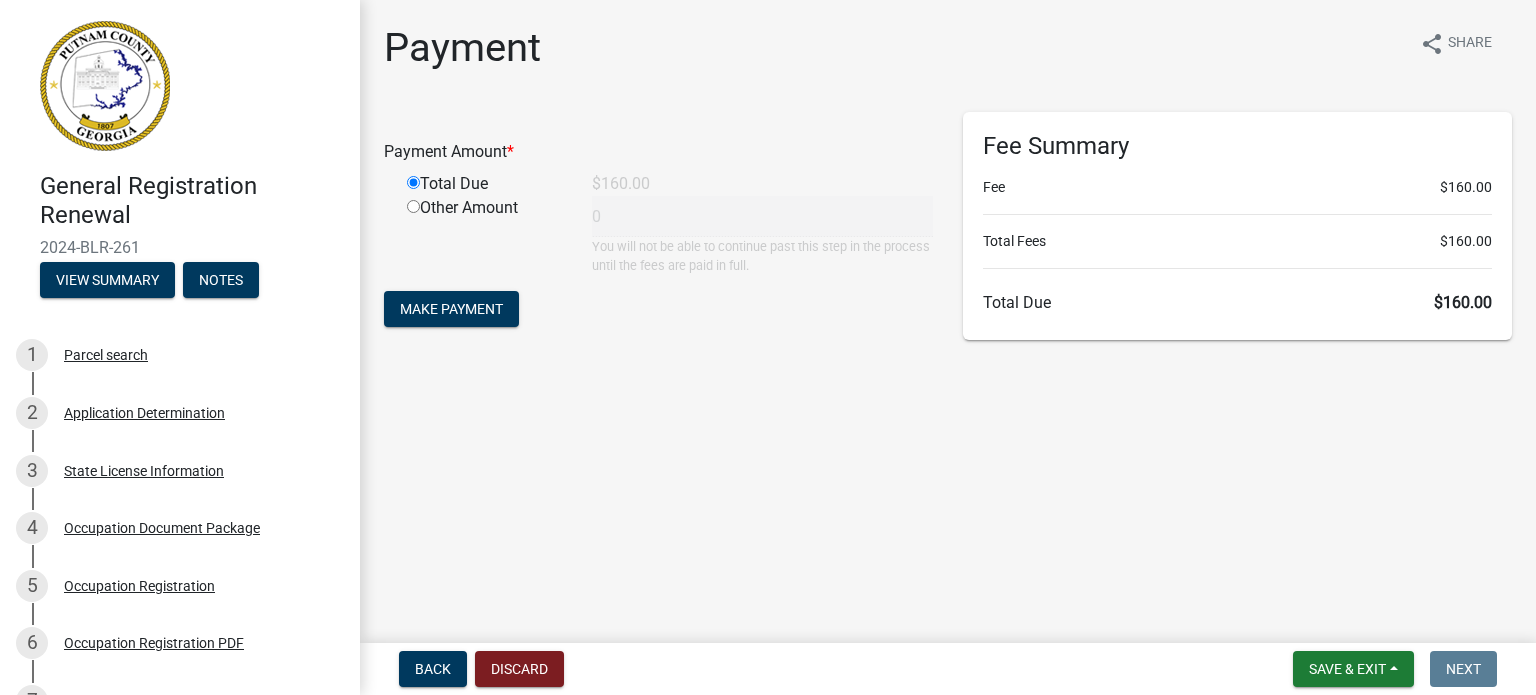 type on "160" 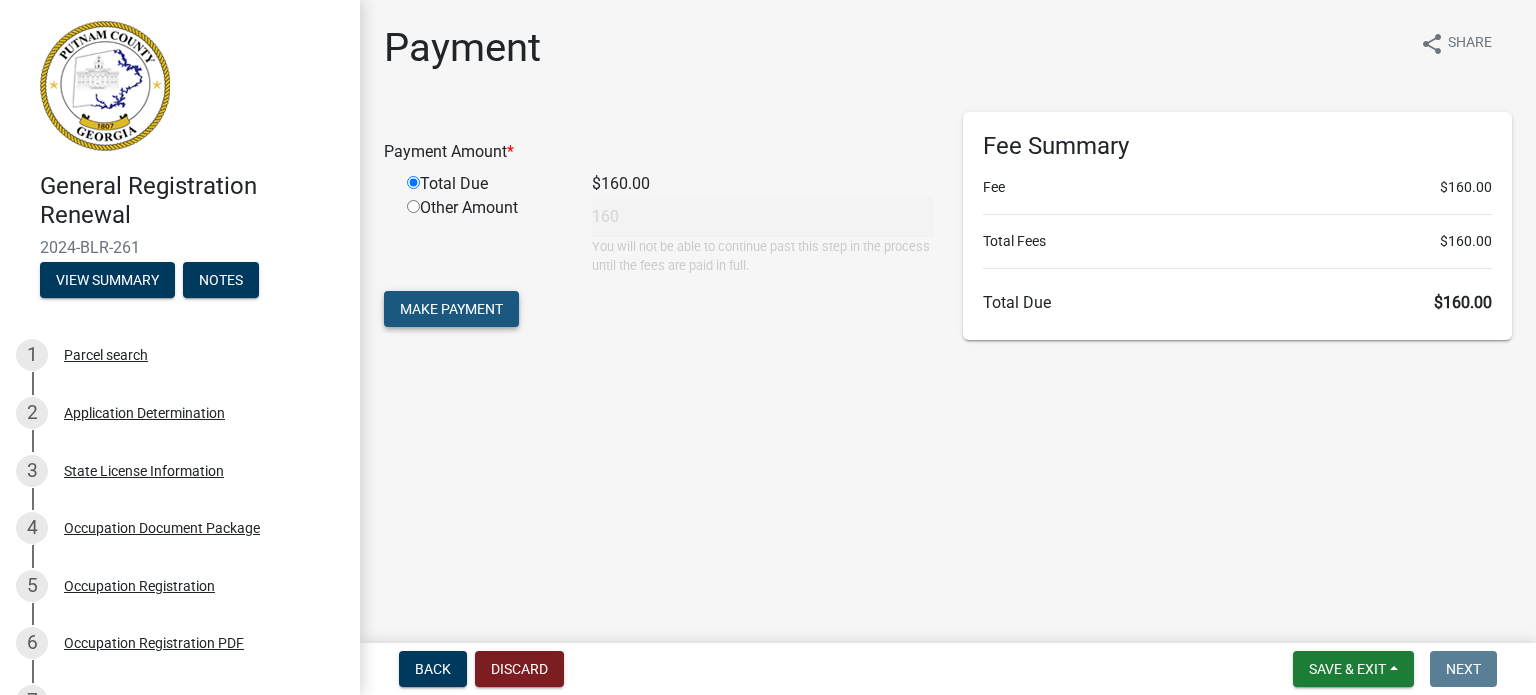 click on "Make Payment" 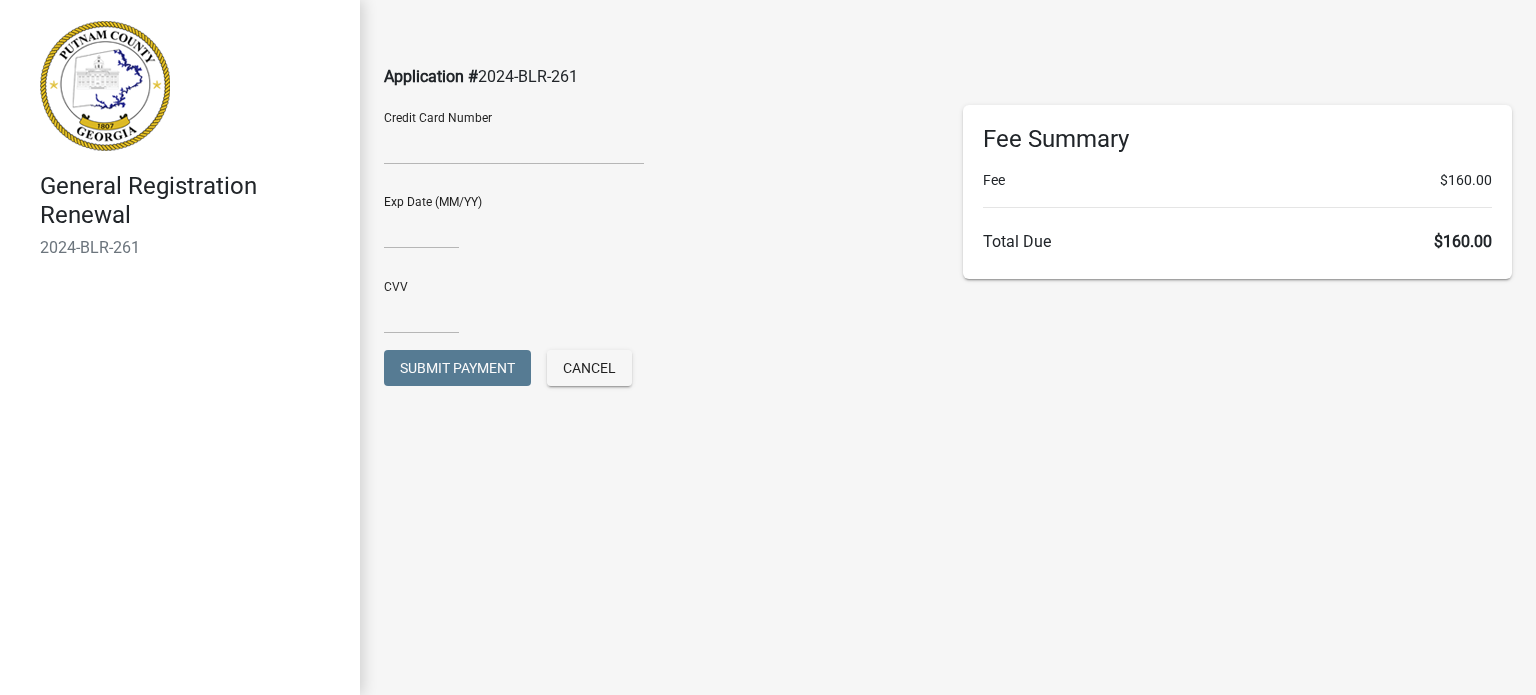 scroll, scrollTop: 0, scrollLeft: 0, axis: both 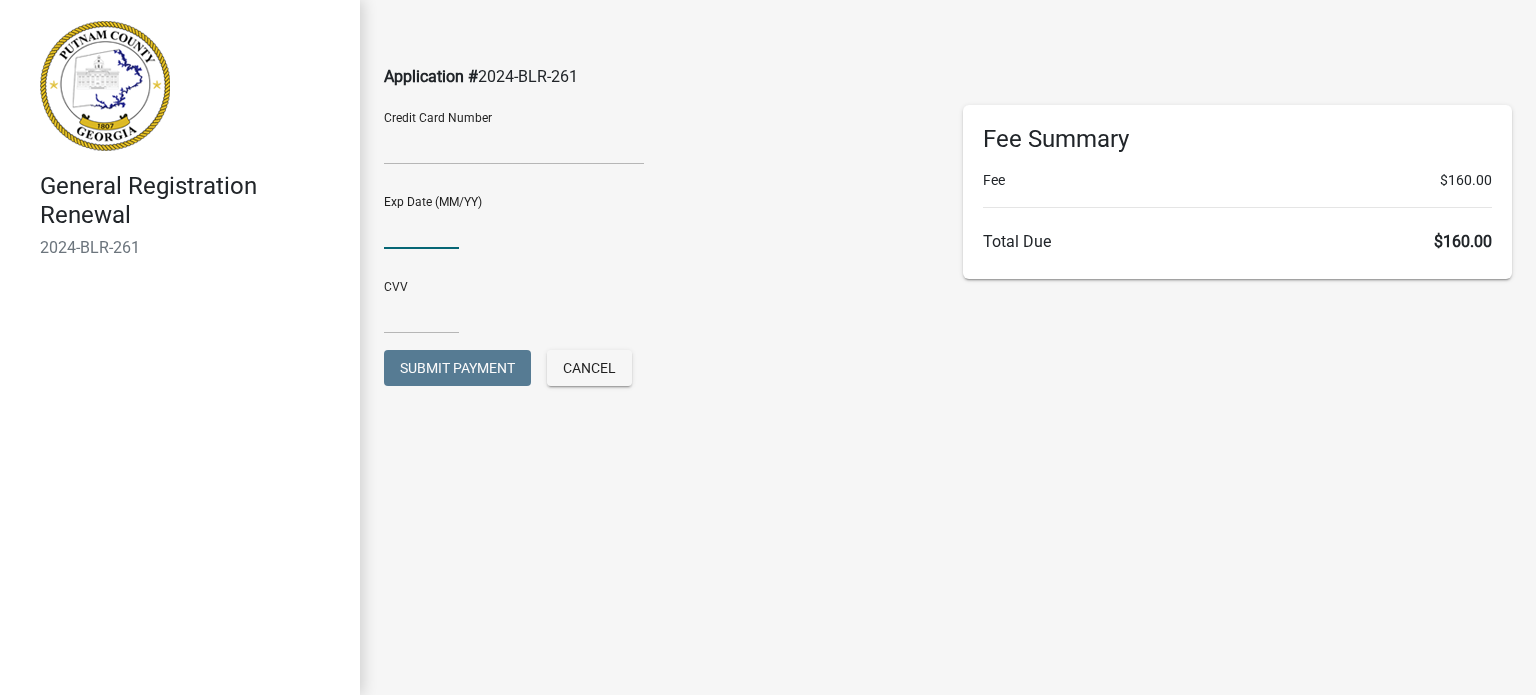 type on "05/30" 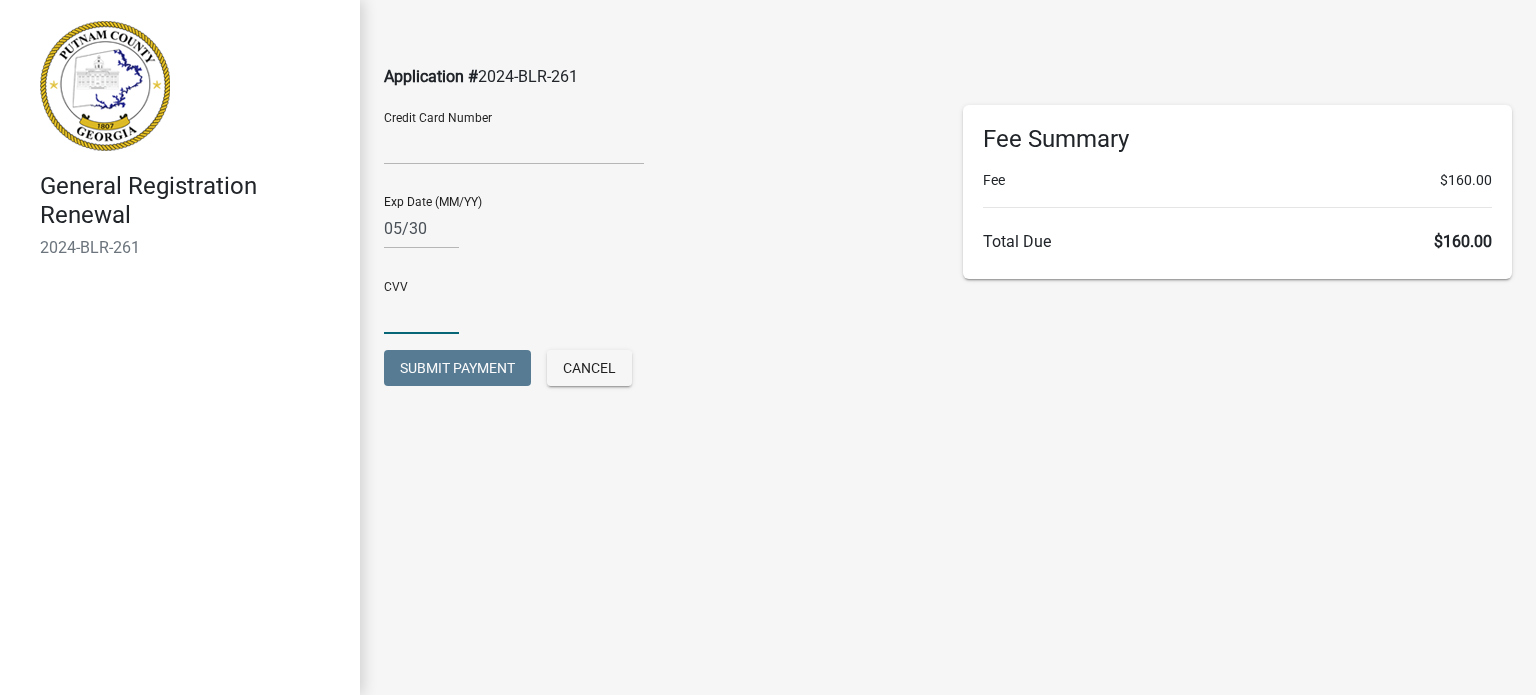 click 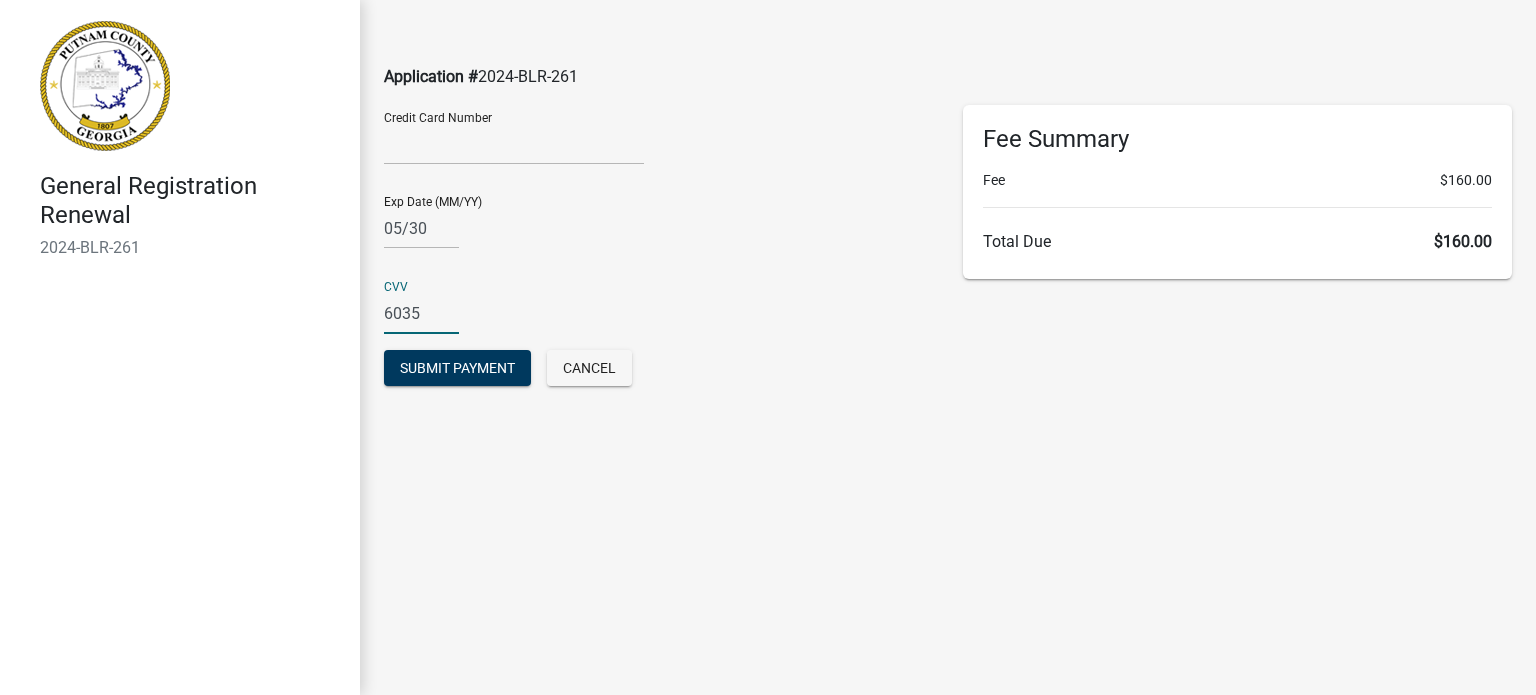 type on "6035" 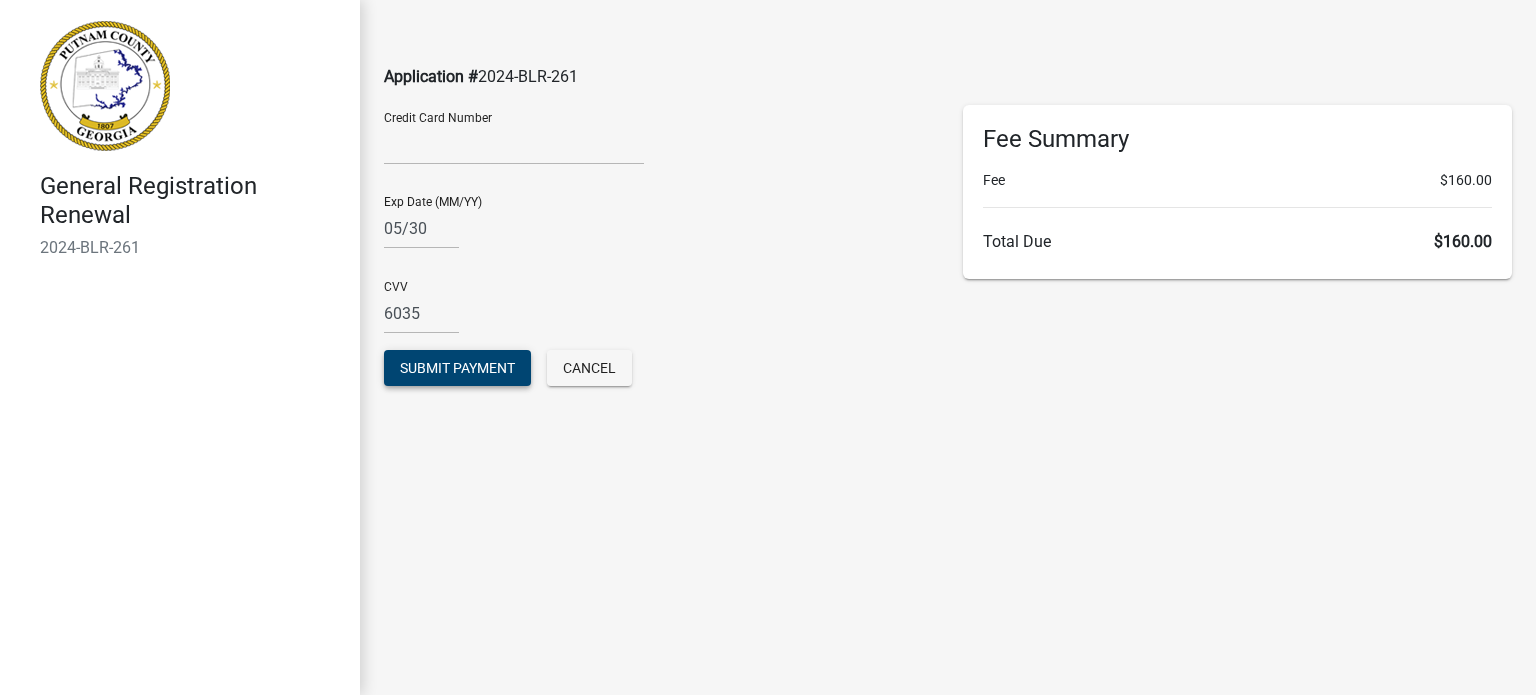 click on "Submit Payment" 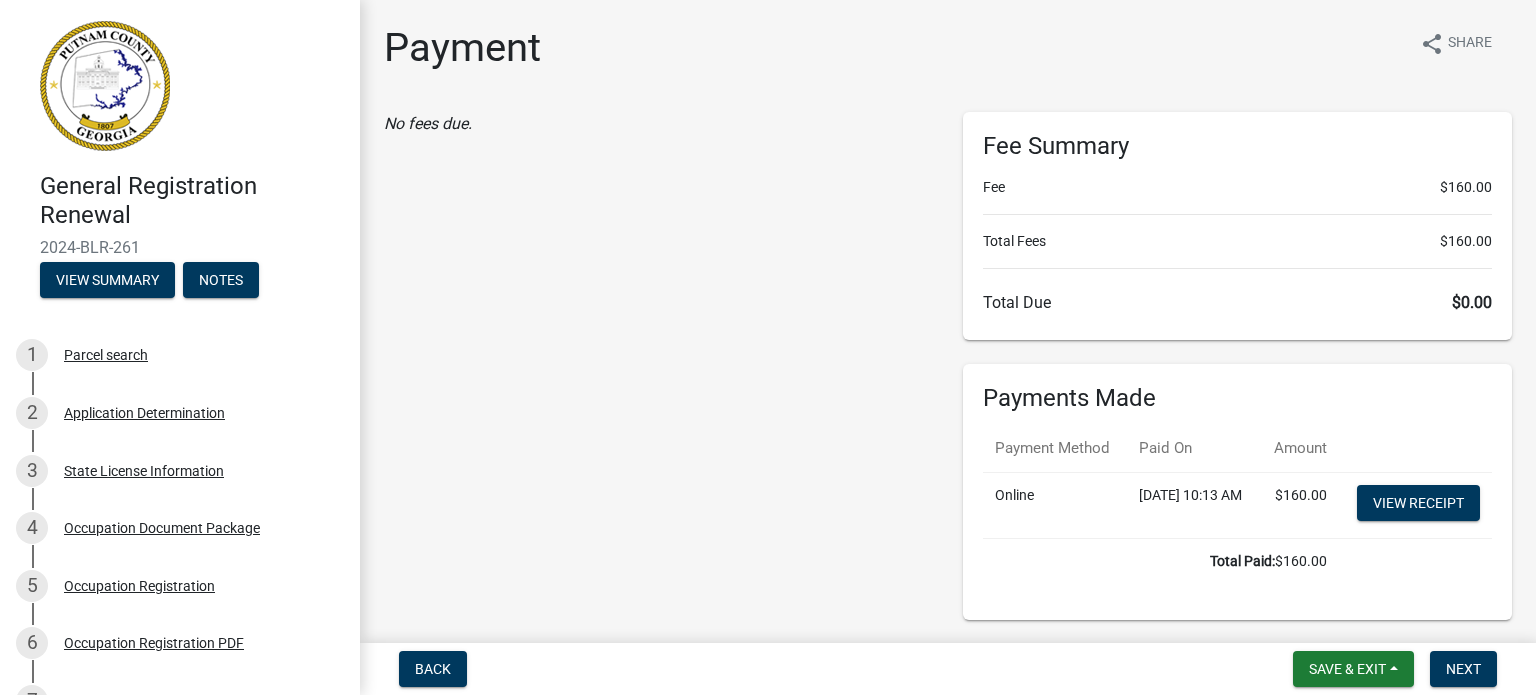 scroll, scrollTop: 100, scrollLeft: 0, axis: vertical 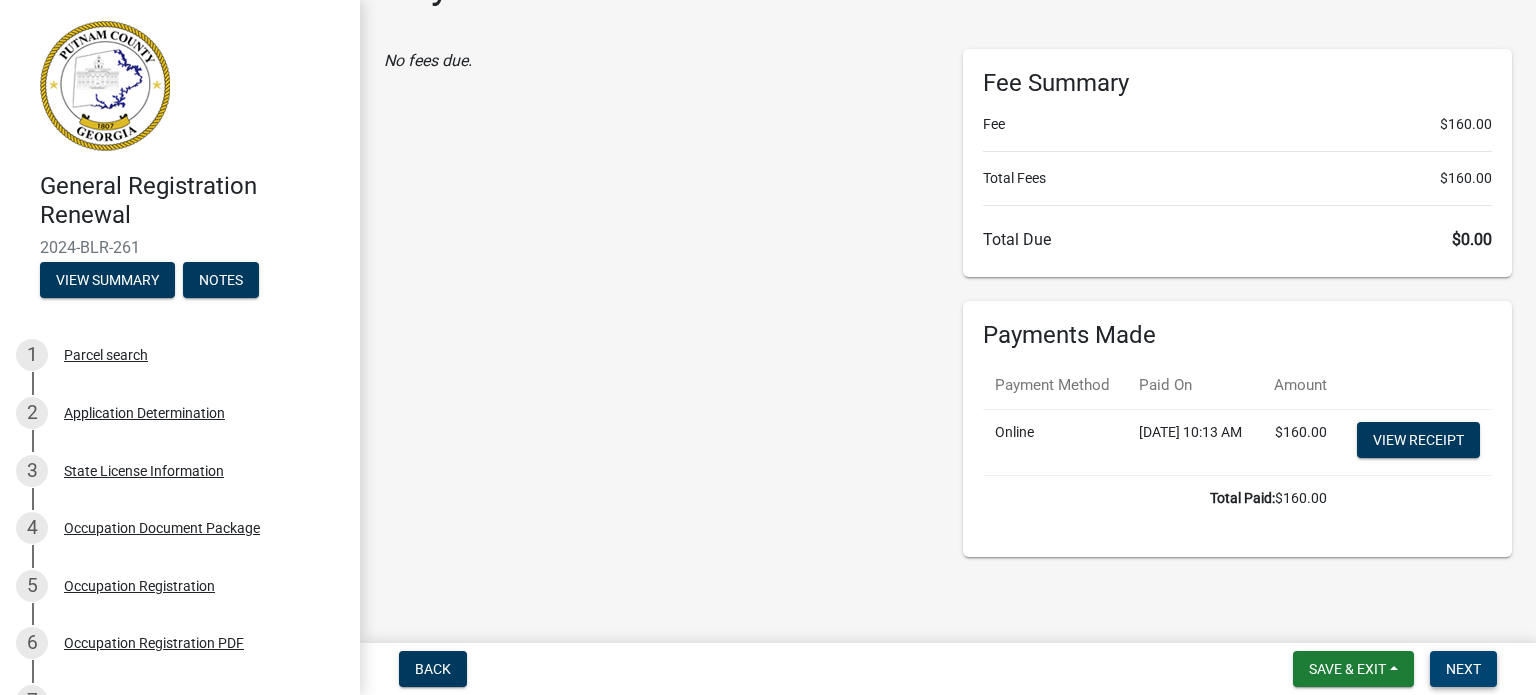 click on "Next" at bounding box center (1463, 669) 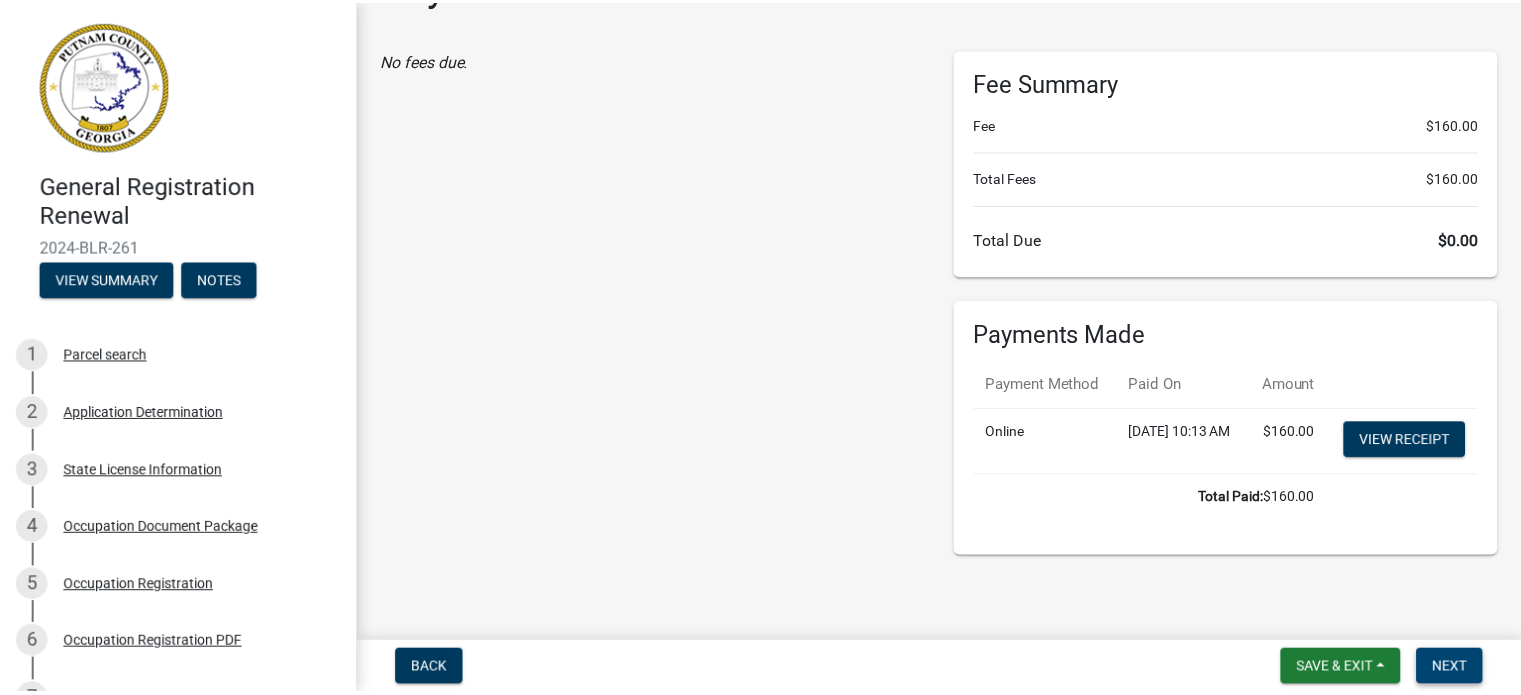 scroll, scrollTop: 0, scrollLeft: 0, axis: both 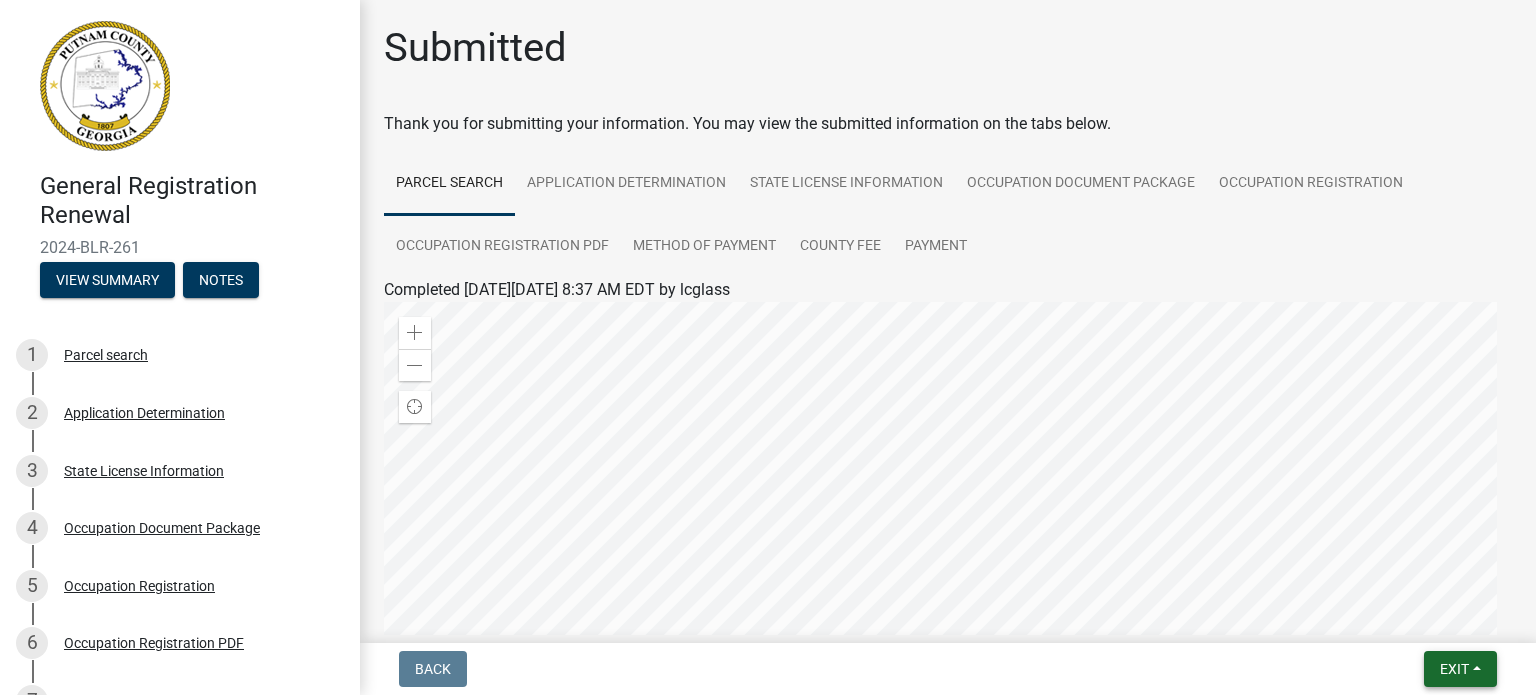 click on "Exit" at bounding box center [1454, 669] 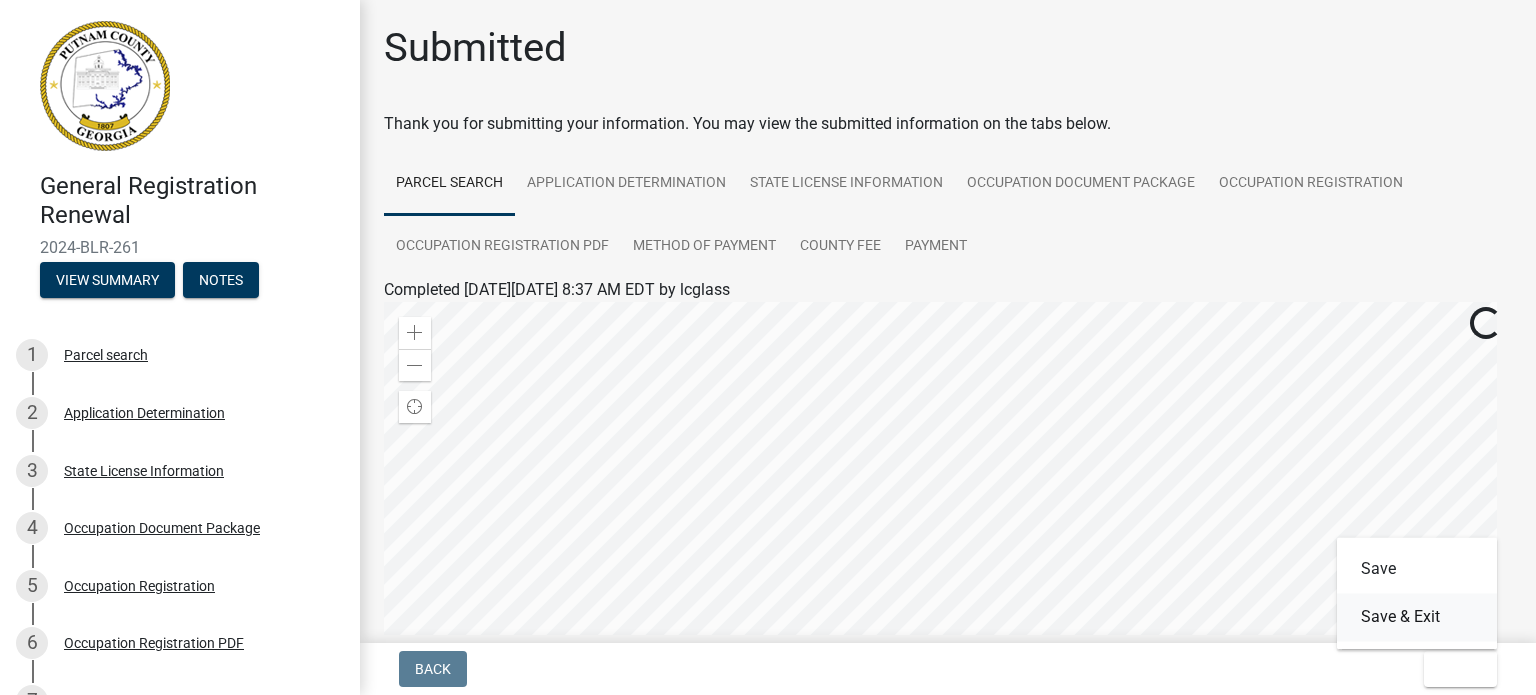 click on "Save & Exit" at bounding box center (1417, 617) 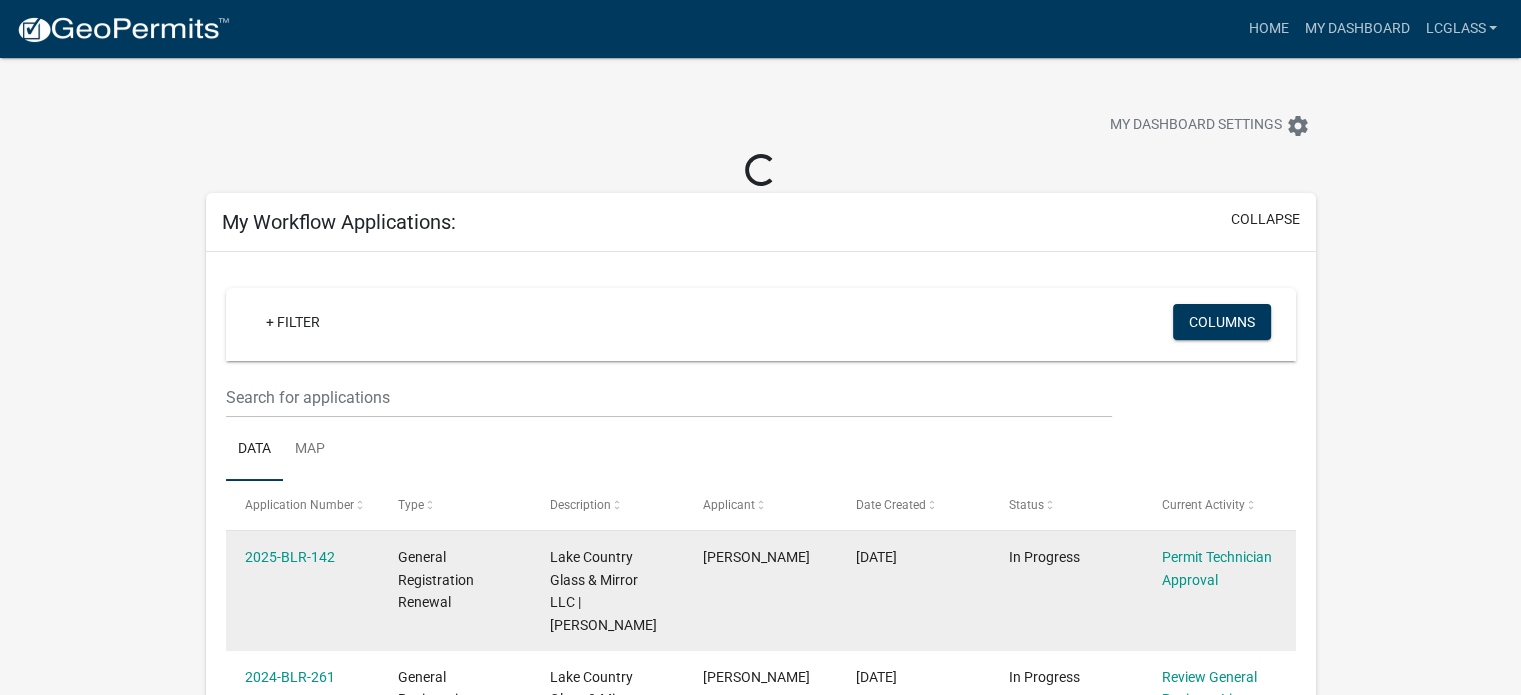 scroll, scrollTop: 133, scrollLeft: 0, axis: vertical 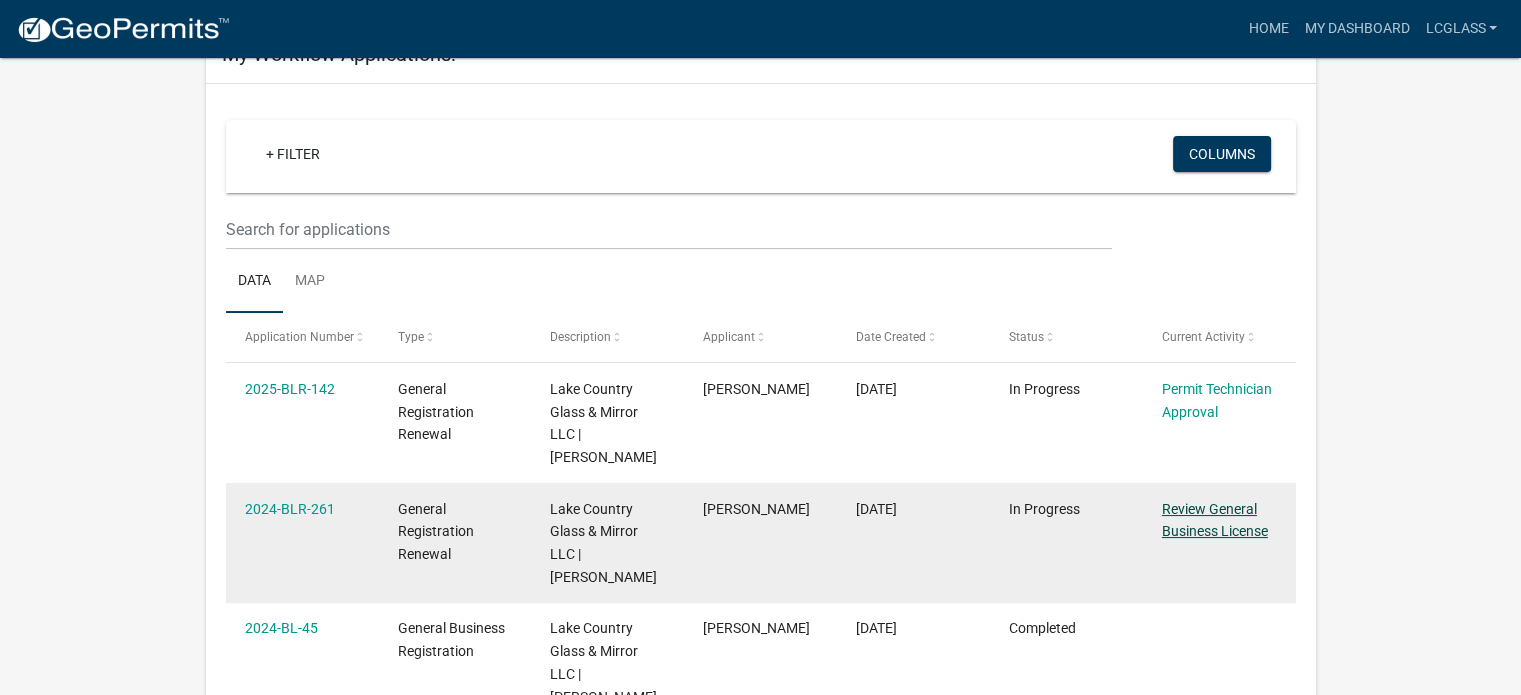 click on "Review General Business License" 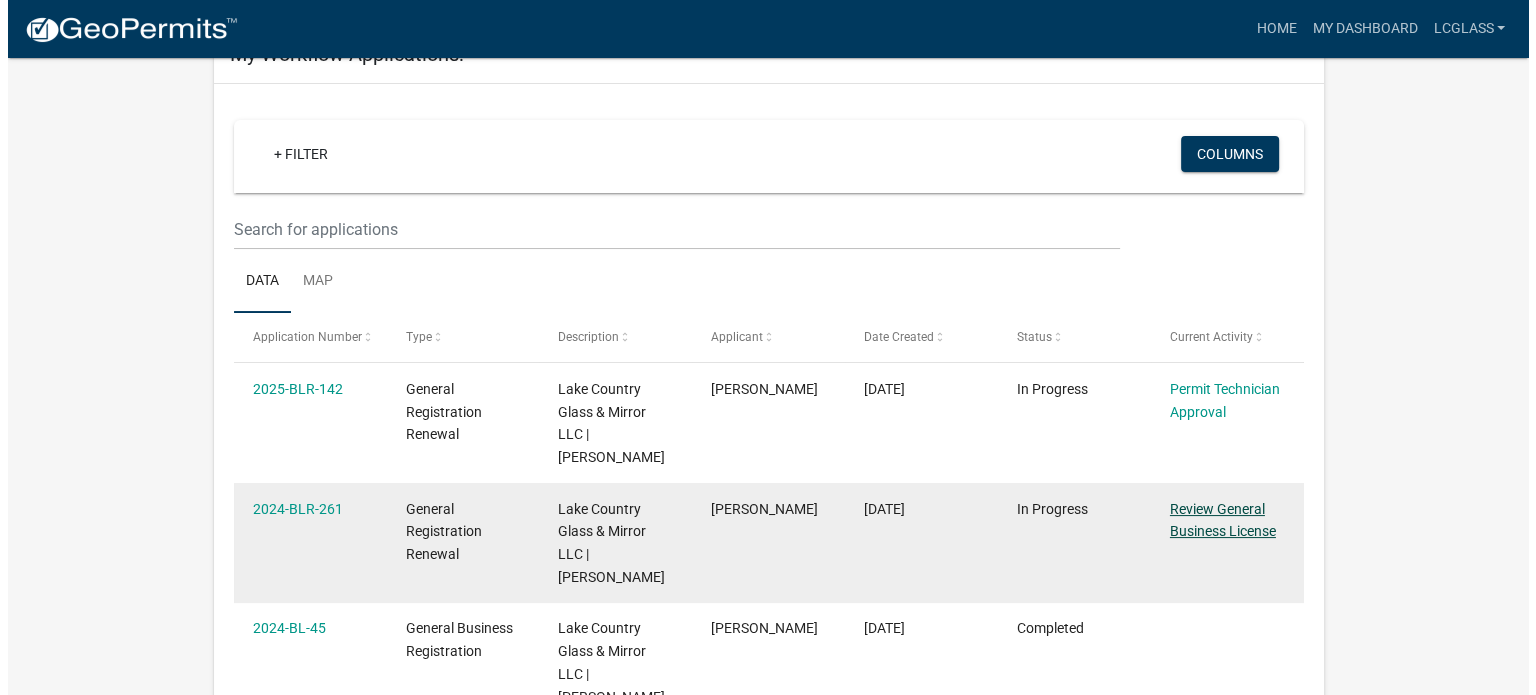 scroll, scrollTop: 0, scrollLeft: 0, axis: both 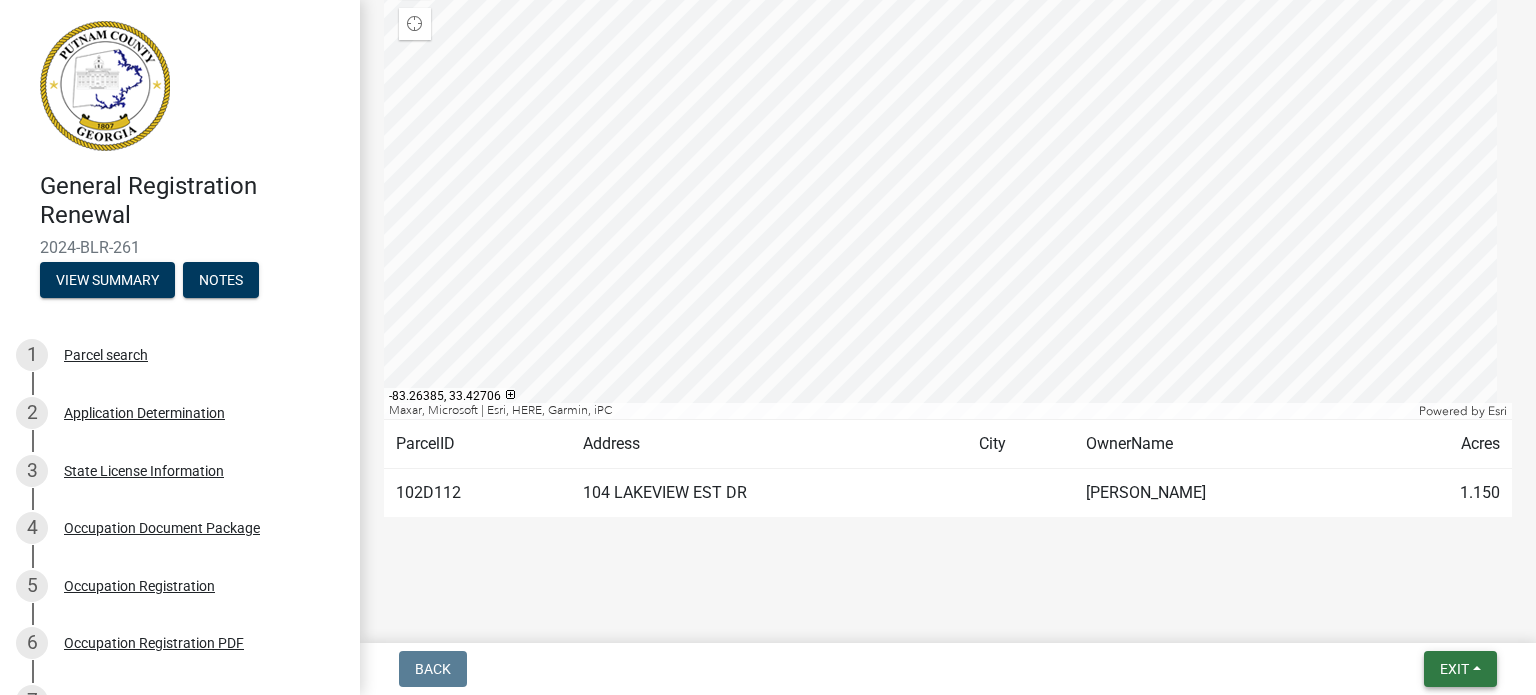 click on "Exit" at bounding box center [1460, 669] 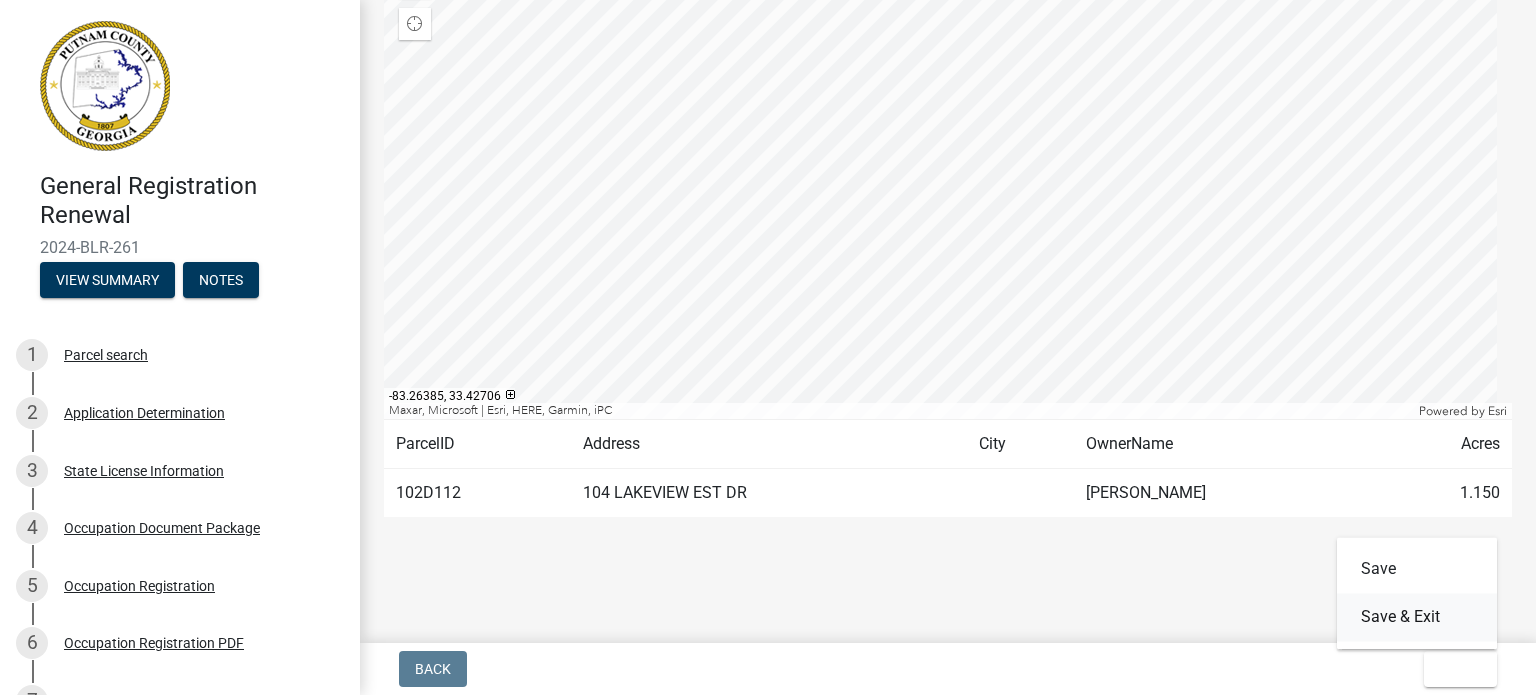 click on "Save & Exit" at bounding box center [1417, 617] 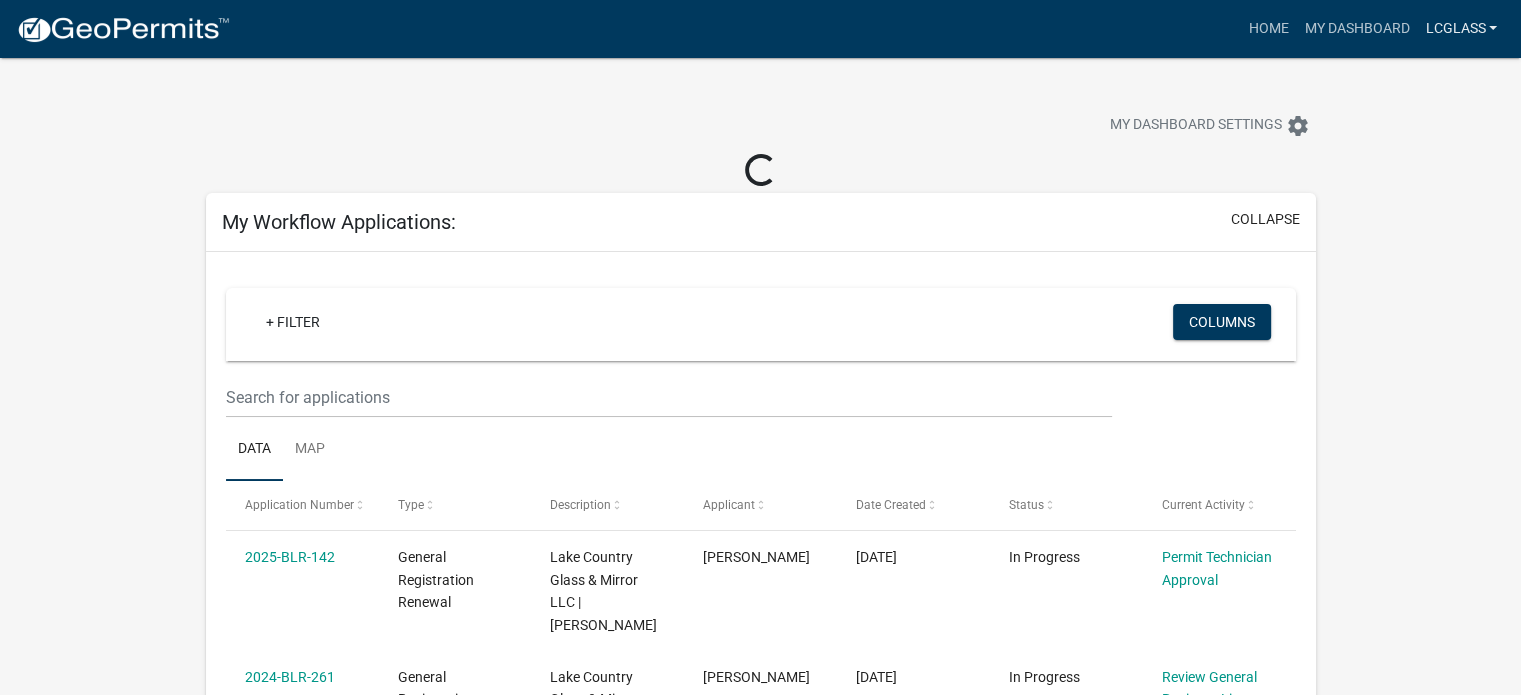 click on "lcglass" at bounding box center [1461, 29] 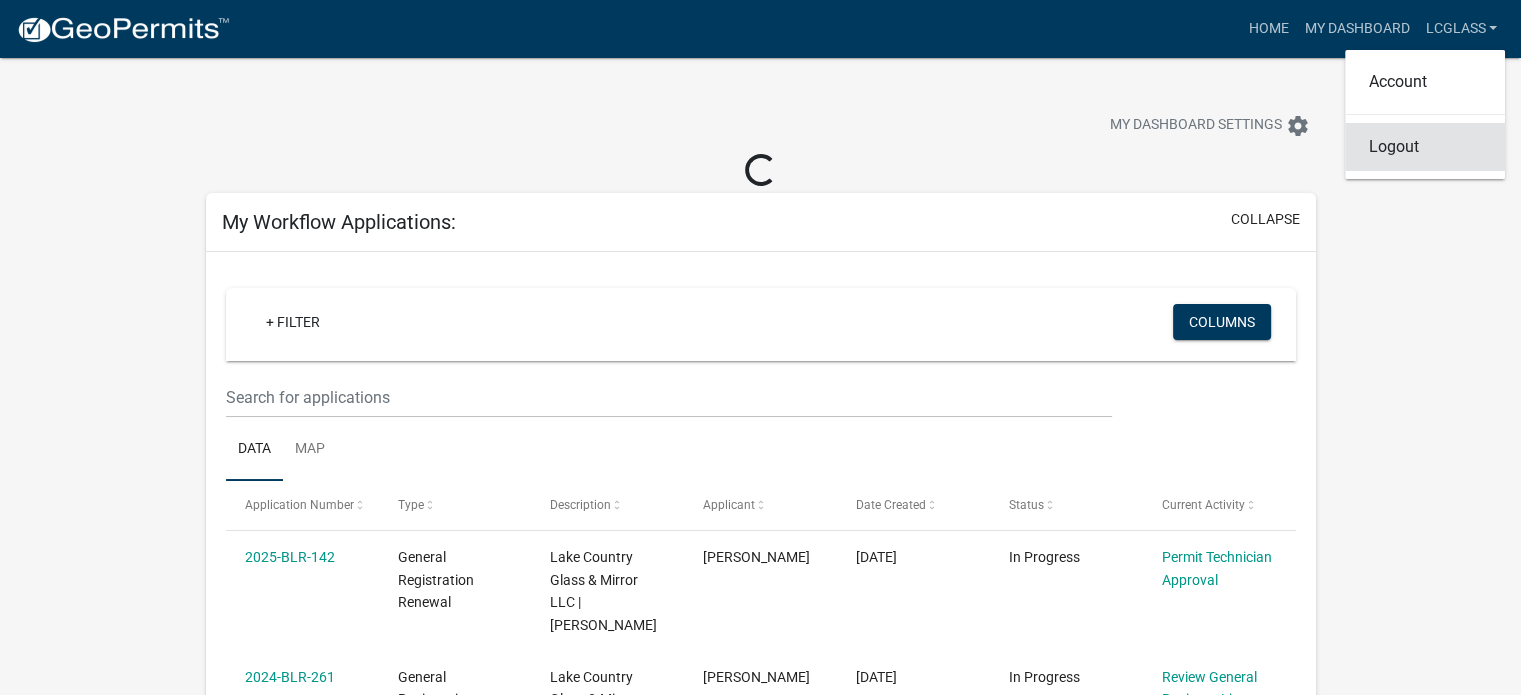click on "Logout" at bounding box center (1425, 147) 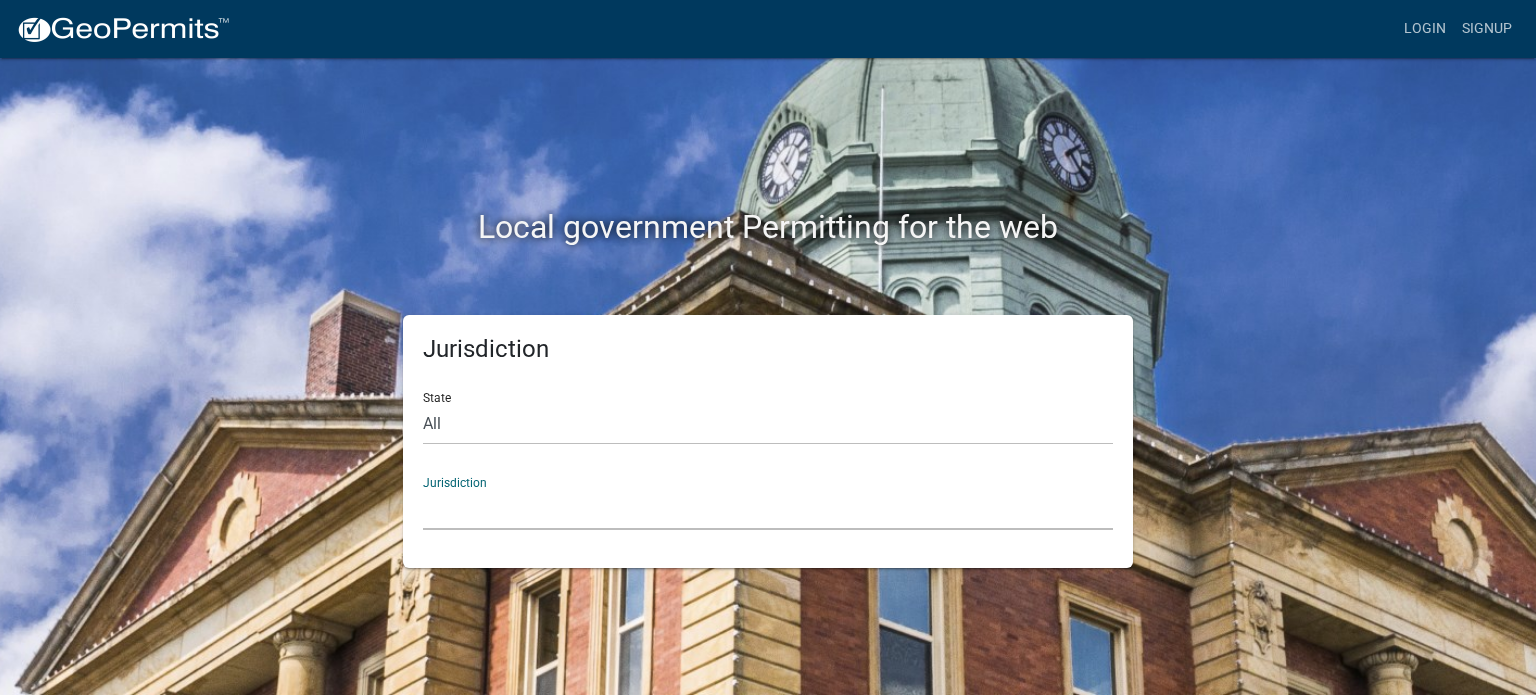 click on "Custer County, Colorado   City of Bainbridge, Georgia   Cook County, Georgia   Crawford County, Georgia   Gilmer County, Georgia   Gordon County, Georgia   Haralson County, Georgia   Jasper County, Georgia   Madison County, Georgia   Putnam County, Georgia   Talbot County, Georgia   Troup County, Georgia   City of Charlestown, Indiana   City of Jeffersonville, Indiana   City of Logansport, Indiana   Decatur County, Indiana   Grant County, Indiana   Howard County, Indiana   Huntington County, Indiana   Jasper County, Indiana   Kosciusko County, Indiana   La Porte County, Indiana   Miami County, Indiana   Montgomery County, Indiana   Morgan County, Indiana   Newton County, Indiana   Porter County, Indiana   River Ridge Development Authority, Indiana   Tippecanoe County, Indiana   Vigo County, Indiana   Wells County, Indiana   Whitley County, Indiana   Boone County, Iowa   Butler County, Iowa   Cerro Gordo County, Iowa   City of Harlan, Iowa   City of Indianola, Iowa   City of Newton, Iowa   Henry County, Iowa" 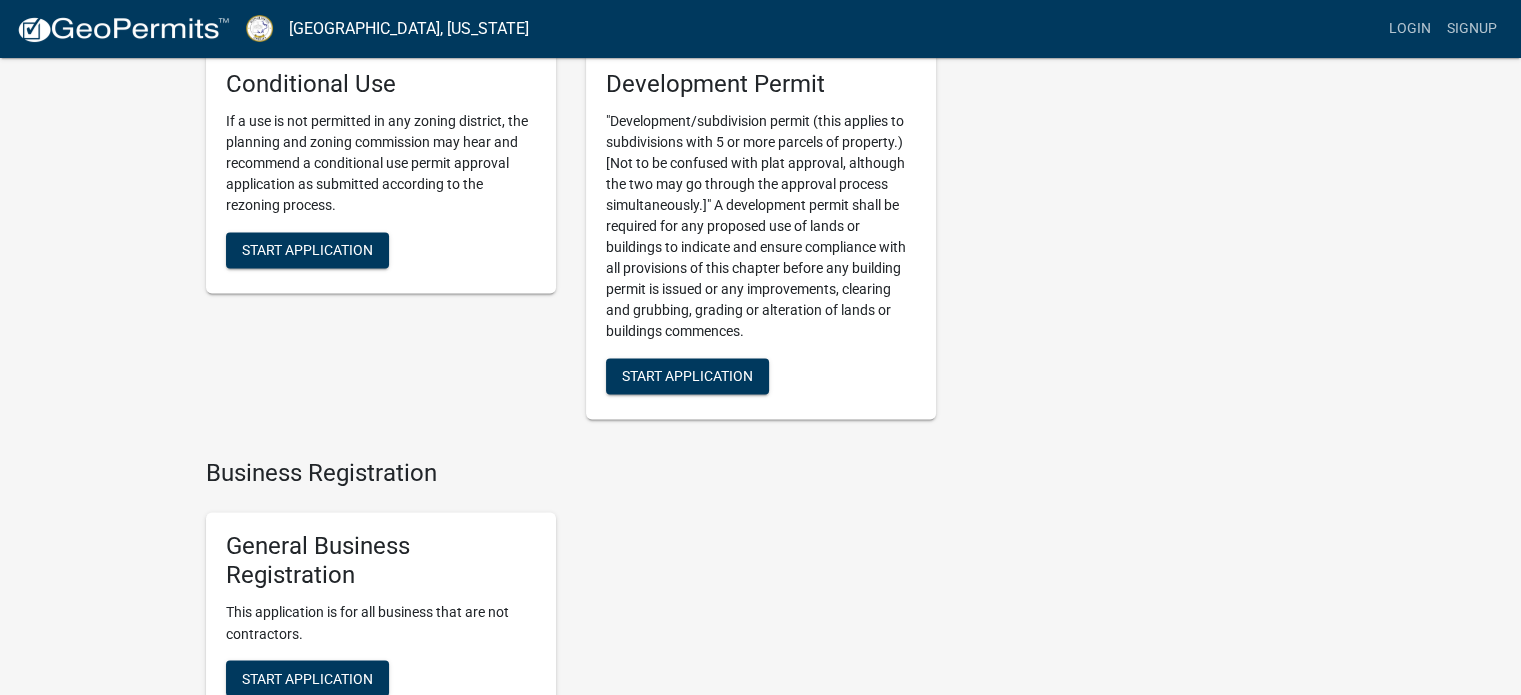 scroll, scrollTop: 3300, scrollLeft: 0, axis: vertical 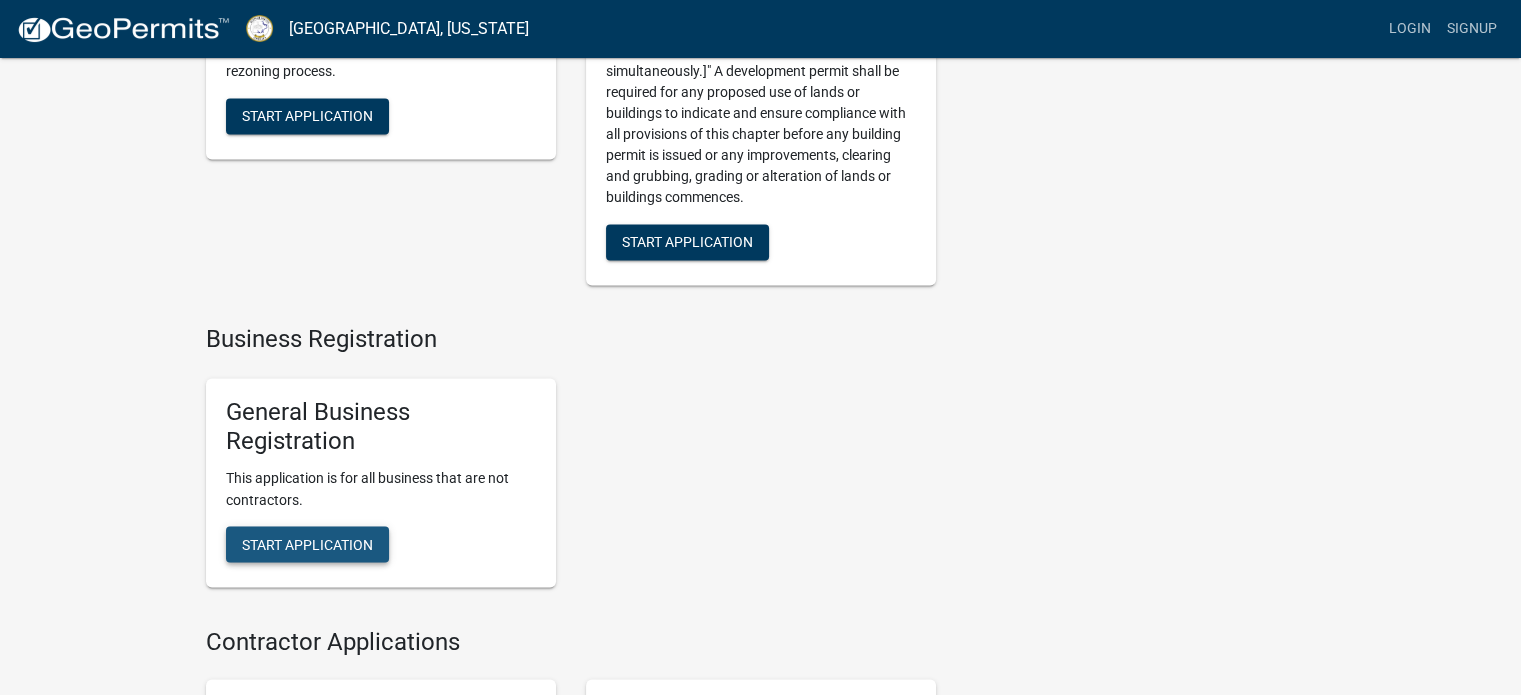 click on "Start Application" at bounding box center (307, 543) 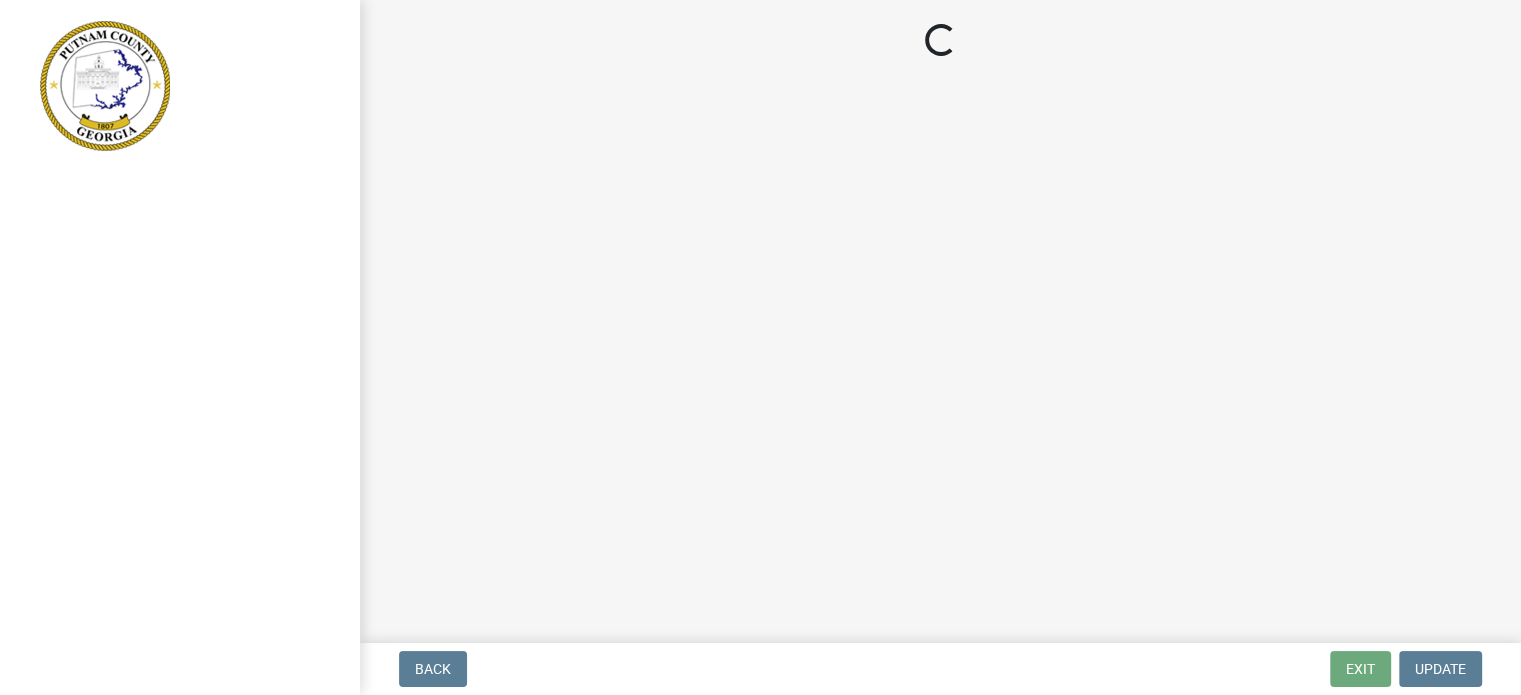 scroll, scrollTop: 0, scrollLeft: 0, axis: both 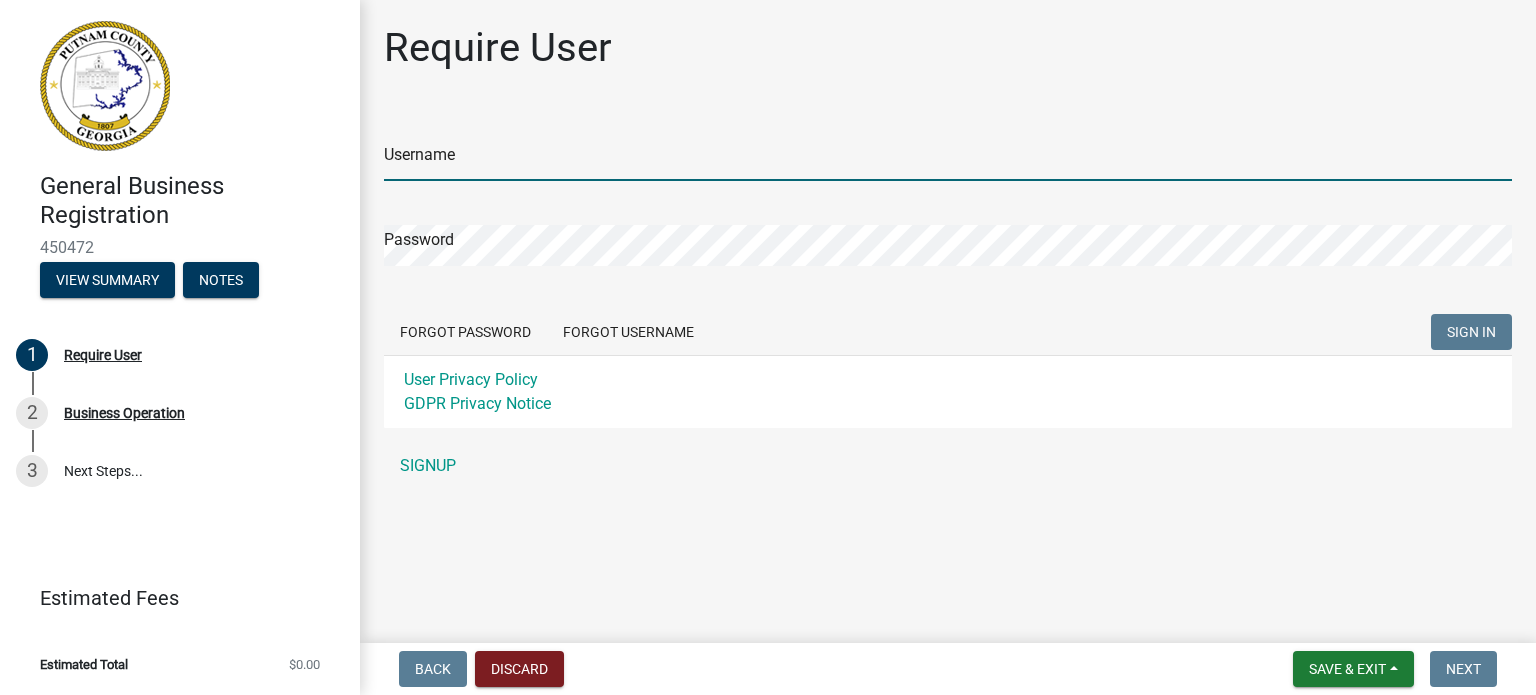 type on "lcglass" 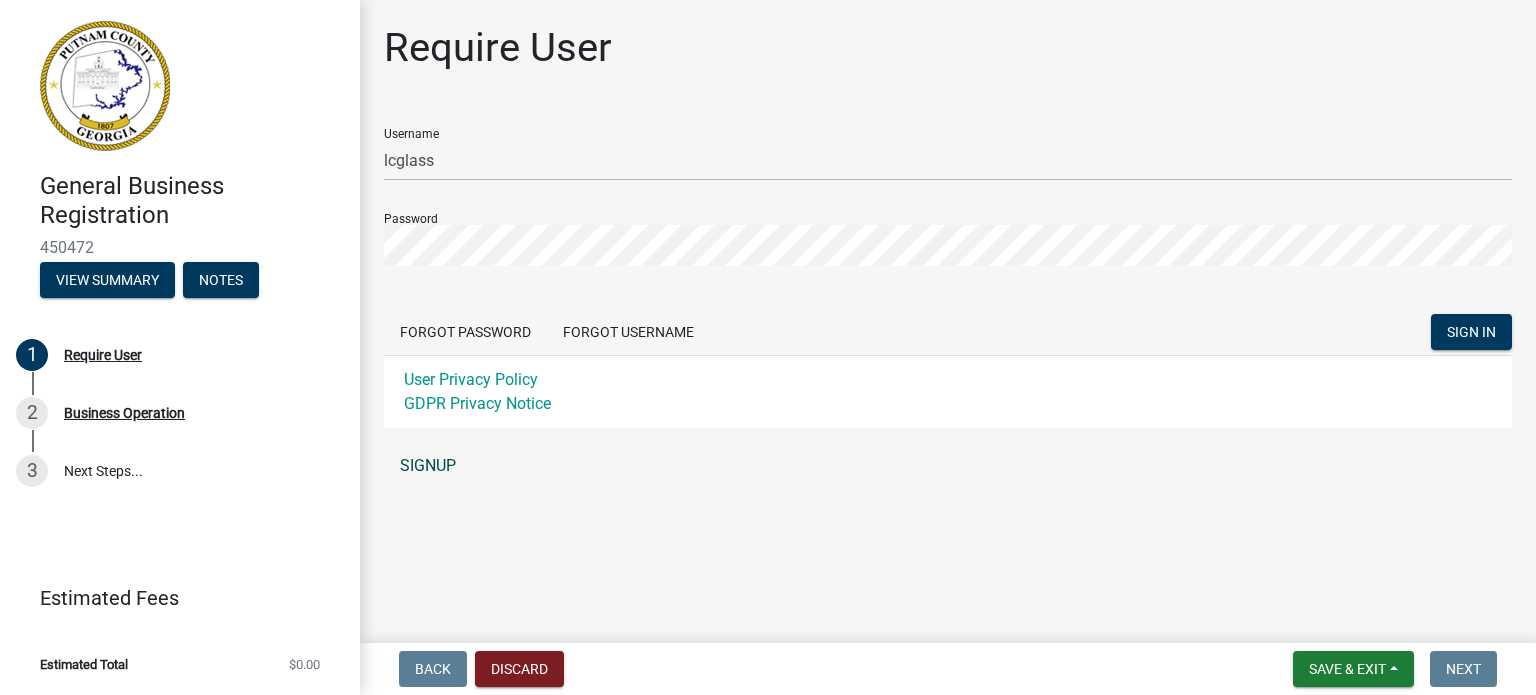 click on "SIGNUP" 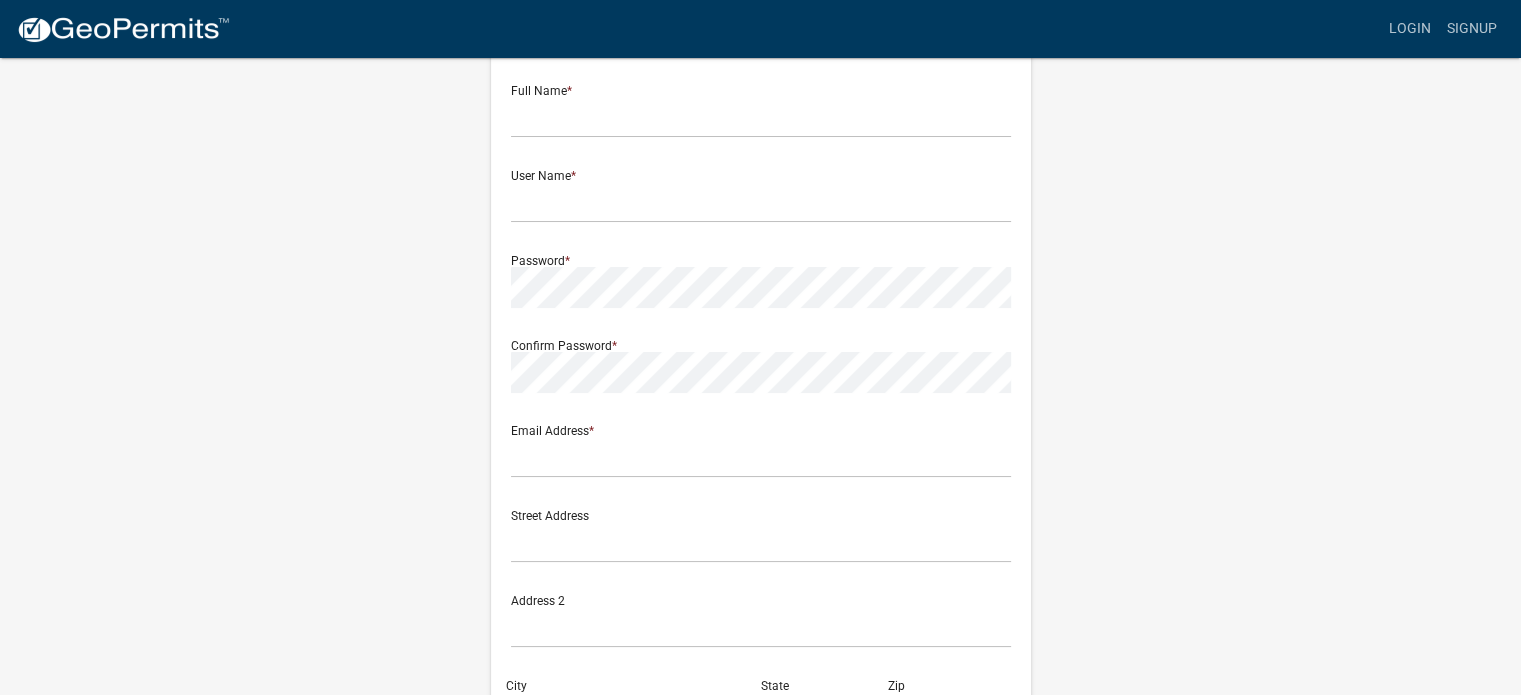 scroll, scrollTop: 0, scrollLeft: 0, axis: both 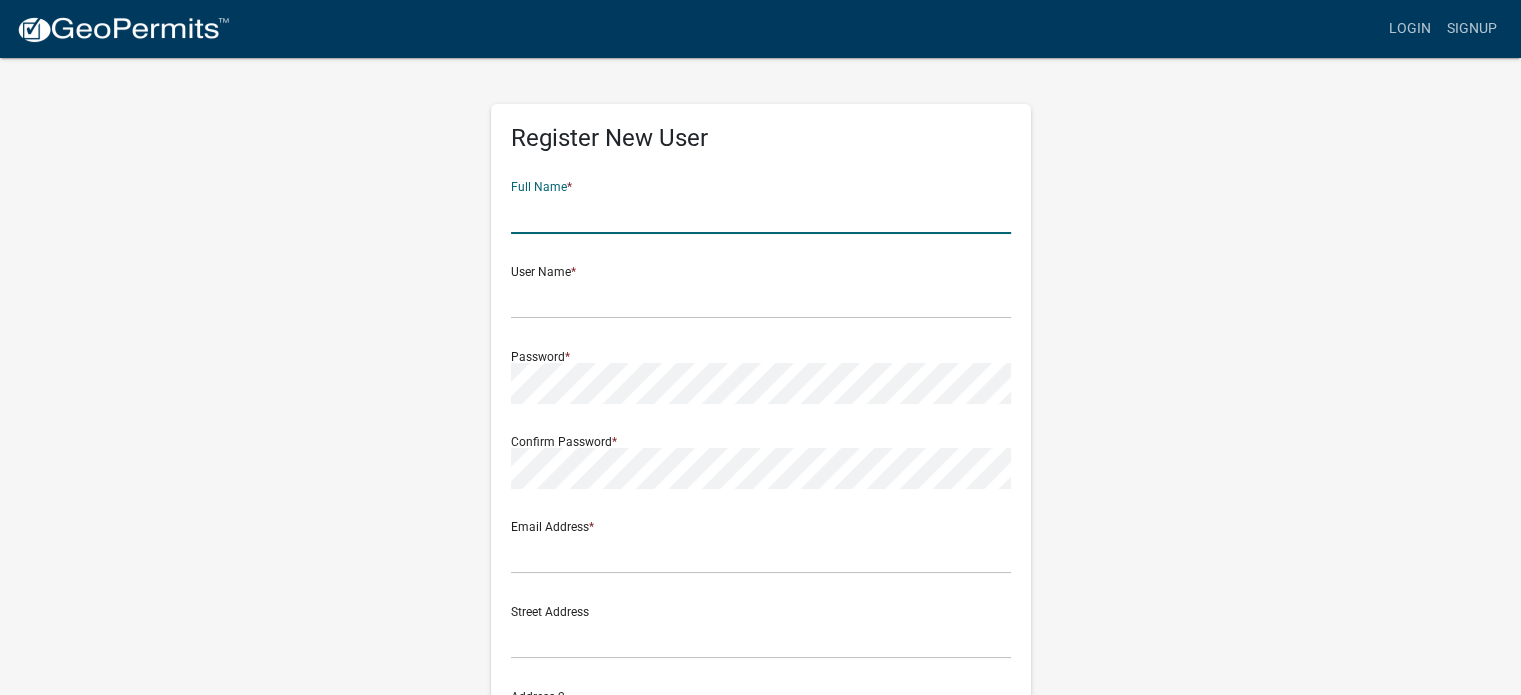 click 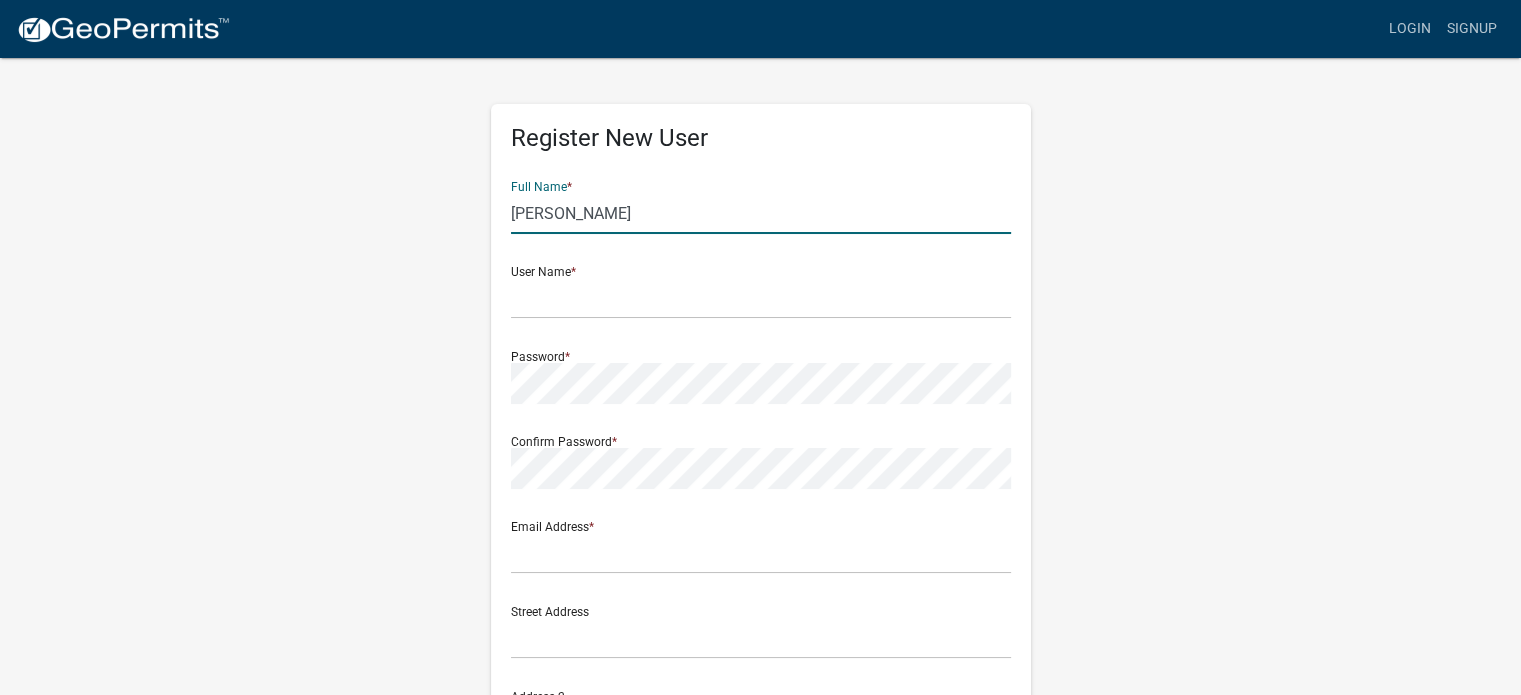 type on "Charles Clinton Ivey, Jr." 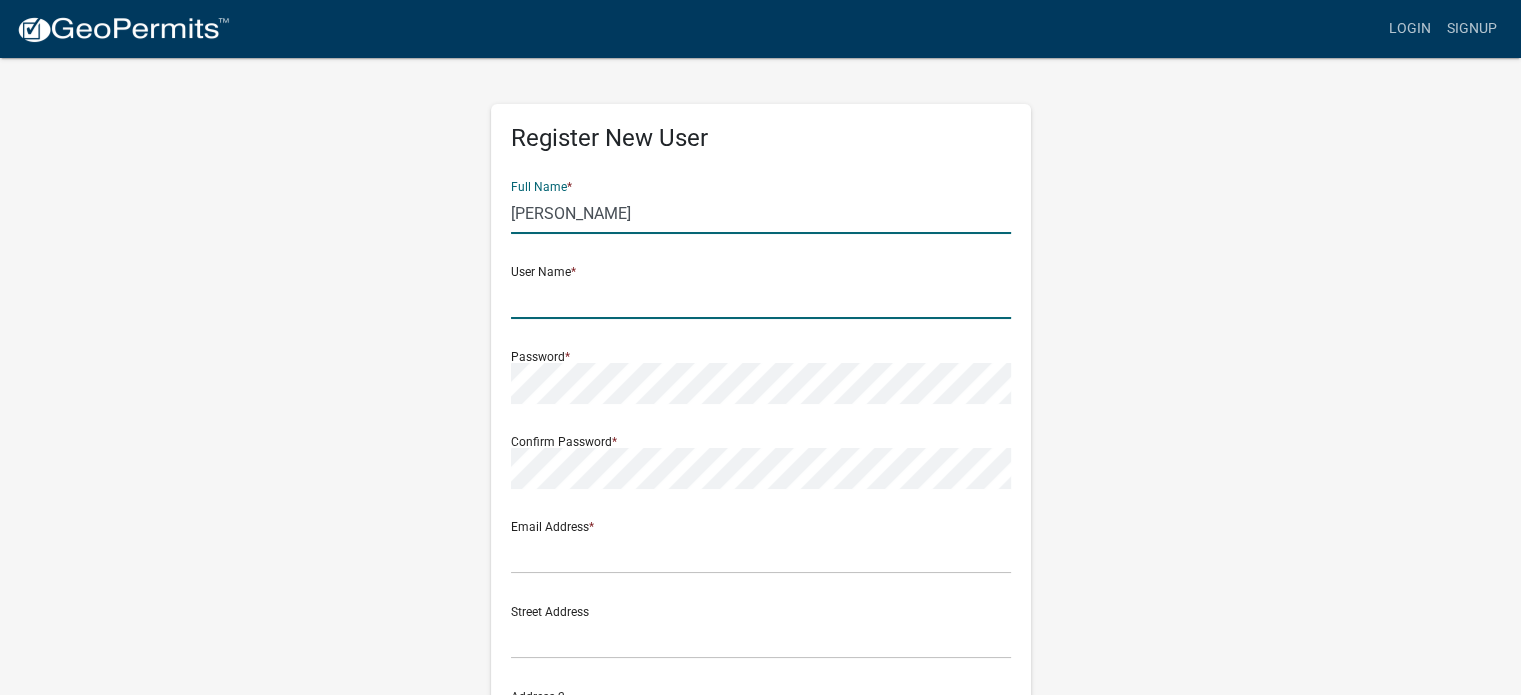 click 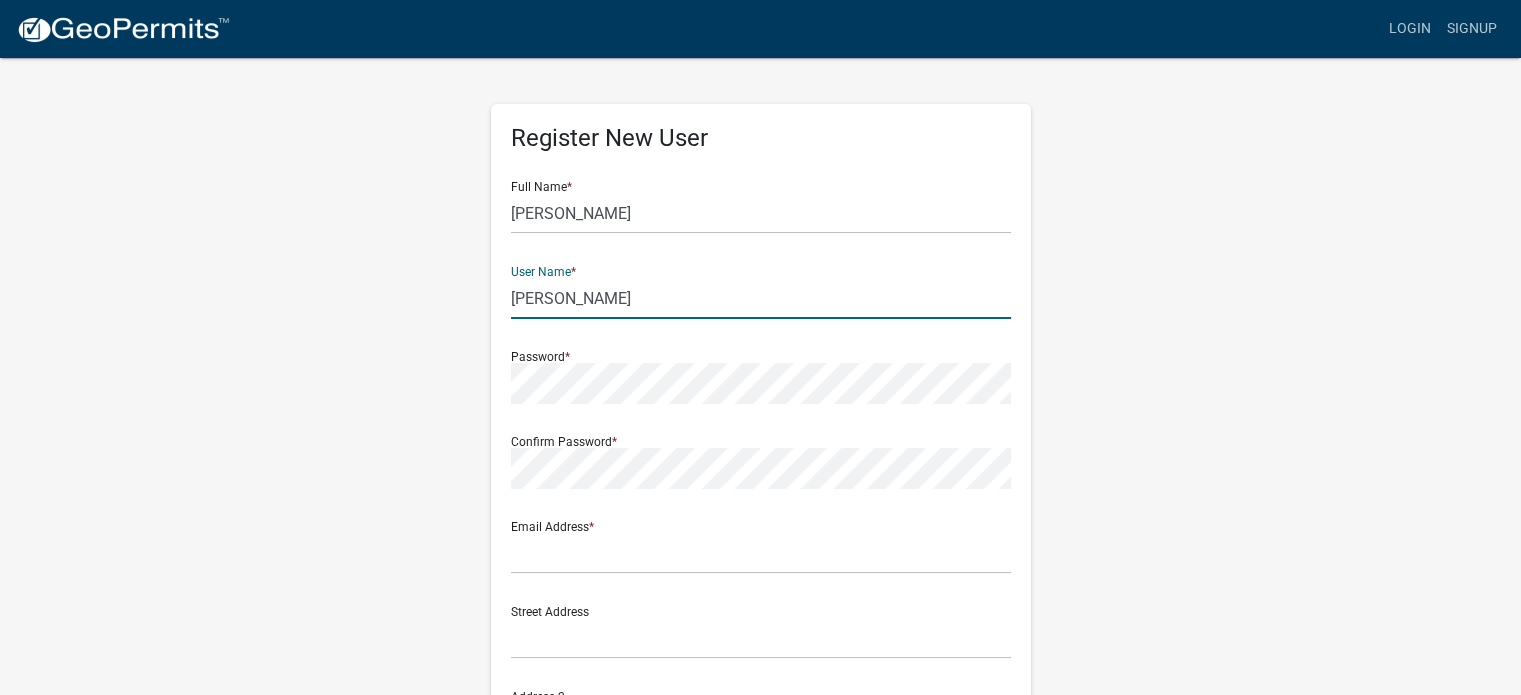 type on "Clinton" 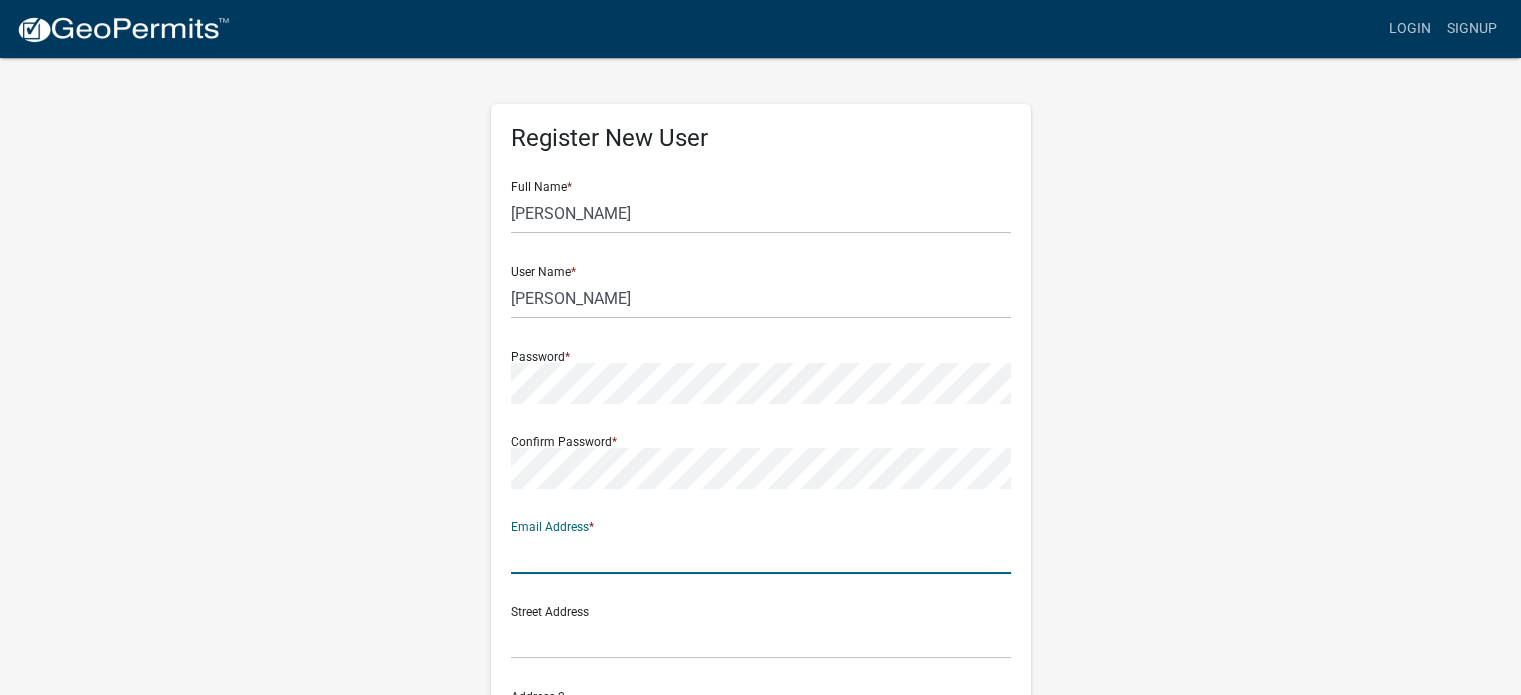 click 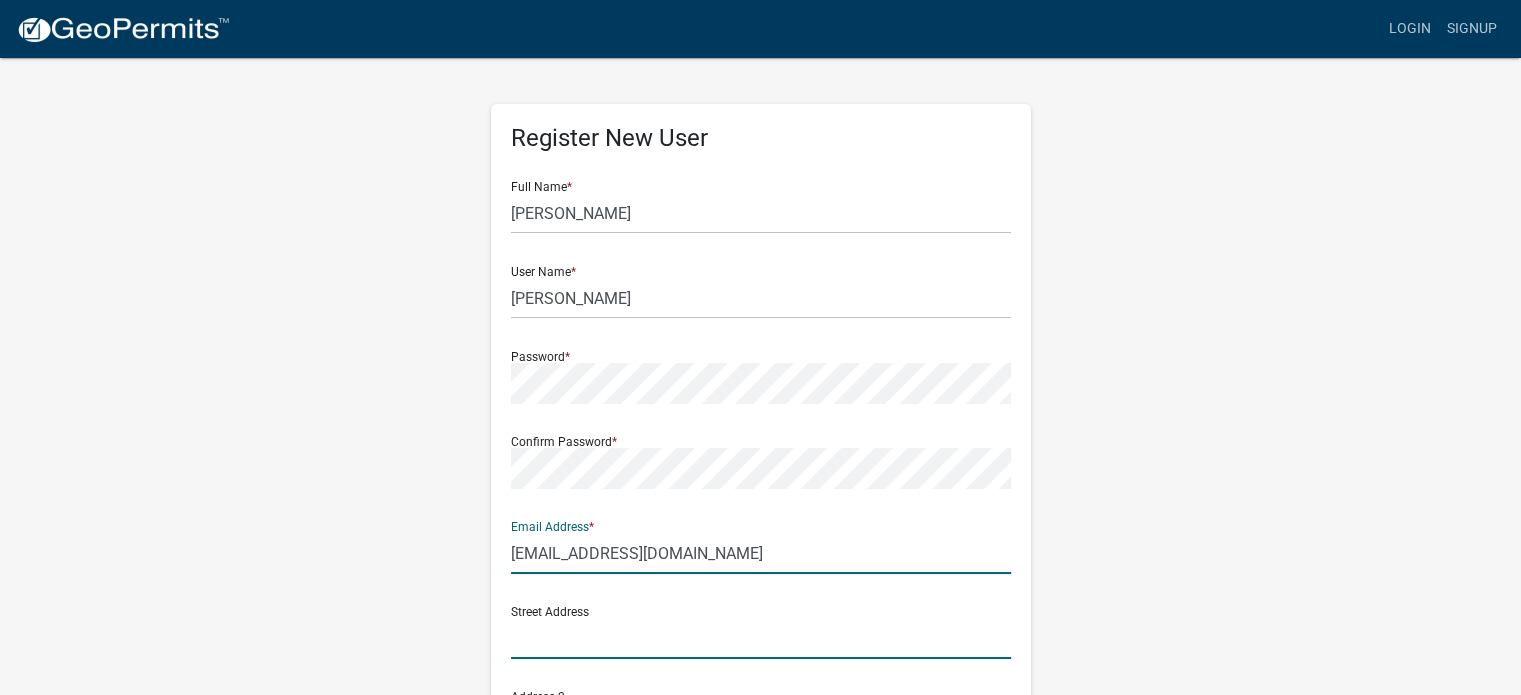 type on "[STREET_ADDRESS]" 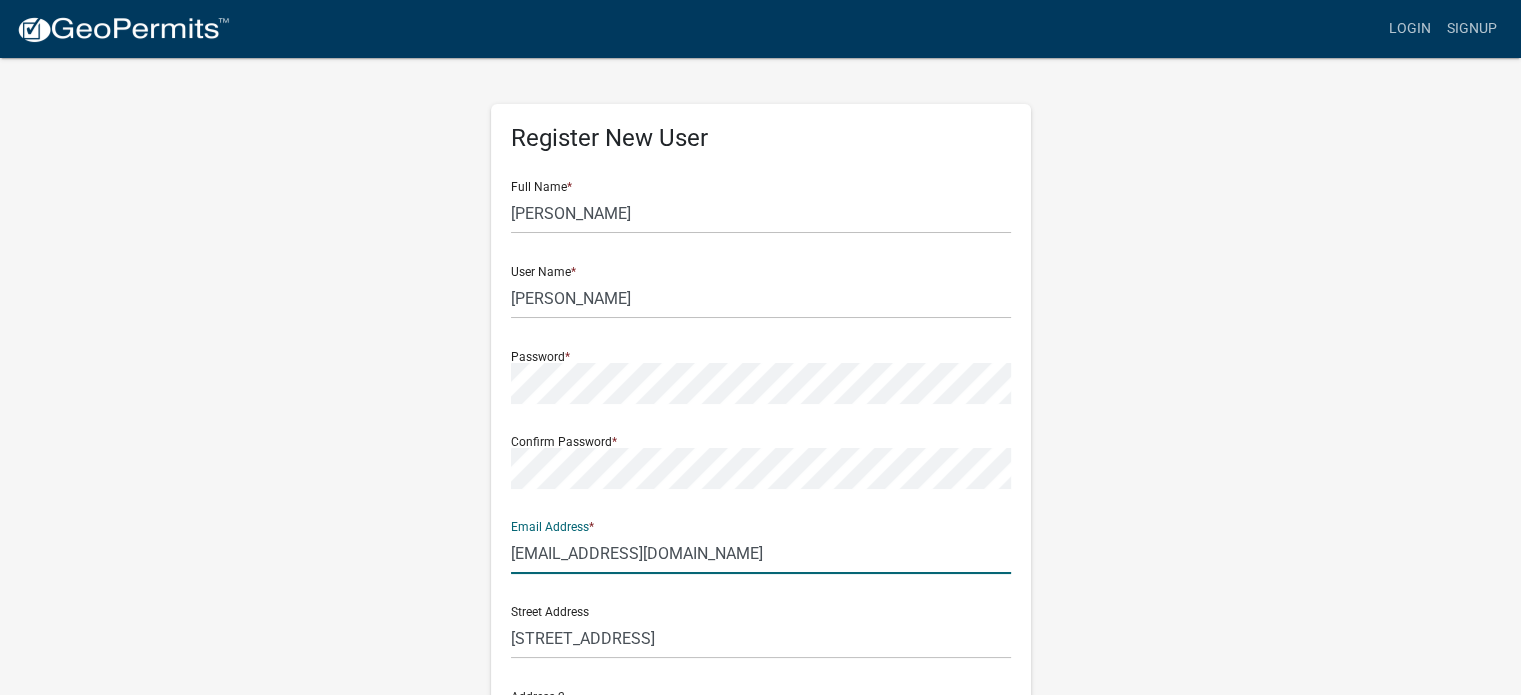 type on "EATONTON" 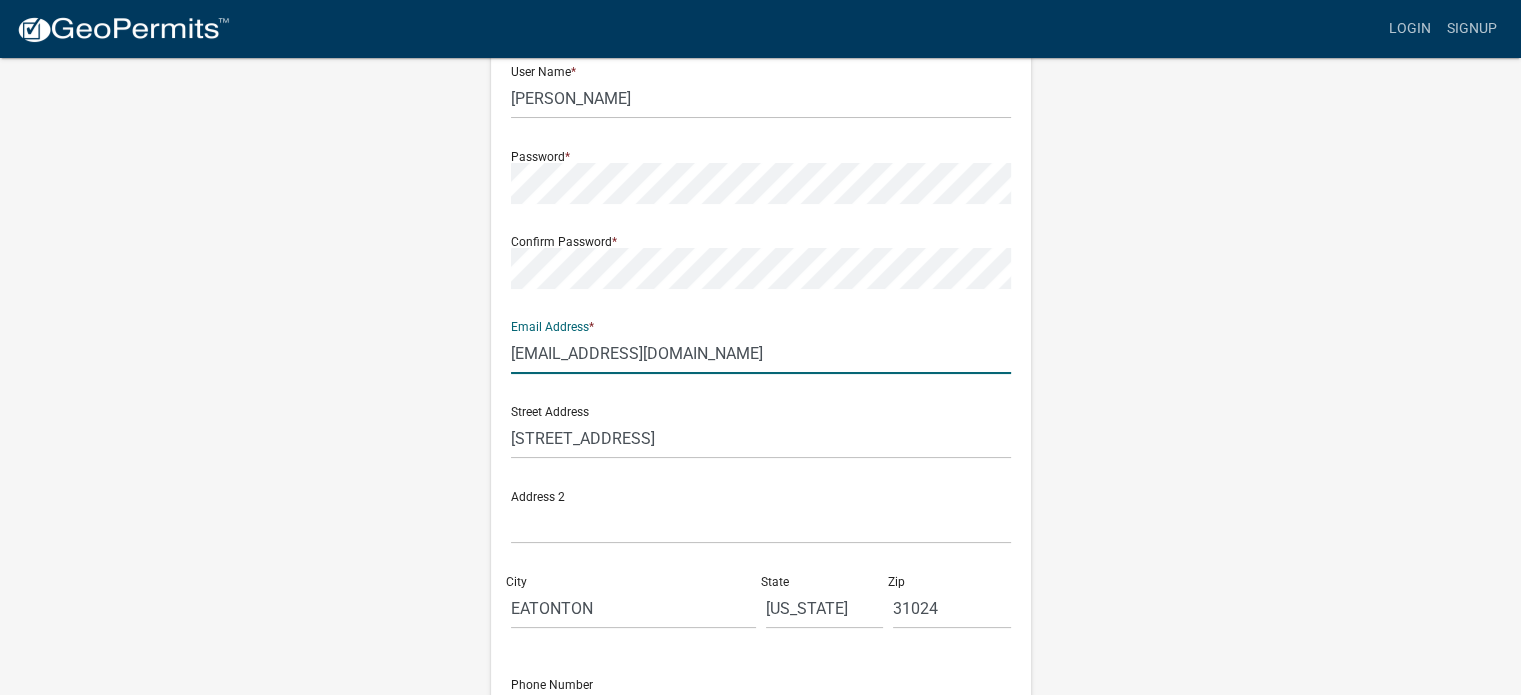 scroll, scrollTop: 333, scrollLeft: 0, axis: vertical 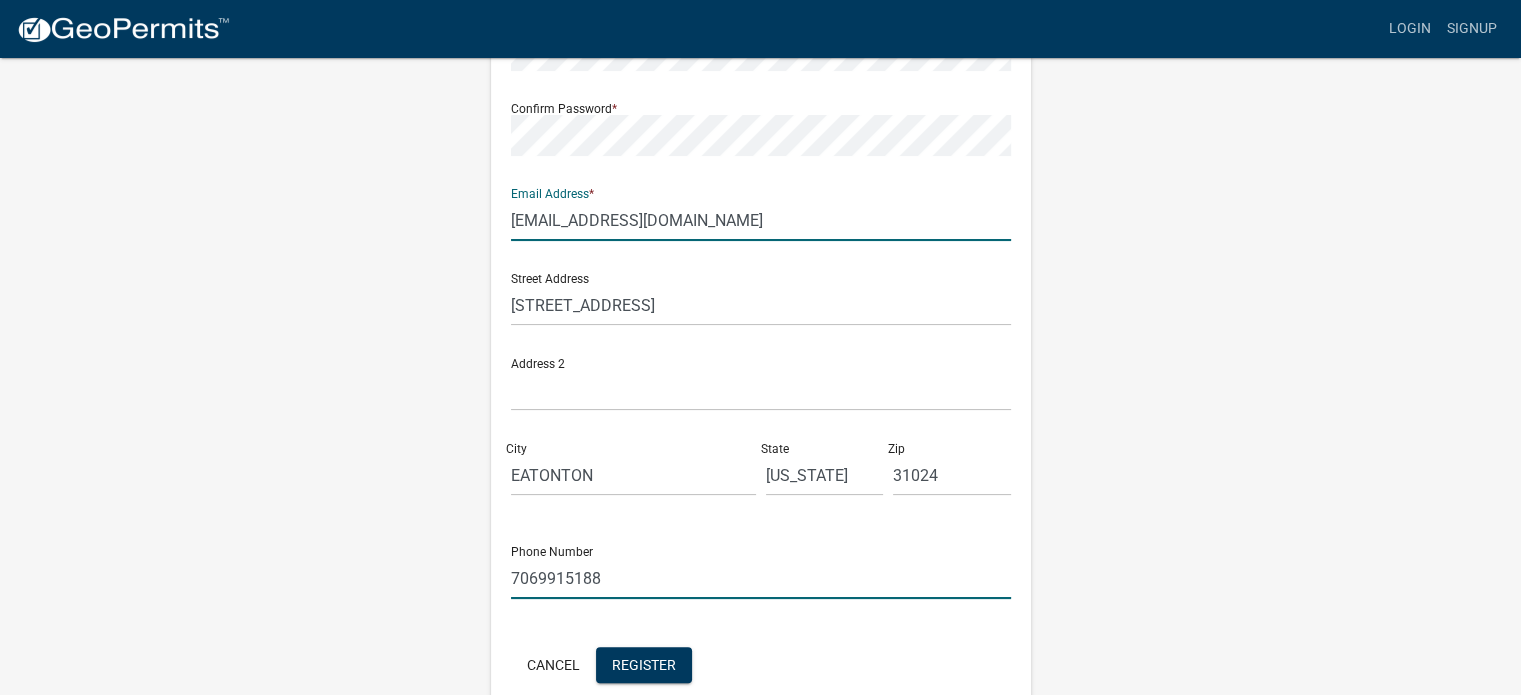 click on "7069915188" 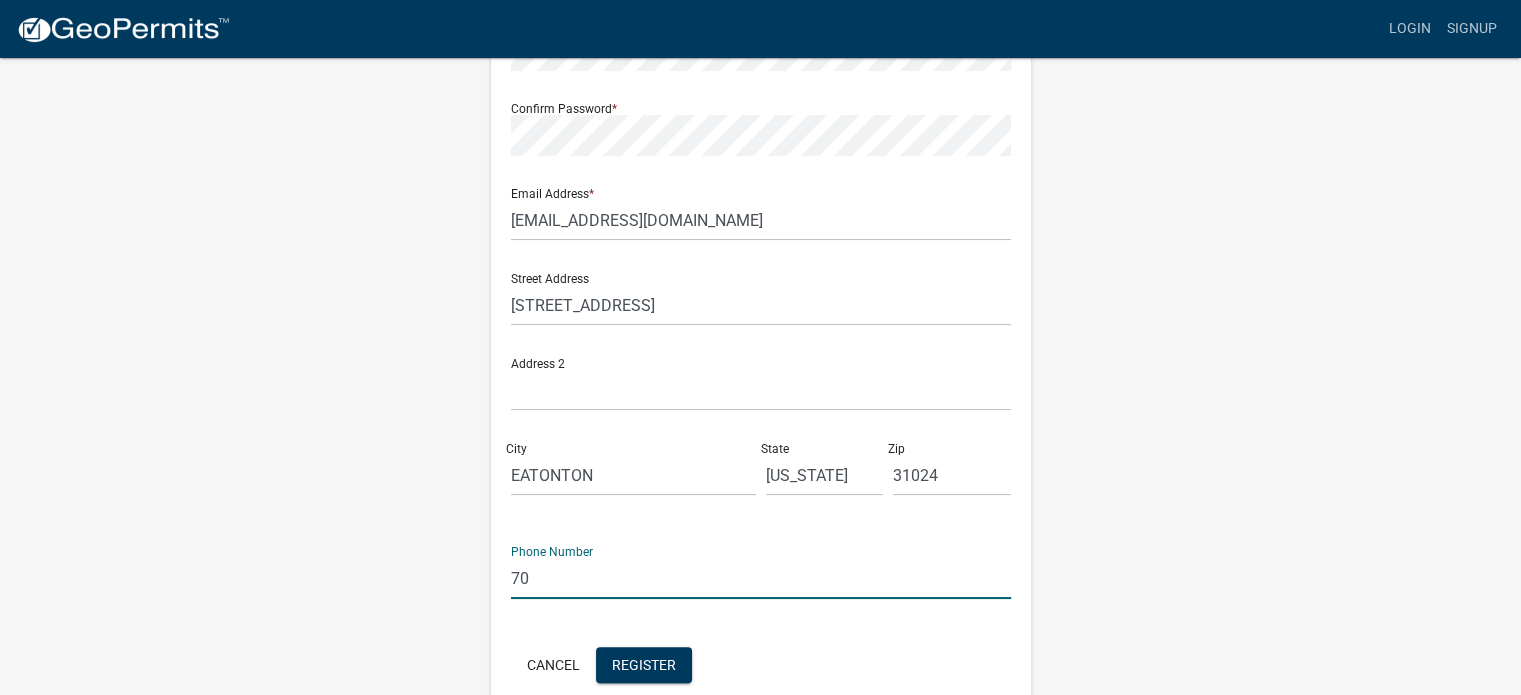type on "7" 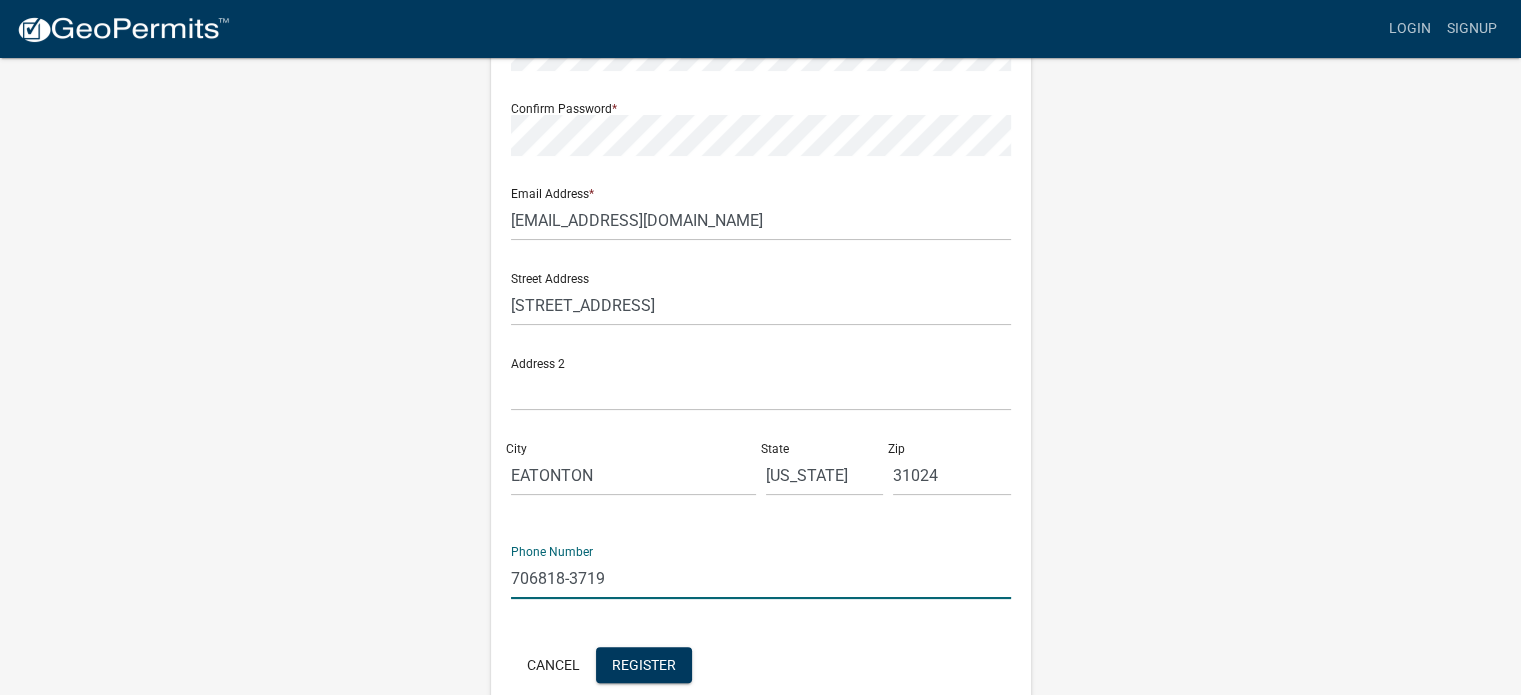 click on "706818-3719" 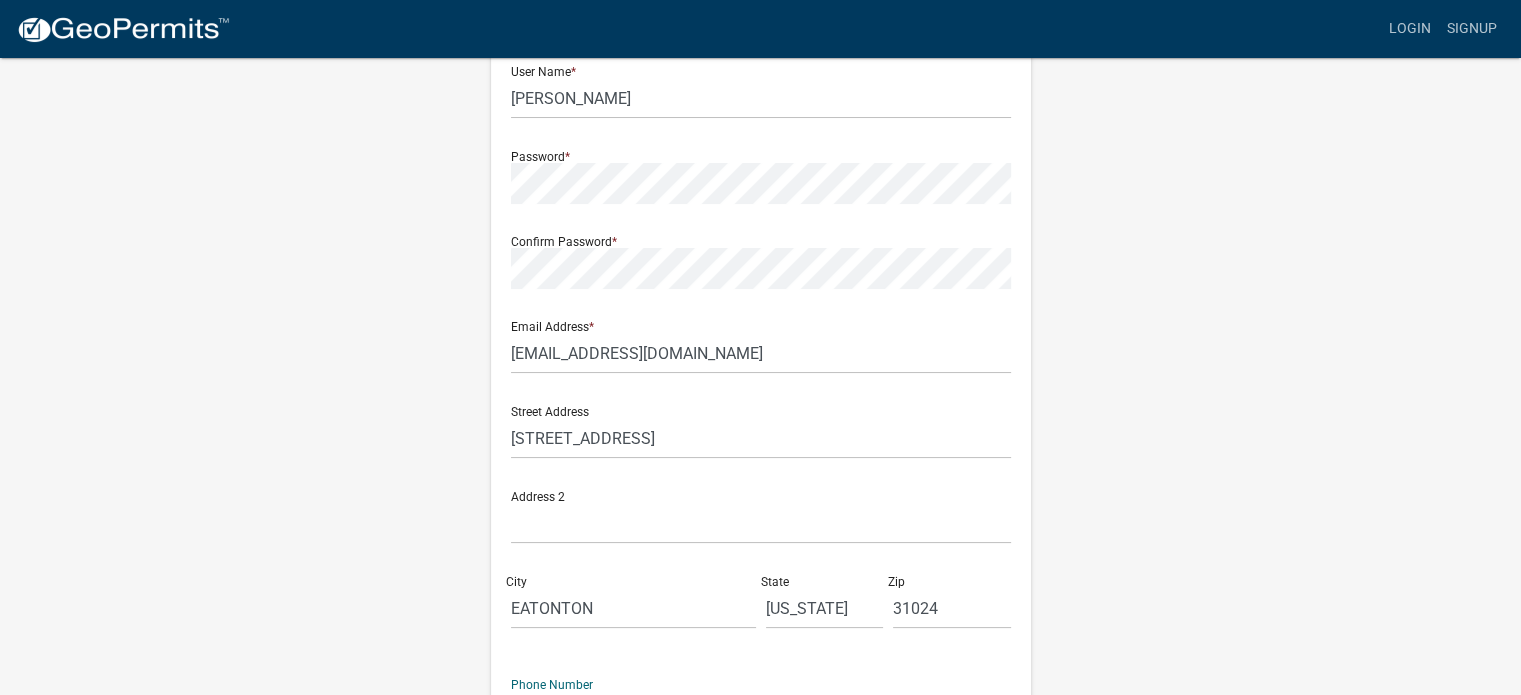 scroll, scrollTop: 233, scrollLeft: 0, axis: vertical 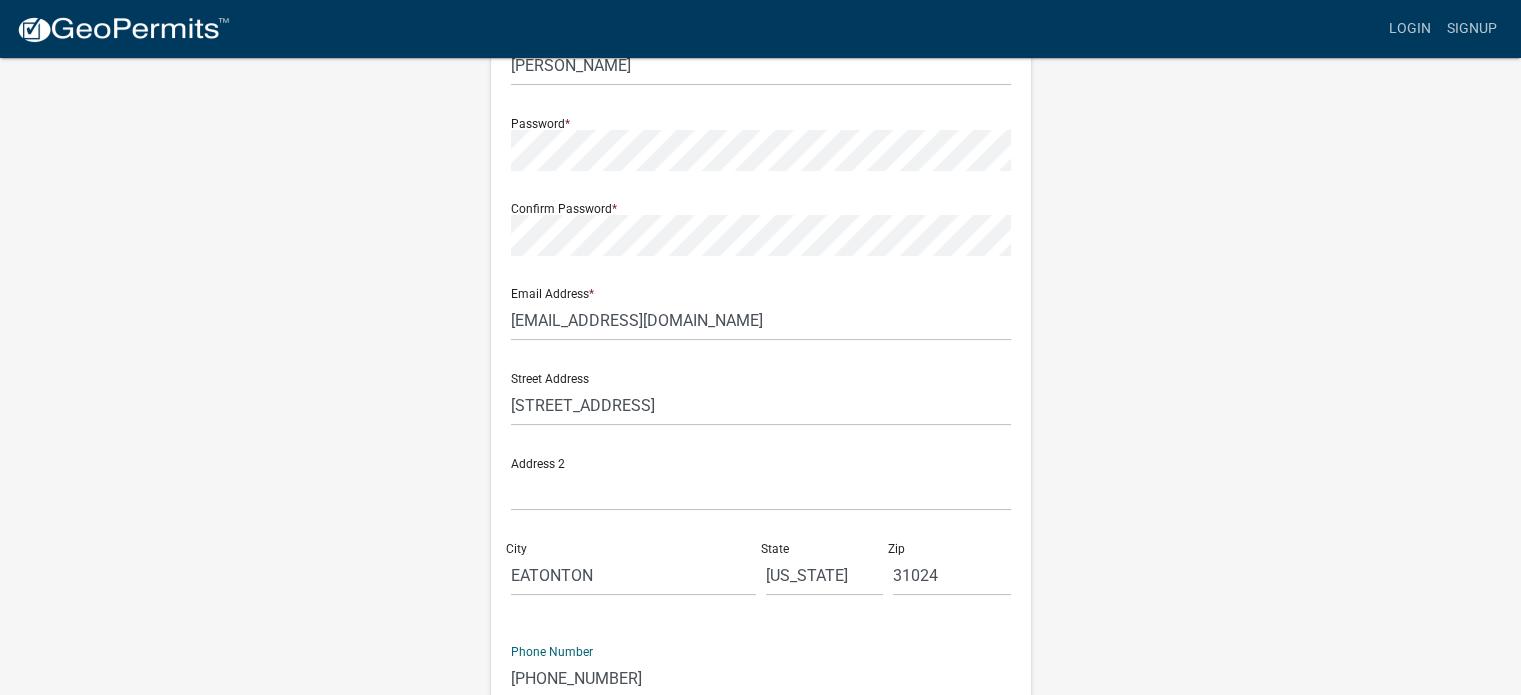type on "706 818-3719" 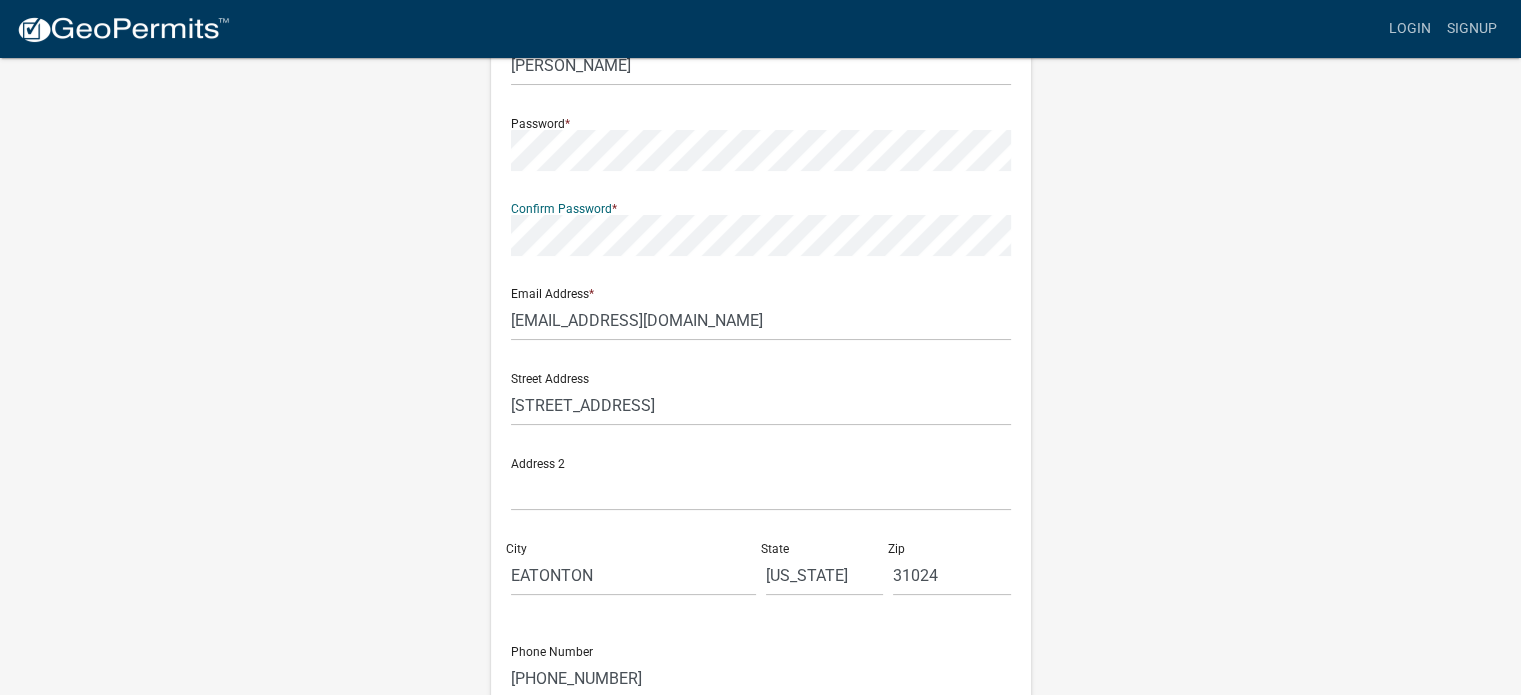 click on "Register New User Full Name  * Charles Clinton Ivey, Jr. User Name  * Clinton Password  * Confirm Password  * Email Address  * jmichael@lcglass.net Street Address  104 lakeview estate drive Address 2 City  EATONTON State  Georgia Zip  31024 Phone Number 706 818-3719  Cancel  Register User Privacy Policy GDPR Privacy Notice" 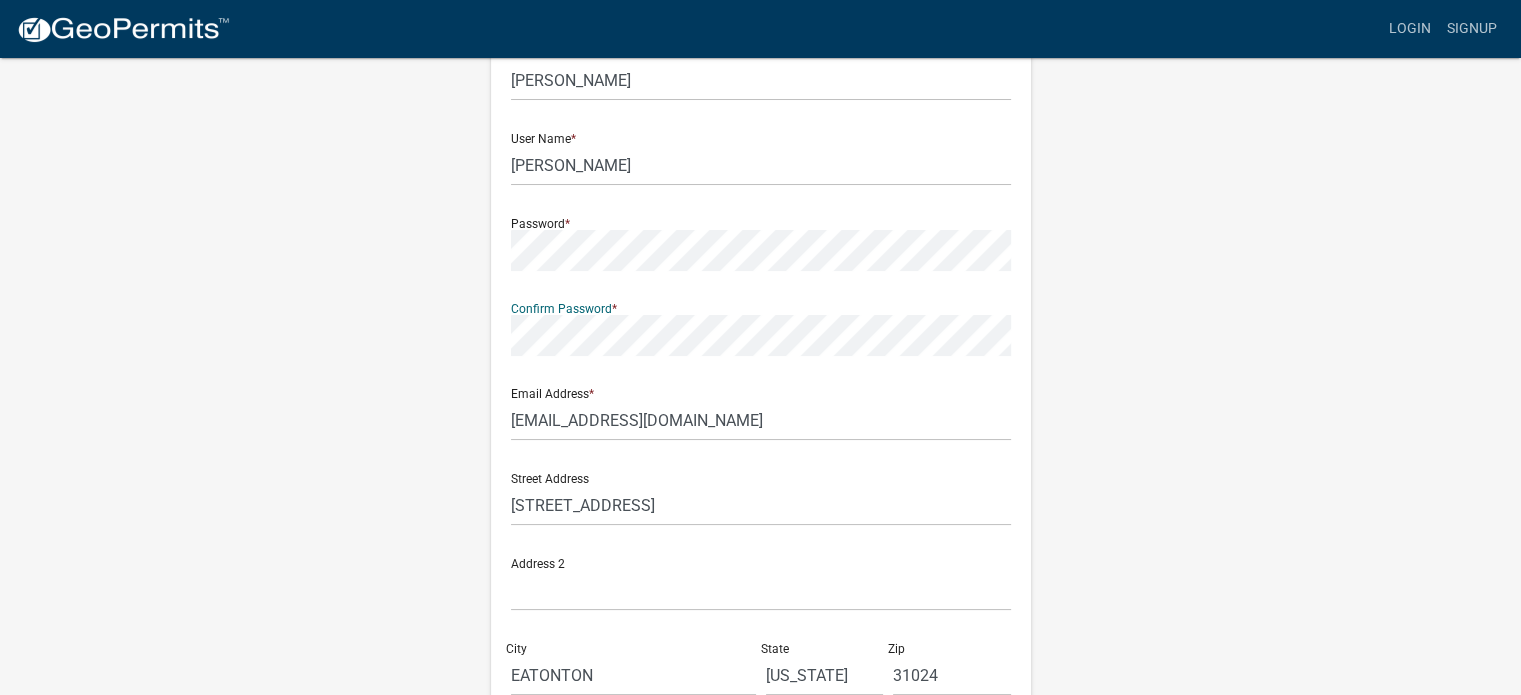 scroll, scrollTop: 100, scrollLeft: 0, axis: vertical 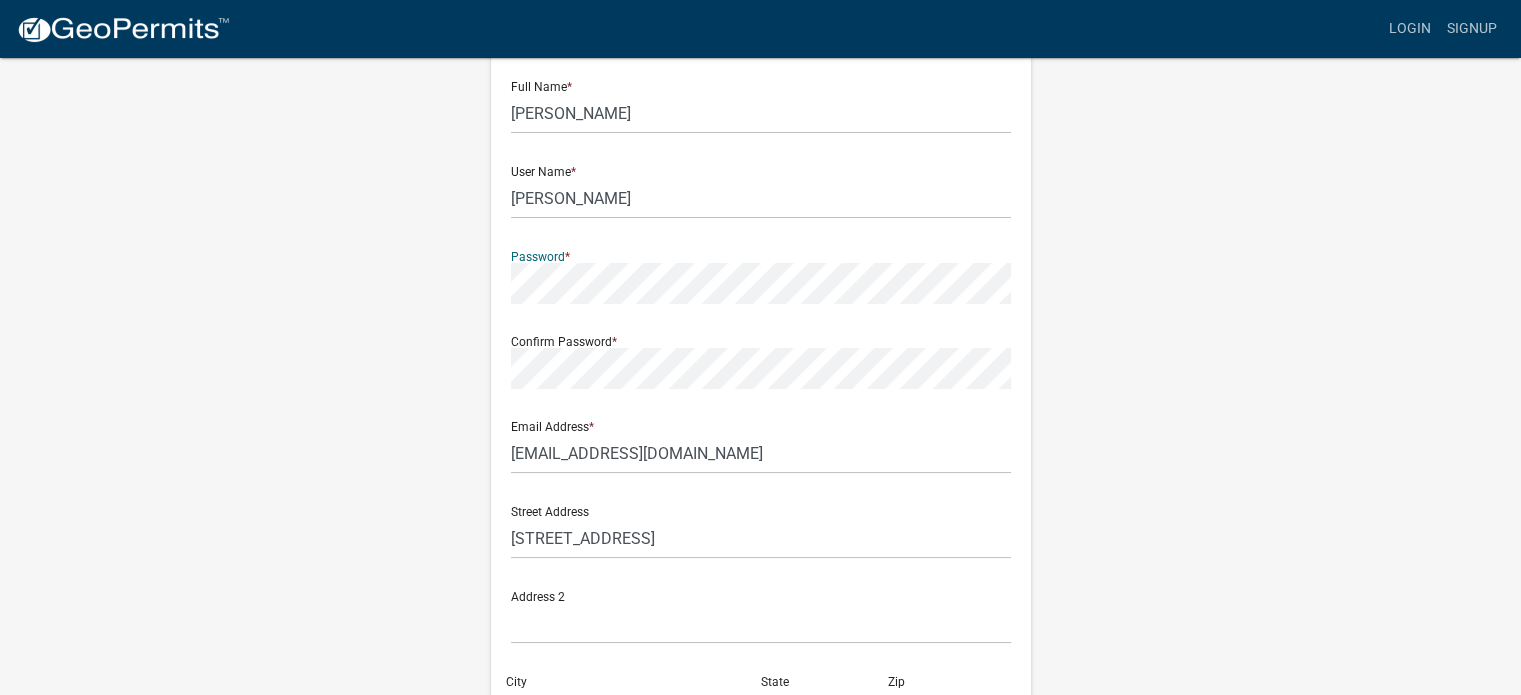 click on "Register New User Full Name  * Charles Clinton Ivey, Jr. User Name  * Clinton Password  * Confirm Password  * Email Address  * jmichael@lcglass.net Street Address  104 lakeview estate drive Address 2 City  EATONTON State  Georgia Zip  31024 Phone Number 706 818-3719  Cancel  Register" 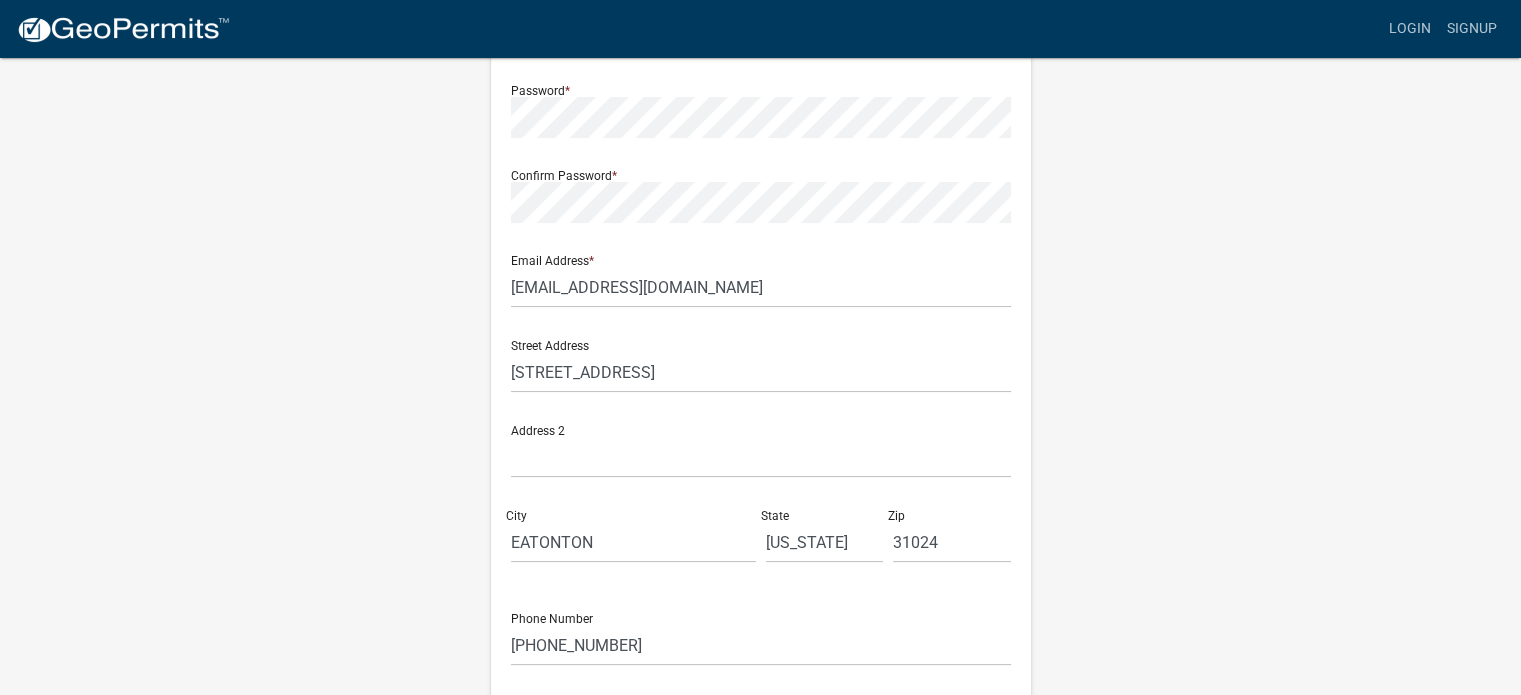scroll, scrollTop: 430, scrollLeft: 0, axis: vertical 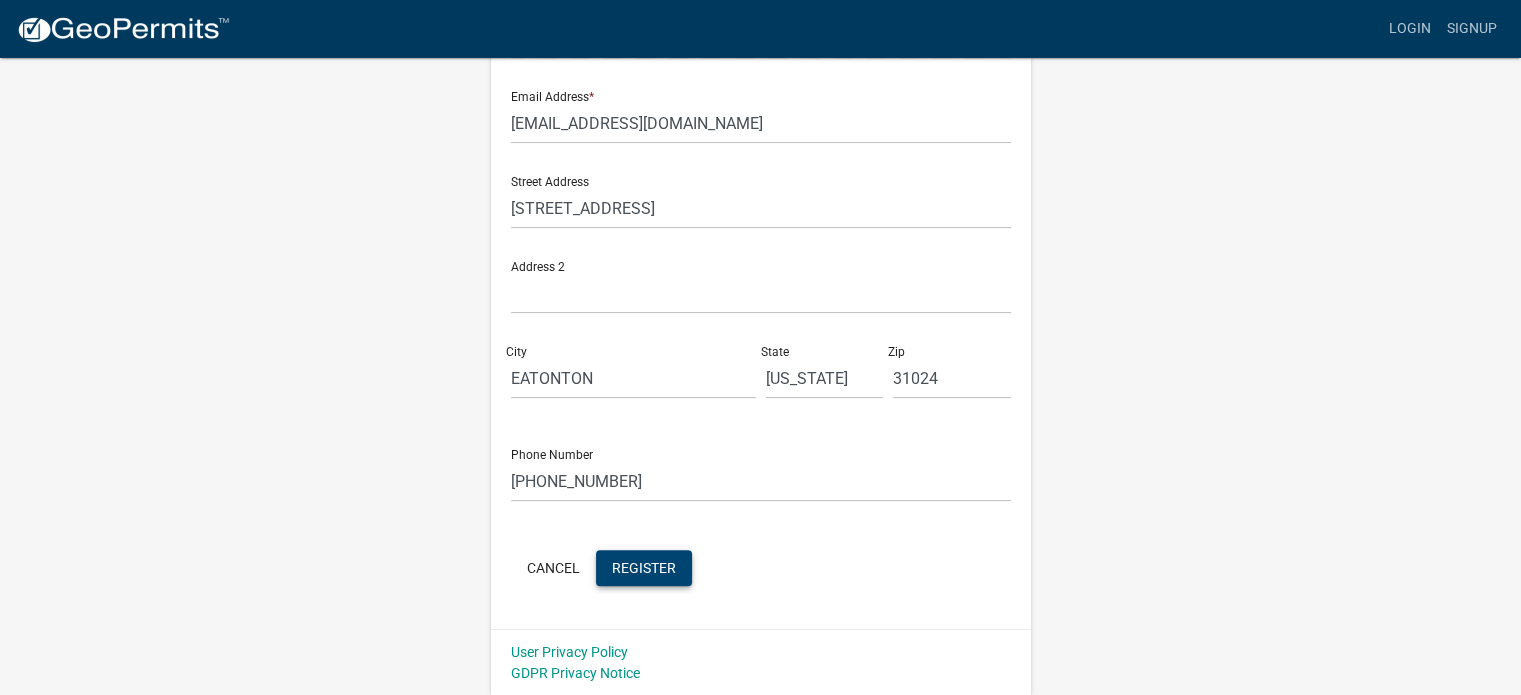 click on "Register" 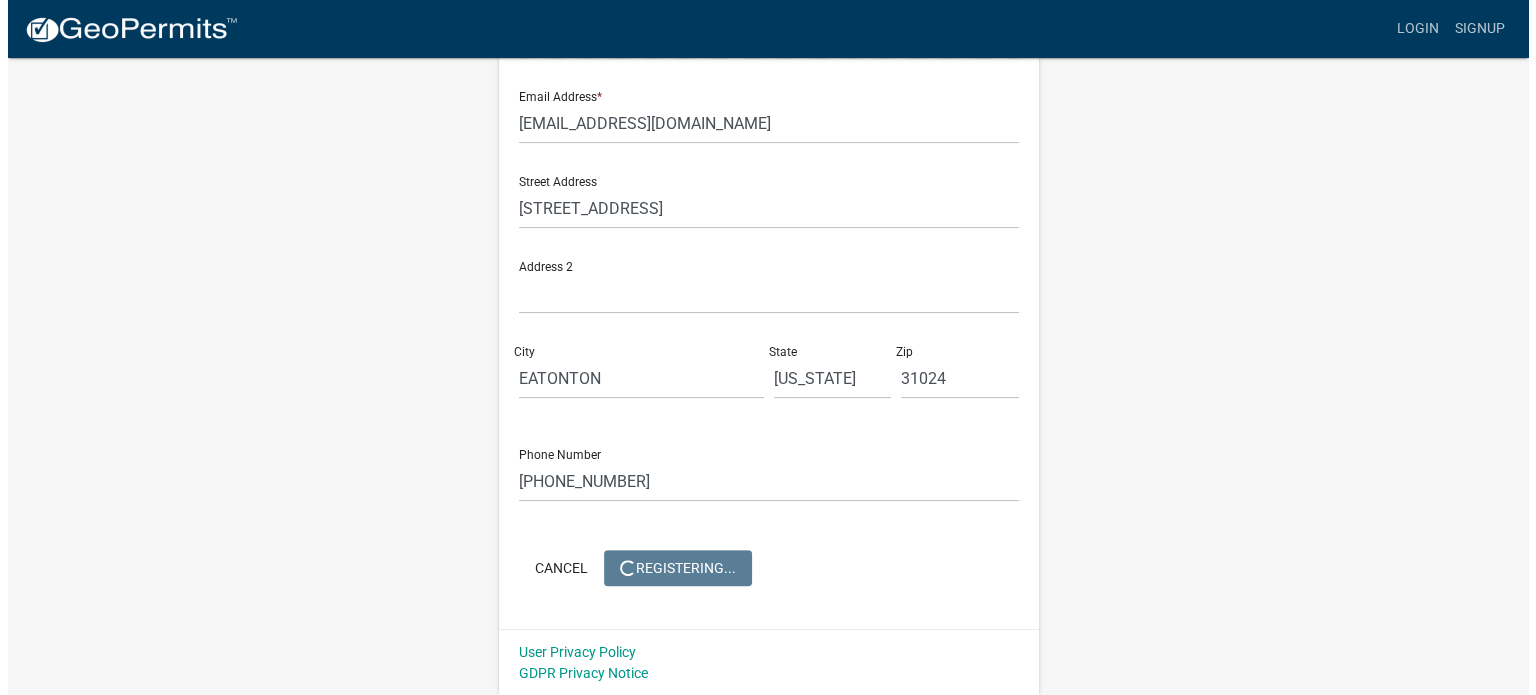 scroll, scrollTop: 0, scrollLeft: 0, axis: both 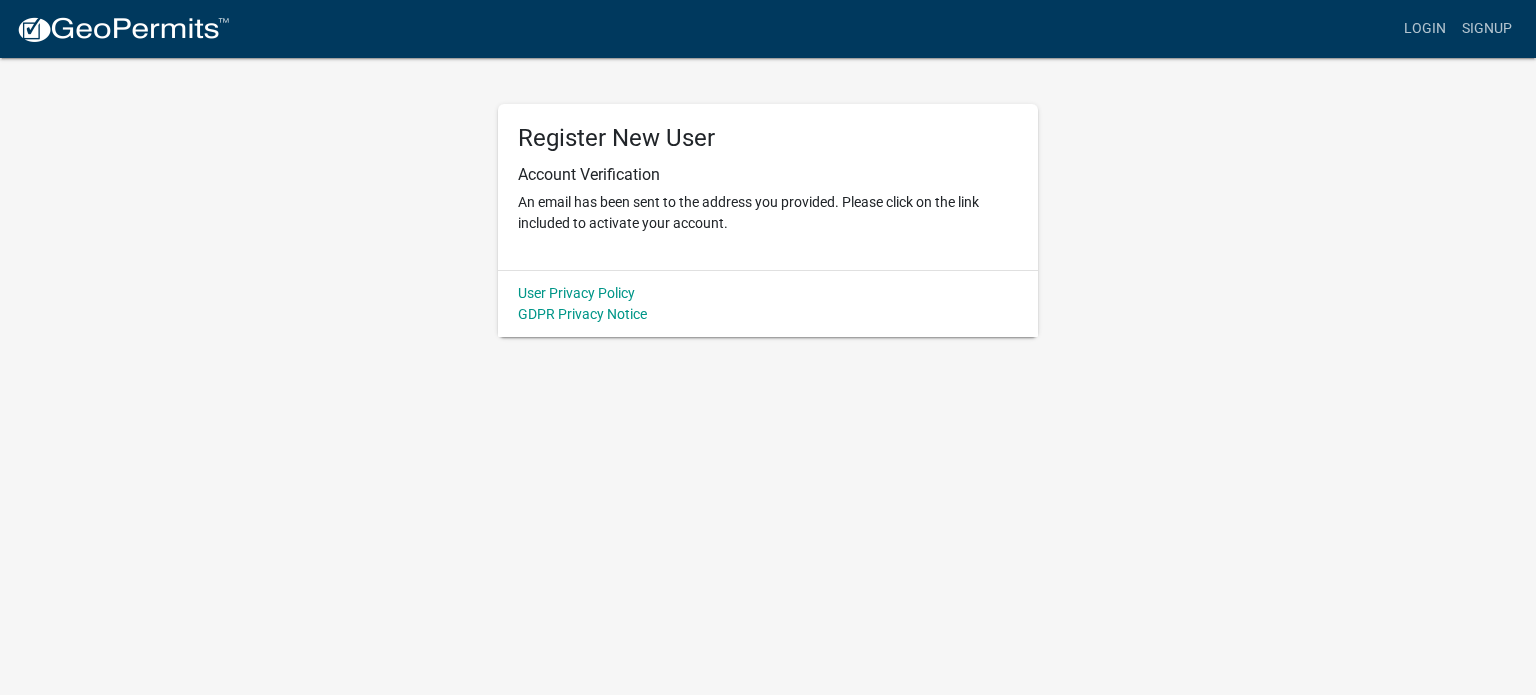 click on "Internet Explorer does NOT work with GeoPermits. Get a new browser for
more security, speed and to use this site.
Update your browser
more_horiz Login Signup Register New User  Account Verification   An email has been sent to the address you provided. Please click on the link included to activate your account.  User Privacy Policy GDPR Privacy Notice" at bounding box center (768, 347) 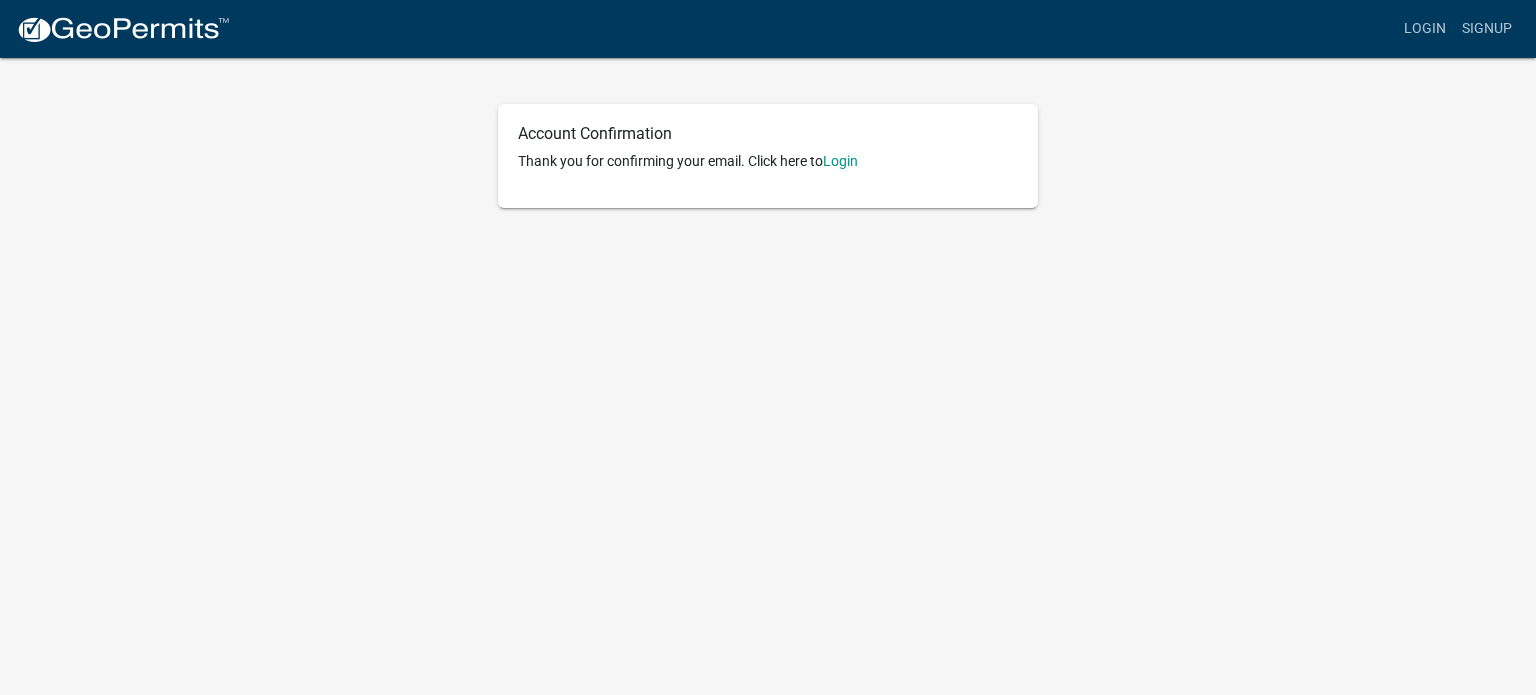 scroll, scrollTop: 0, scrollLeft: 0, axis: both 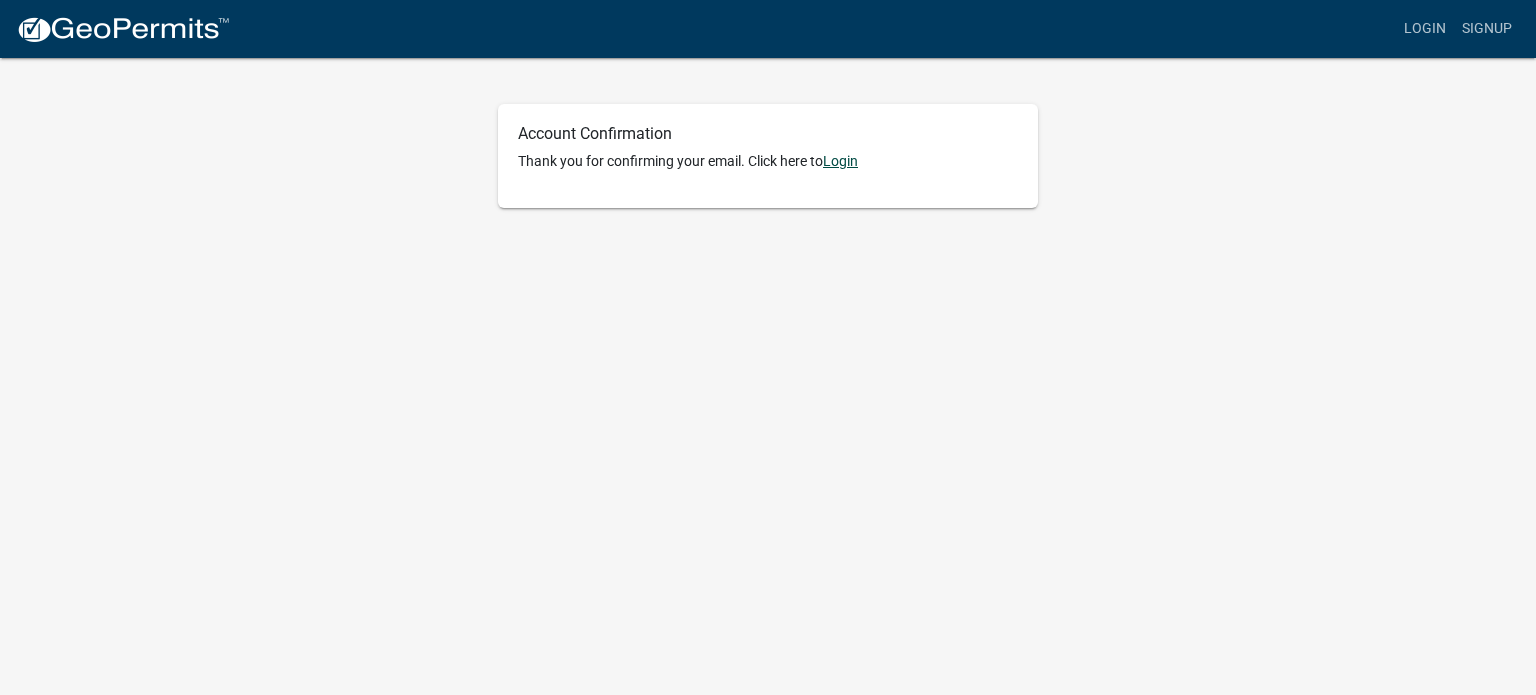 click on "Login" 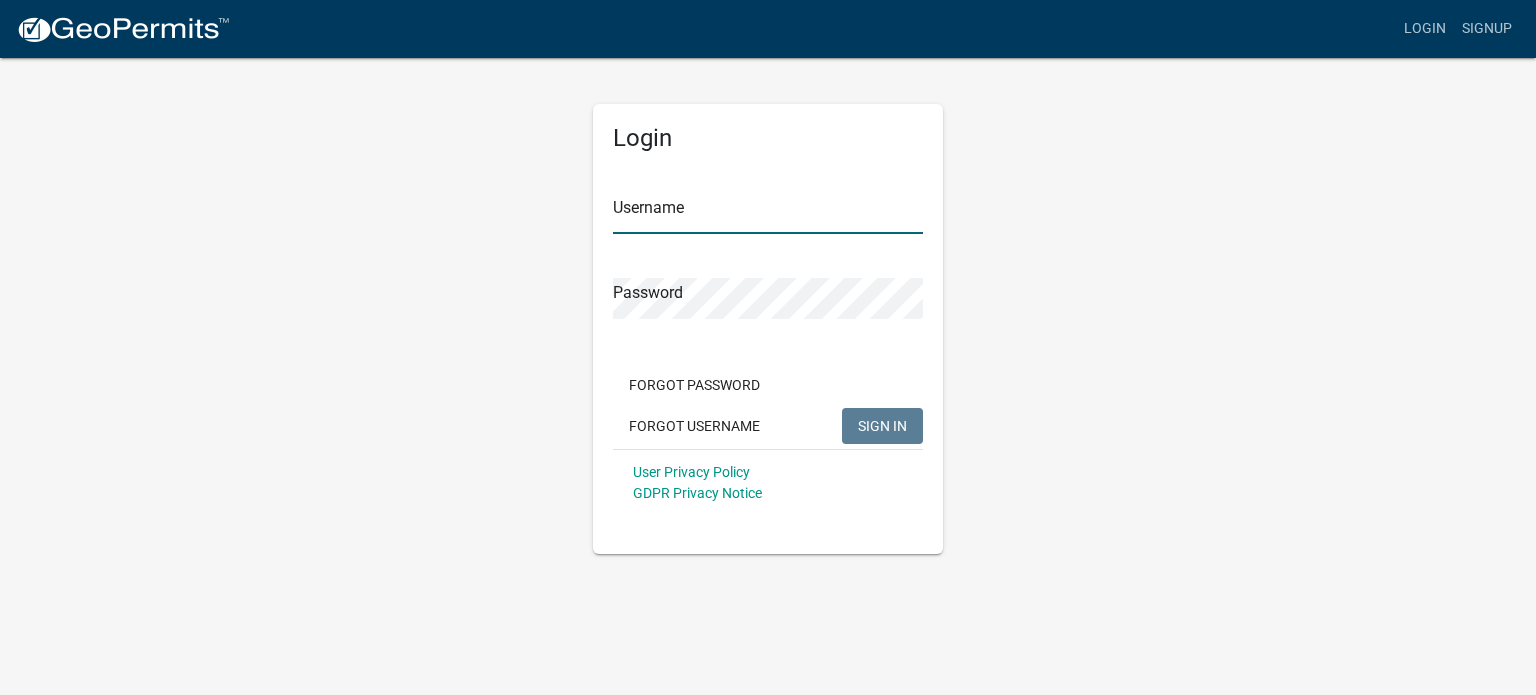 type on "[PERSON_NAME]" 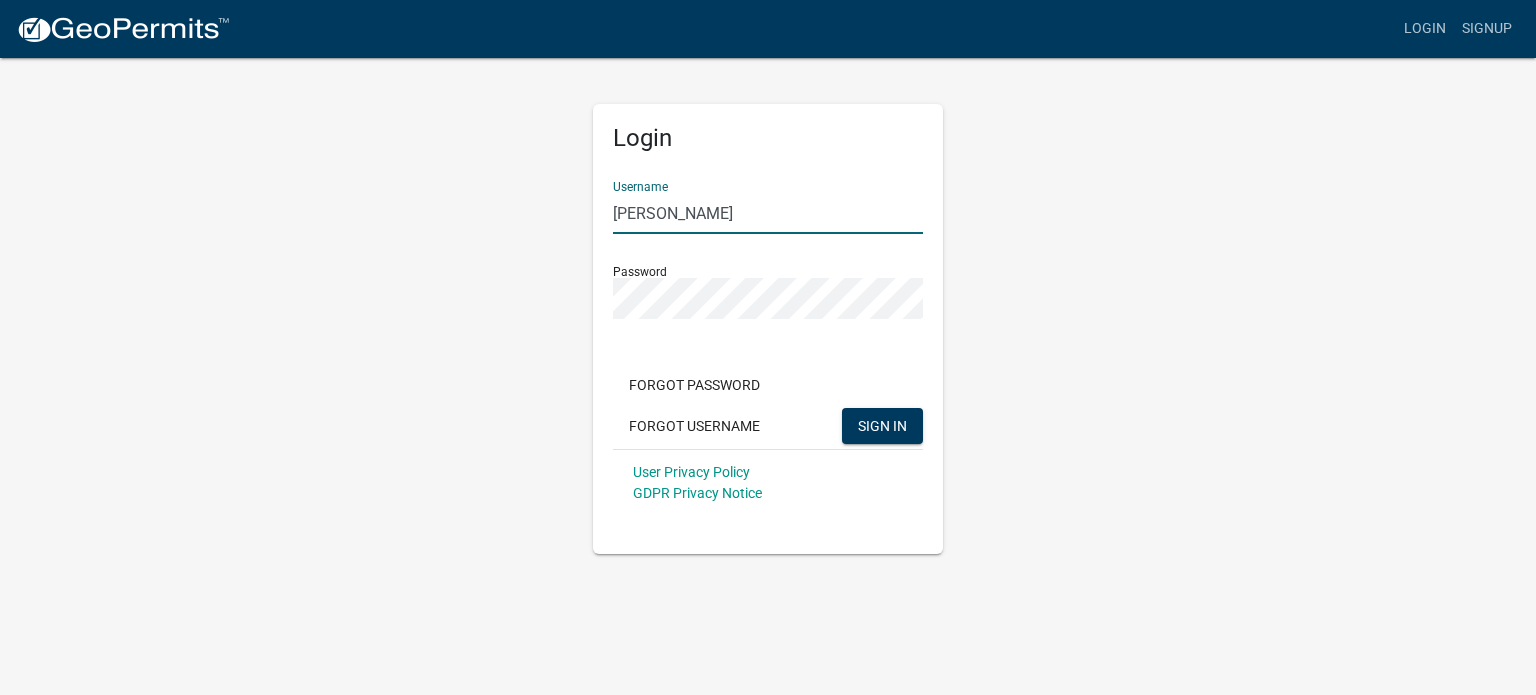 click on "Clinton" at bounding box center [768, 213] 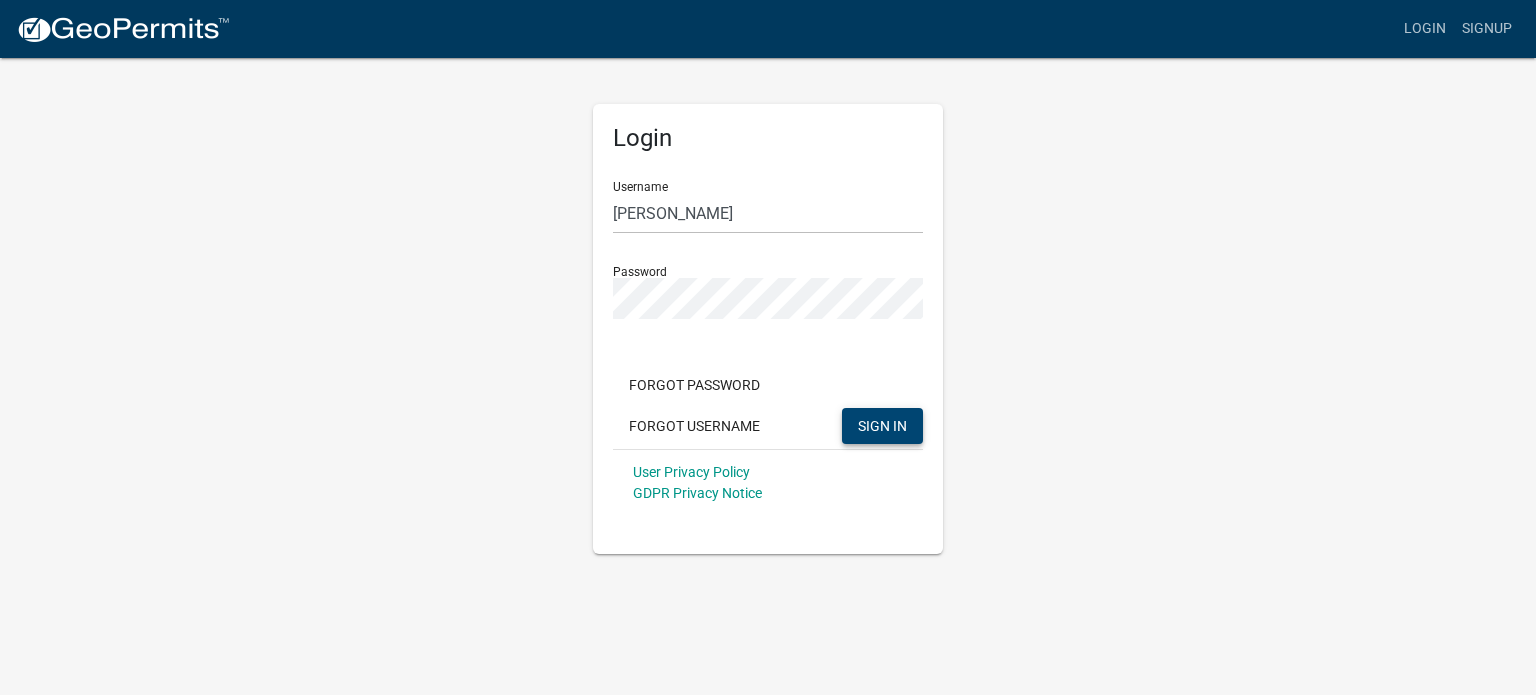 click on "SIGN IN" 